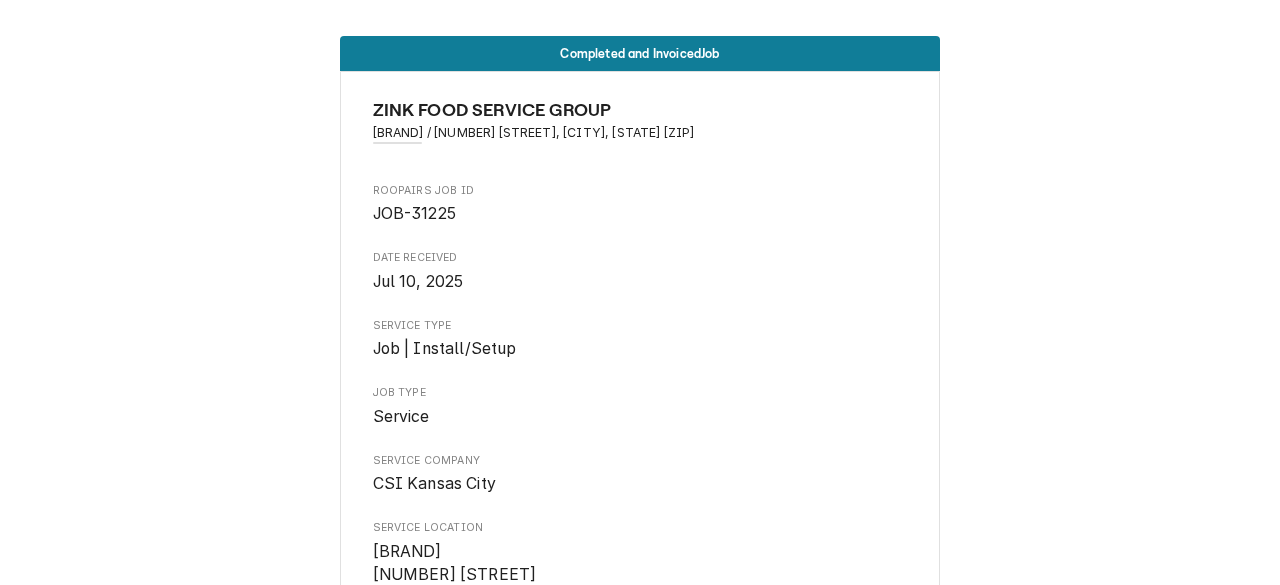 scroll, scrollTop: 0, scrollLeft: 0, axis: both 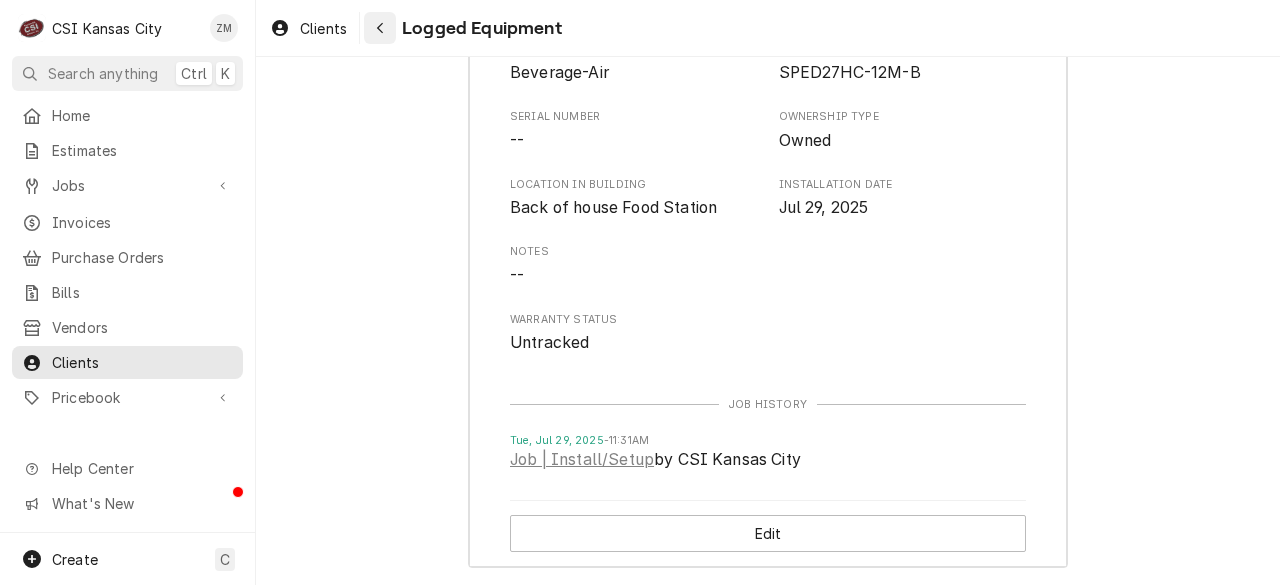 click at bounding box center [380, 28] 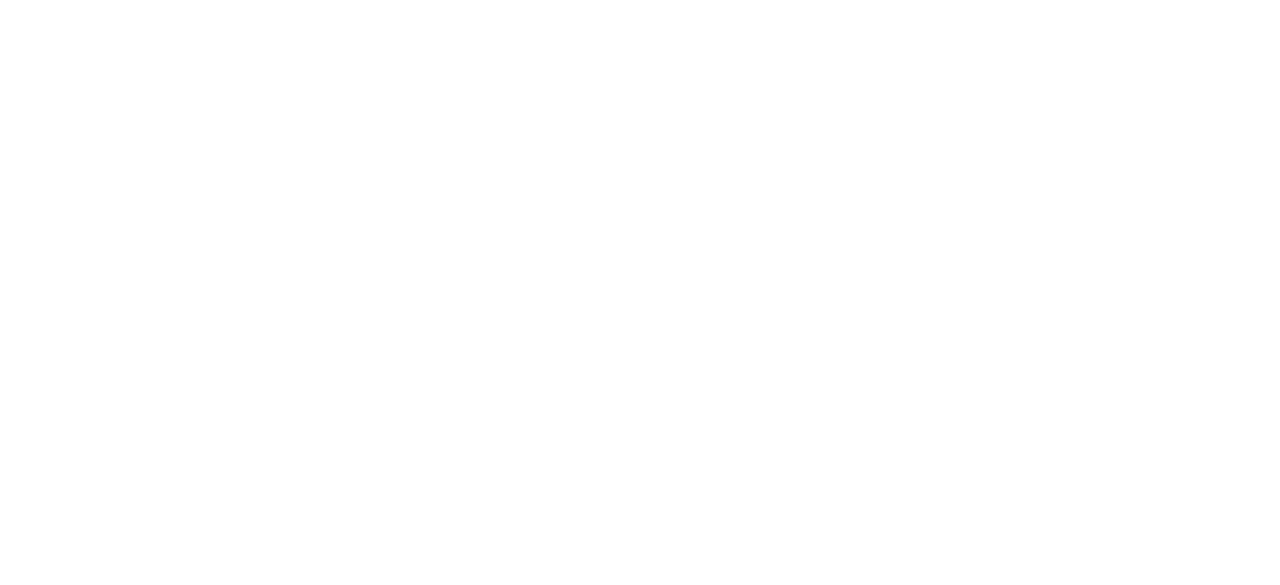 scroll, scrollTop: 0, scrollLeft: 0, axis: both 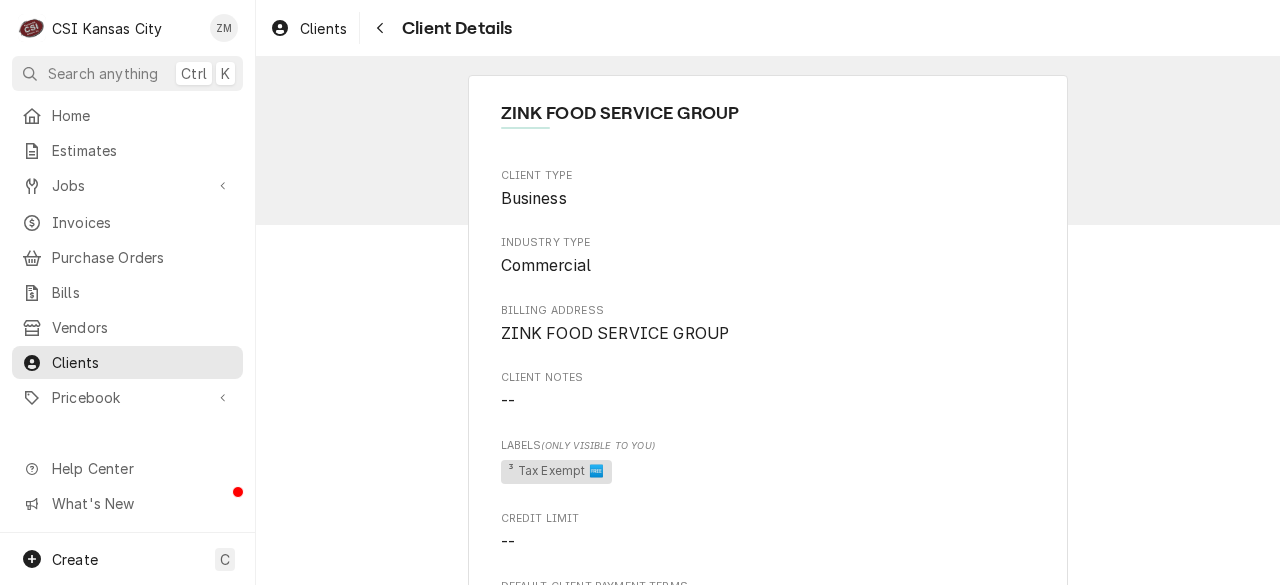 click on "Client Details" at bounding box center (454, 28) 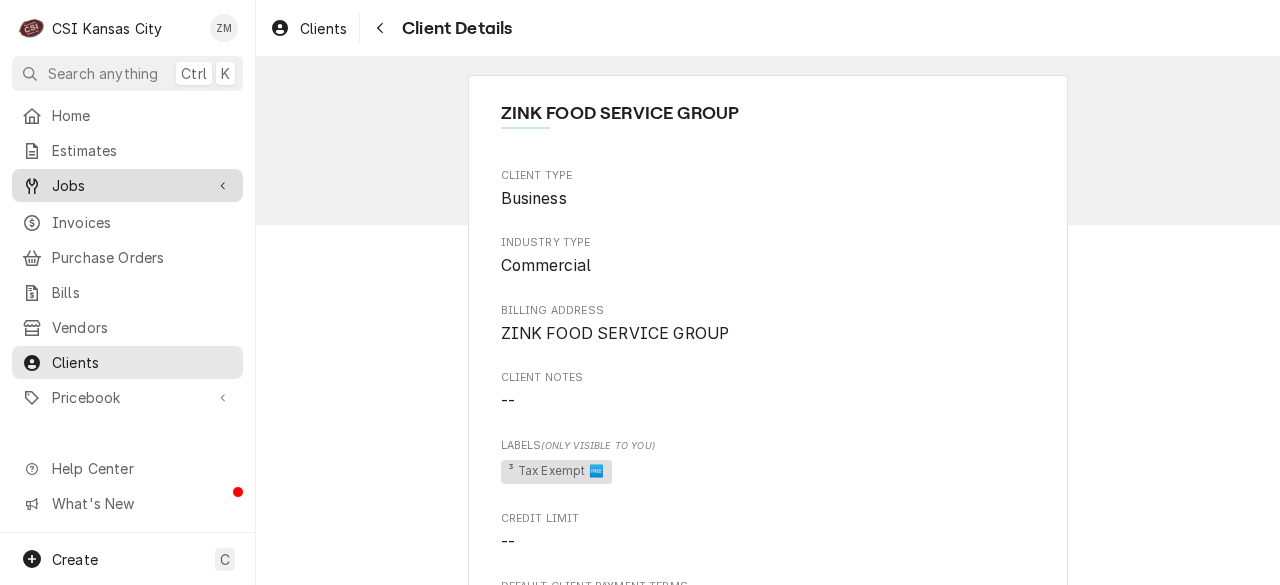 click on "Jobs" at bounding box center (127, 185) 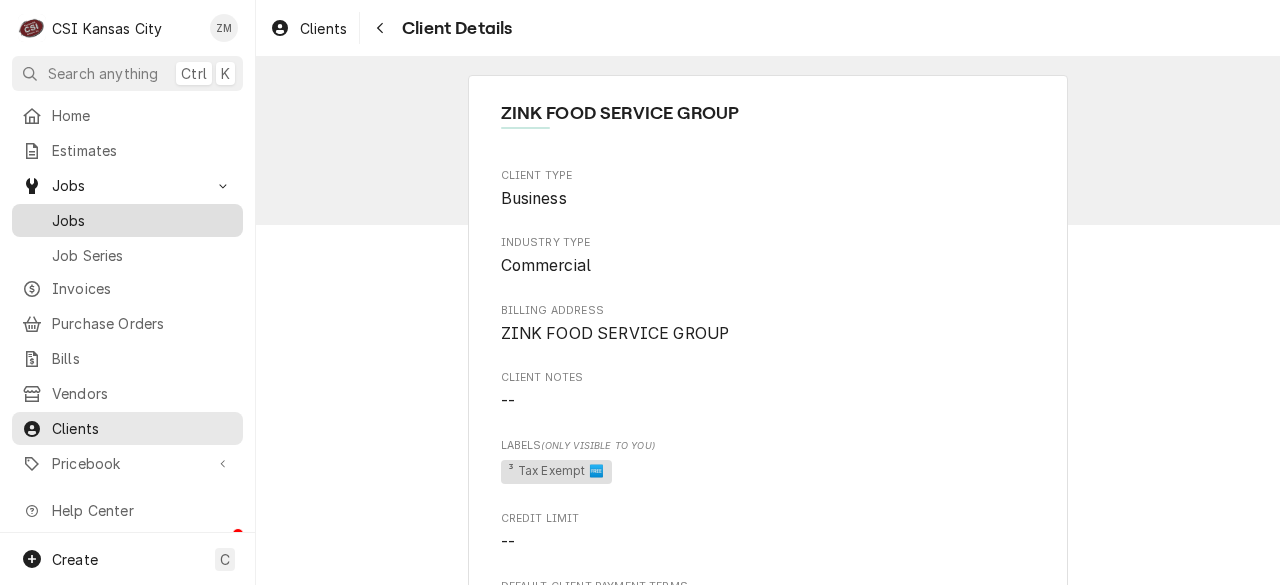 click on "Jobs" at bounding box center [127, 220] 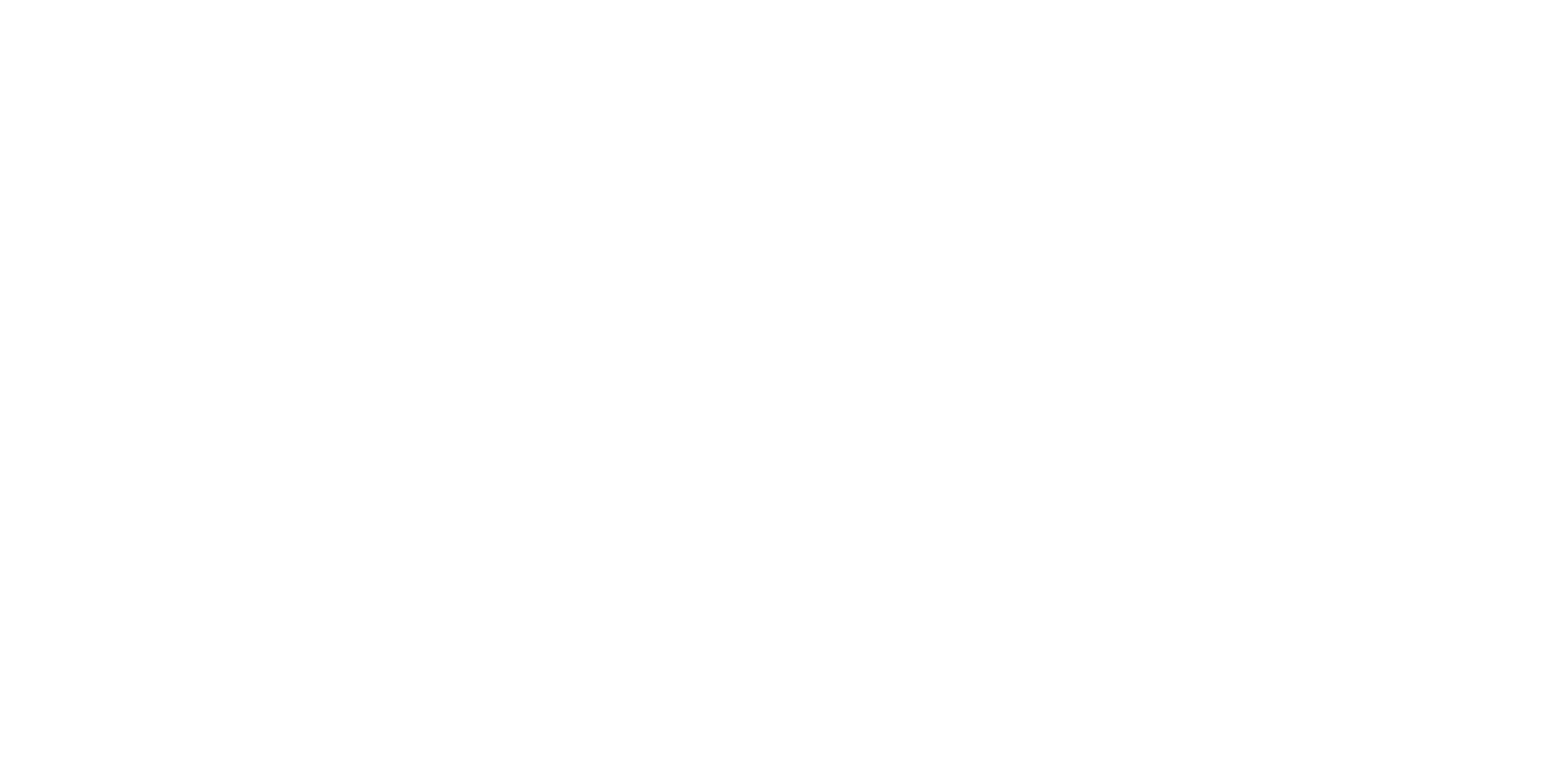 scroll, scrollTop: 0, scrollLeft: 0, axis: both 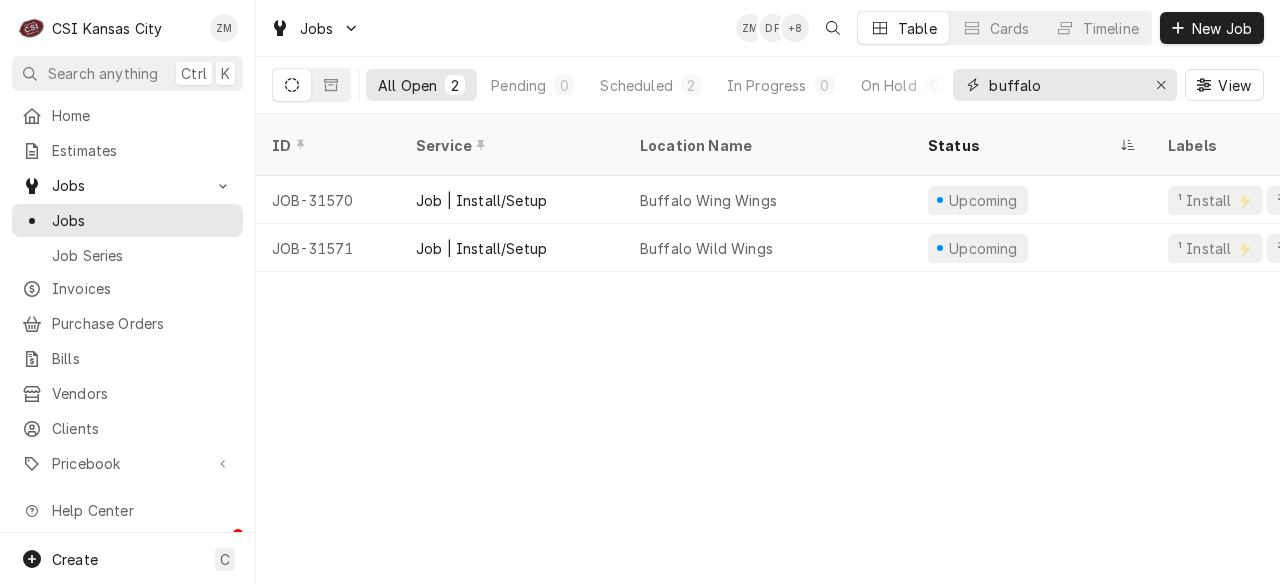 click on "buffalo" at bounding box center [1064, 85] 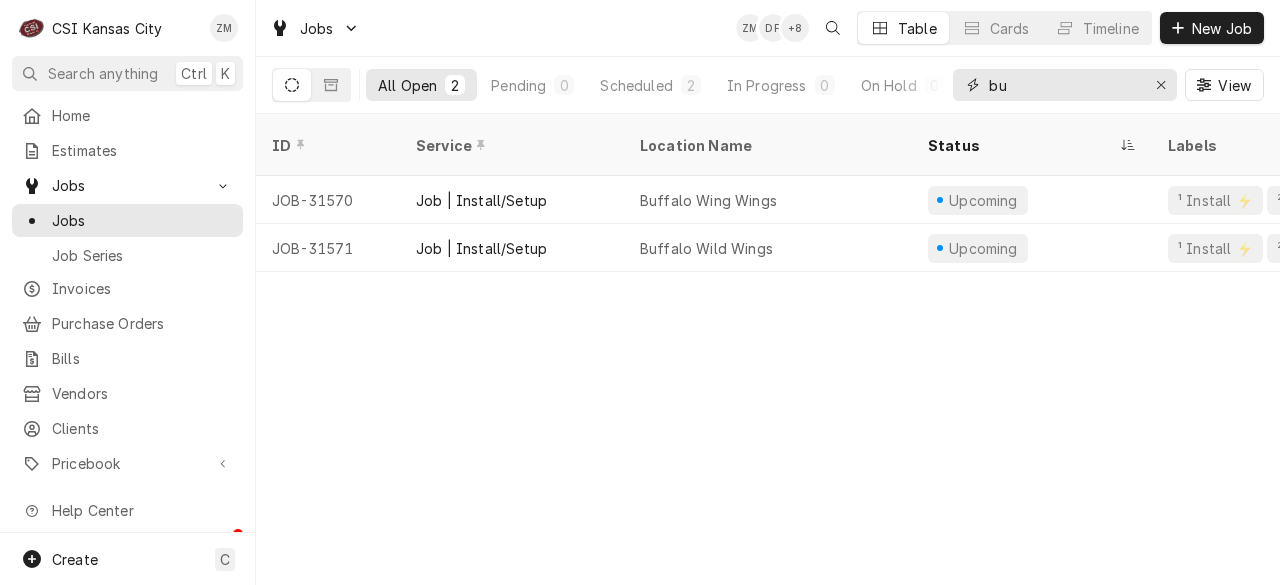 type on "b" 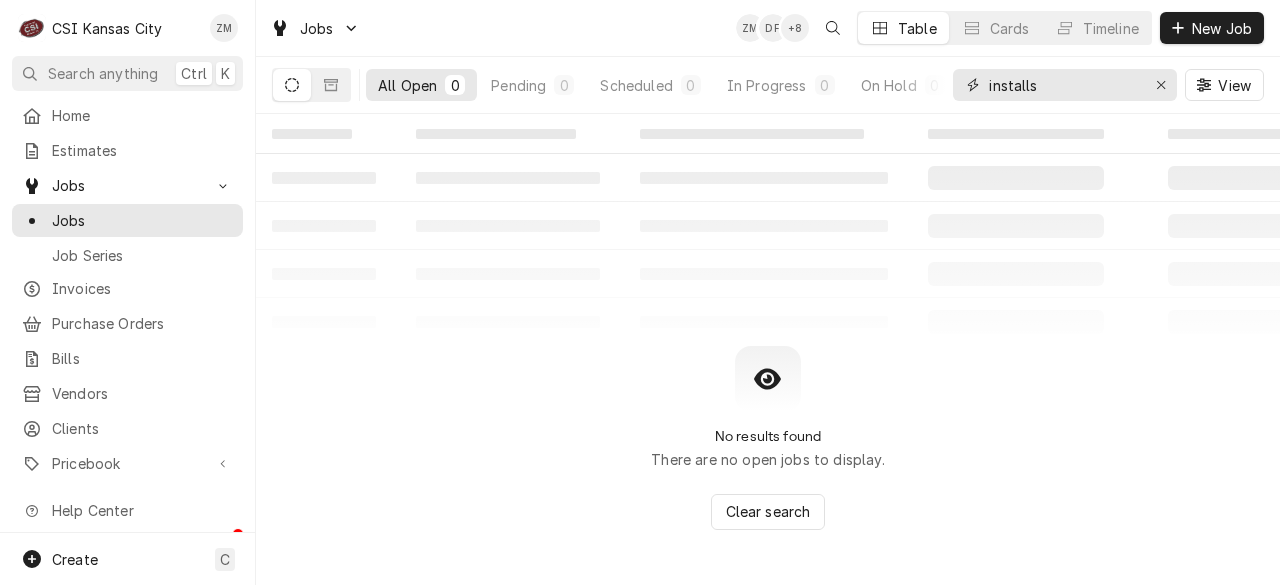 click on "installs" at bounding box center [1064, 85] 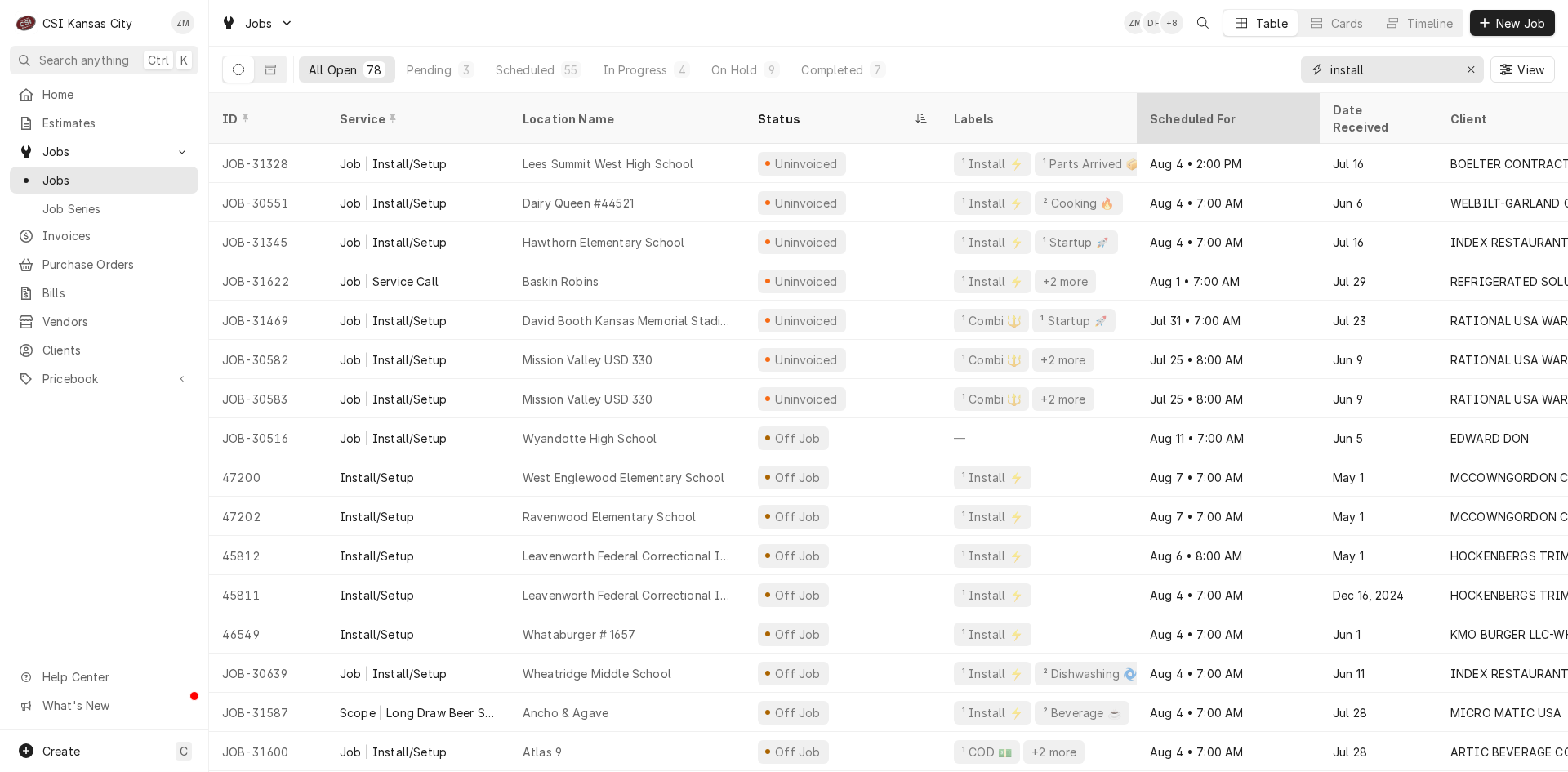 type on "install" 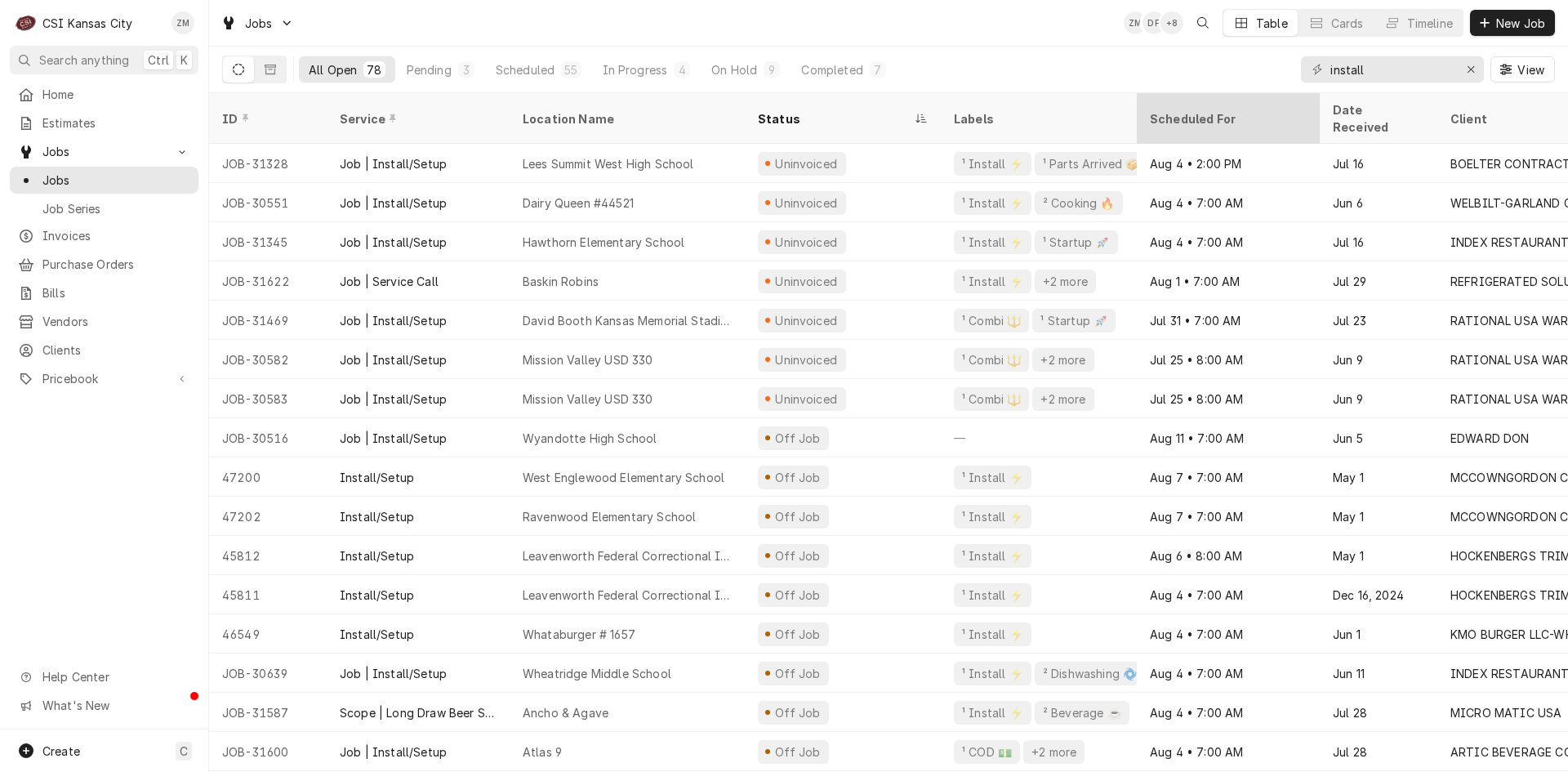click on "Scheduled For" at bounding box center [1227, 118] 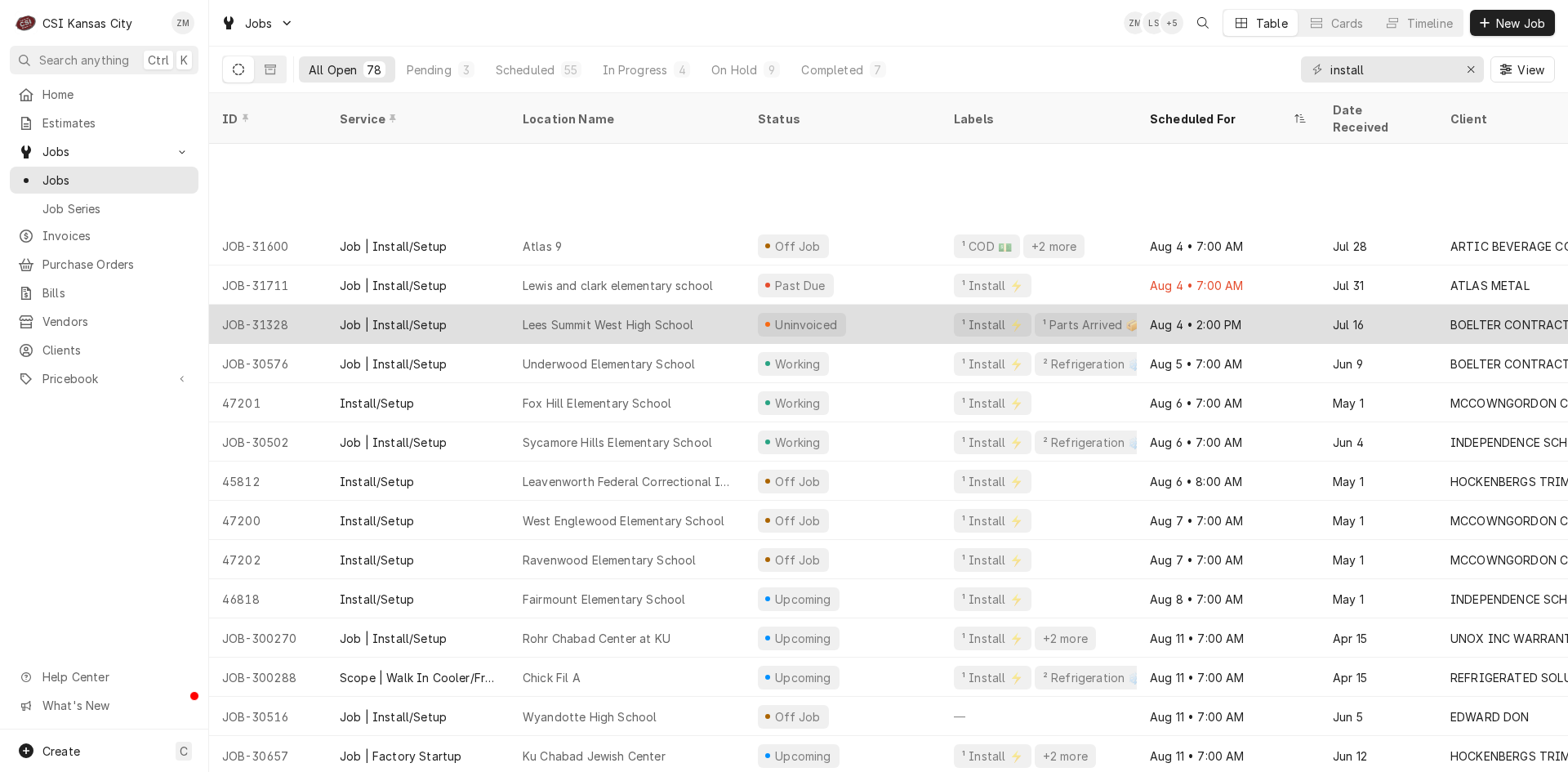 scroll, scrollTop: 483, scrollLeft: 0, axis: vertical 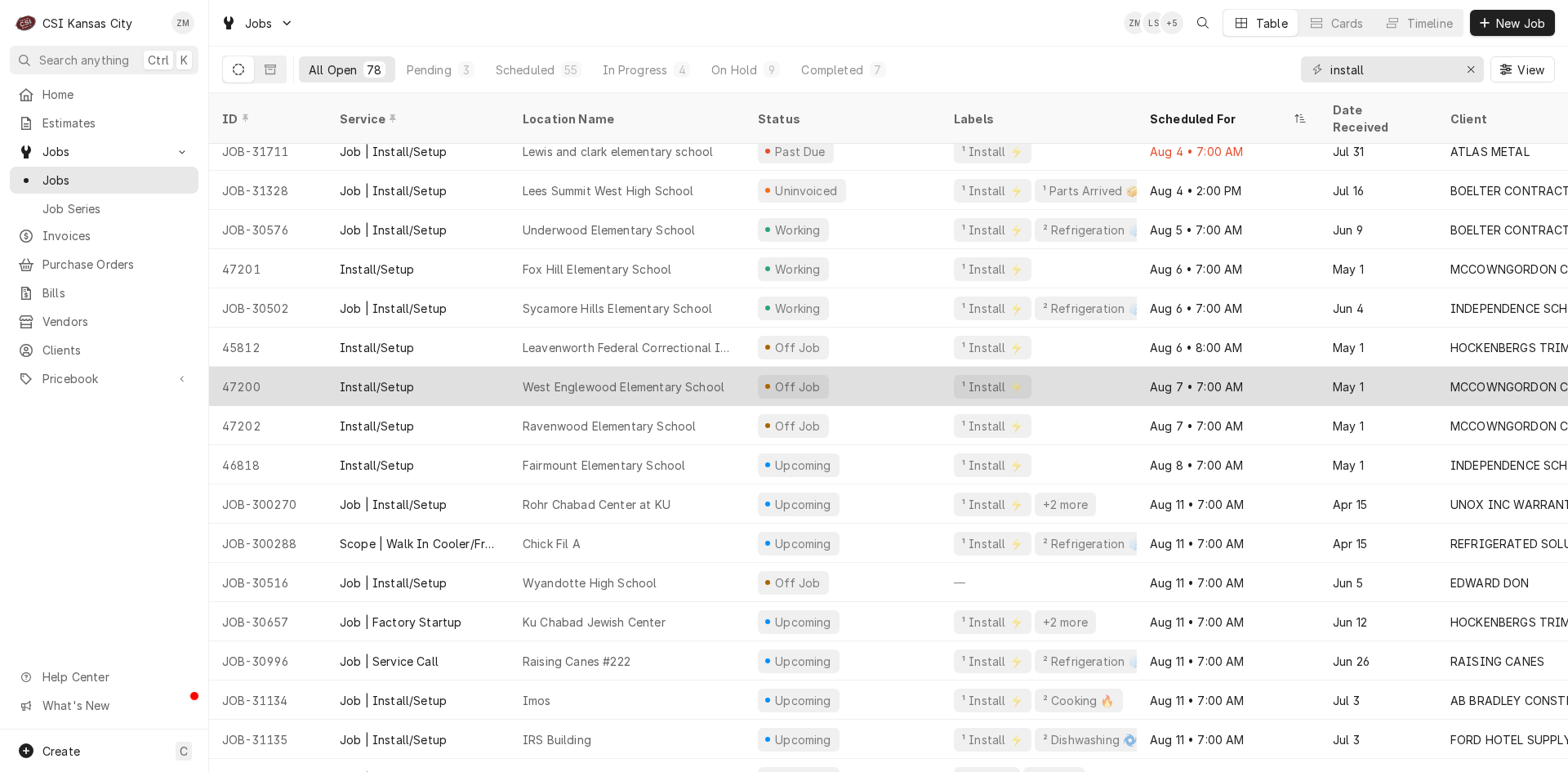 click on "West Englewood Elementary School" at bounding box center [627, 386] 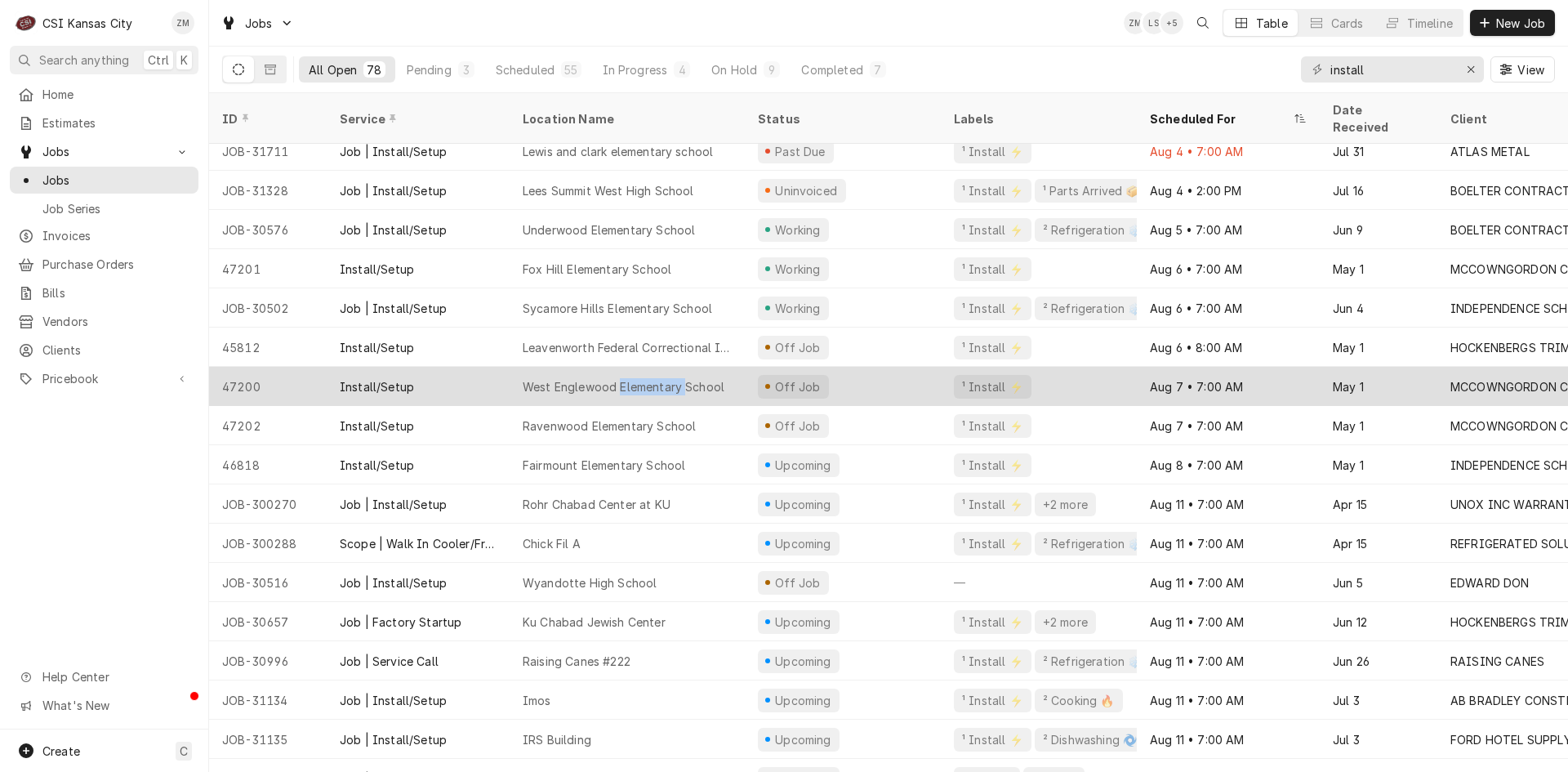 click on "West Englewood Elementary School" at bounding box center (627, 386) 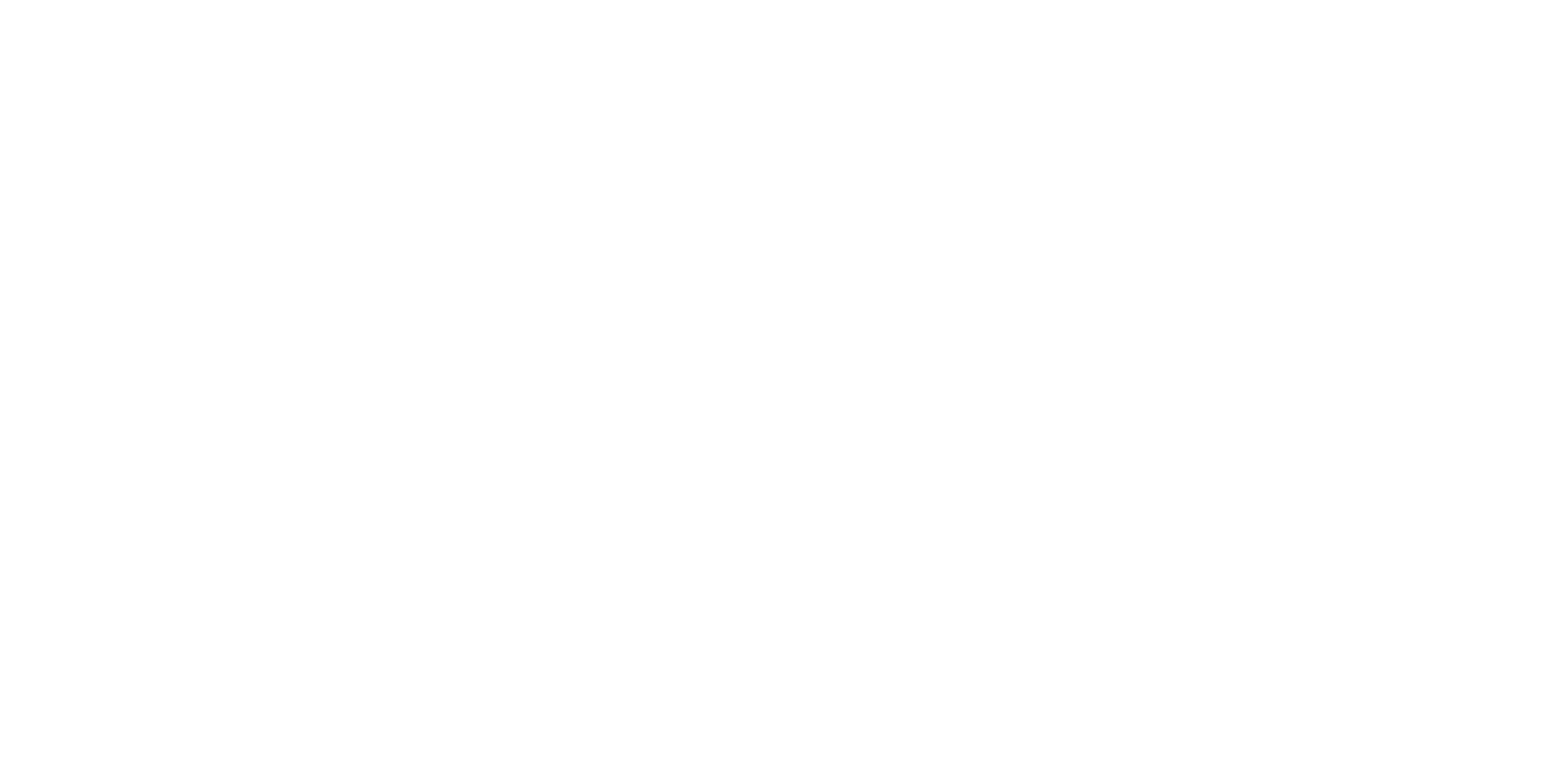 scroll, scrollTop: 0, scrollLeft: 0, axis: both 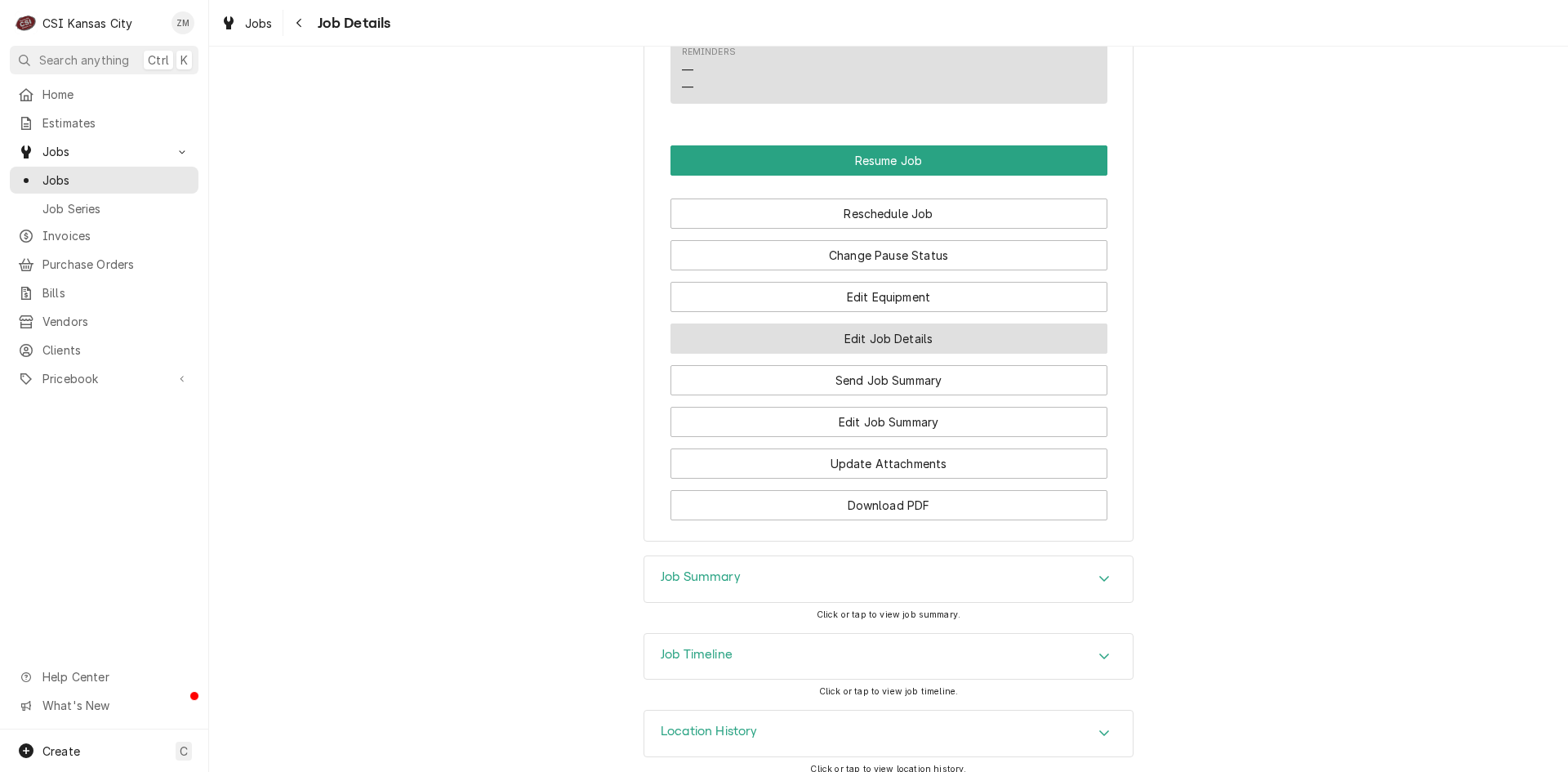 click on "Edit Job Details" at bounding box center (889, 338) 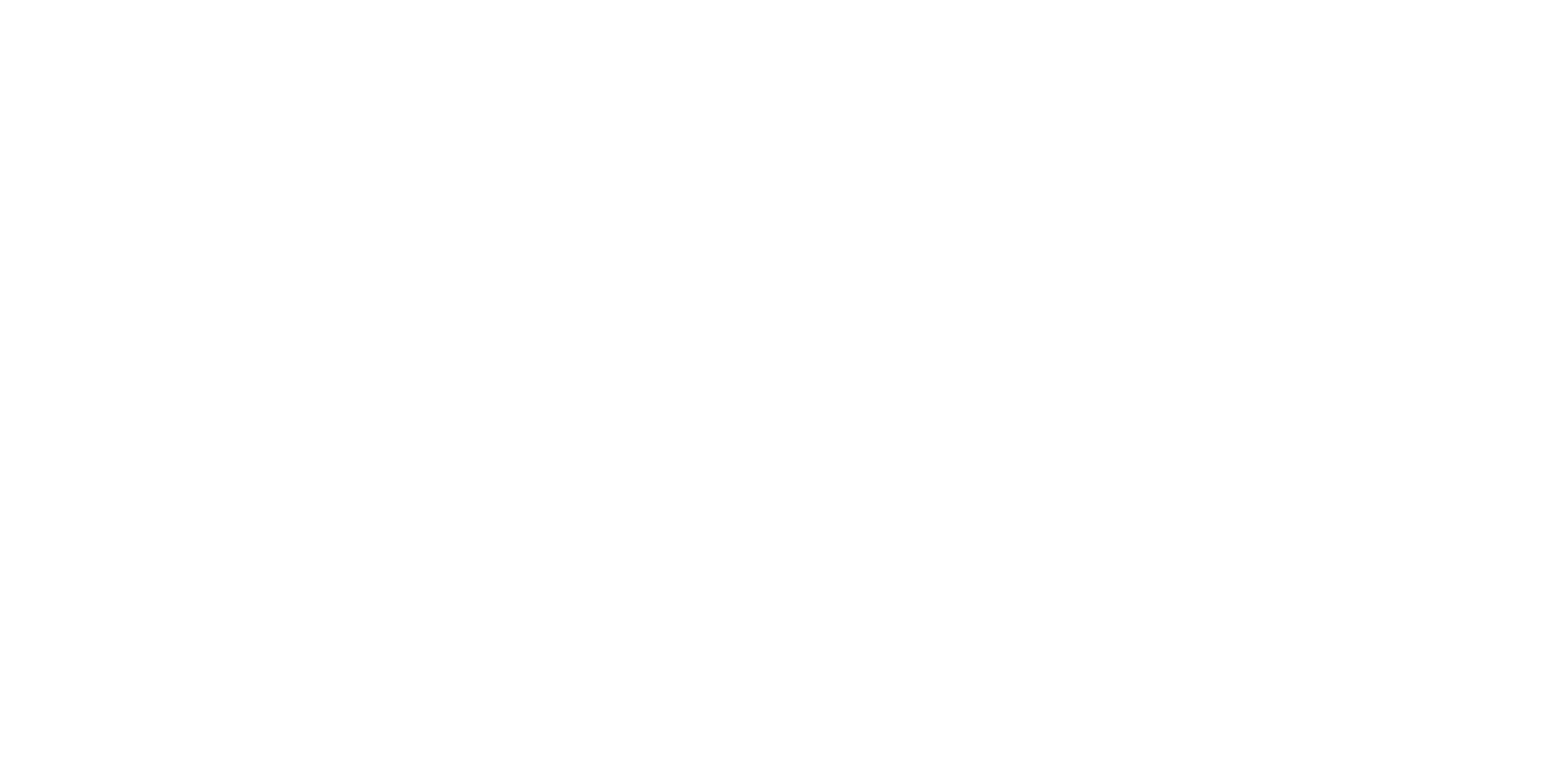 scroll, scrollTop: 0, scrollLeft: 0, axis: both 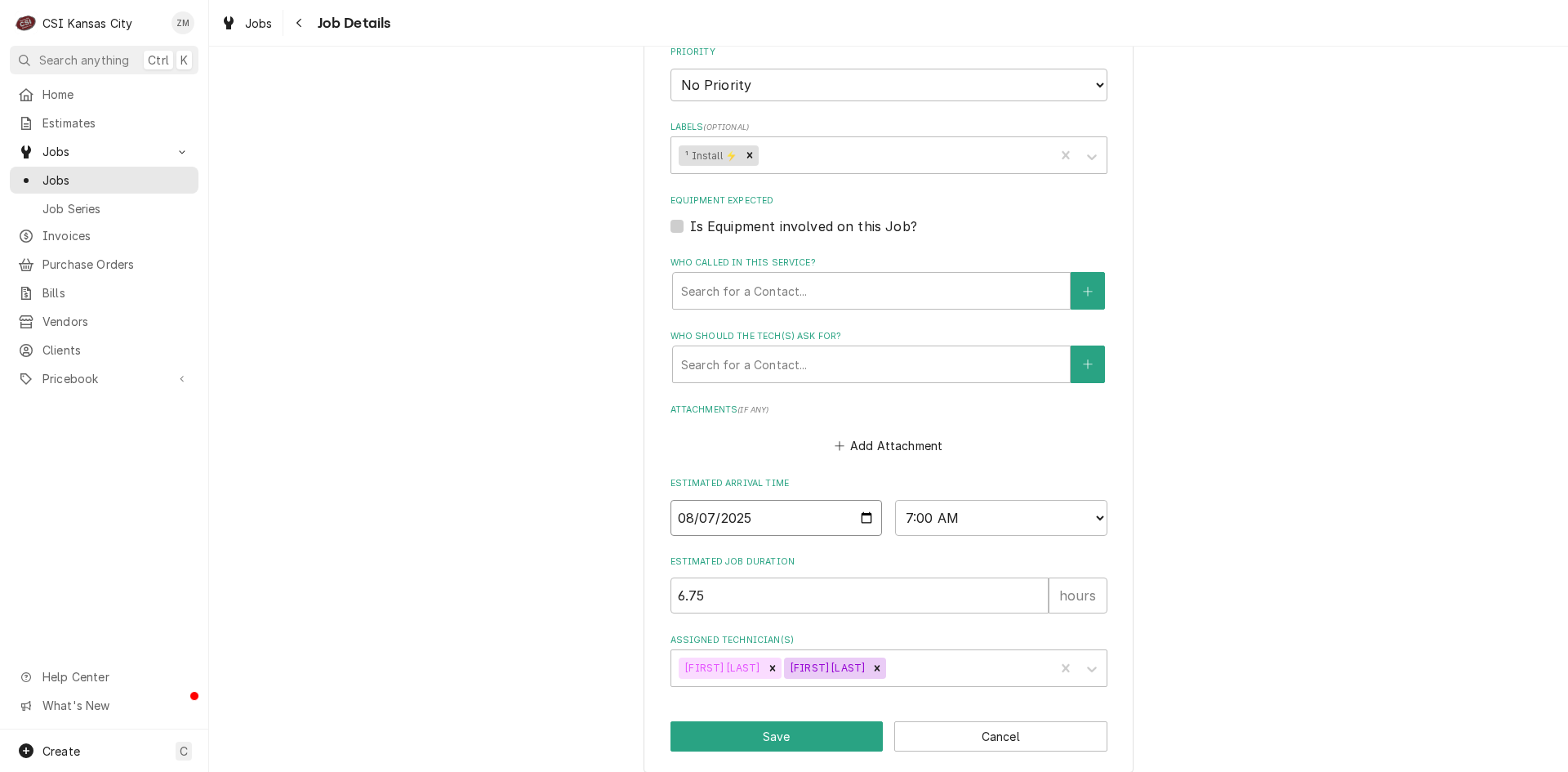 click on "2025-08-07" at bounding box center [777, 518] 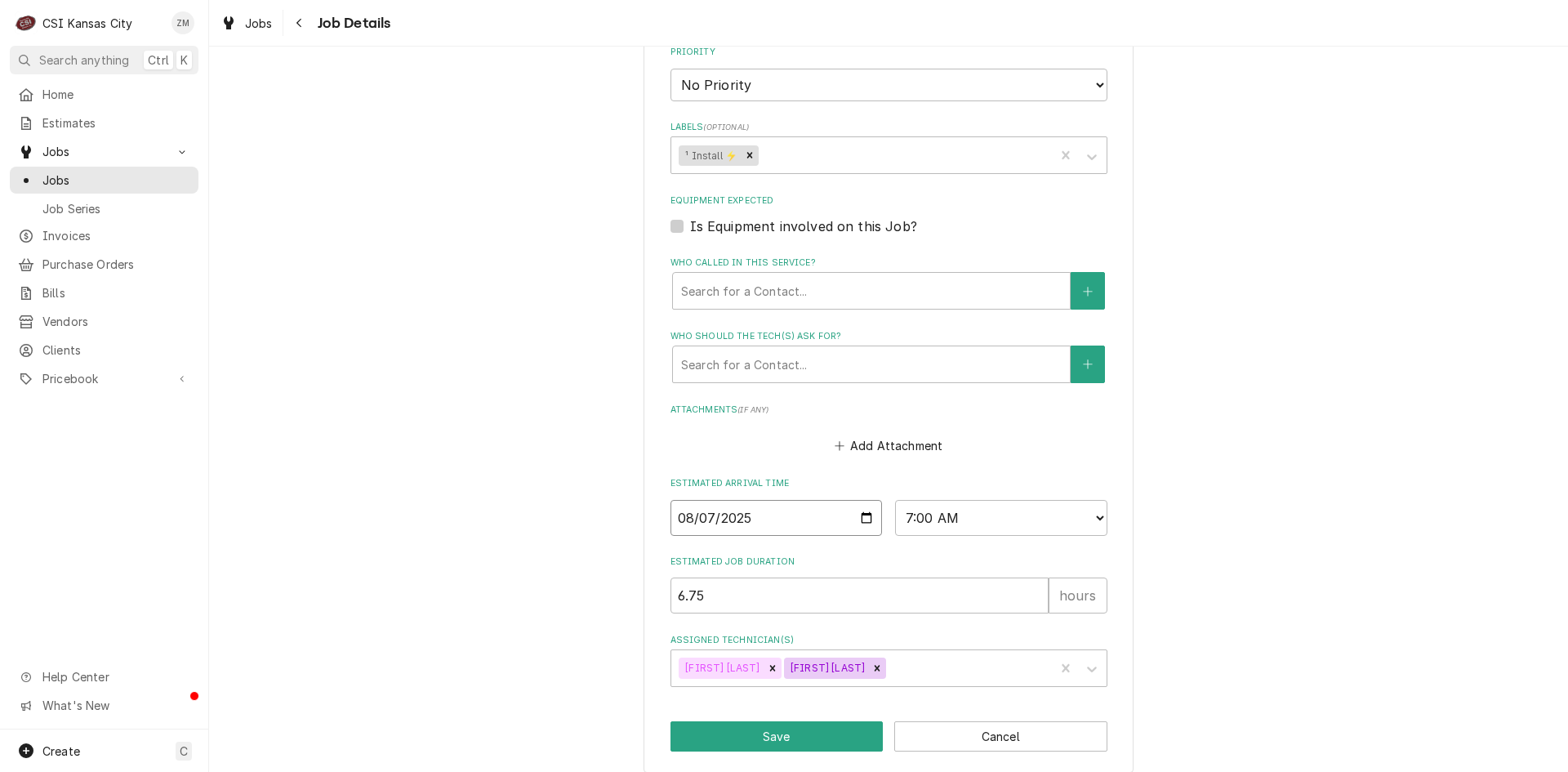 click on "2025-08-07" at bounding box center [777, 518] 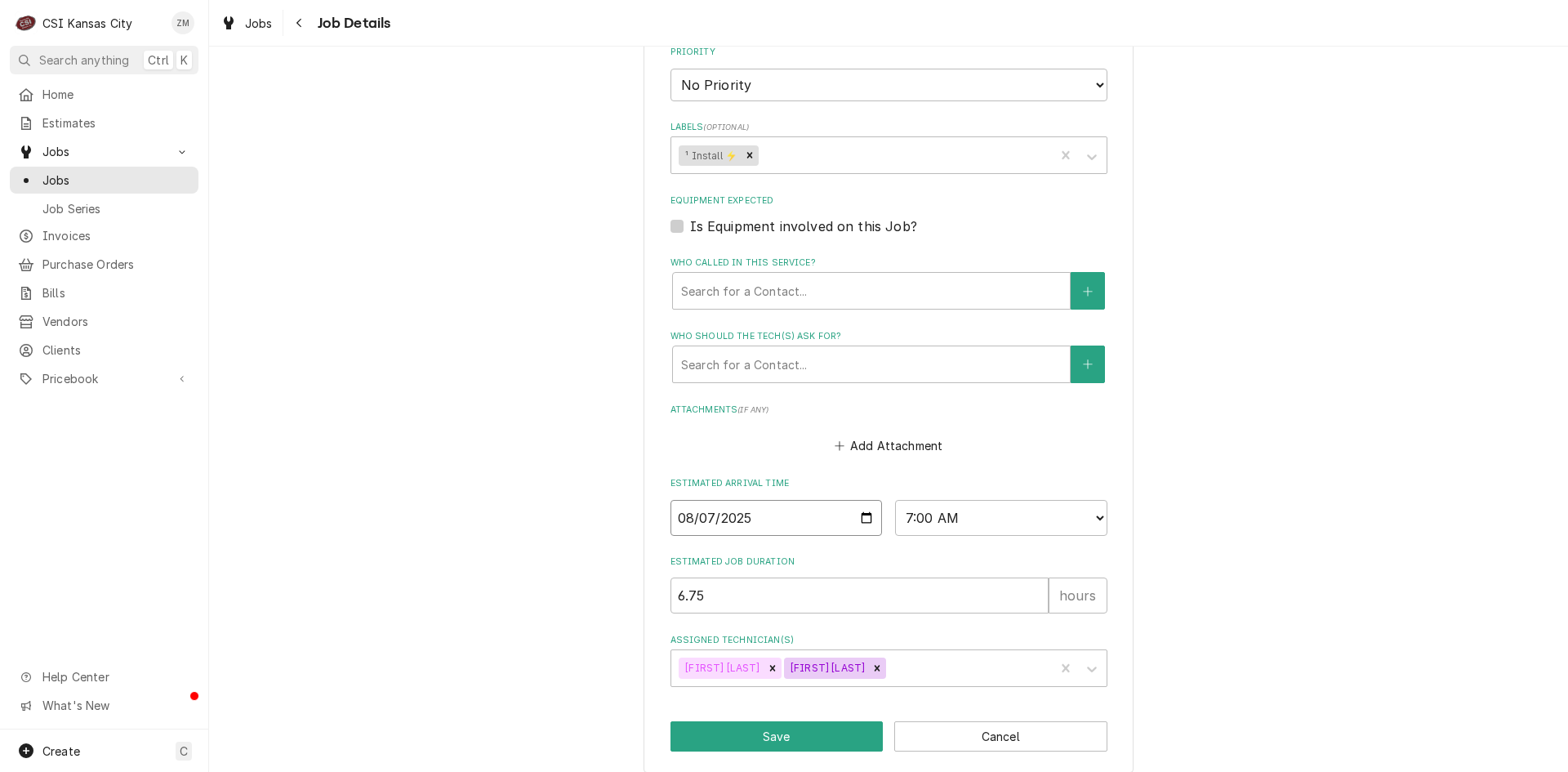 type on "x" 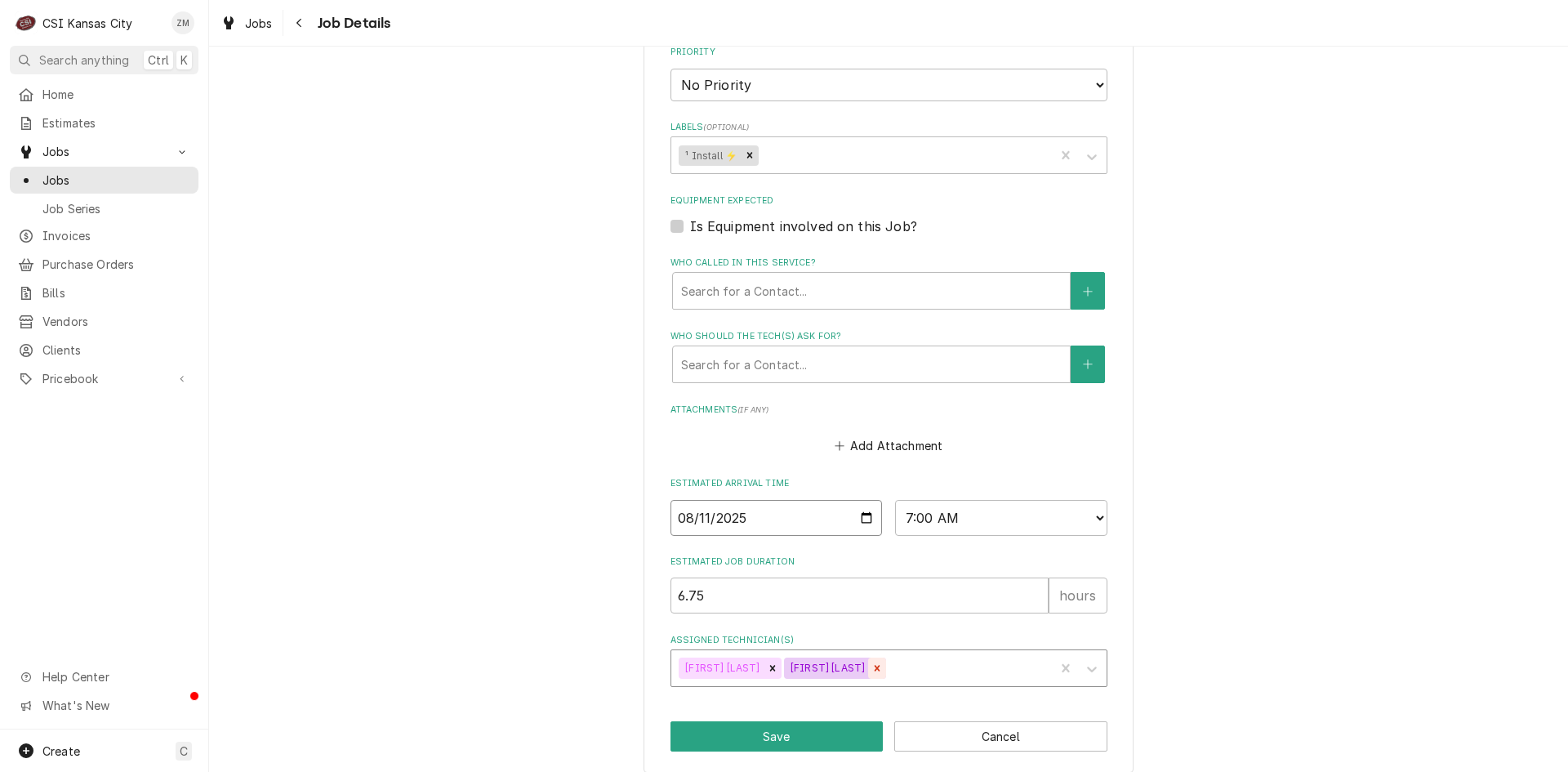 click 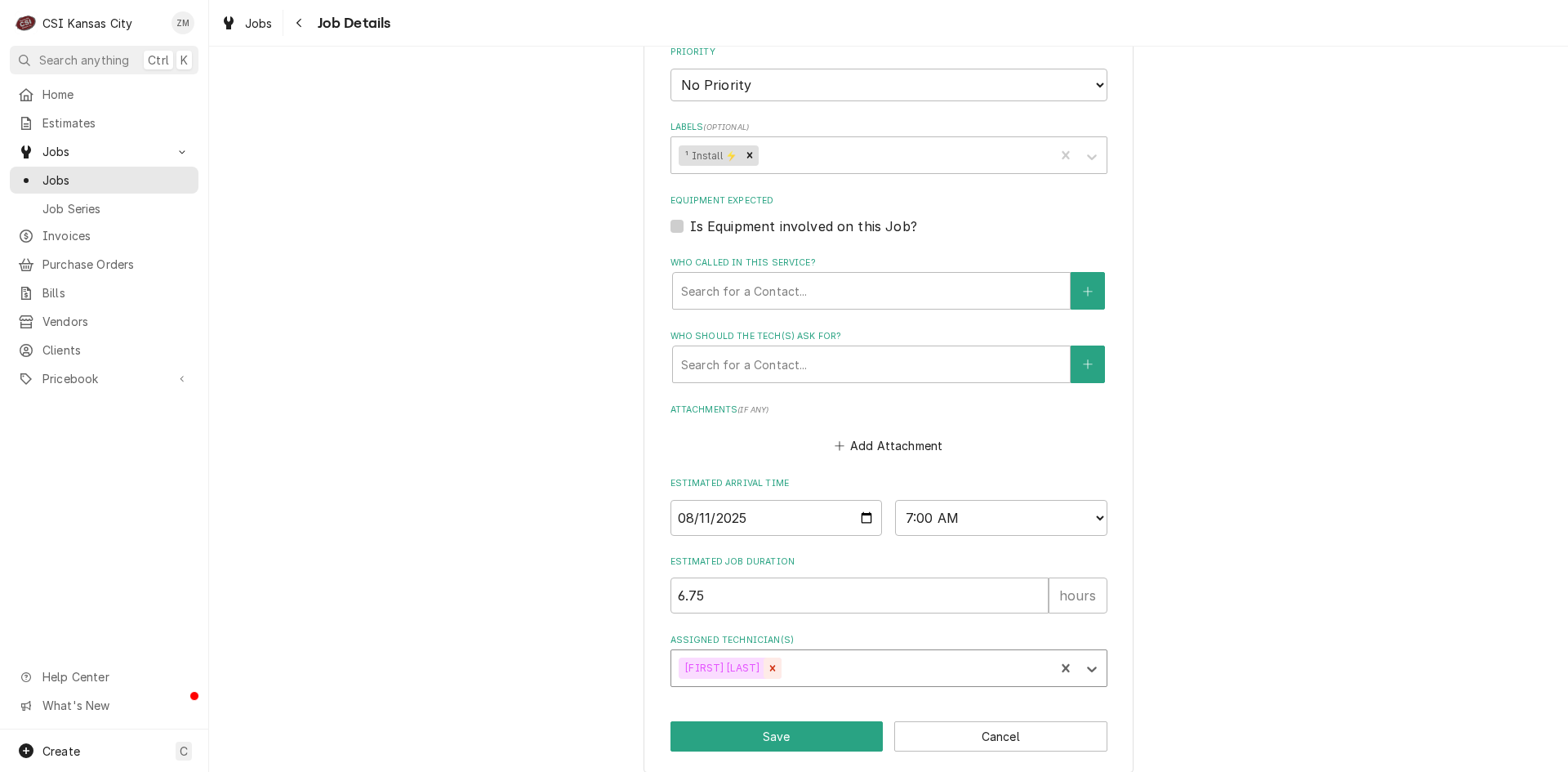 click 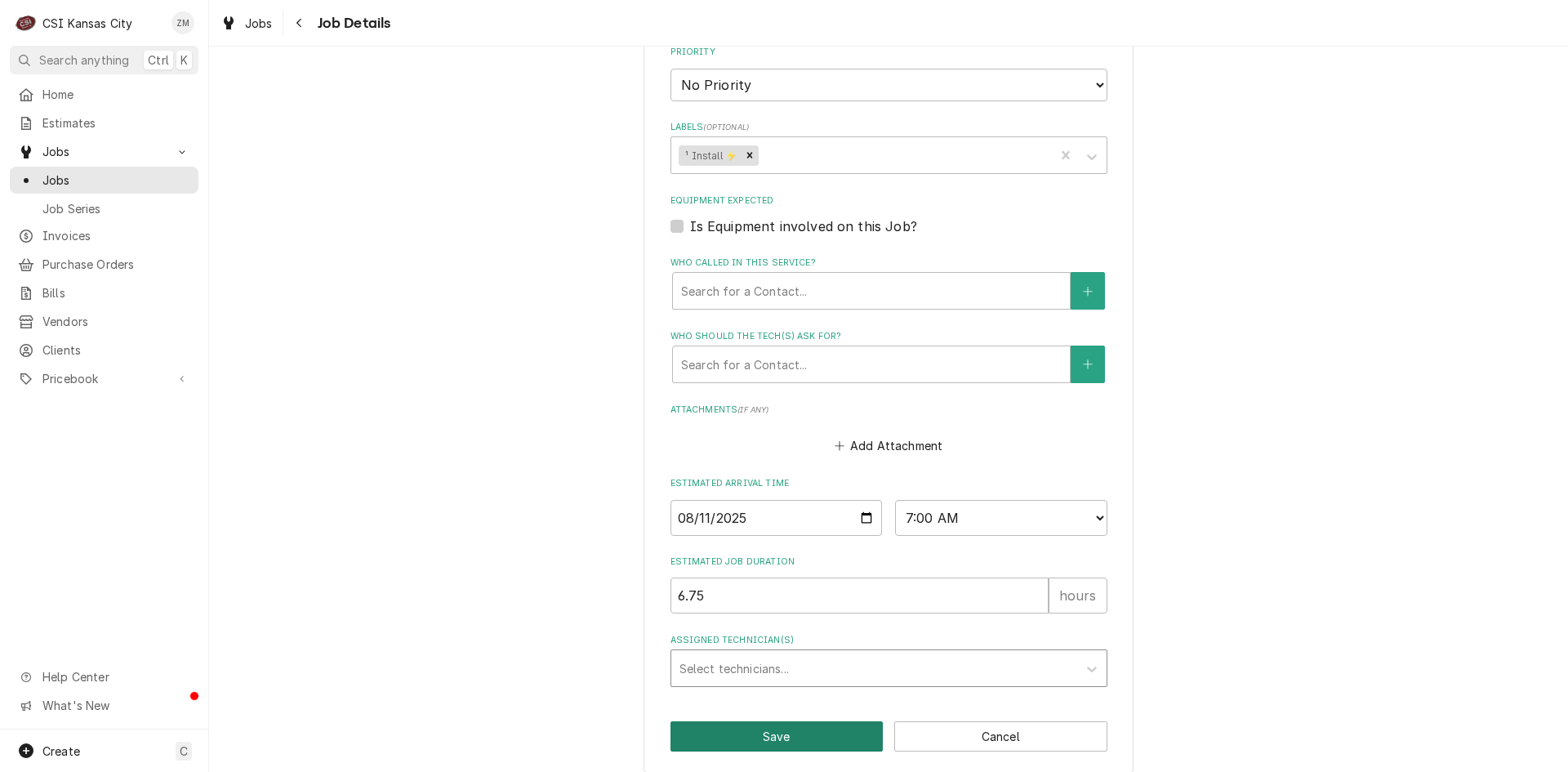 click on "Save" at bounding box center (777, 736) 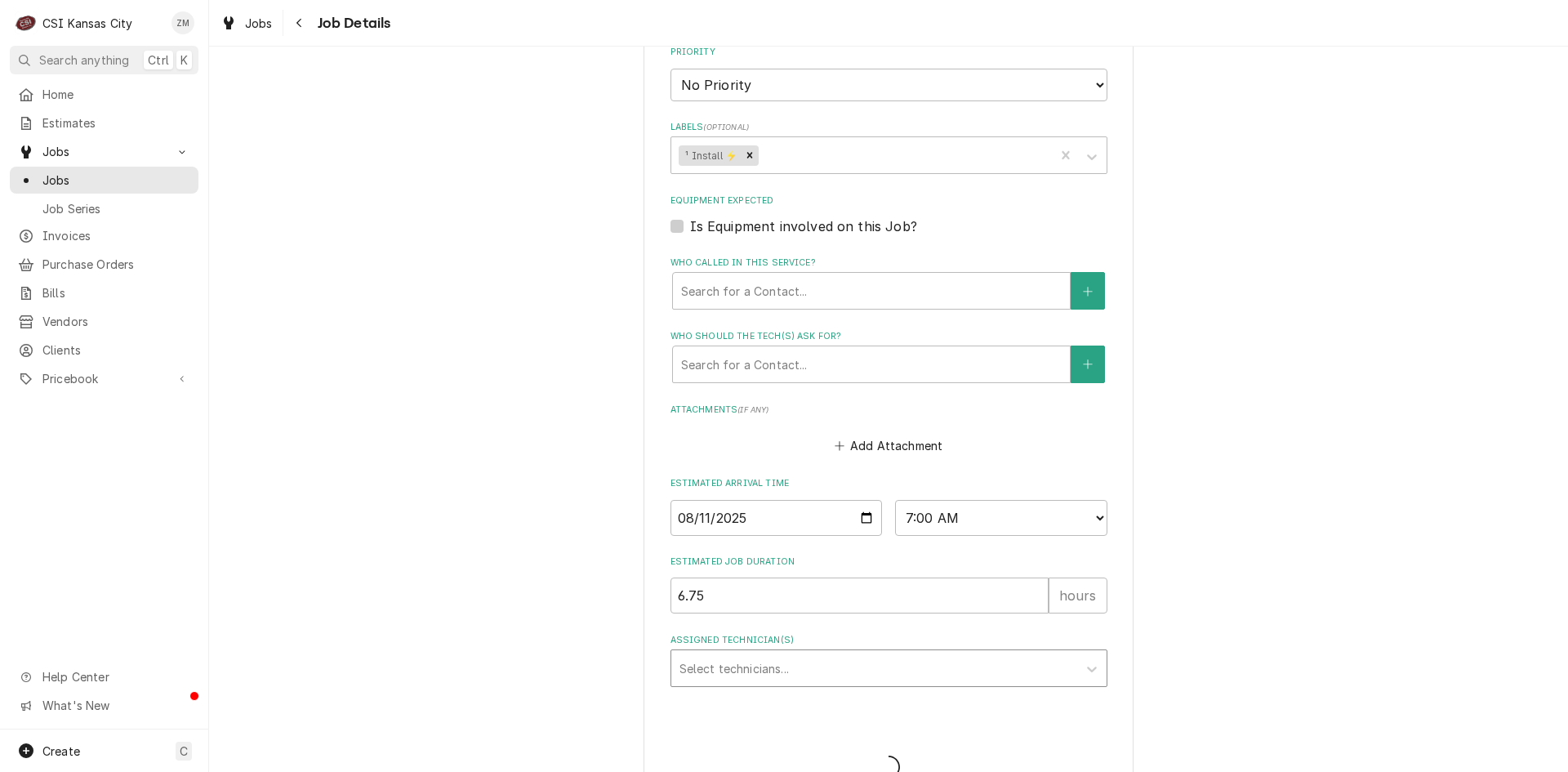 type on "x" 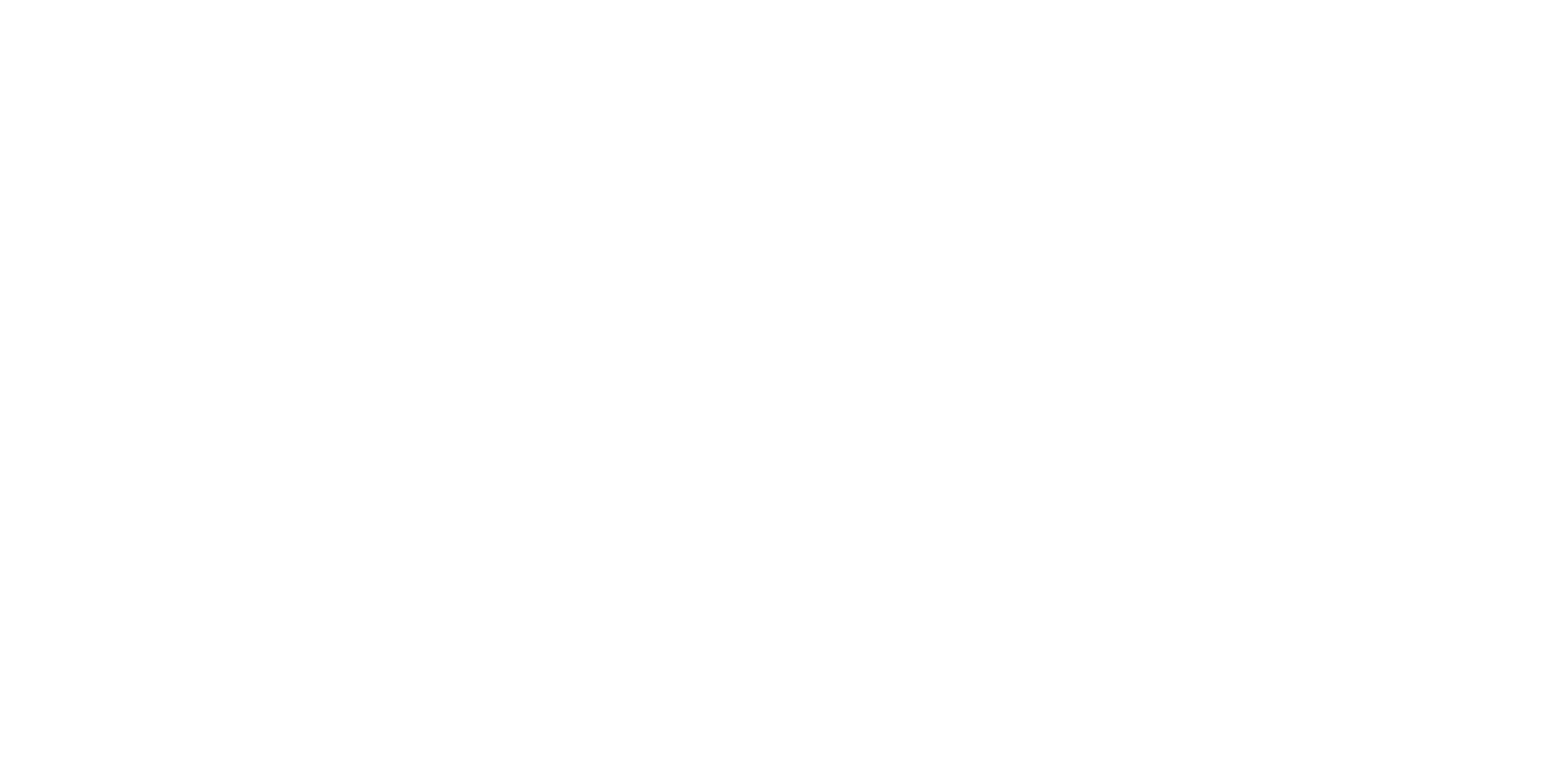 scroll, scrollTop: 0, scrollLeft: 0, axis: both 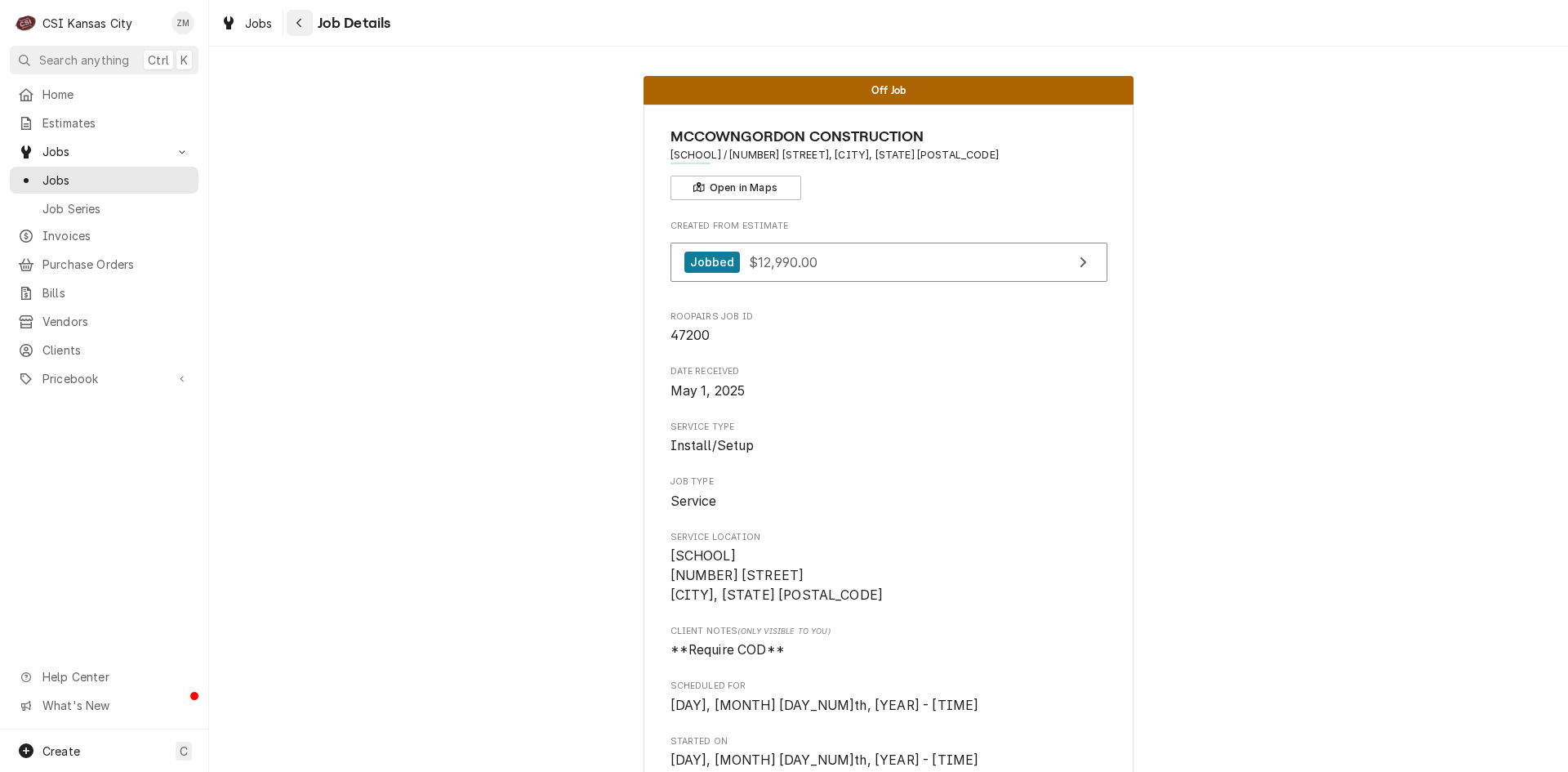 click at bounding box center (300, 23) 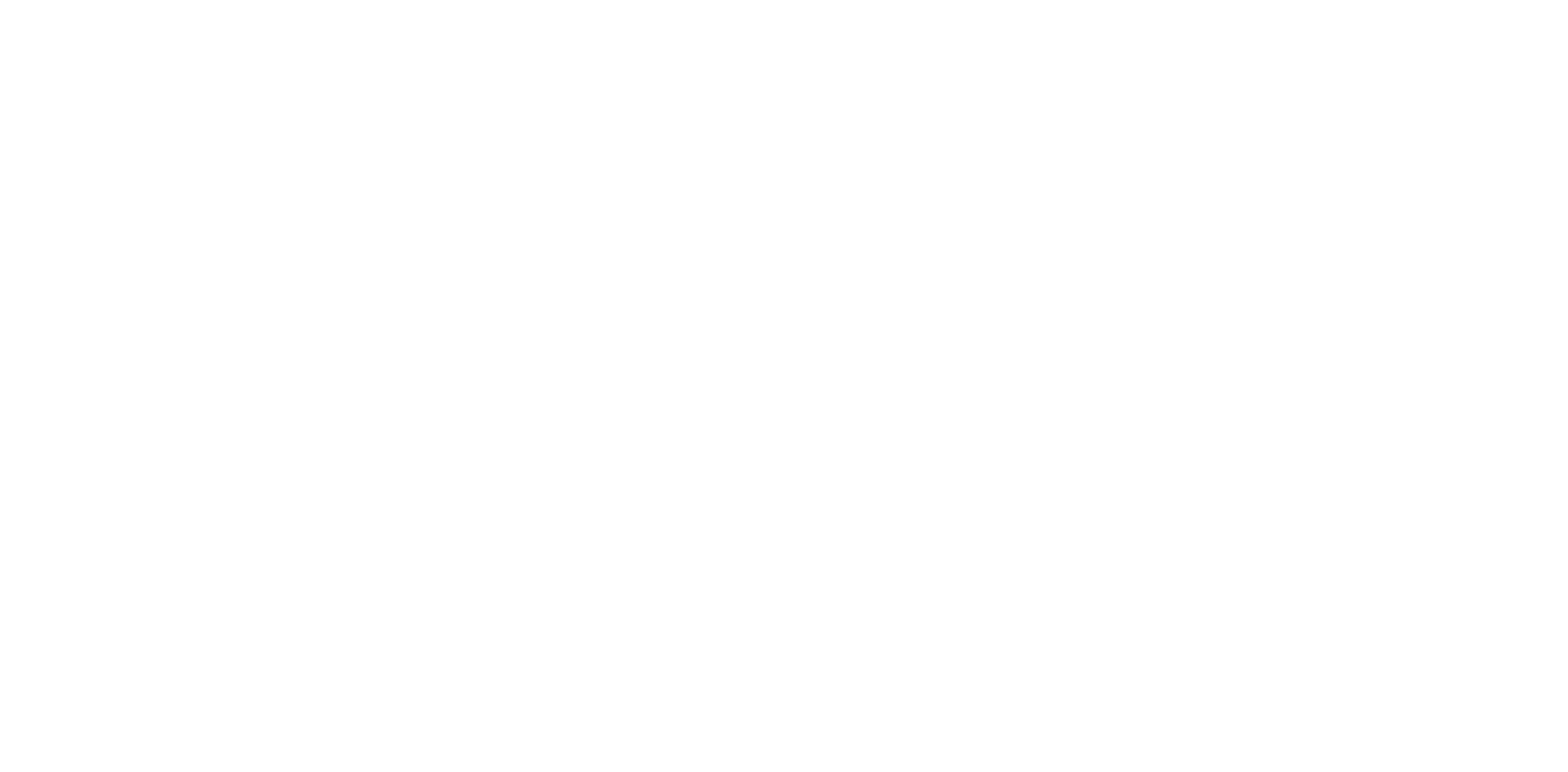 scroll, scrollTop: 0, scrollLeft: 0, axis: both 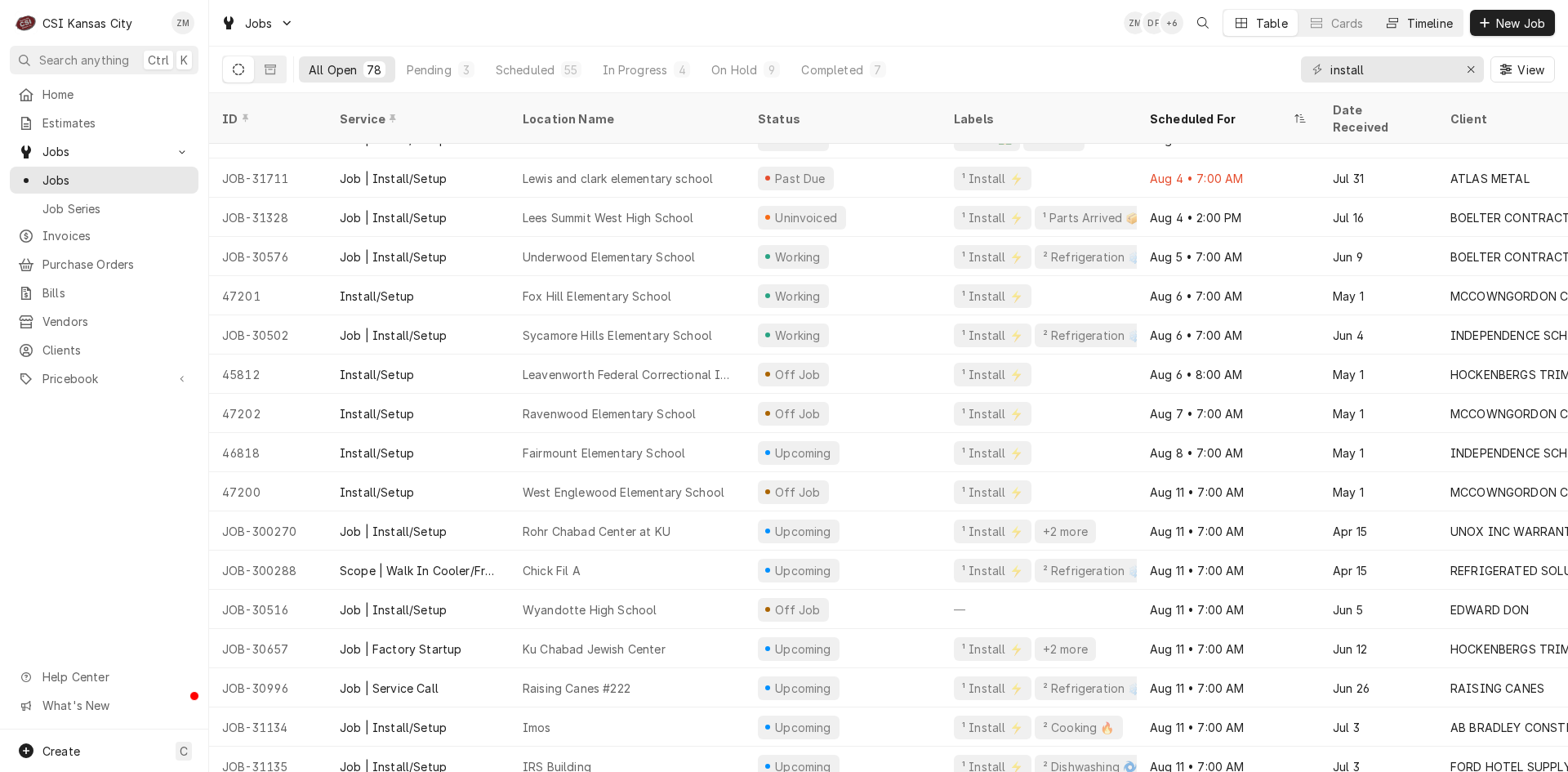 click on "Timeline" at bounding box center (1430, 23) 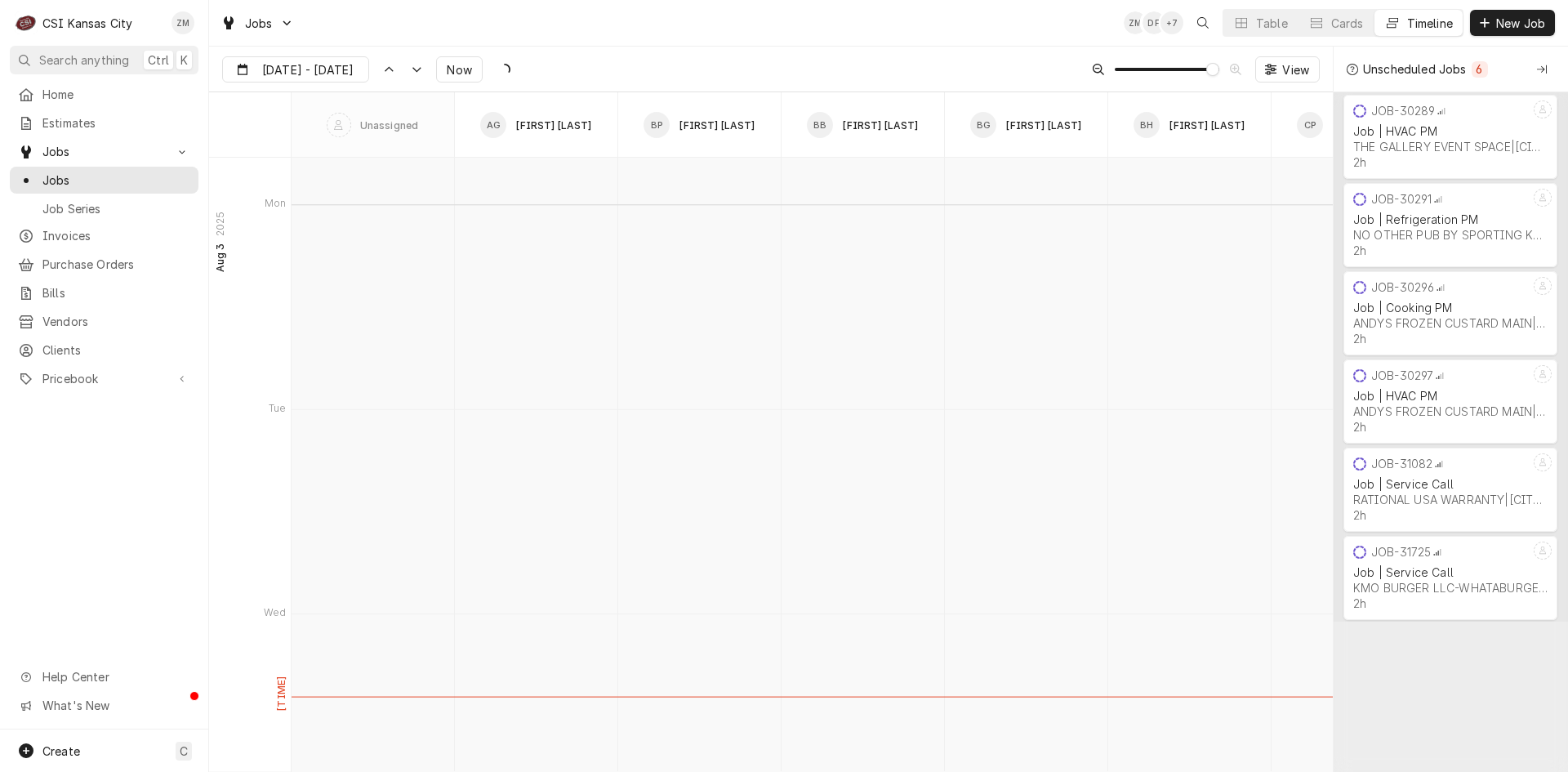 scroll, scrollTop: 11202, scrollLeft: 0, axis: vertical 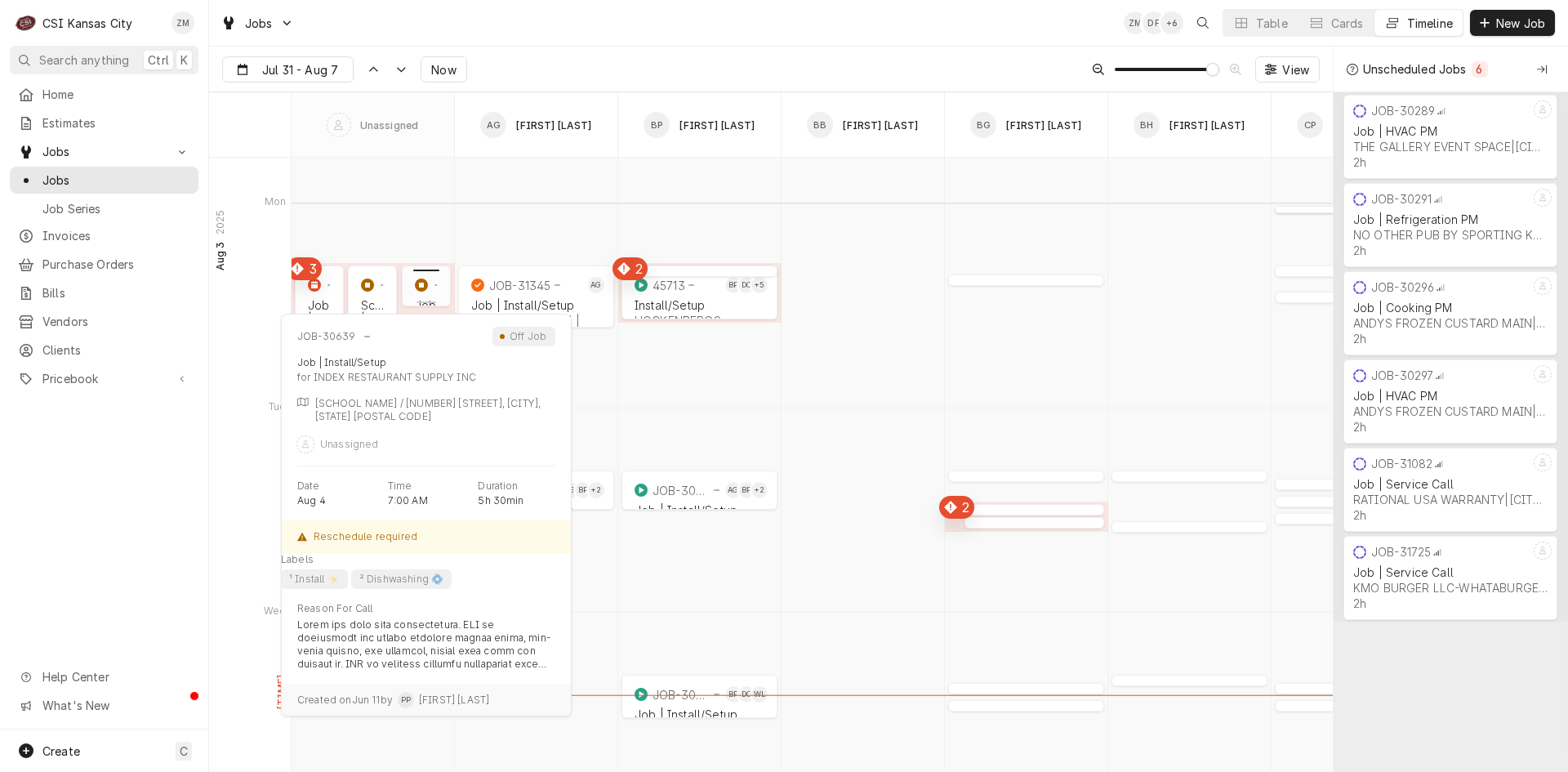 click at bounding box center (426, 273) 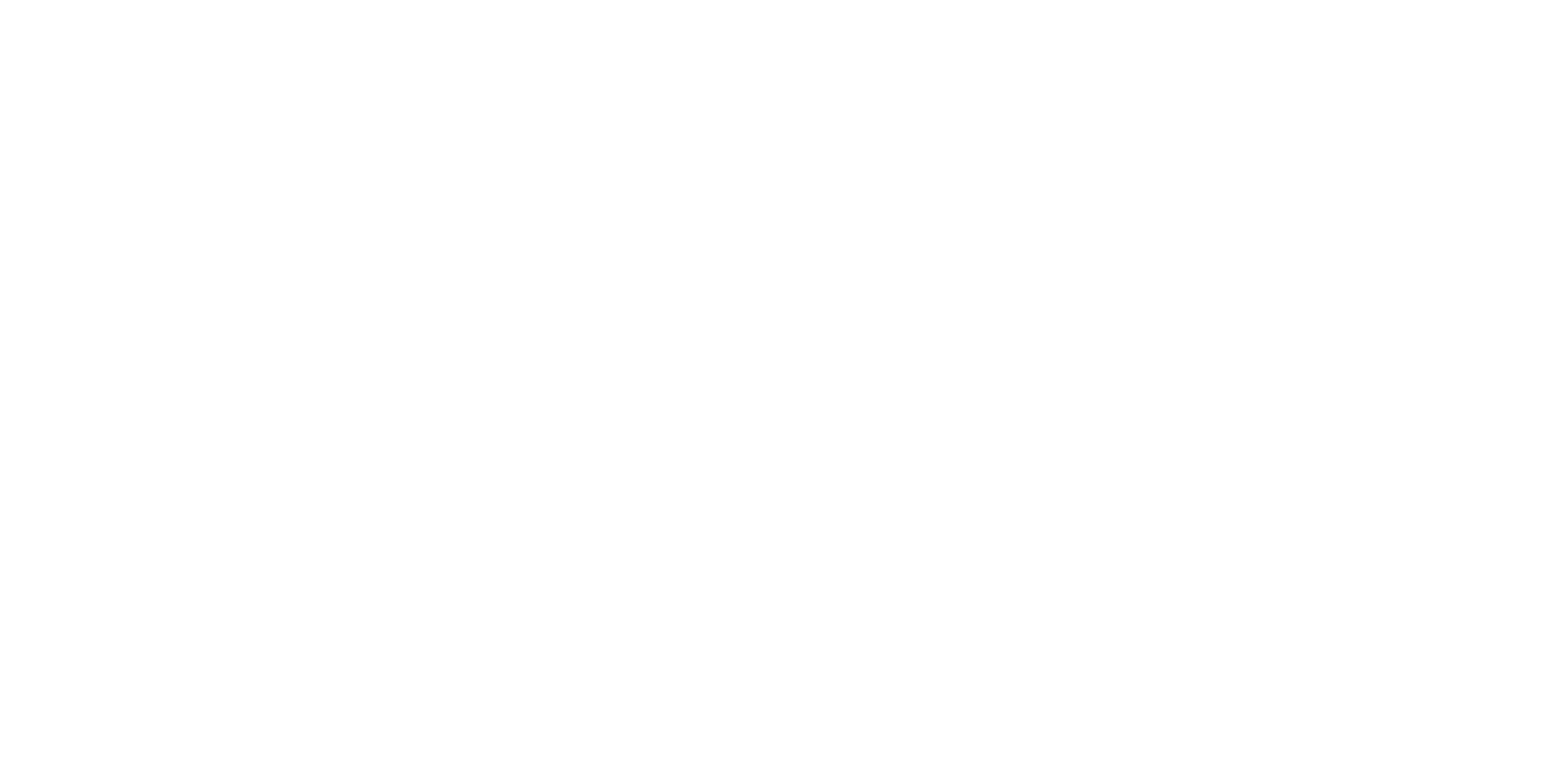 scroll, scrollTop: 0, scrollLeft: 0, axis: both 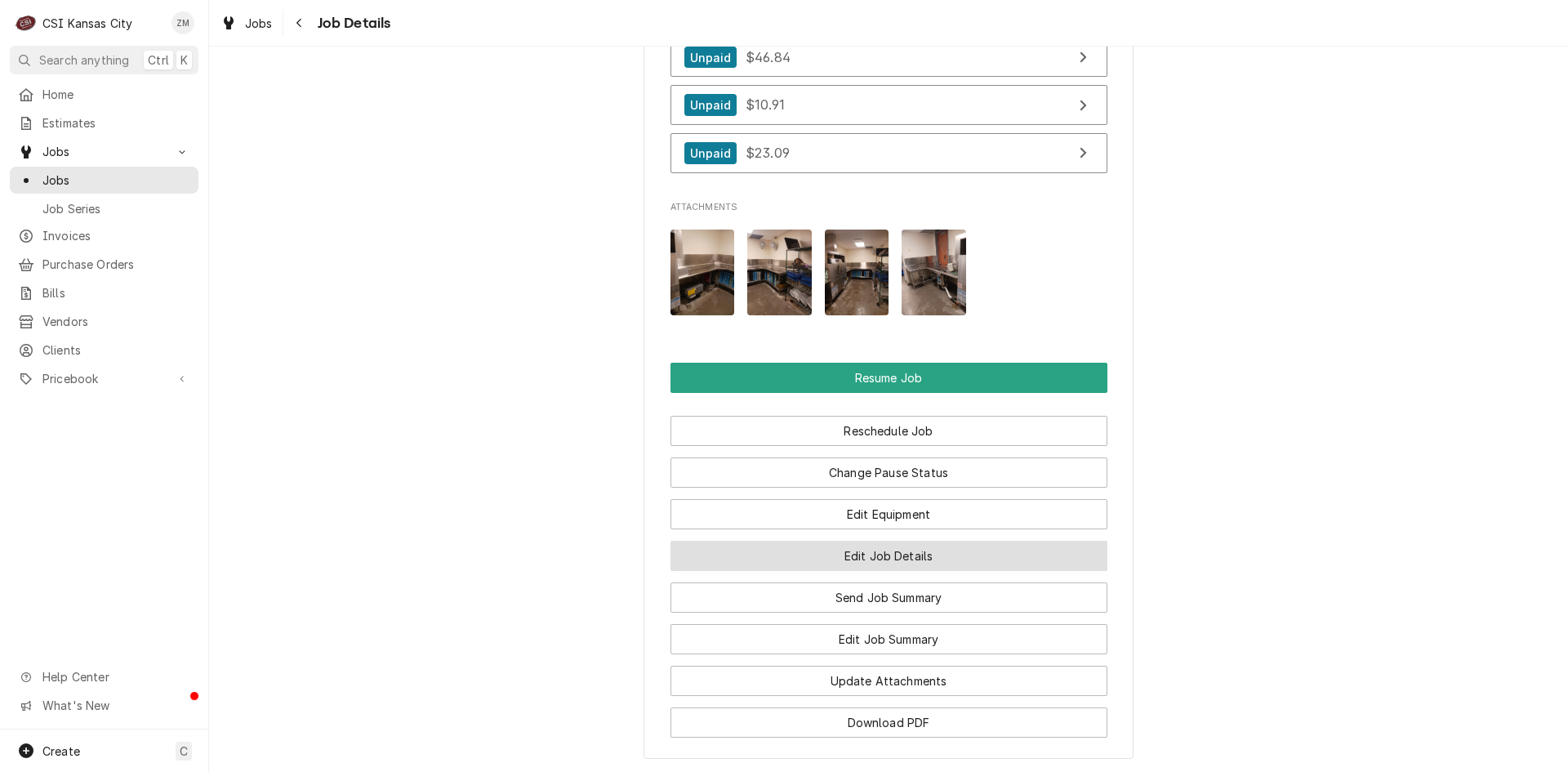 click on "Edit Job Details" at bounding box center (889, 556) 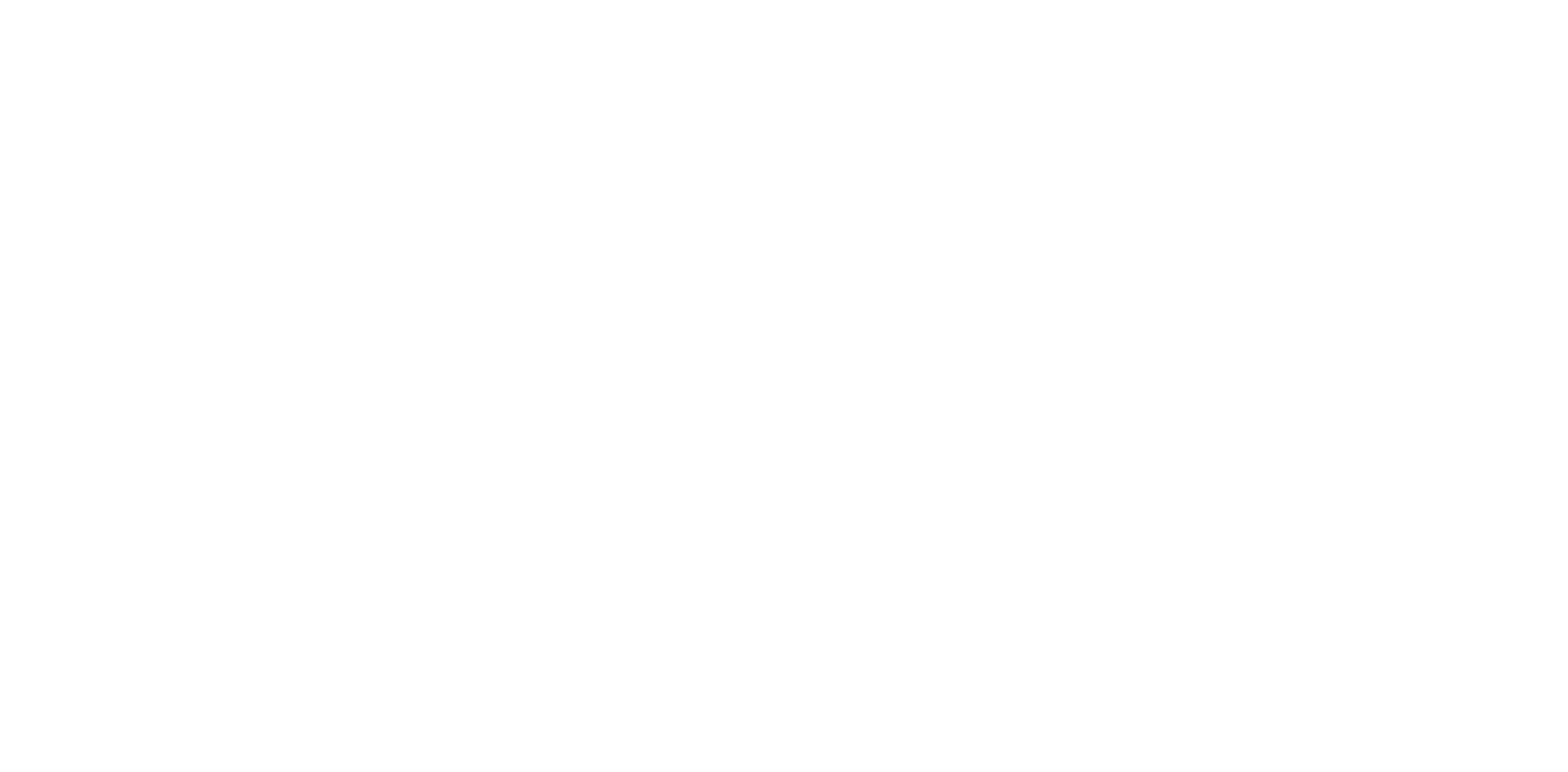 scroll, scrollTop: 0, scrollLeft: 0, axis: both 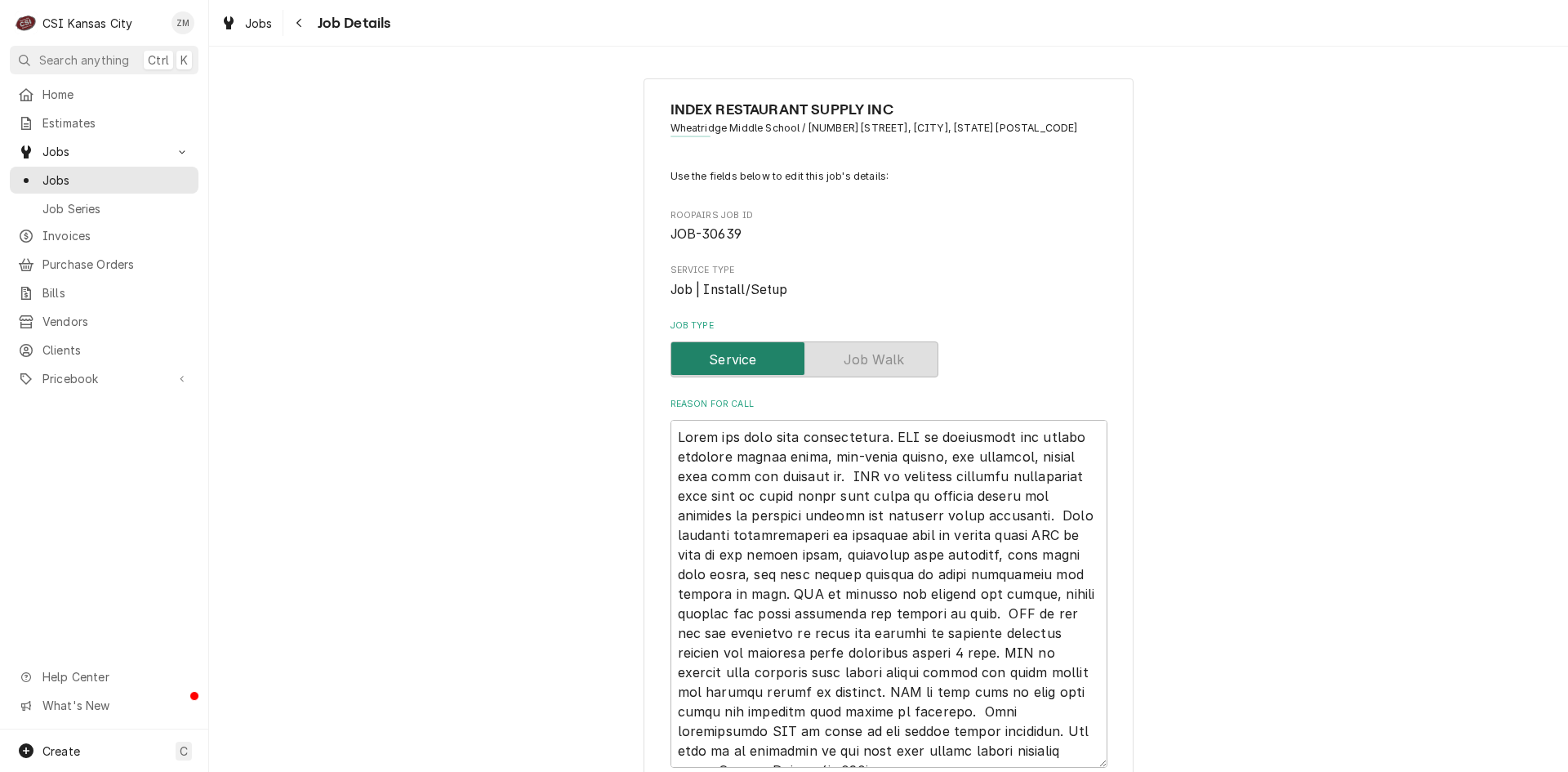 type on "x" 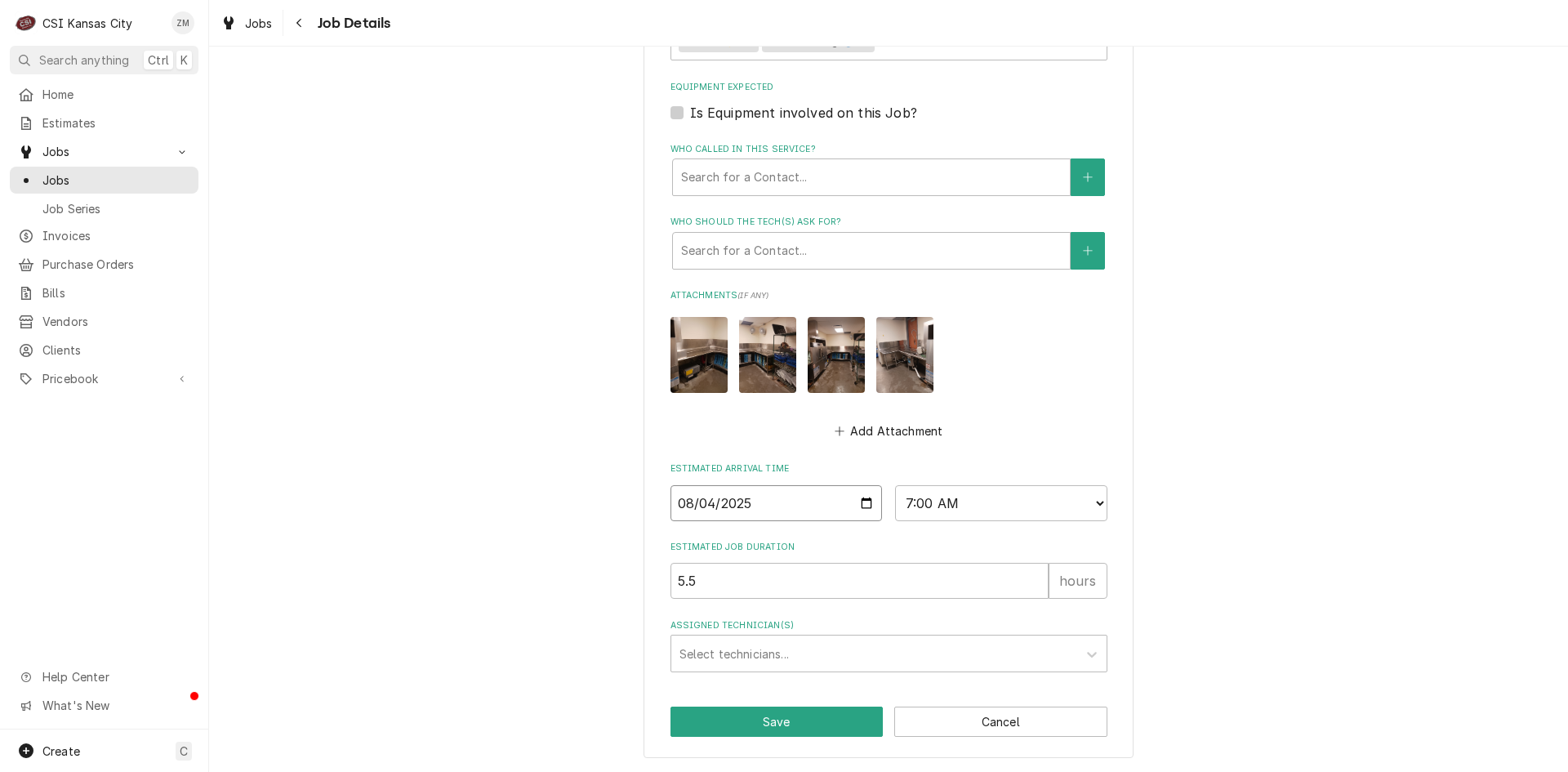 click on "2025-08-04" at bounding box center [777, 503] 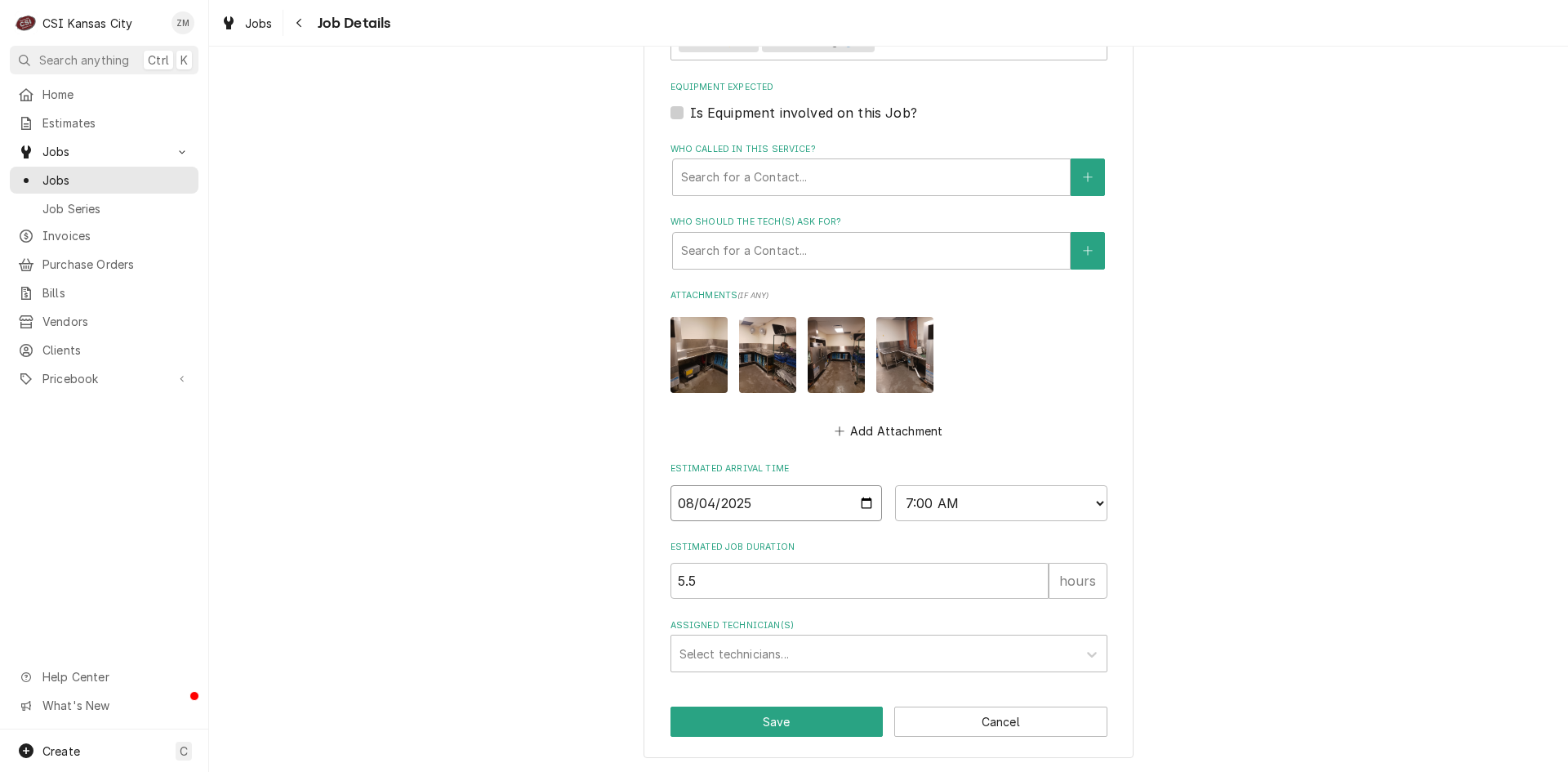 type on "2025-08-11" 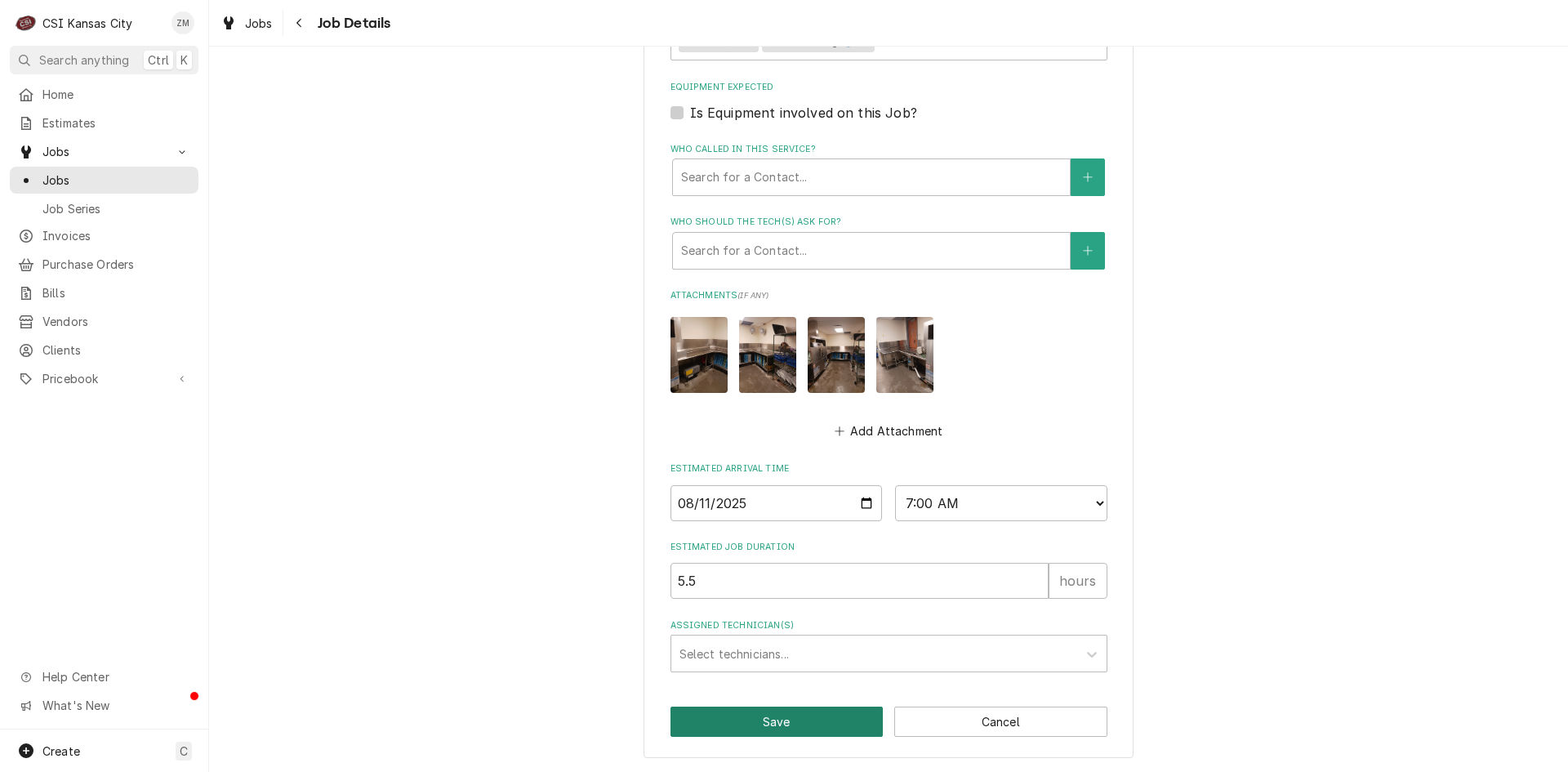 click on "Save" at bounding box center [777, 721] 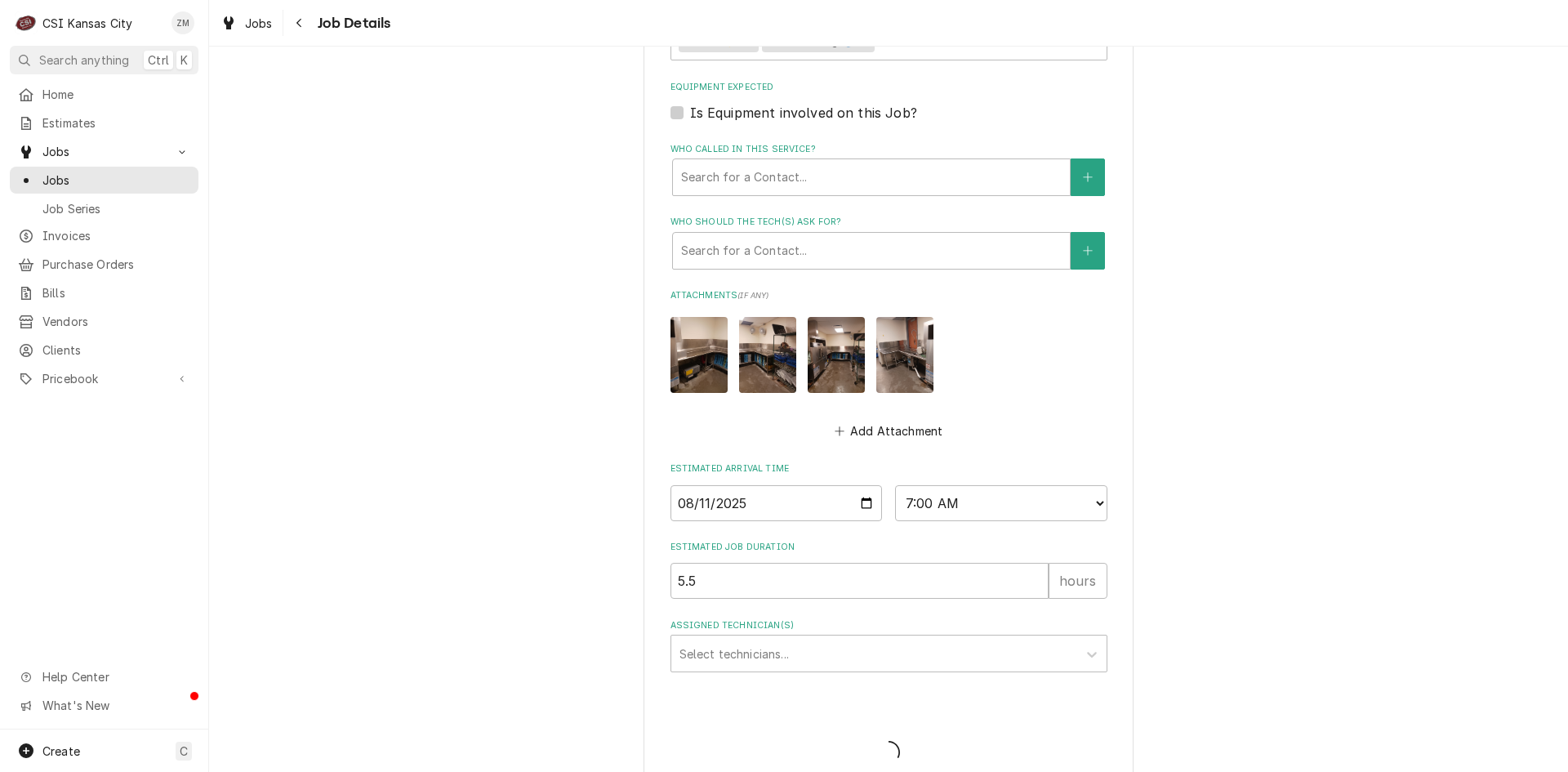 type on "x" 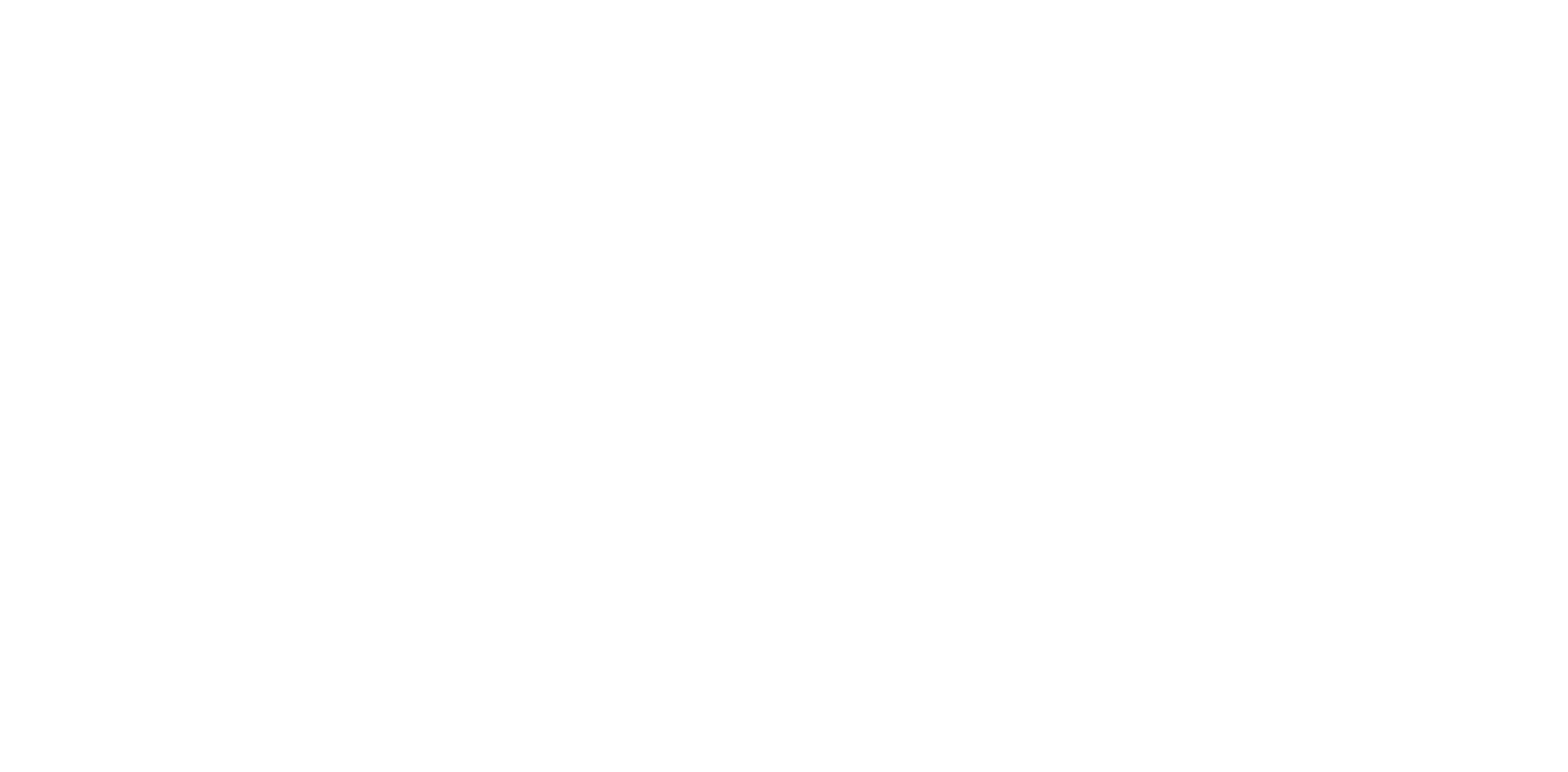 scroll, scrollTop: 0, scrollLeft: 0, axis: both 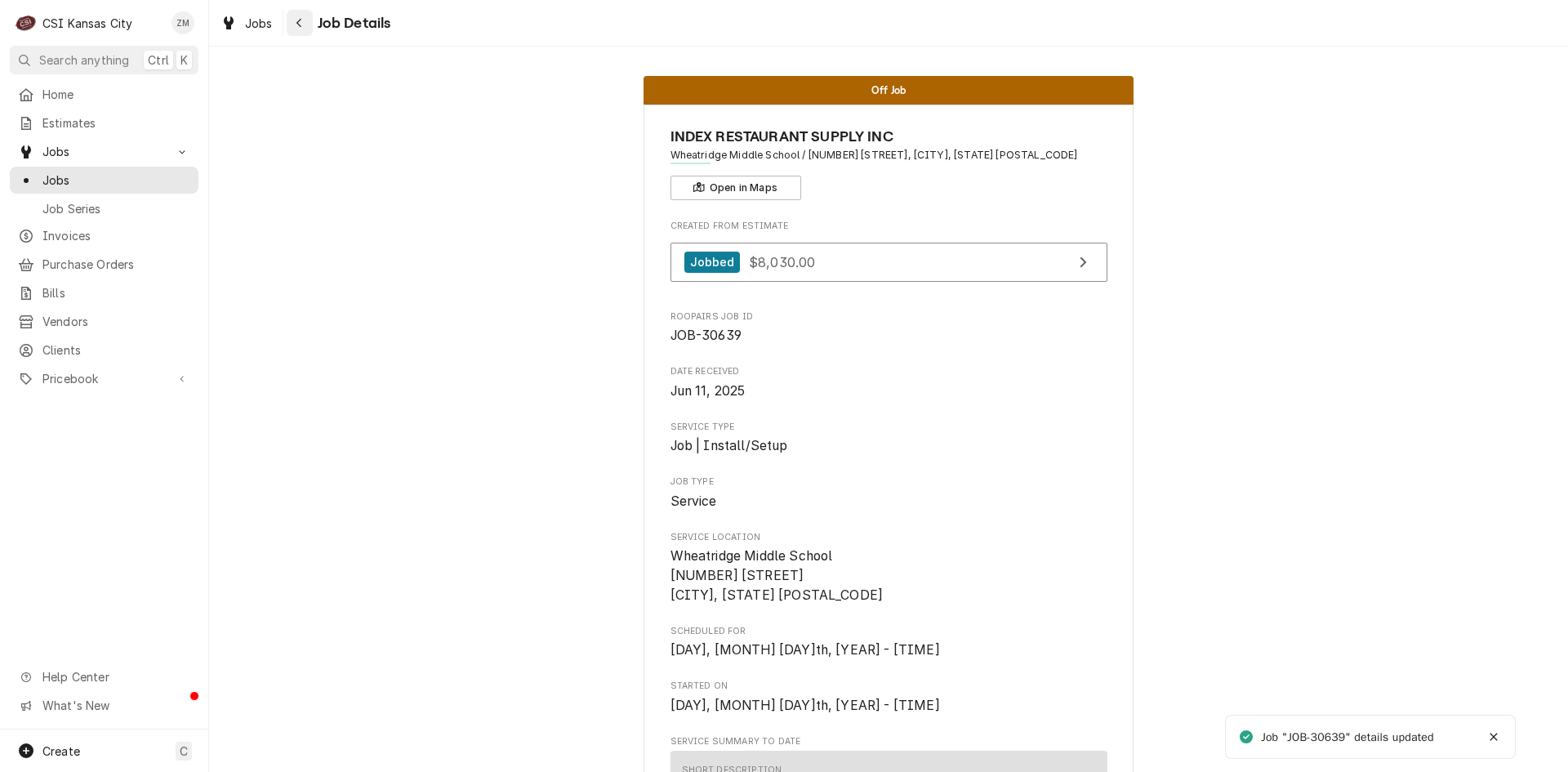 click 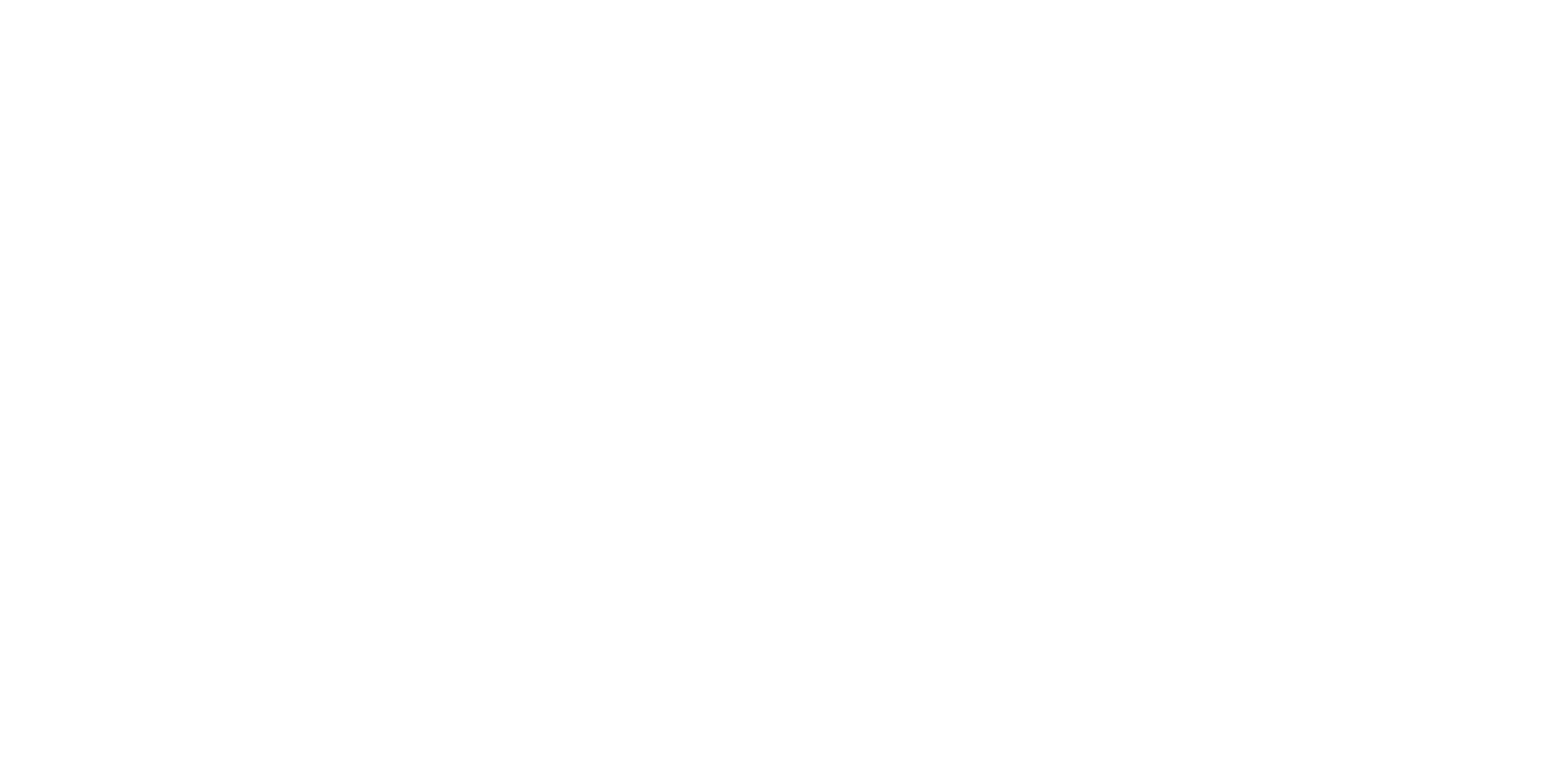 scroll, scrollTop: 0, scrollLeft: 0, axis: both 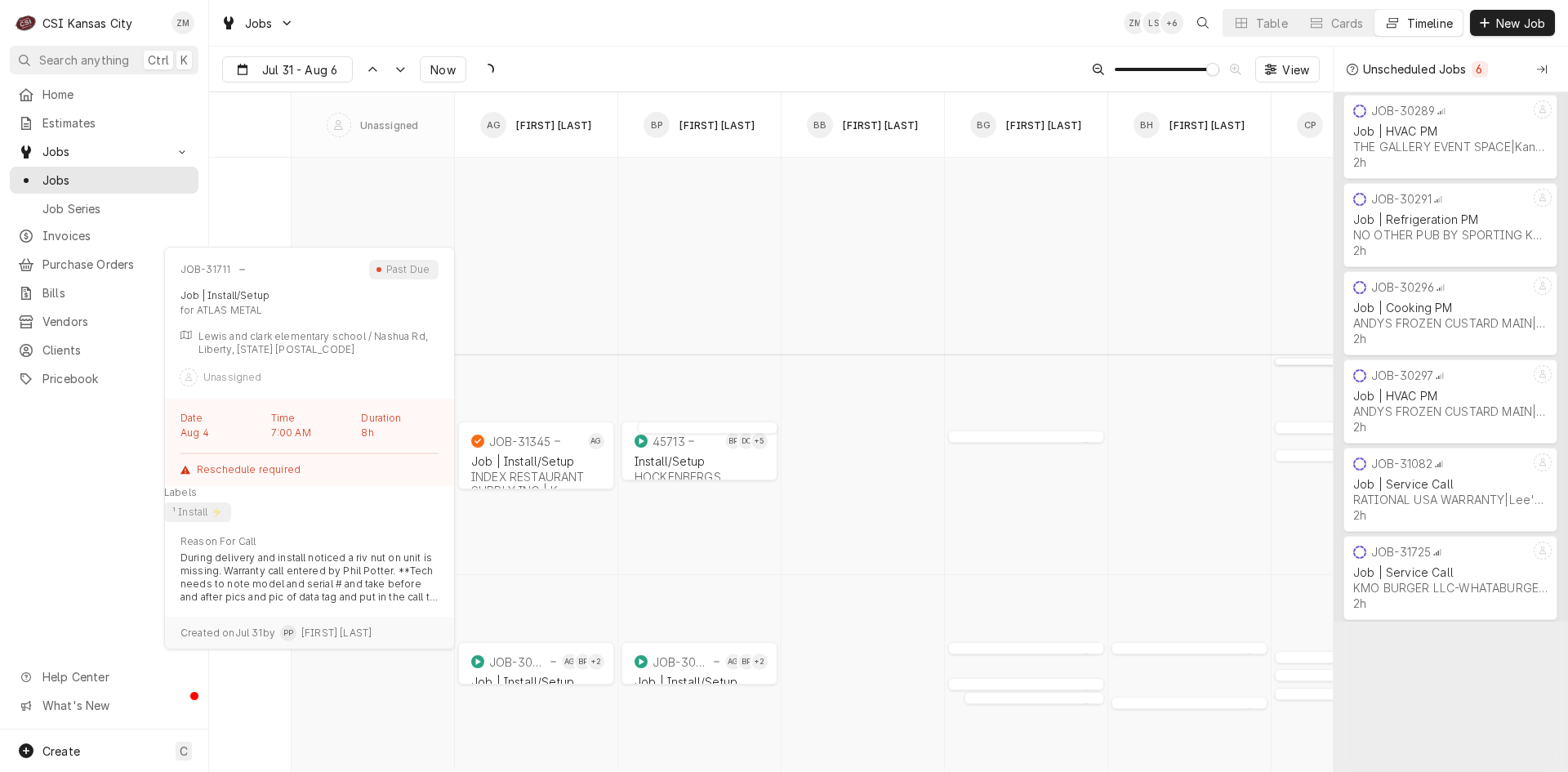click on "Job | Install/Setup" at bounding box center (372, 461) 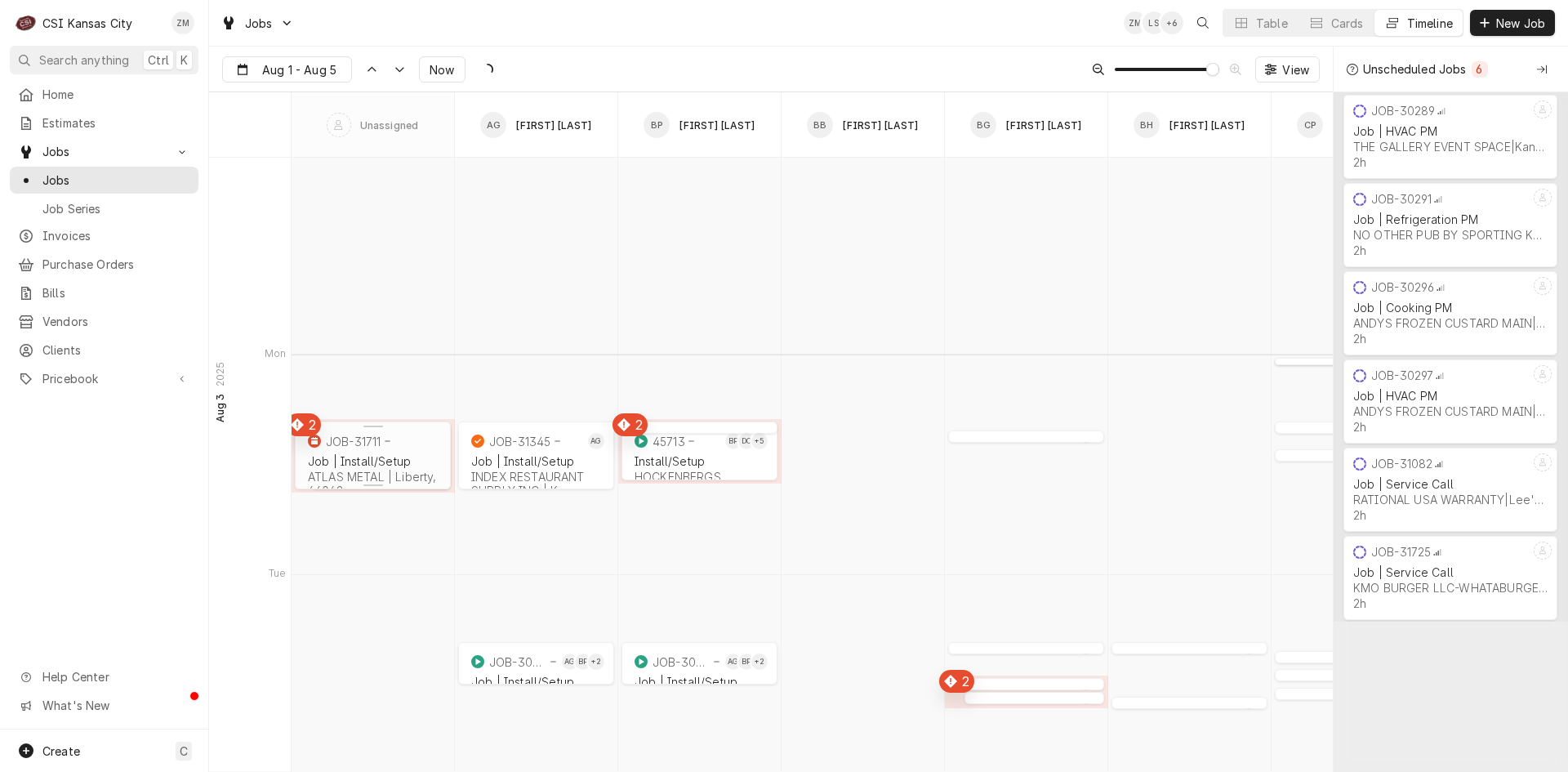 type on "Aug 1" 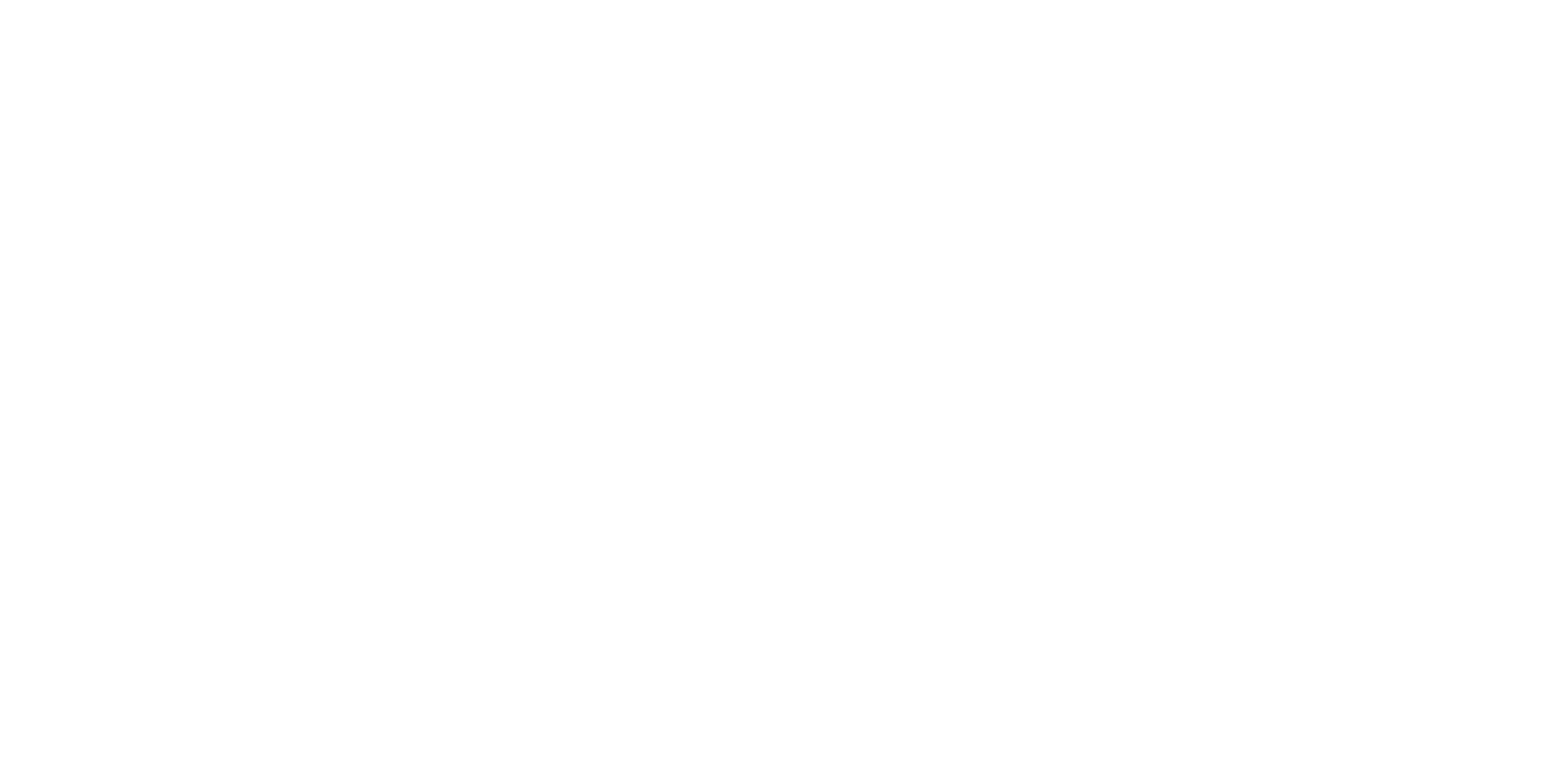 scroll, scrollTop: 0, scrollLeft: 0, axis: both 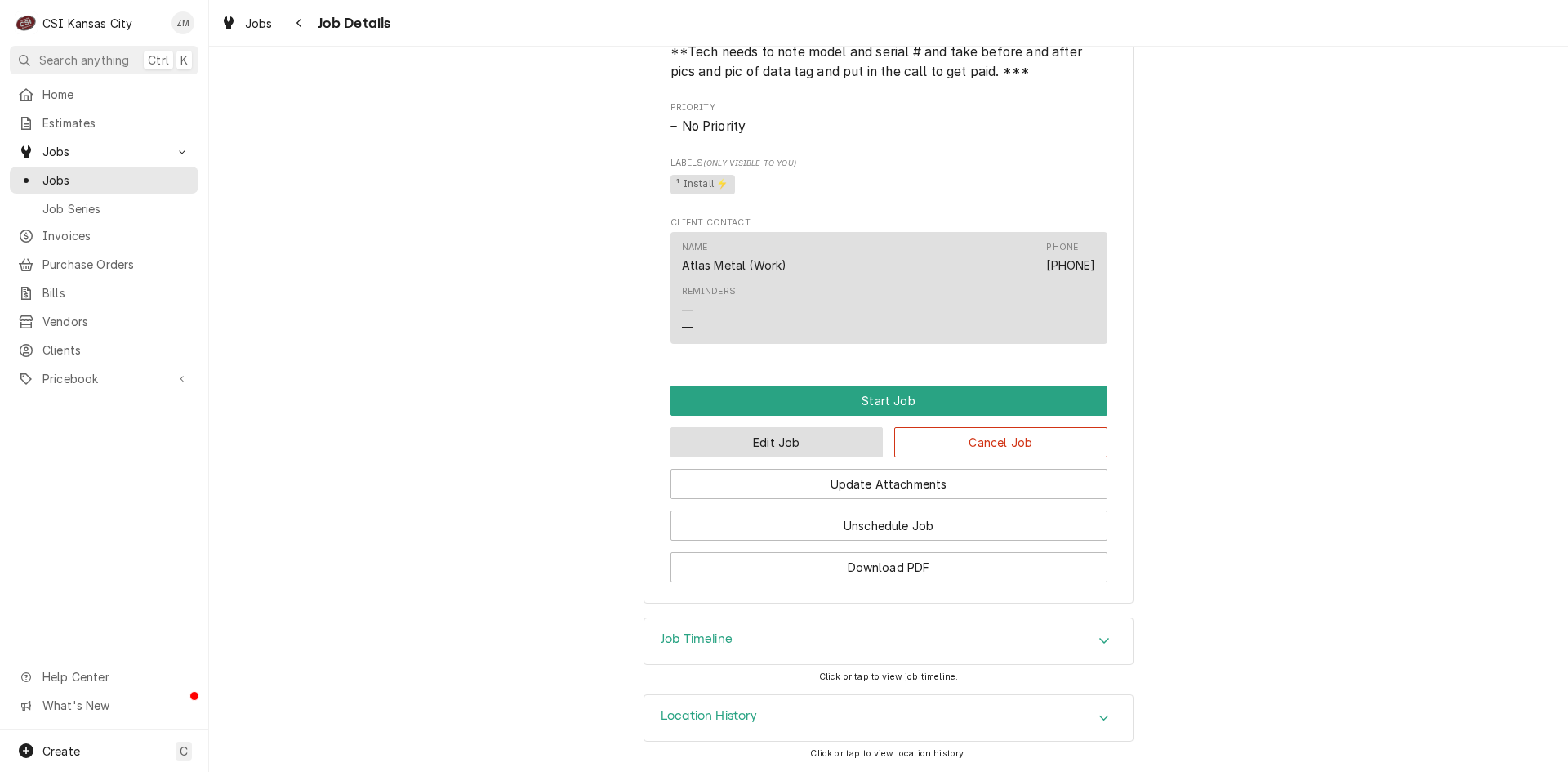 click on "Edit Job" at bounding box center (777, 442) 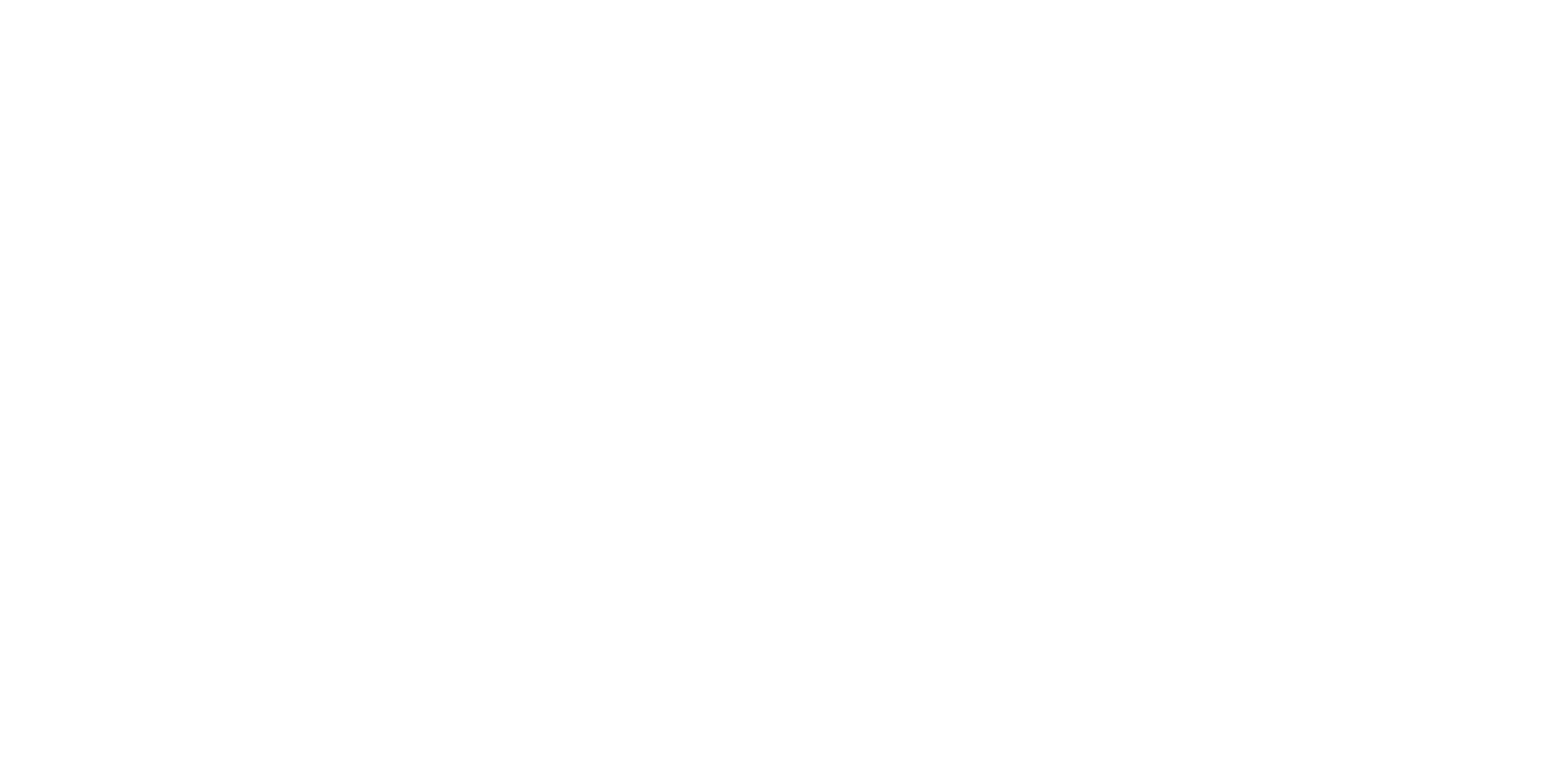 scroll, scrollTop: 0, scrollLeft: 0, axis: both 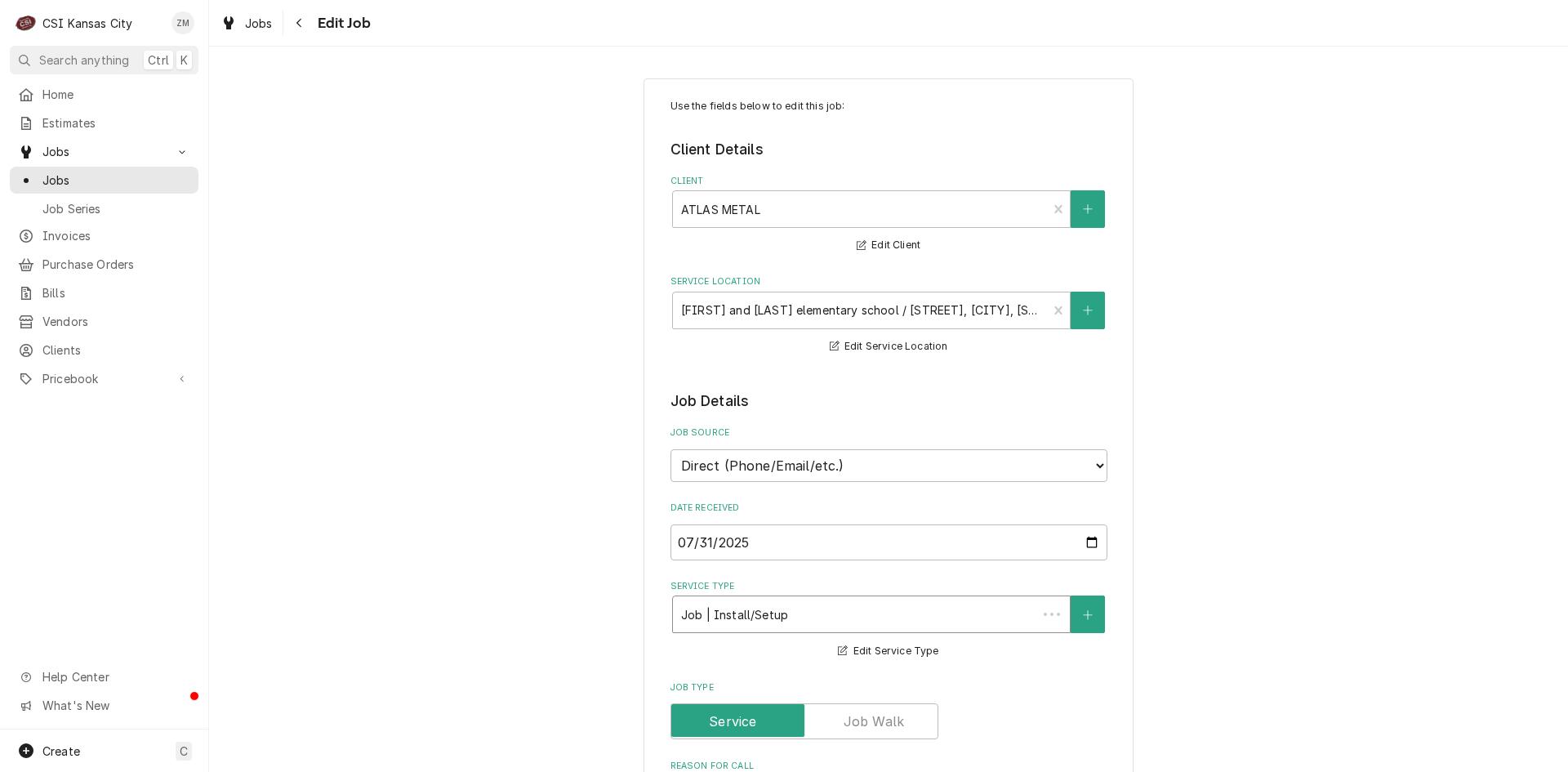 type on "x" 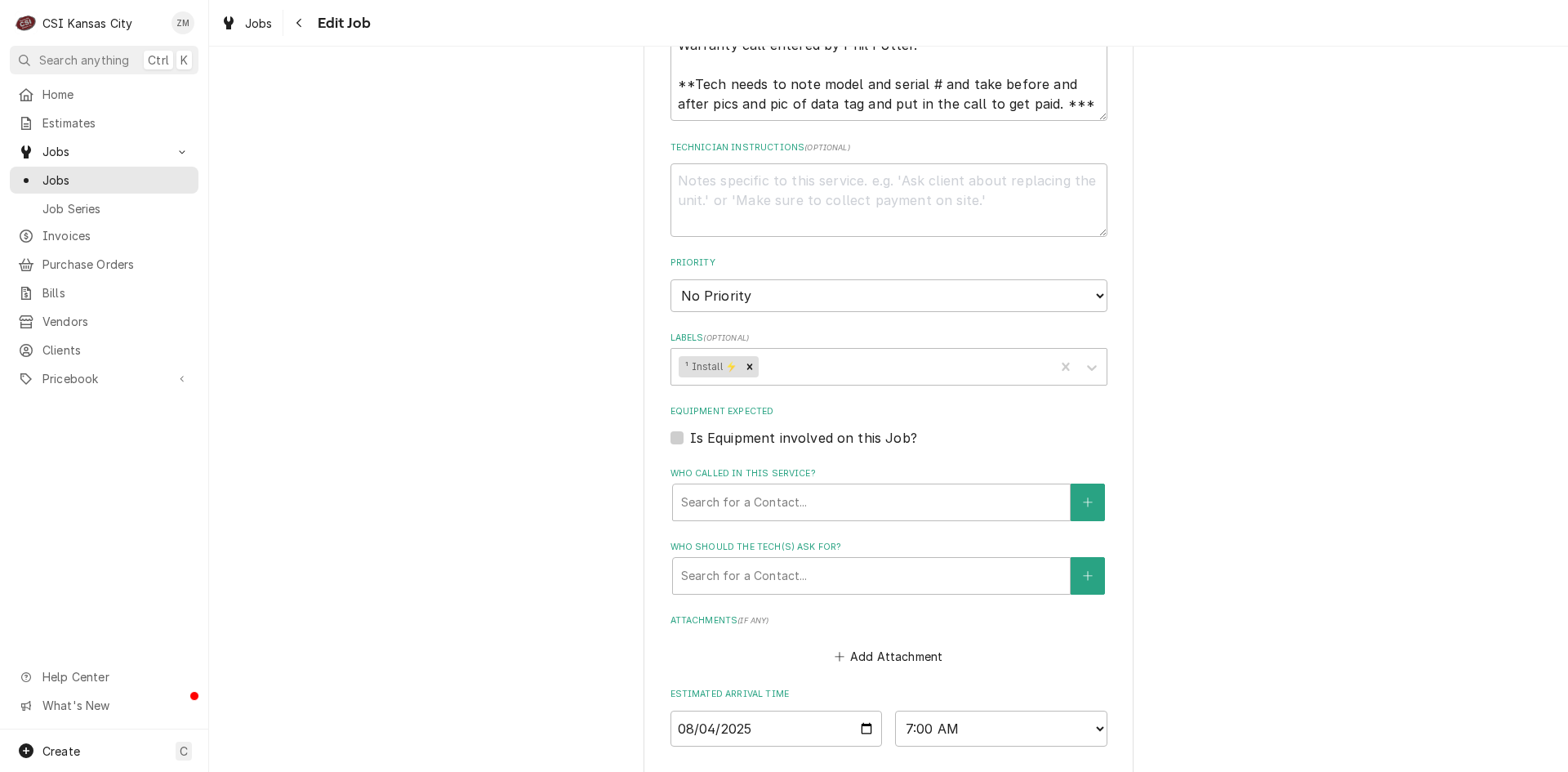 scroll, scrollTop: 1069, scrollLeft: 0, axis: vertical 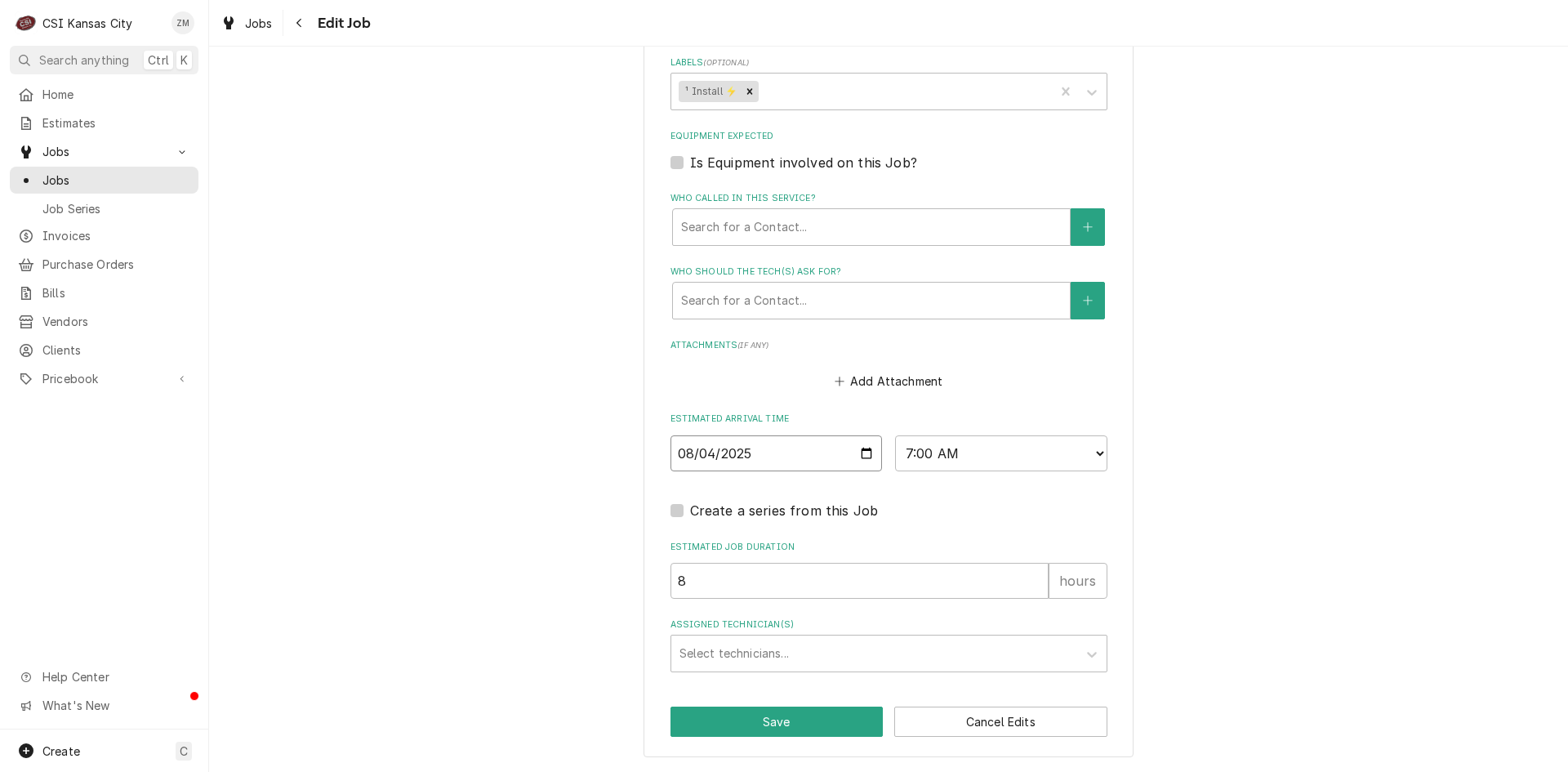 click on "2025-08-04" at bounding box center (777, 453) 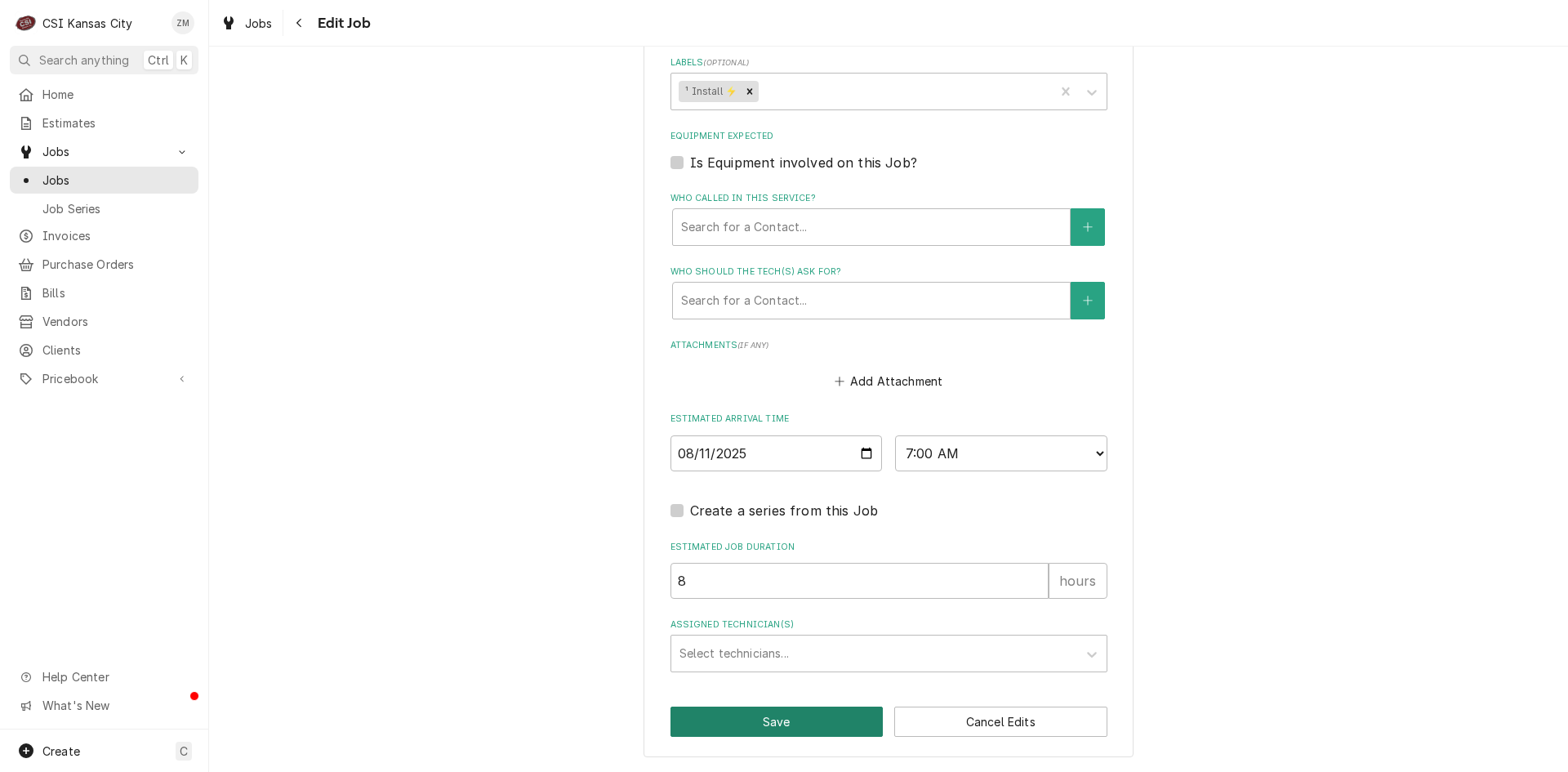 click on "Save" at bounding box center (777, 721) 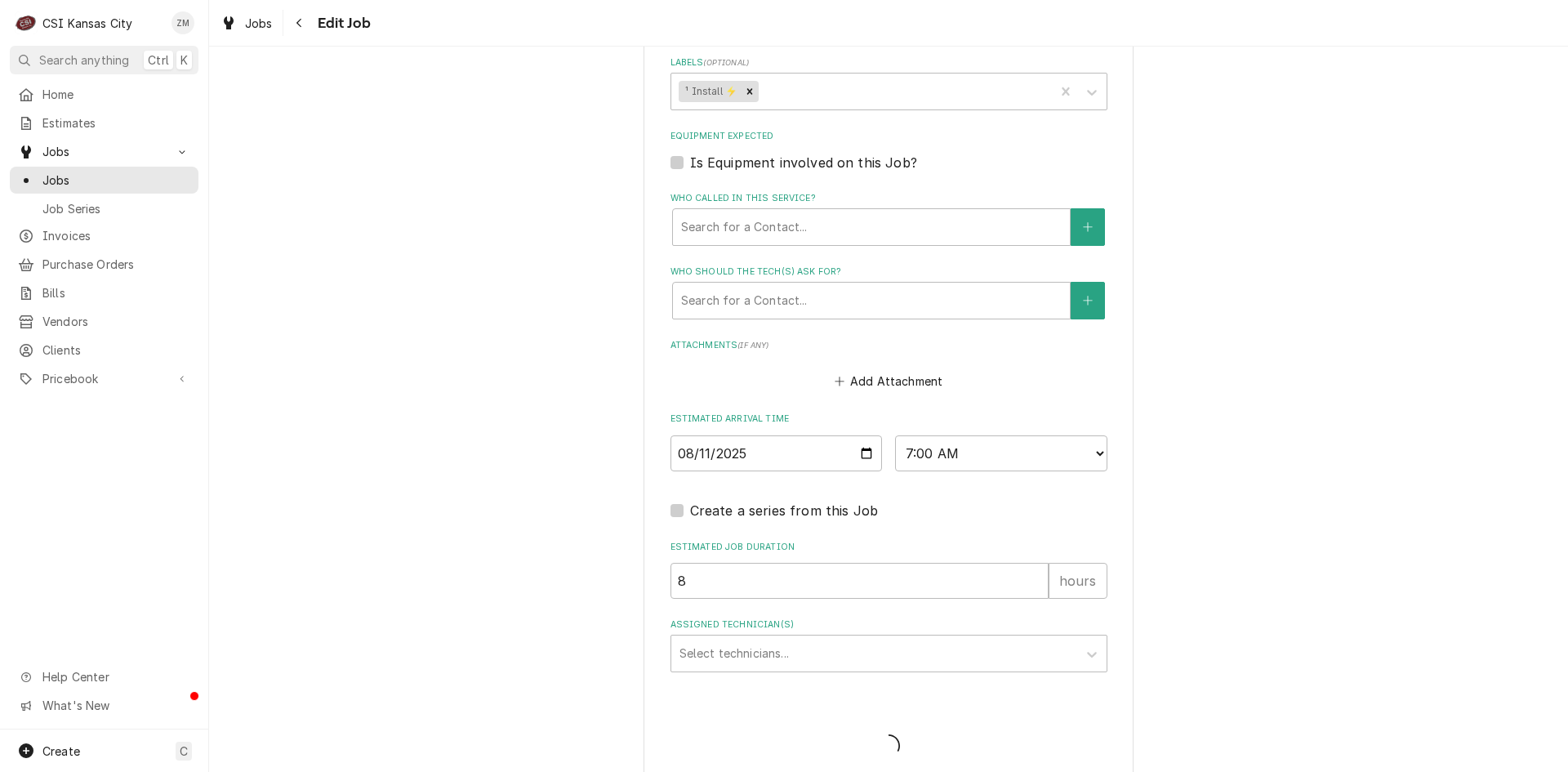 type on "x" 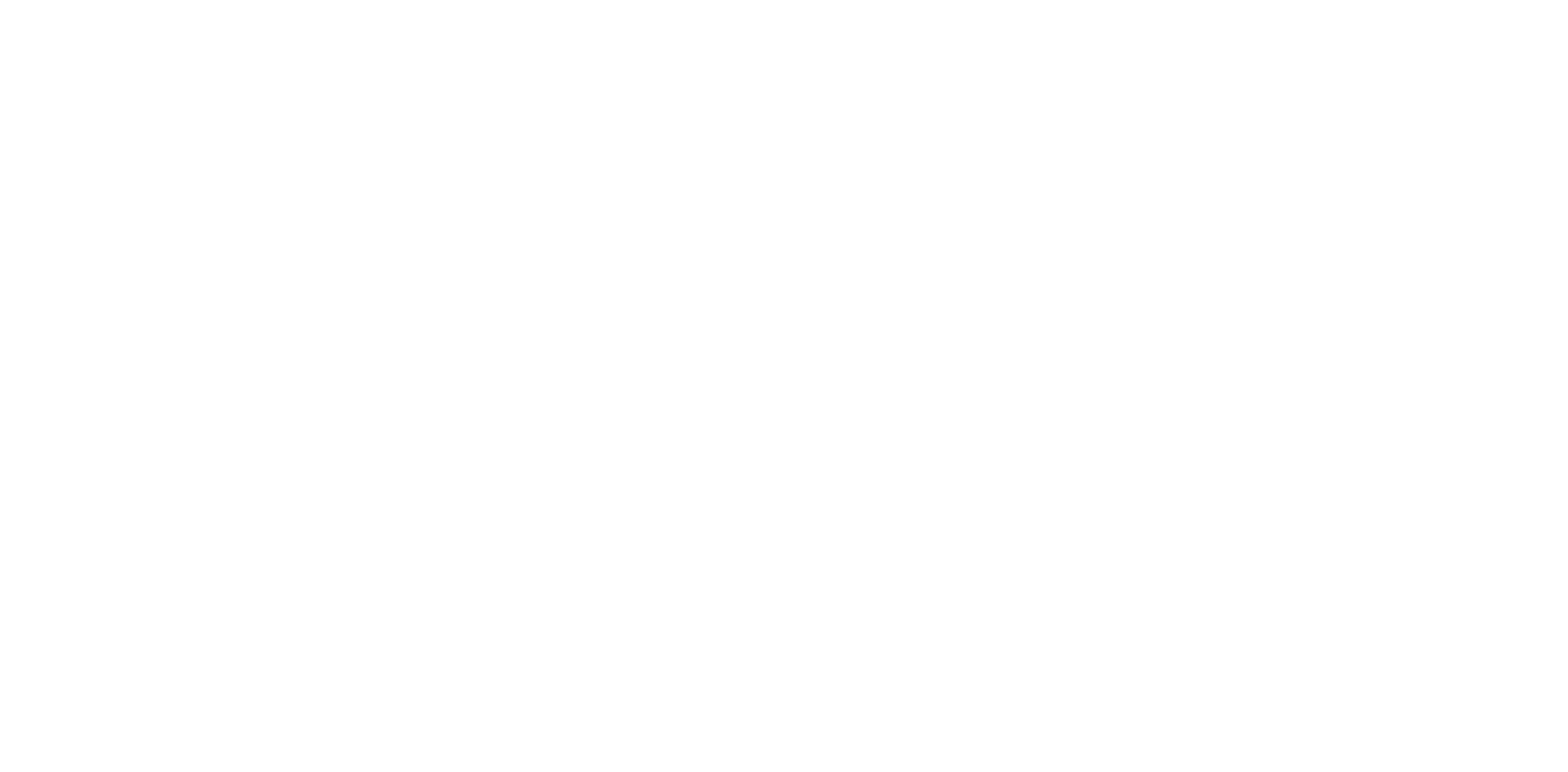 scroll, scrollTop: 0, scrollLeft: 0, axis: both 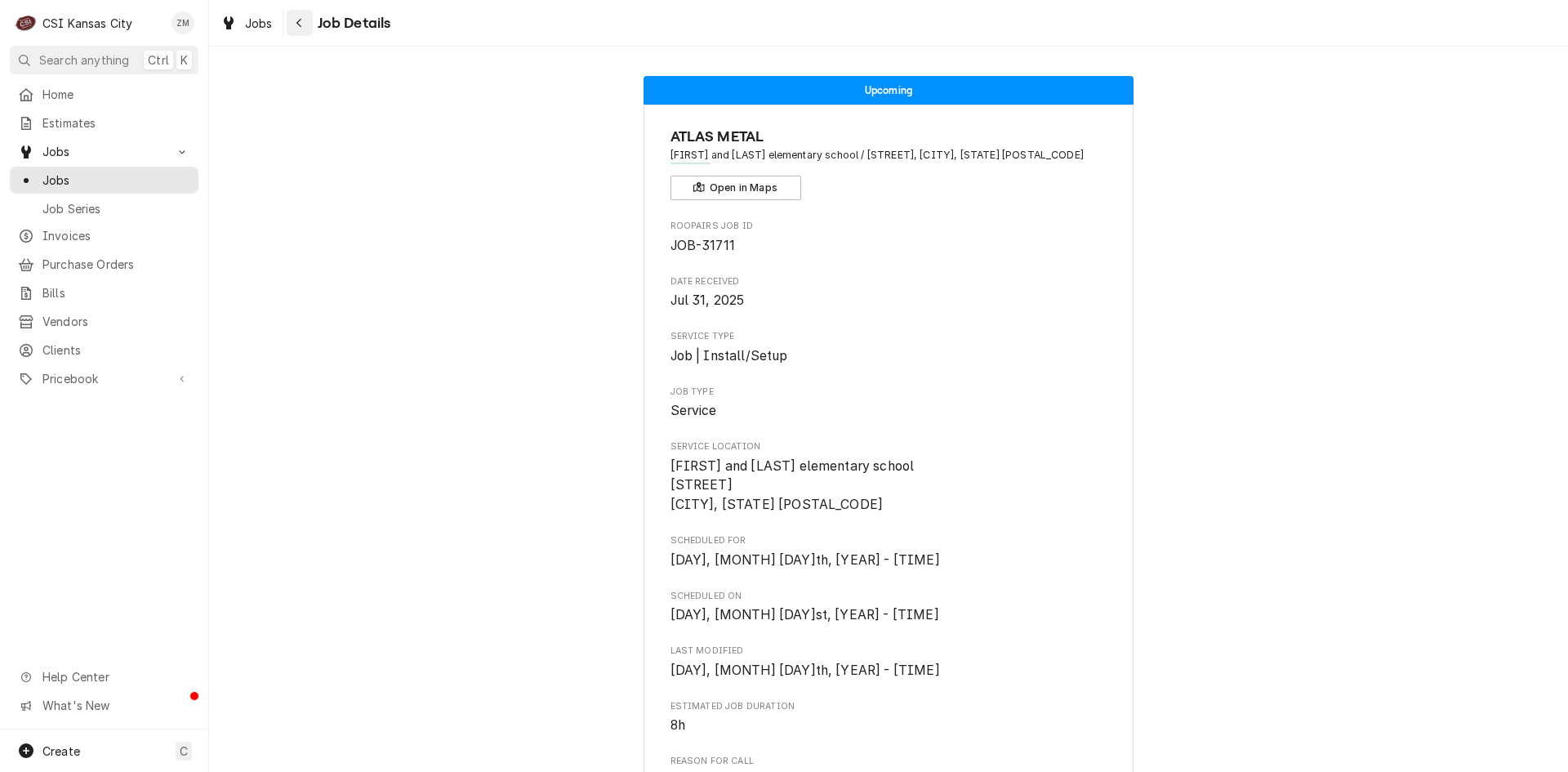 click 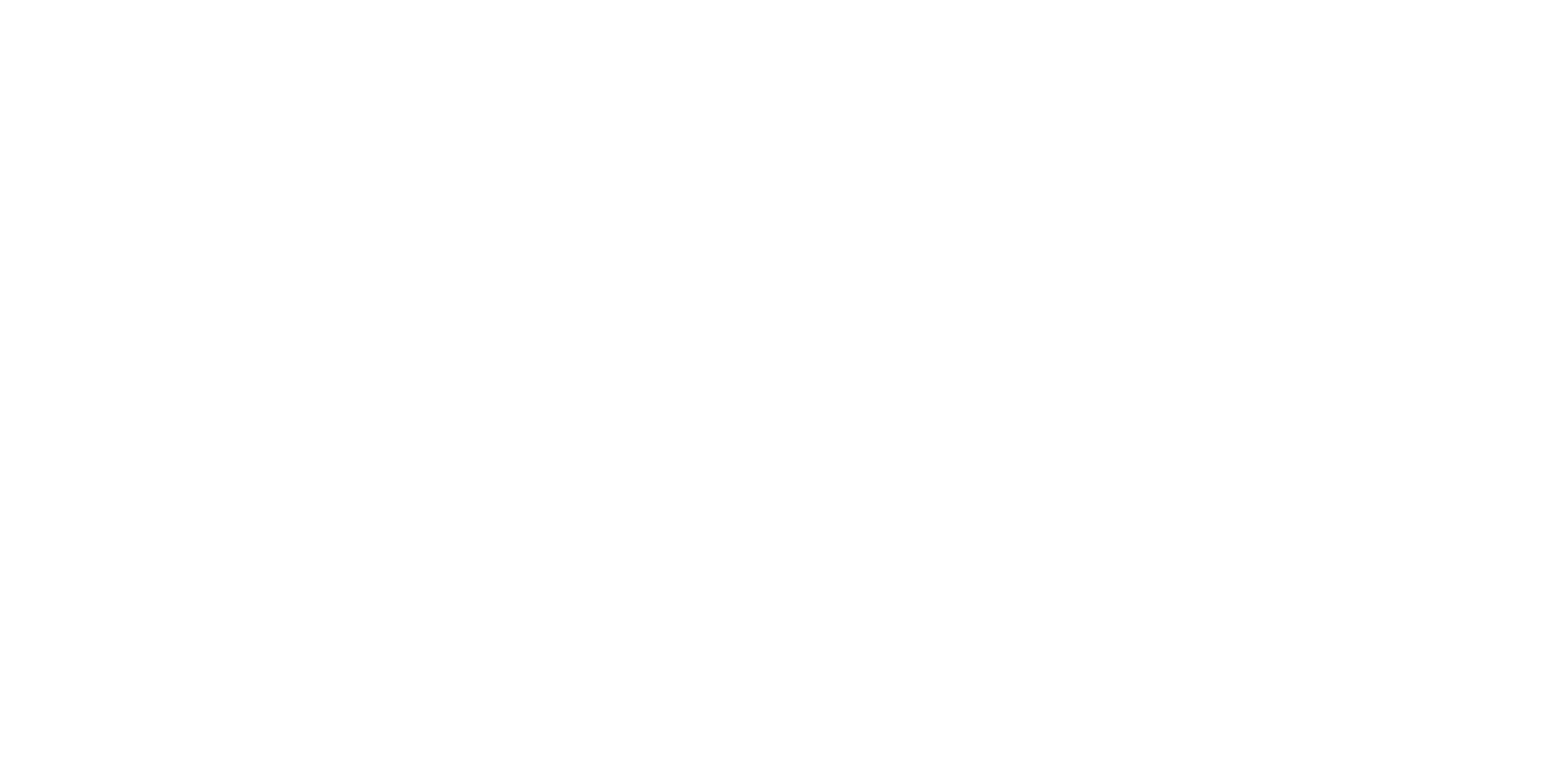 scroll, scrollTop: 0, scrollLeft: 0, axis: both 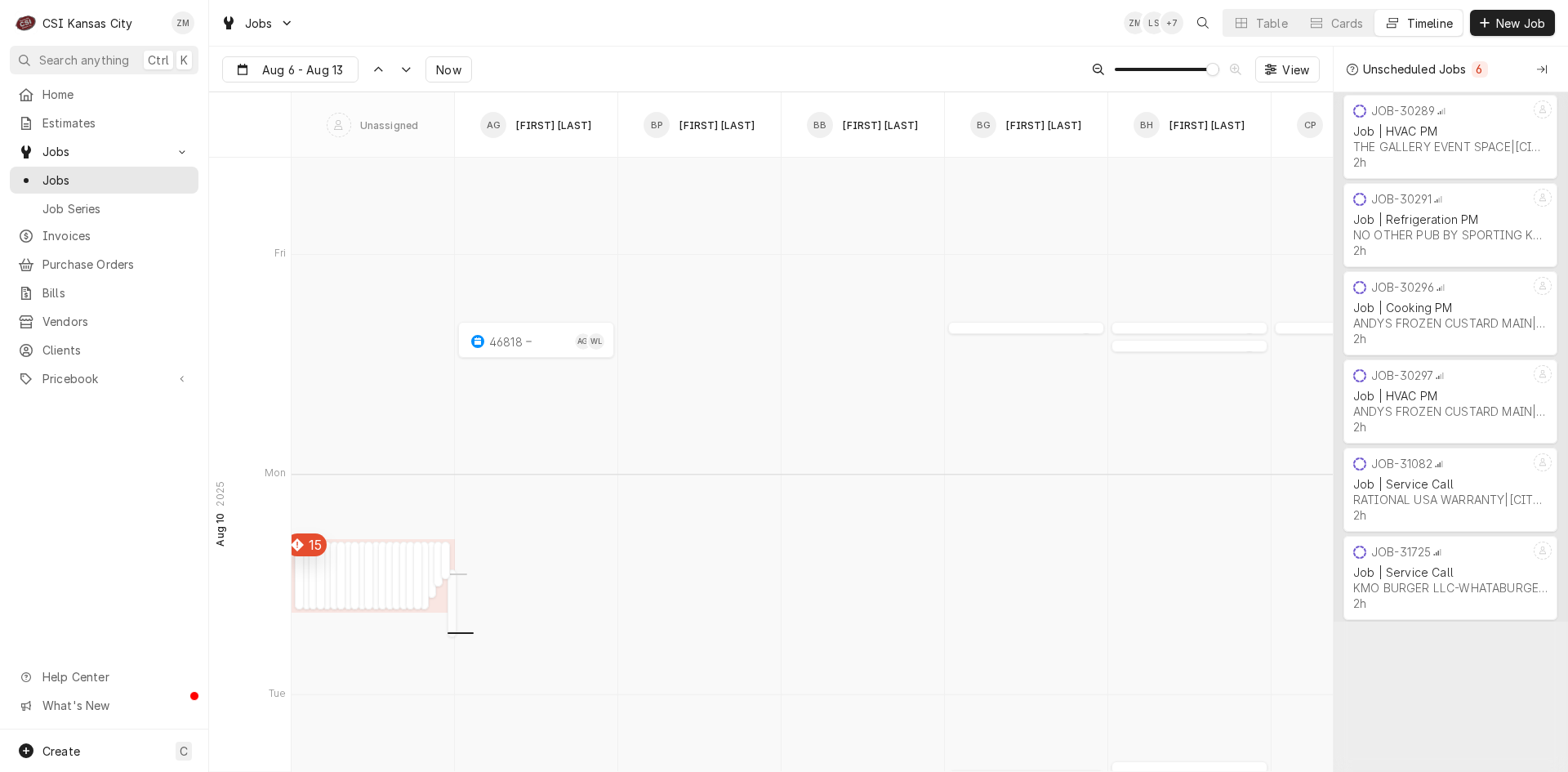 click at bounding box center (452, 630) 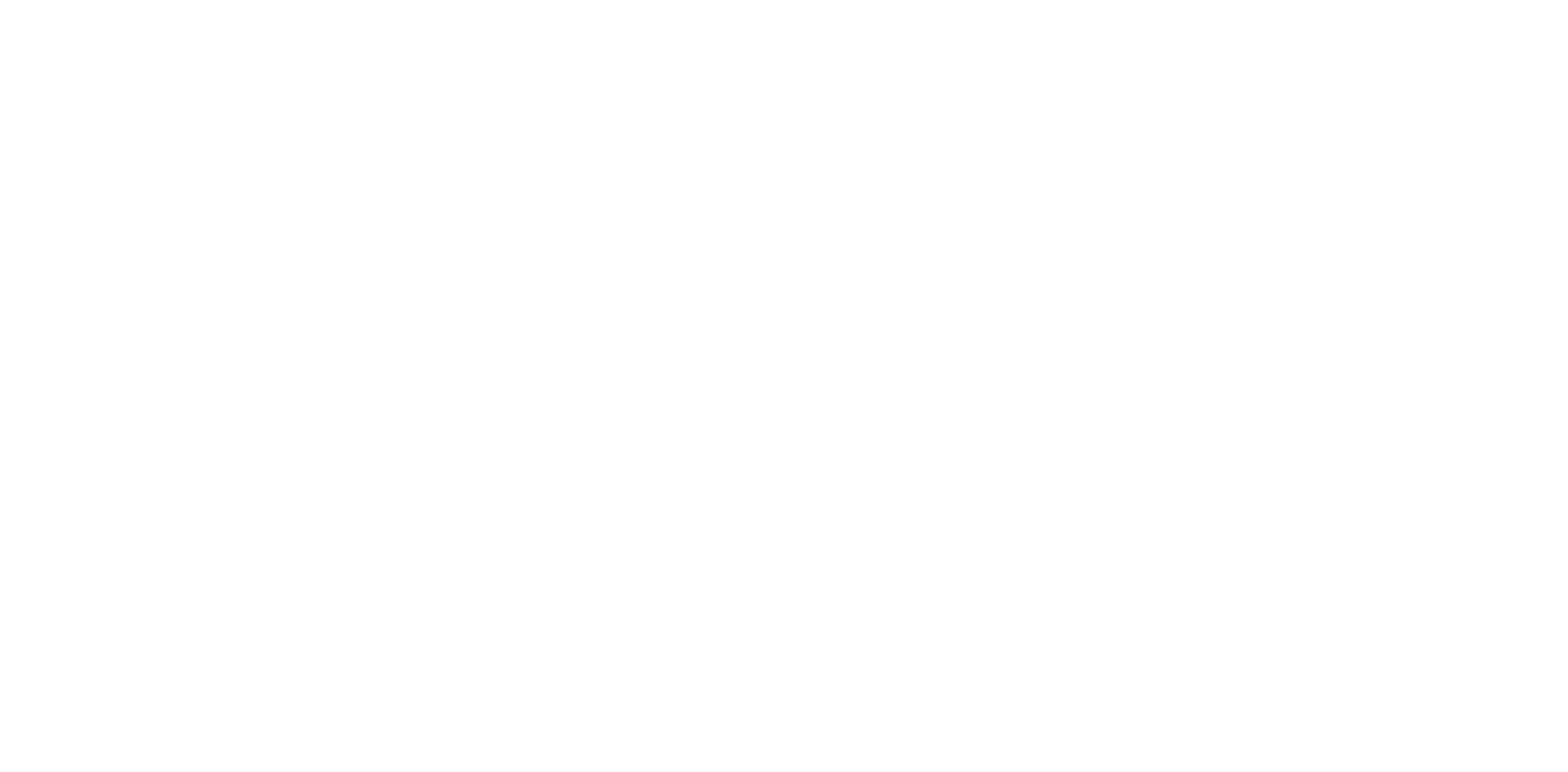 scroll, scrollTop: 0, scrollLeft: 0, axis: both 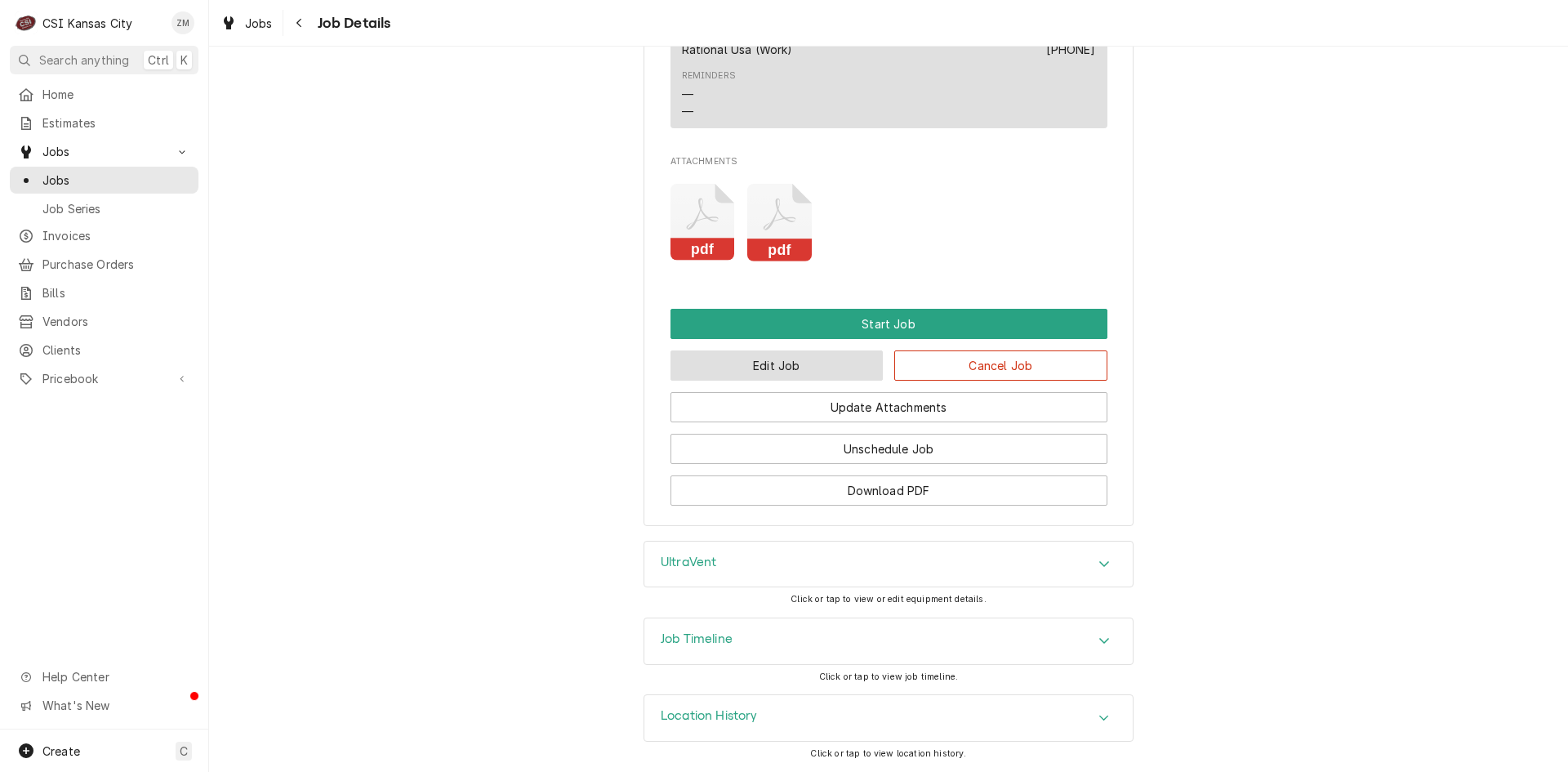 click on "Edit Job" at bounding box center [777, 365] 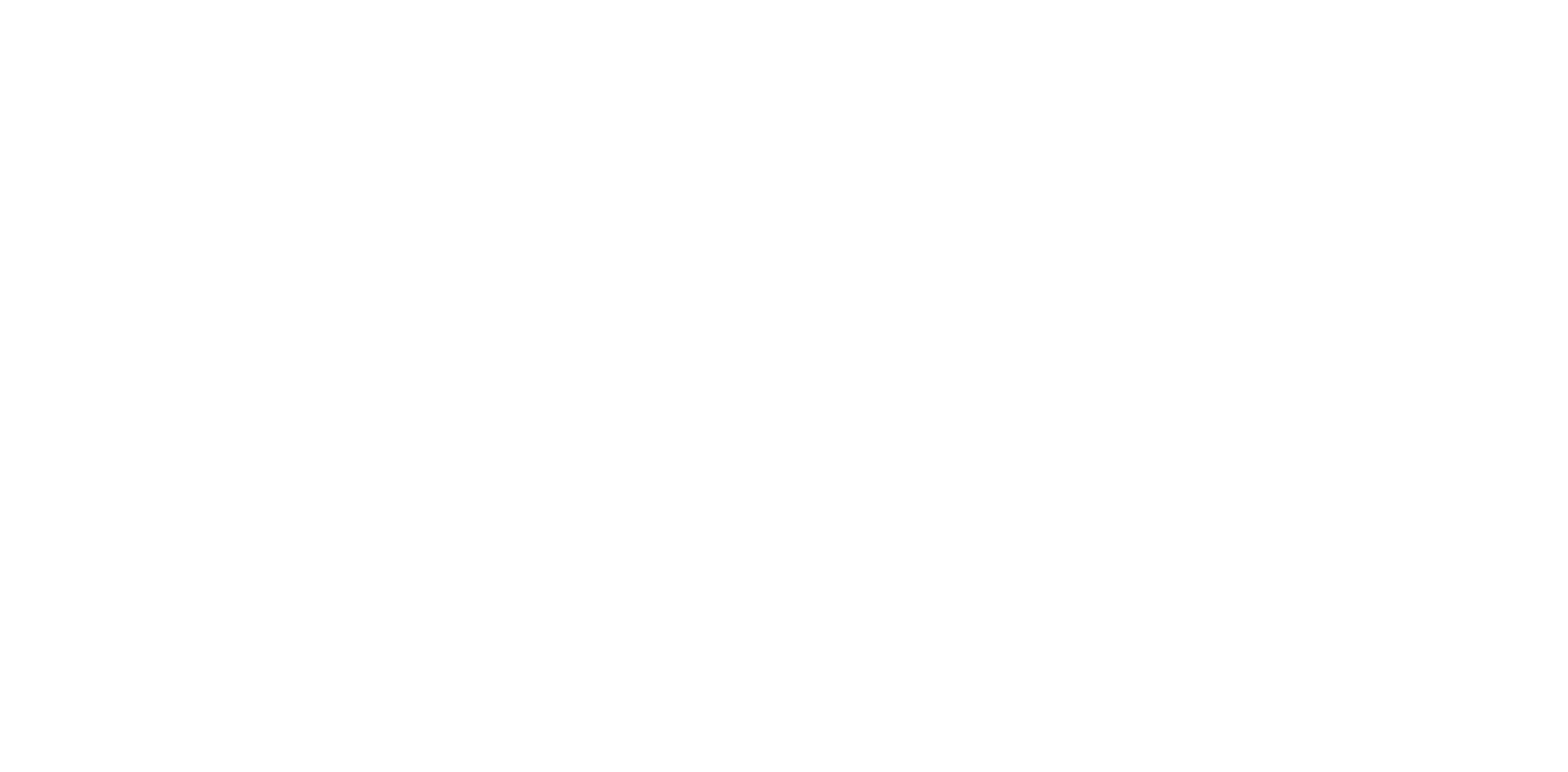 scroll, scrollTop: 0, scrollLeft: 0, axis: both 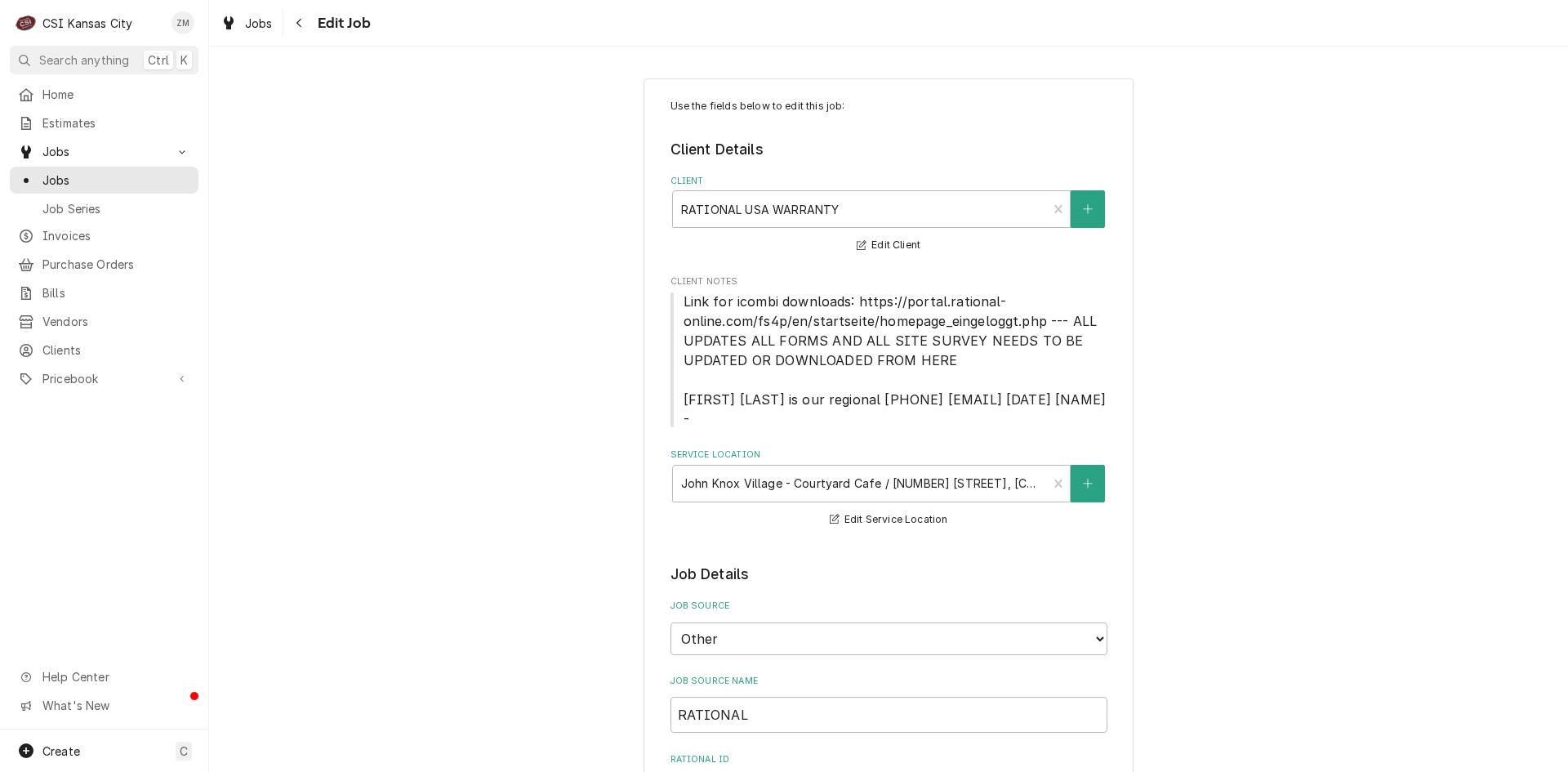 type on "x" 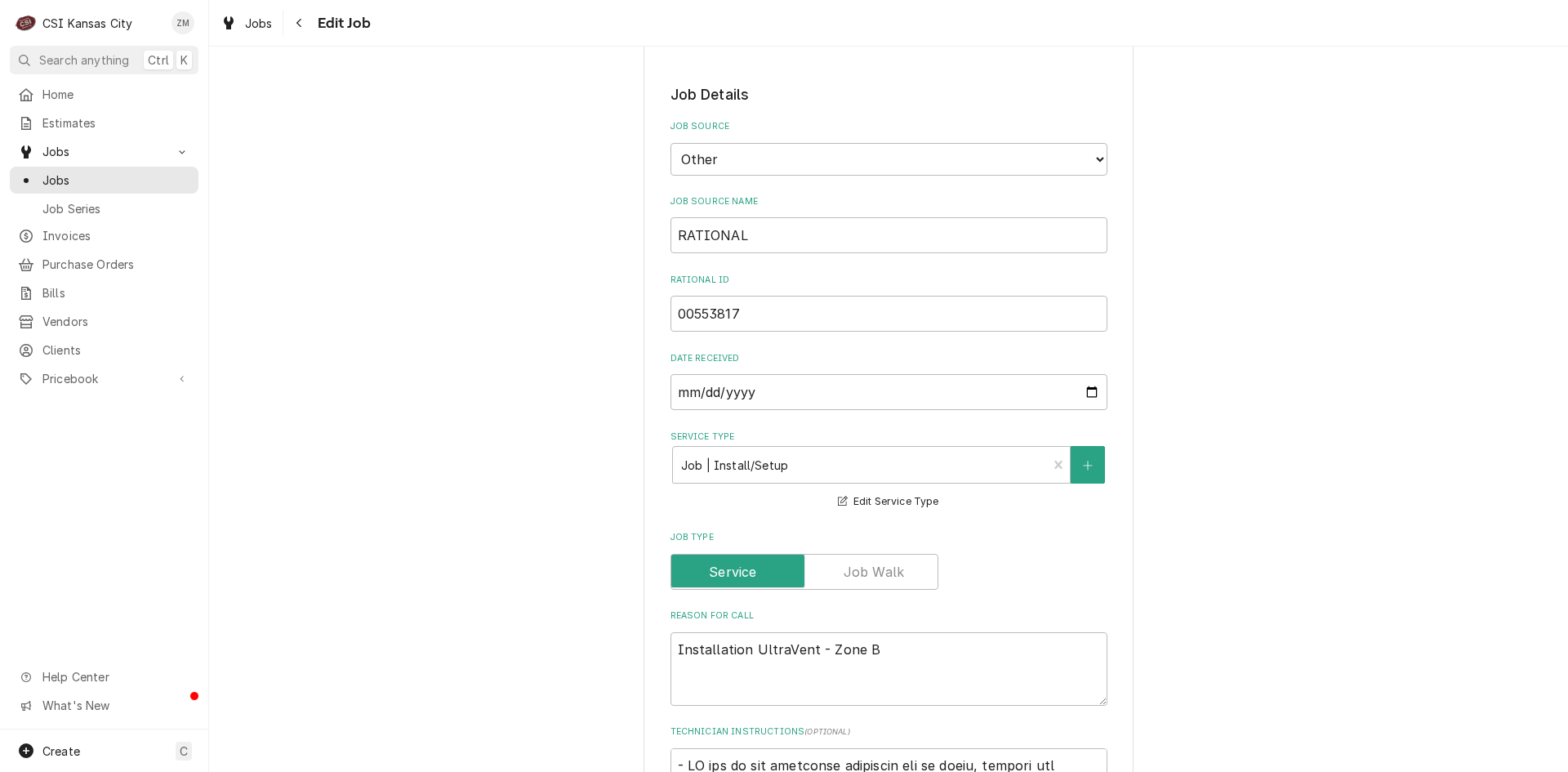 scroll, scrollTop: 654, scrollLeft: 0, axis: vertical 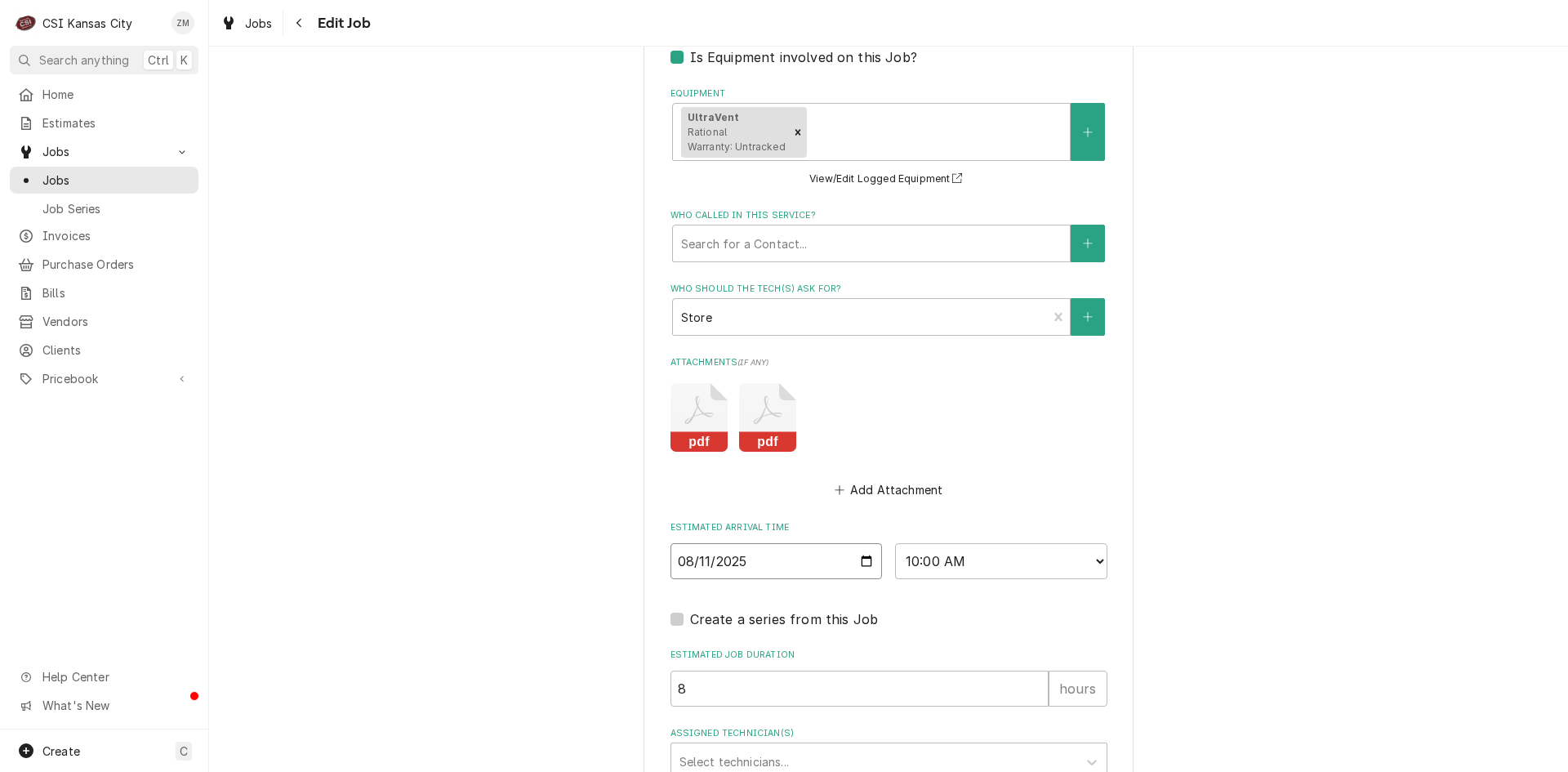 click on "2025-08-11" at bounding box center (777, 561) 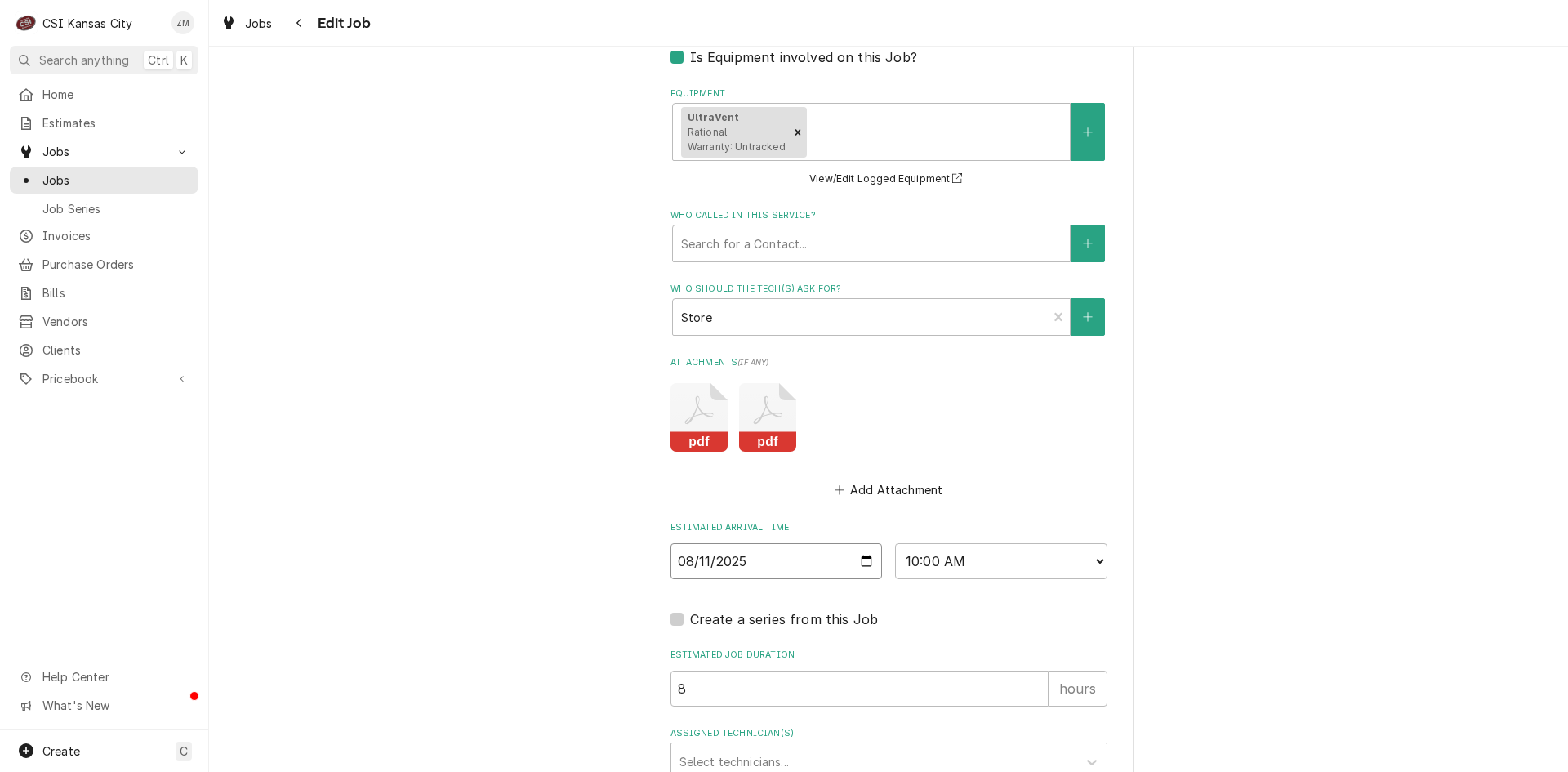 type on "2025-08-18" 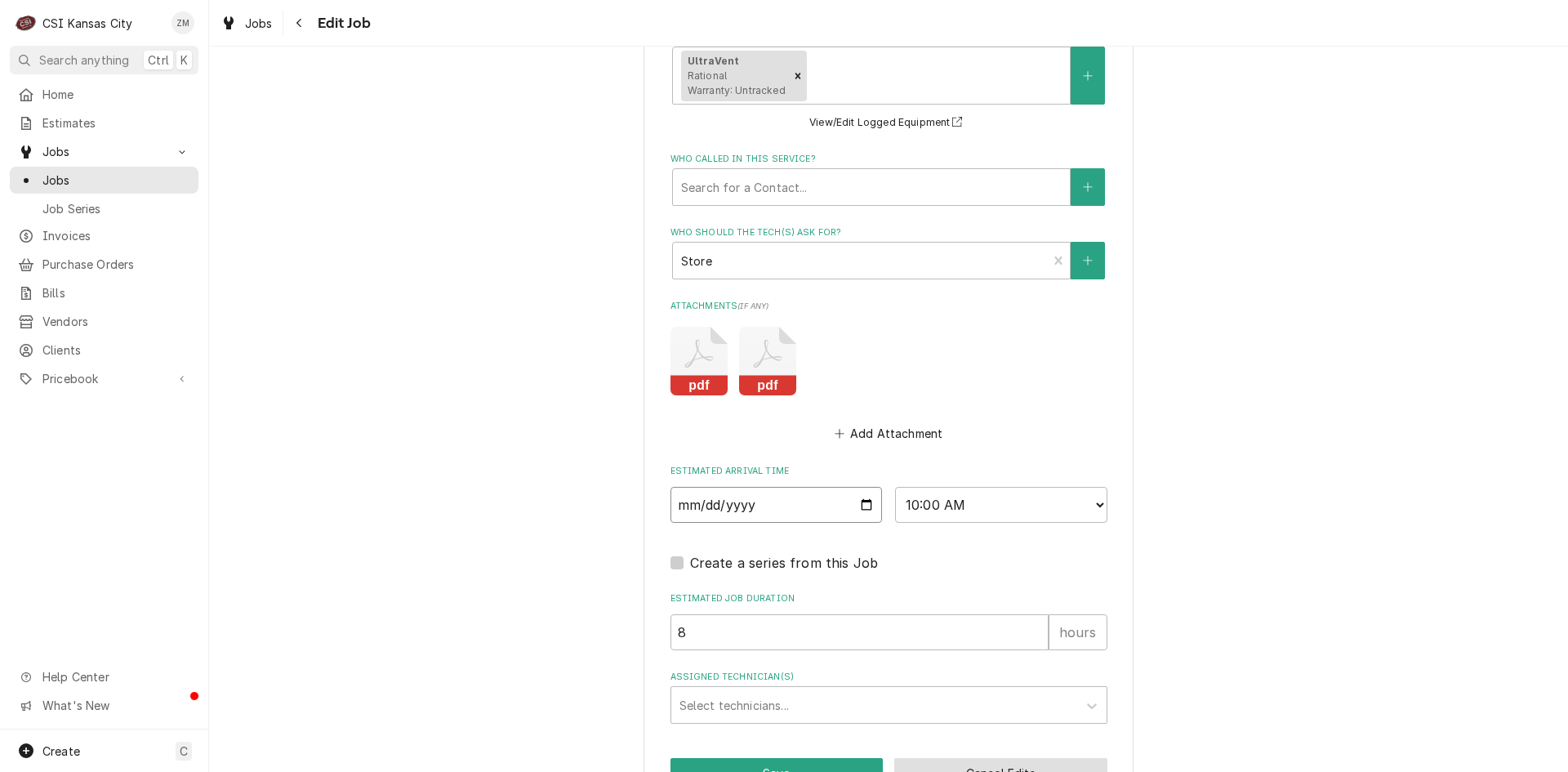 scroll, scrollTop: 1925, scrollLeft: 0, axis: vertical 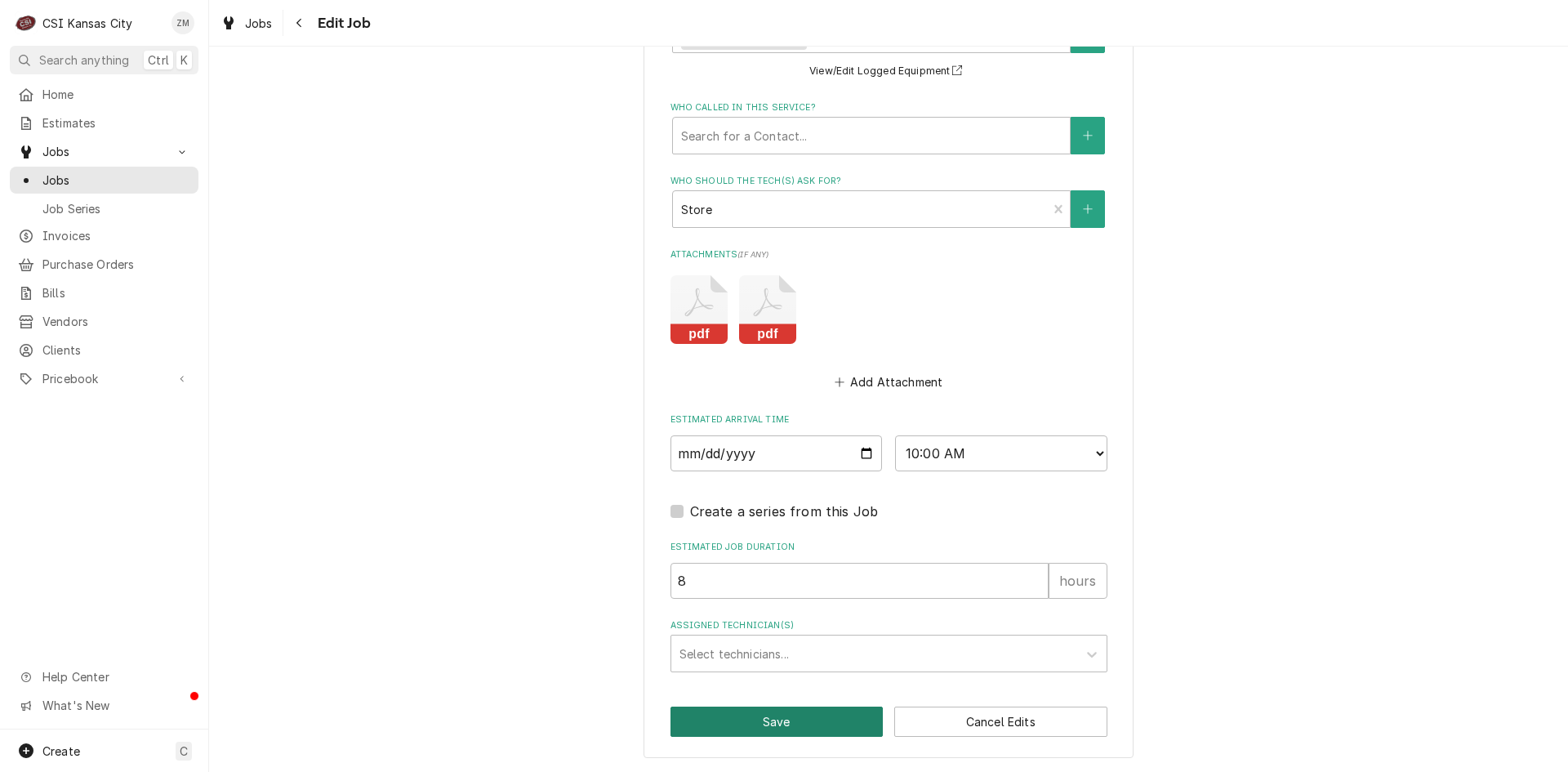 click on "Save" at bounding box center [777, 721] 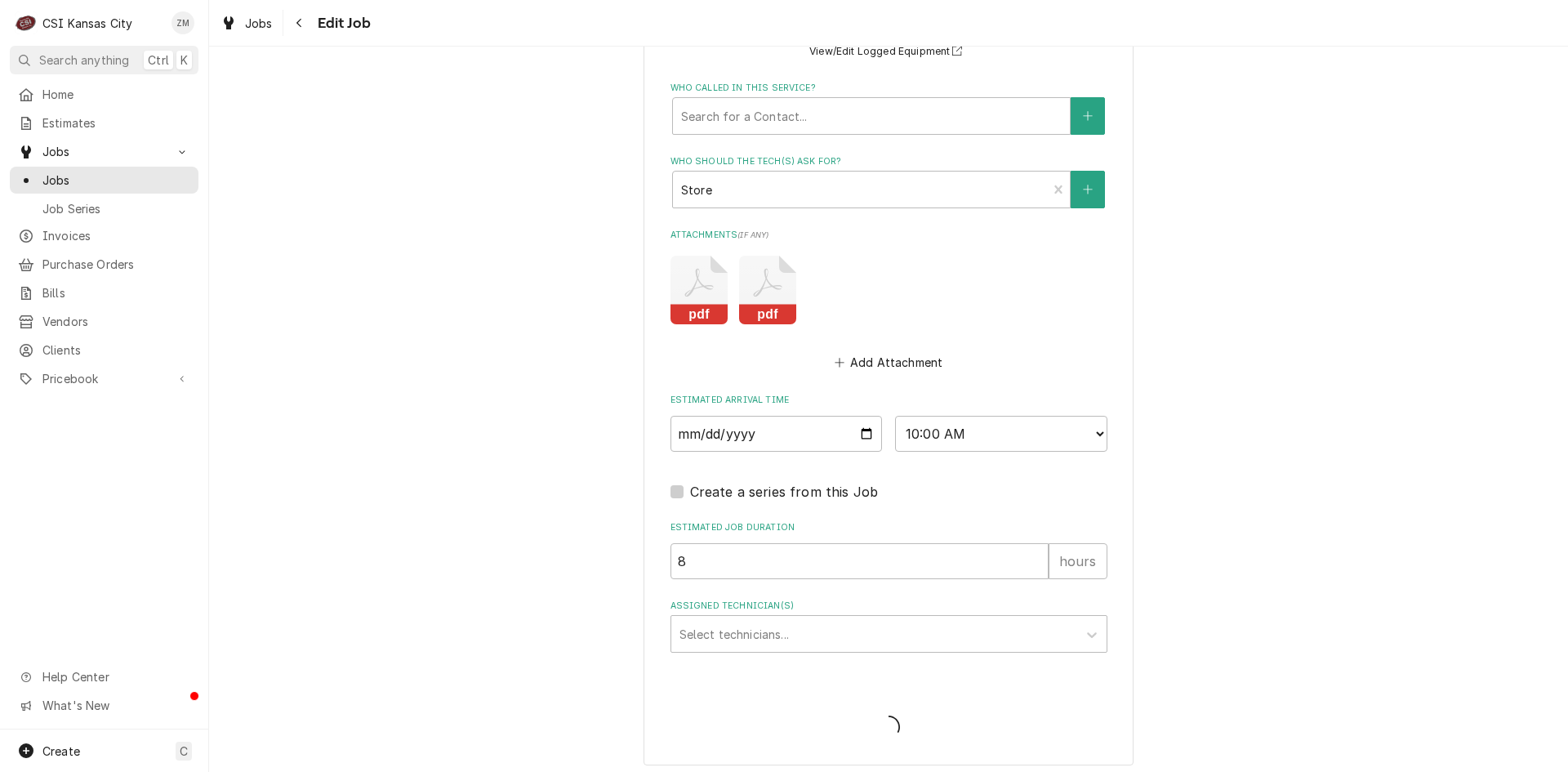 type on "x" 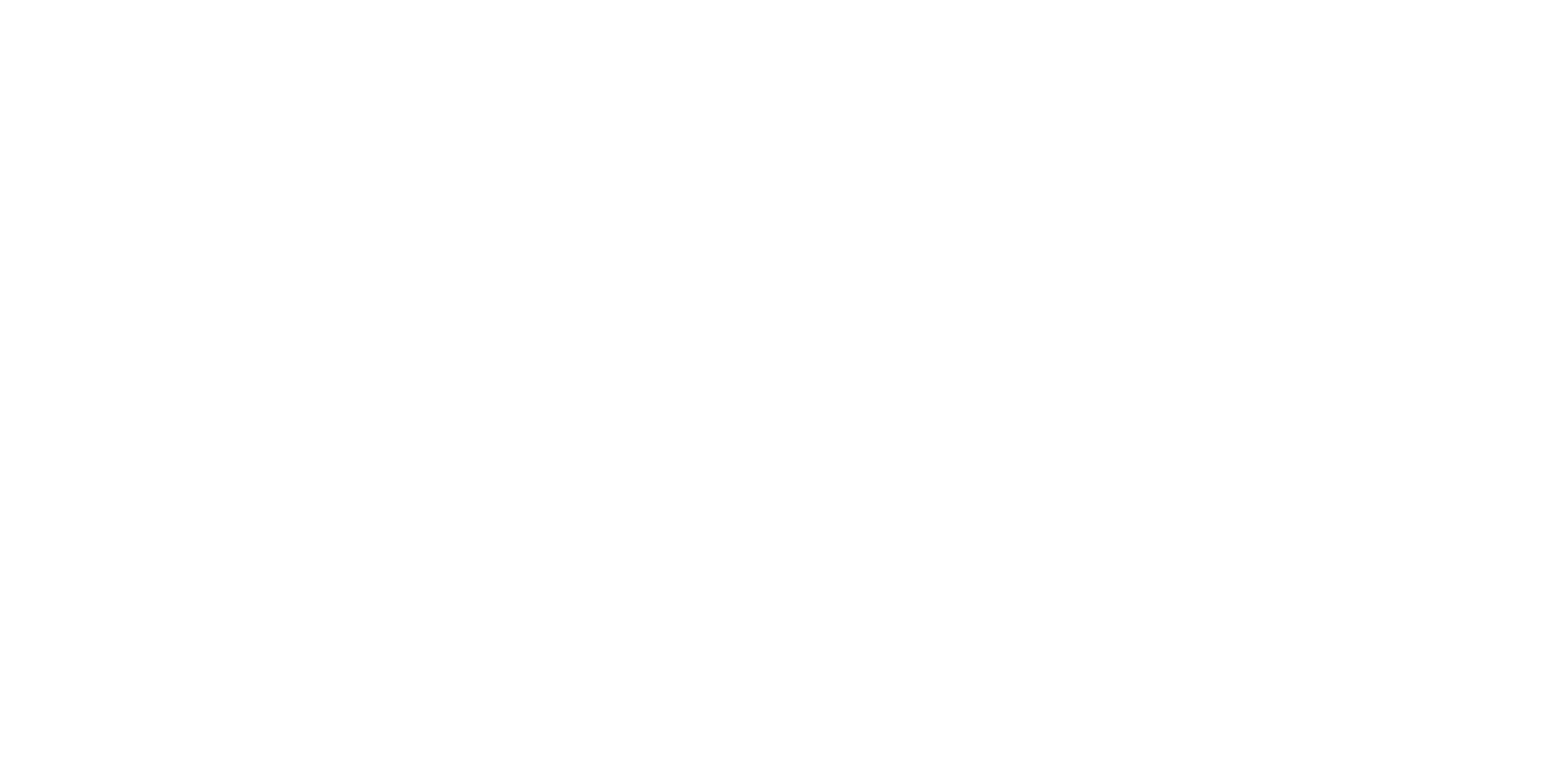 scroll, scrollTop: 0, scrollLeft: 0, axis: both 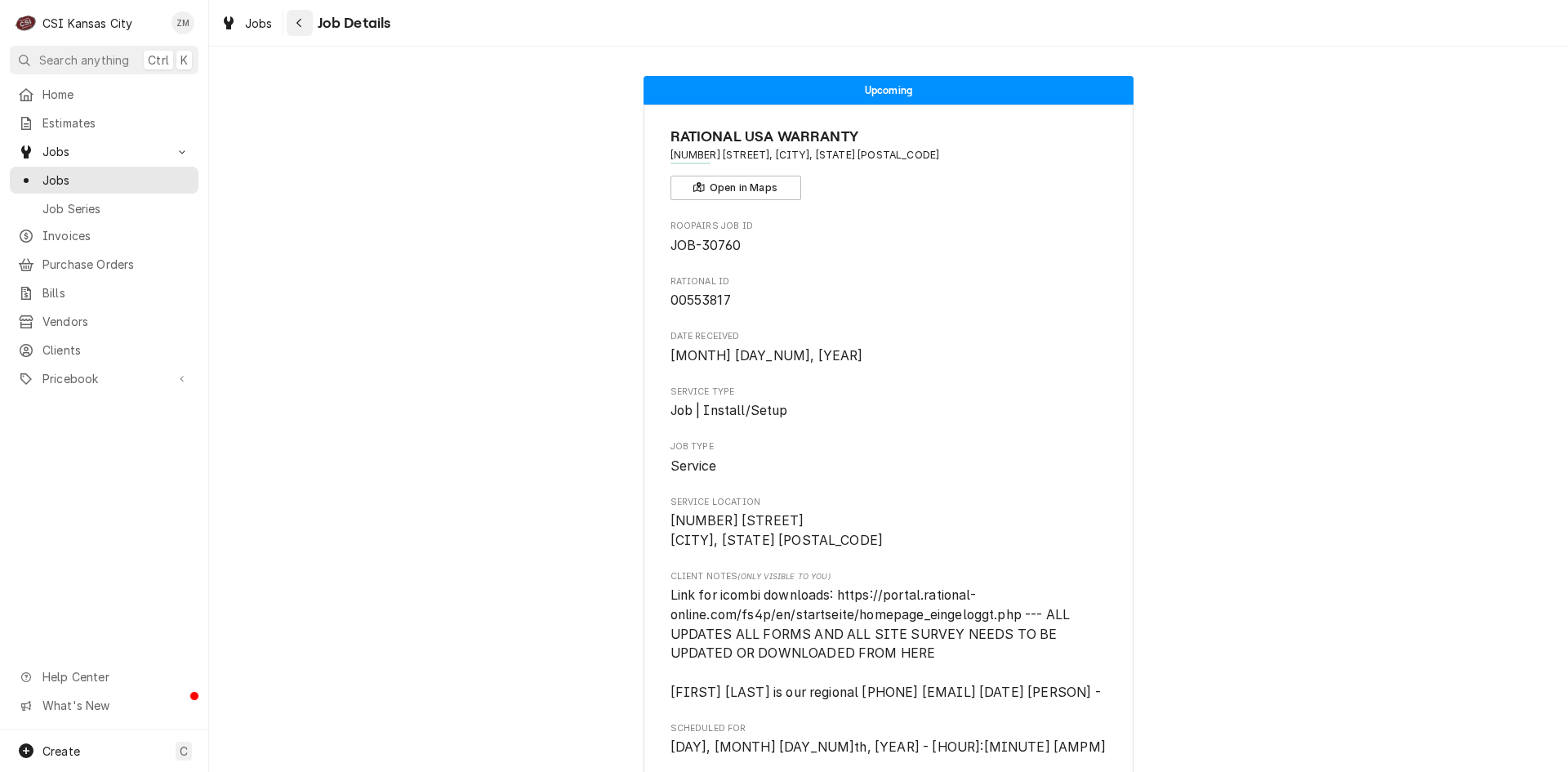 click 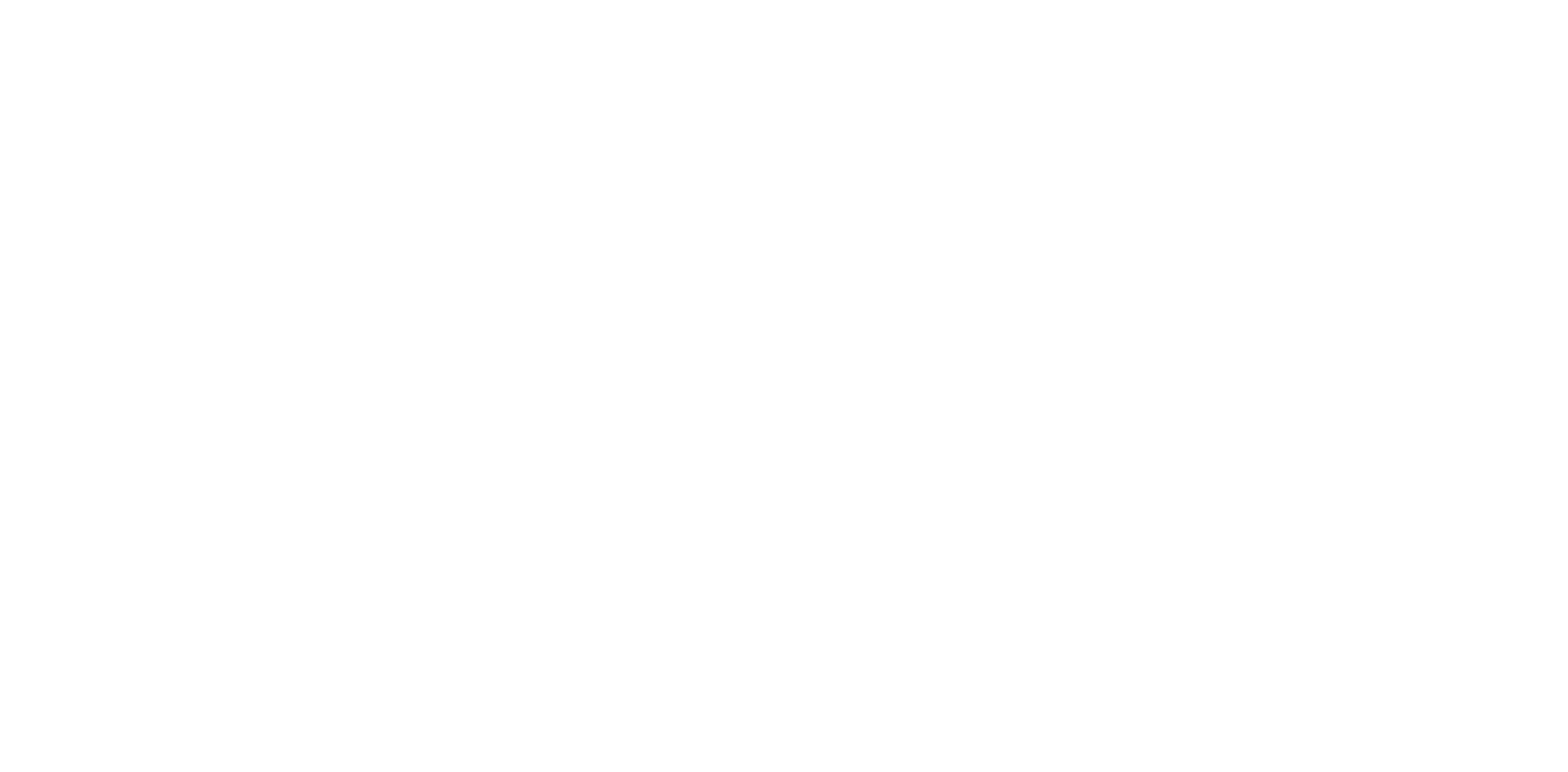 scroll, scrollTop: 0, scrollLeft: 0, axis: both 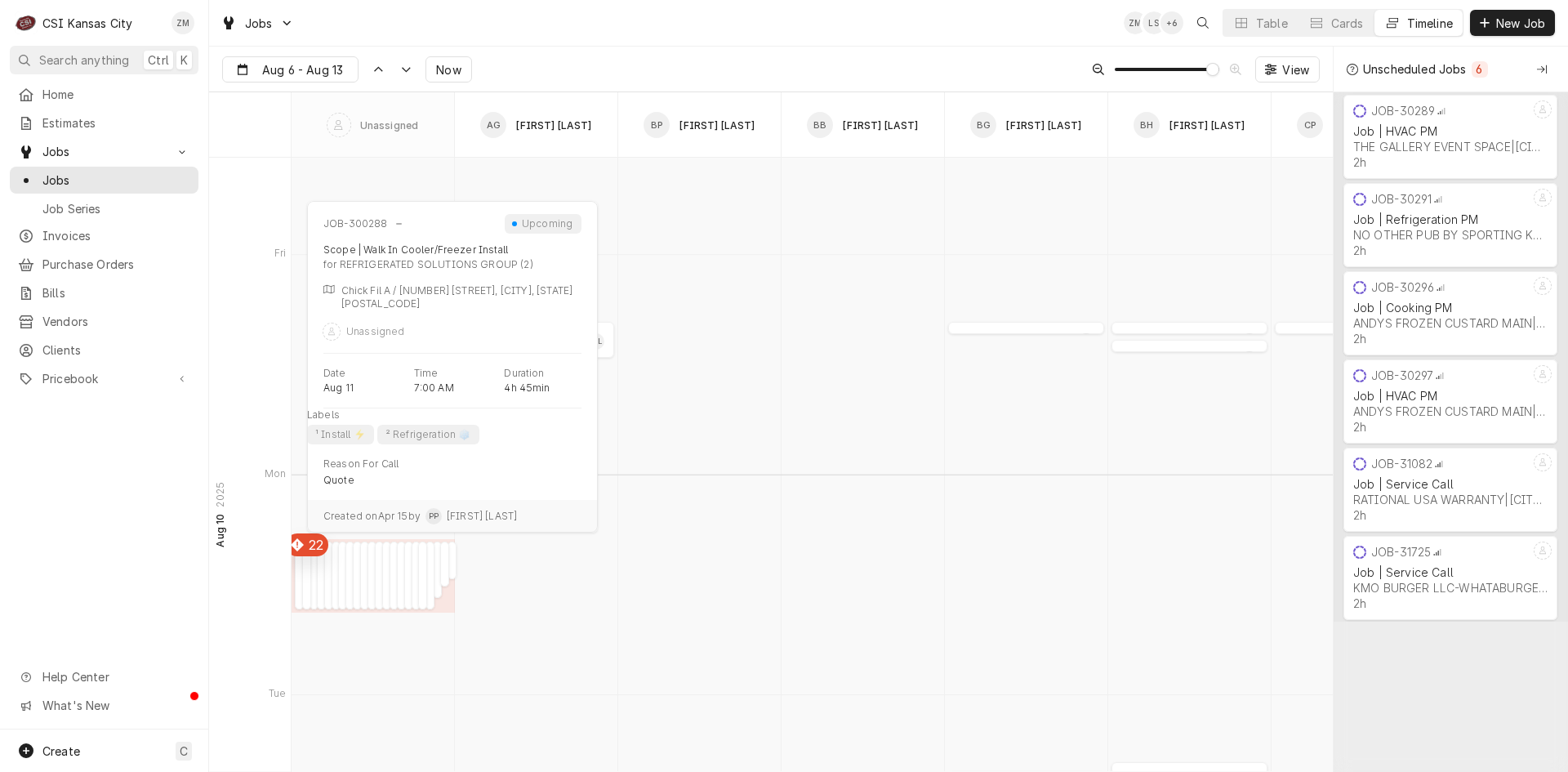 click at bounding box center (452, 573) 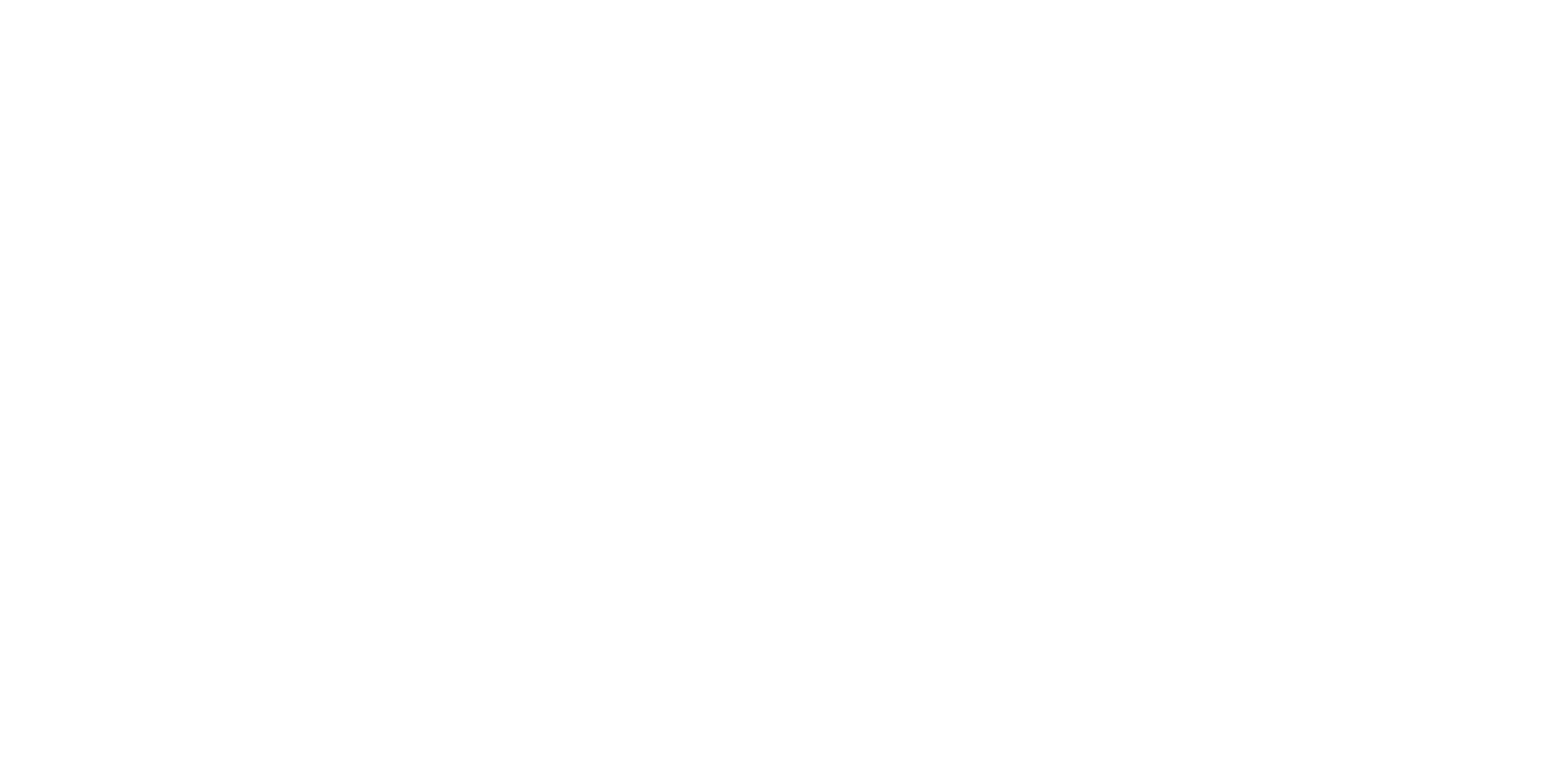 scroll, scrollTop: 0, scrollLeft: 0, axis: both 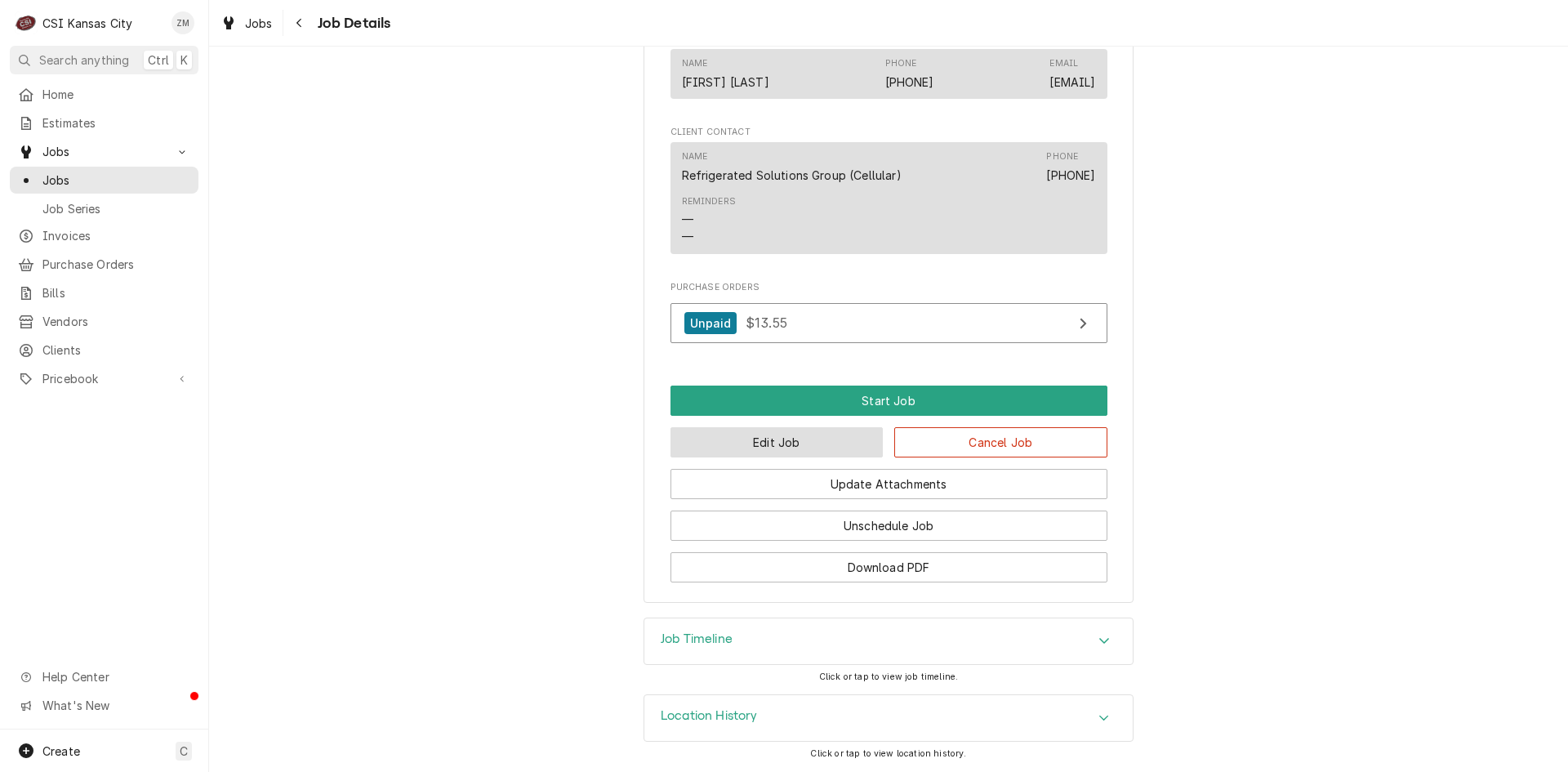 click on "Edit Job" at bounding box center (777, 442) 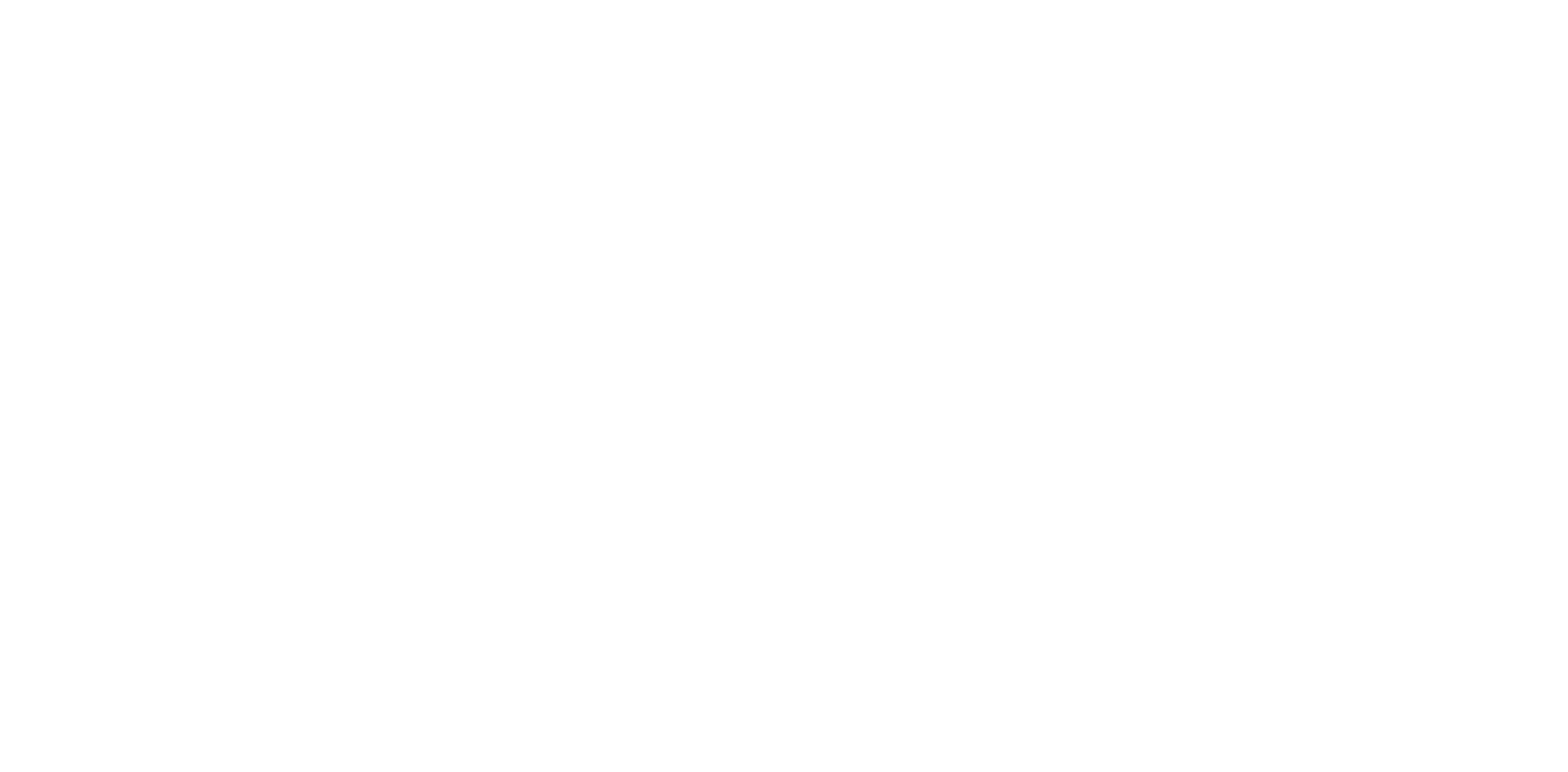 scroll, scrollTop: 0, scrollLeft: 0, axis: both 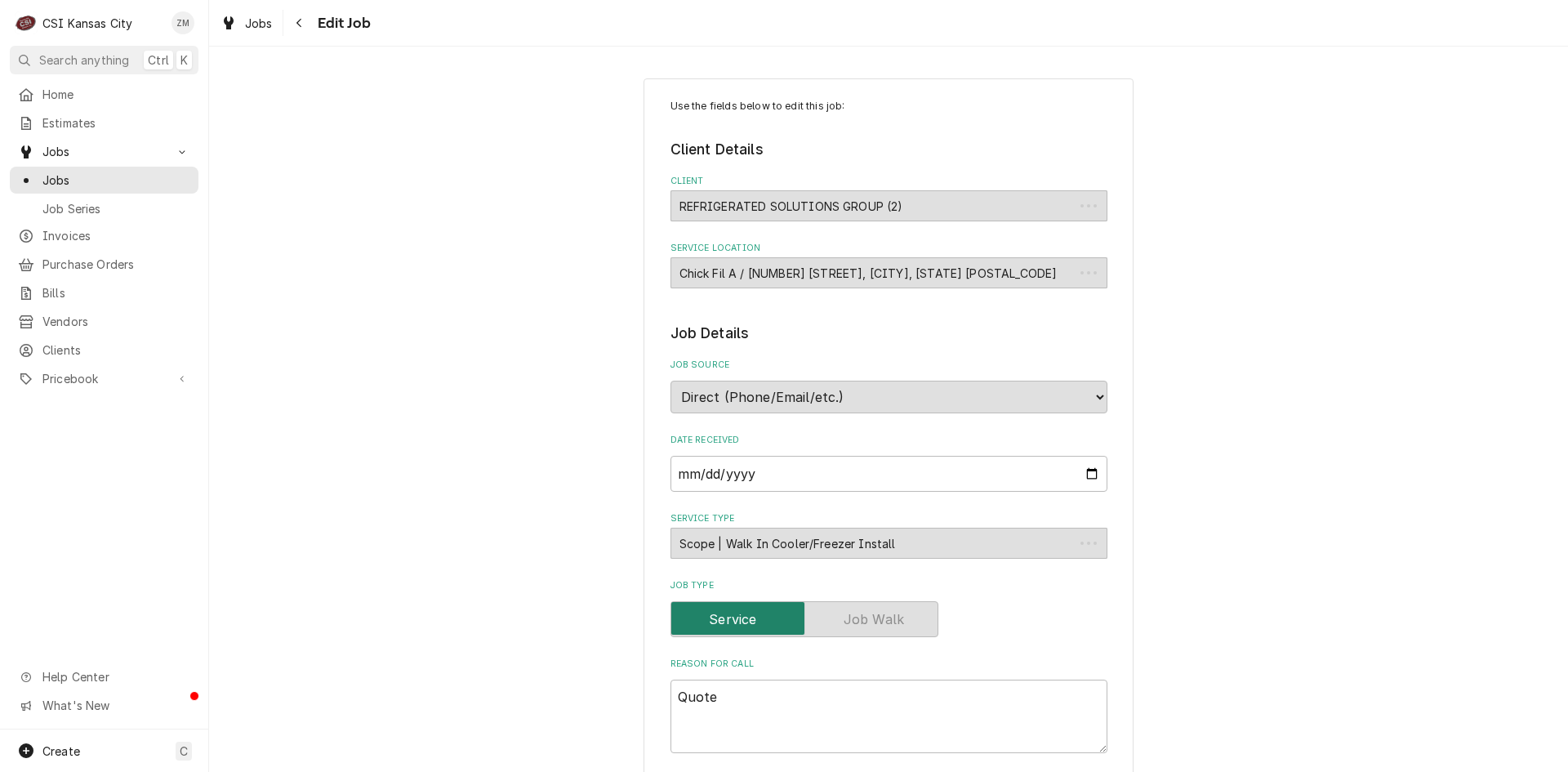 type on "x" 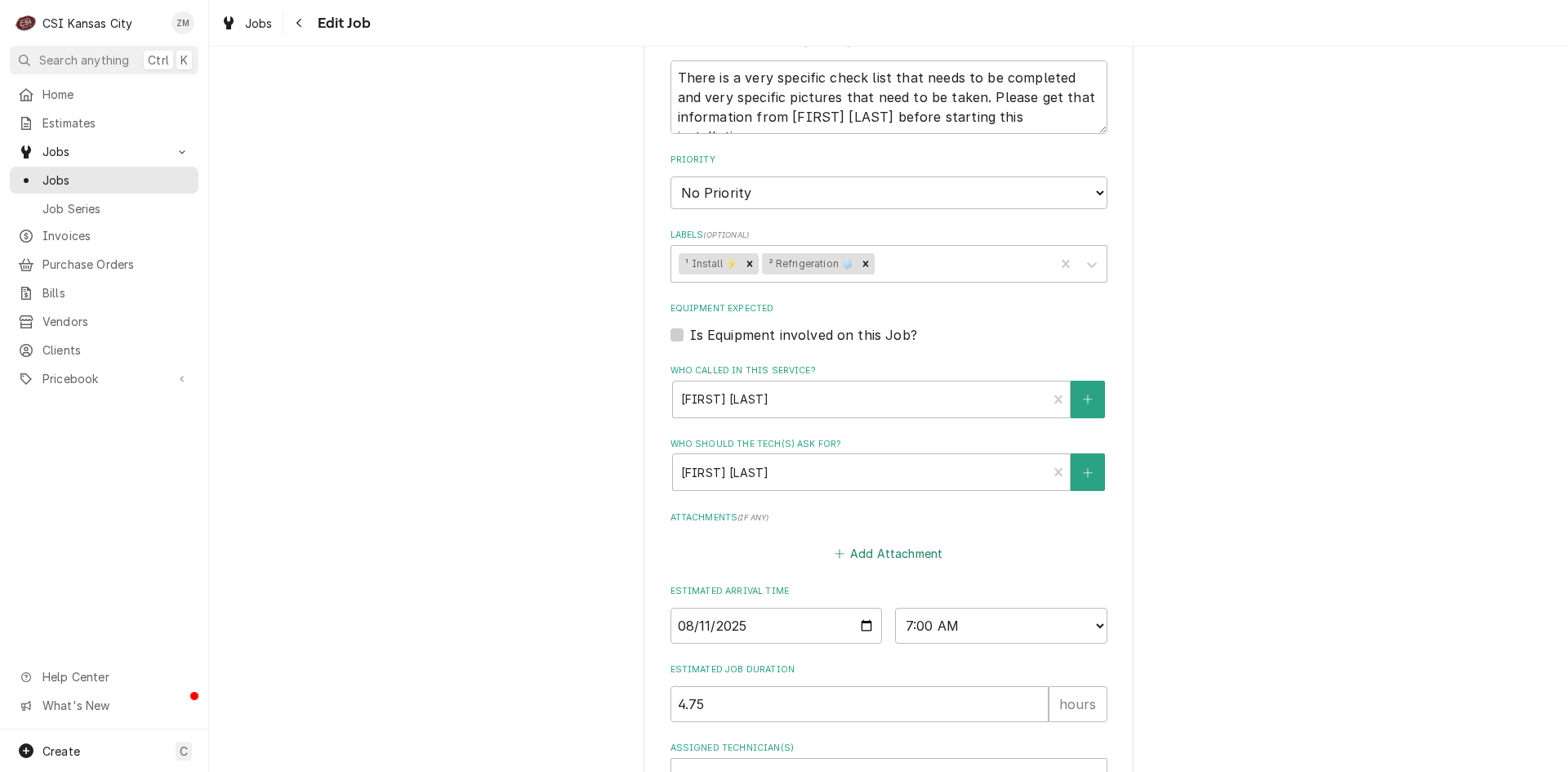 scroll, scrollTop: 817, scrollLeft: 0, axis: vertical 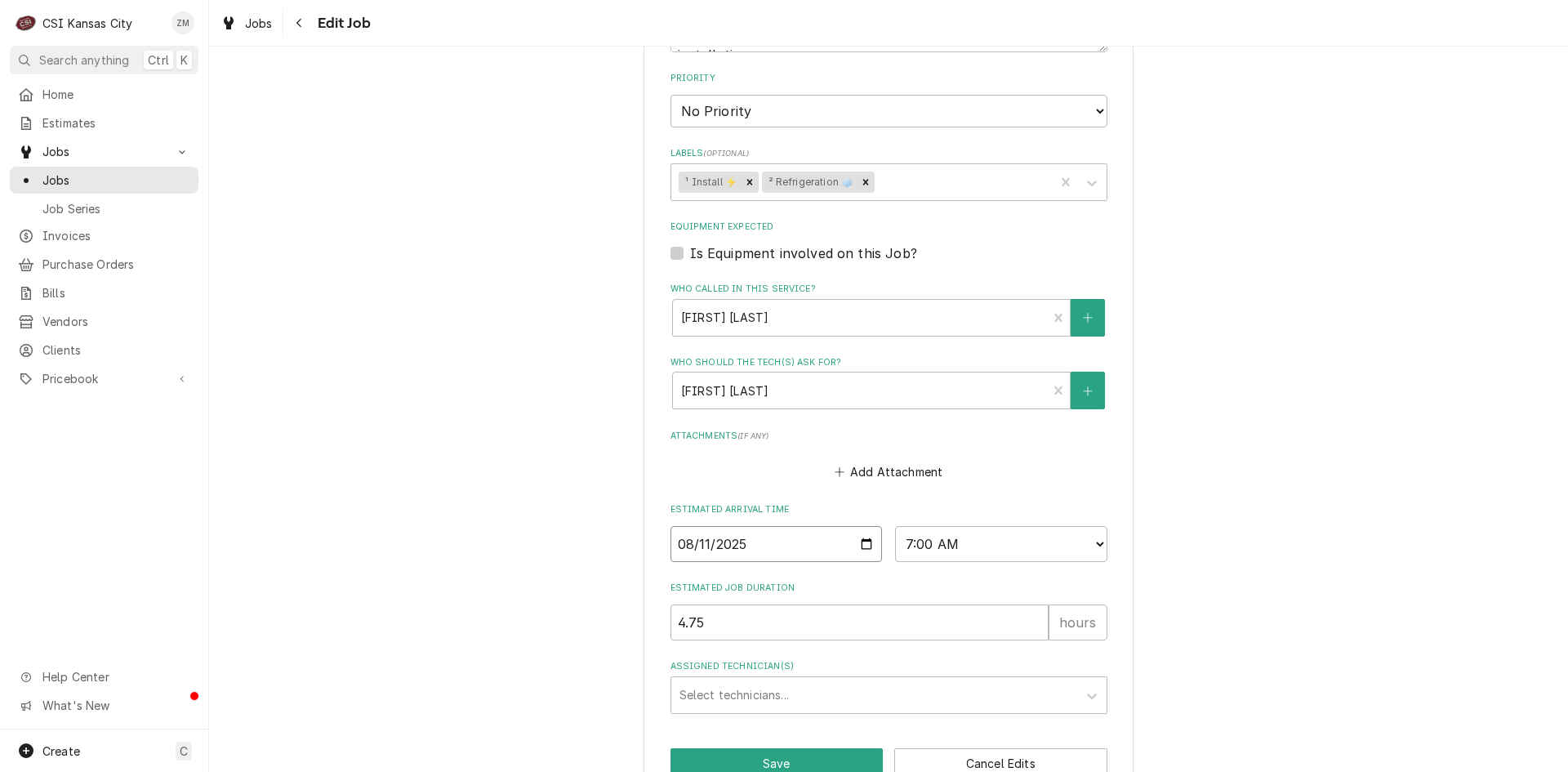 click on "2025-08-11" at bounding box center [777, 544] 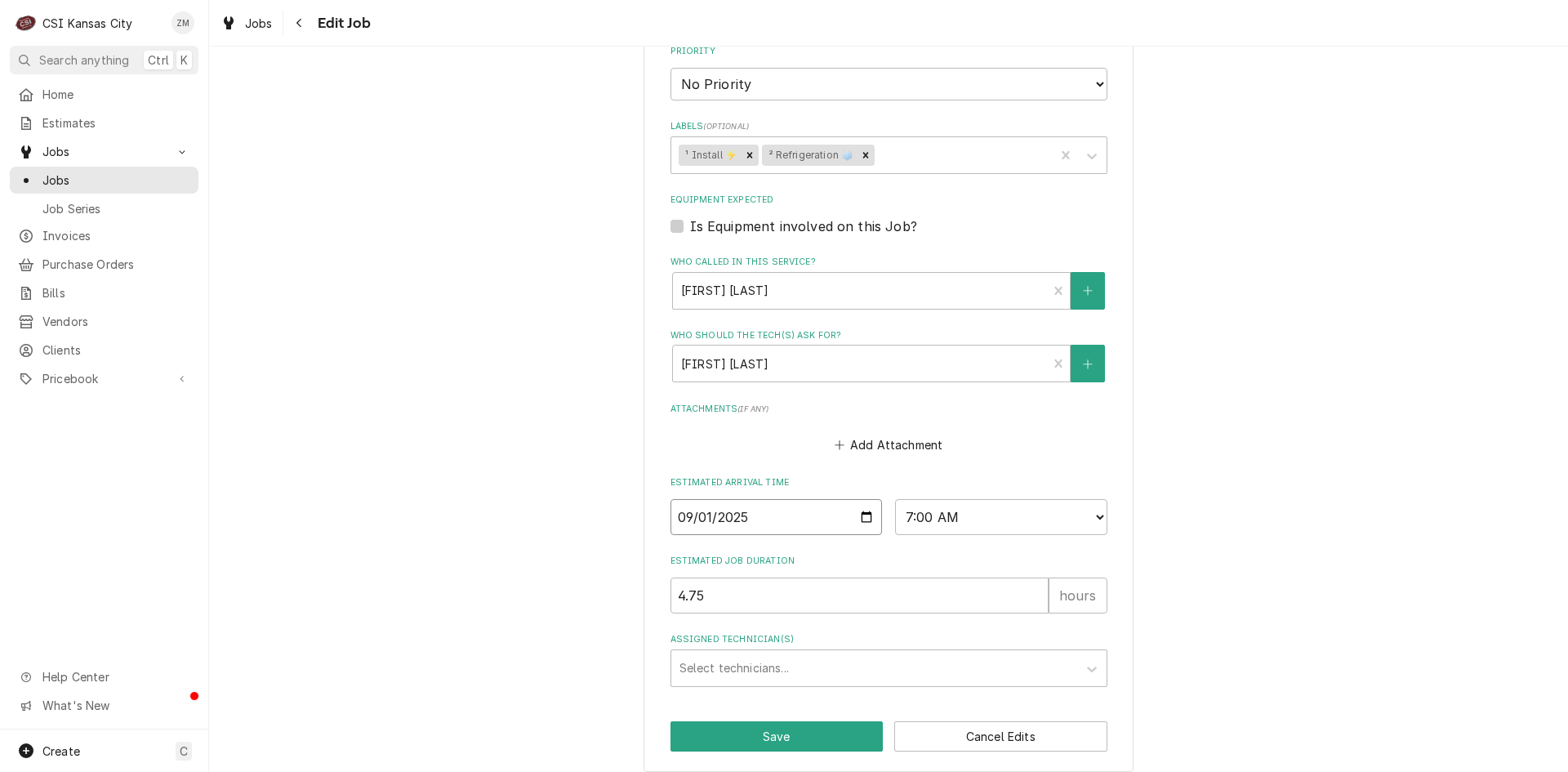 scroll, scrollTop: 859, scrollLeft: 0, axis: vertical 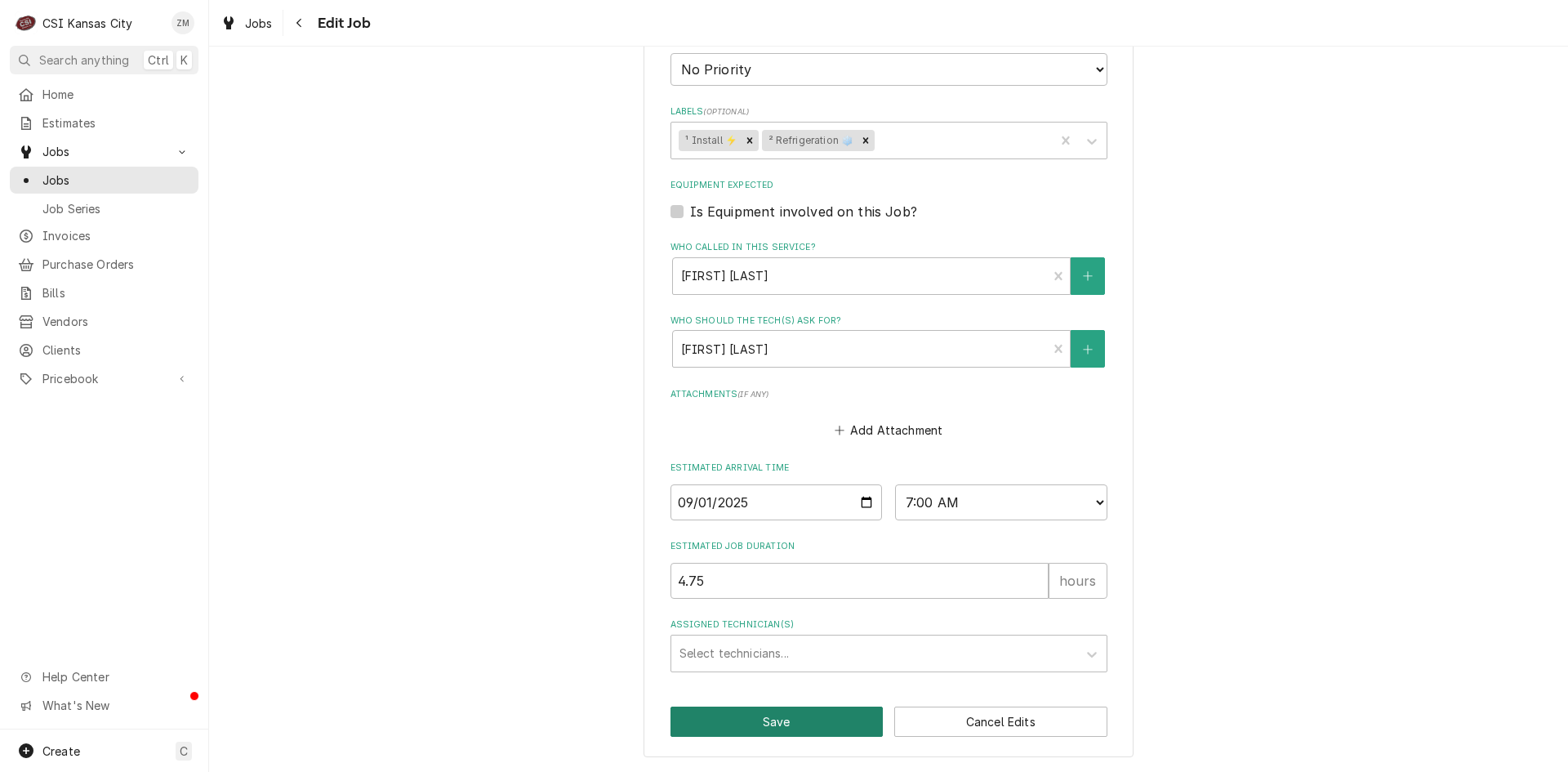 click on "Save" at bounding box center [777, 721] 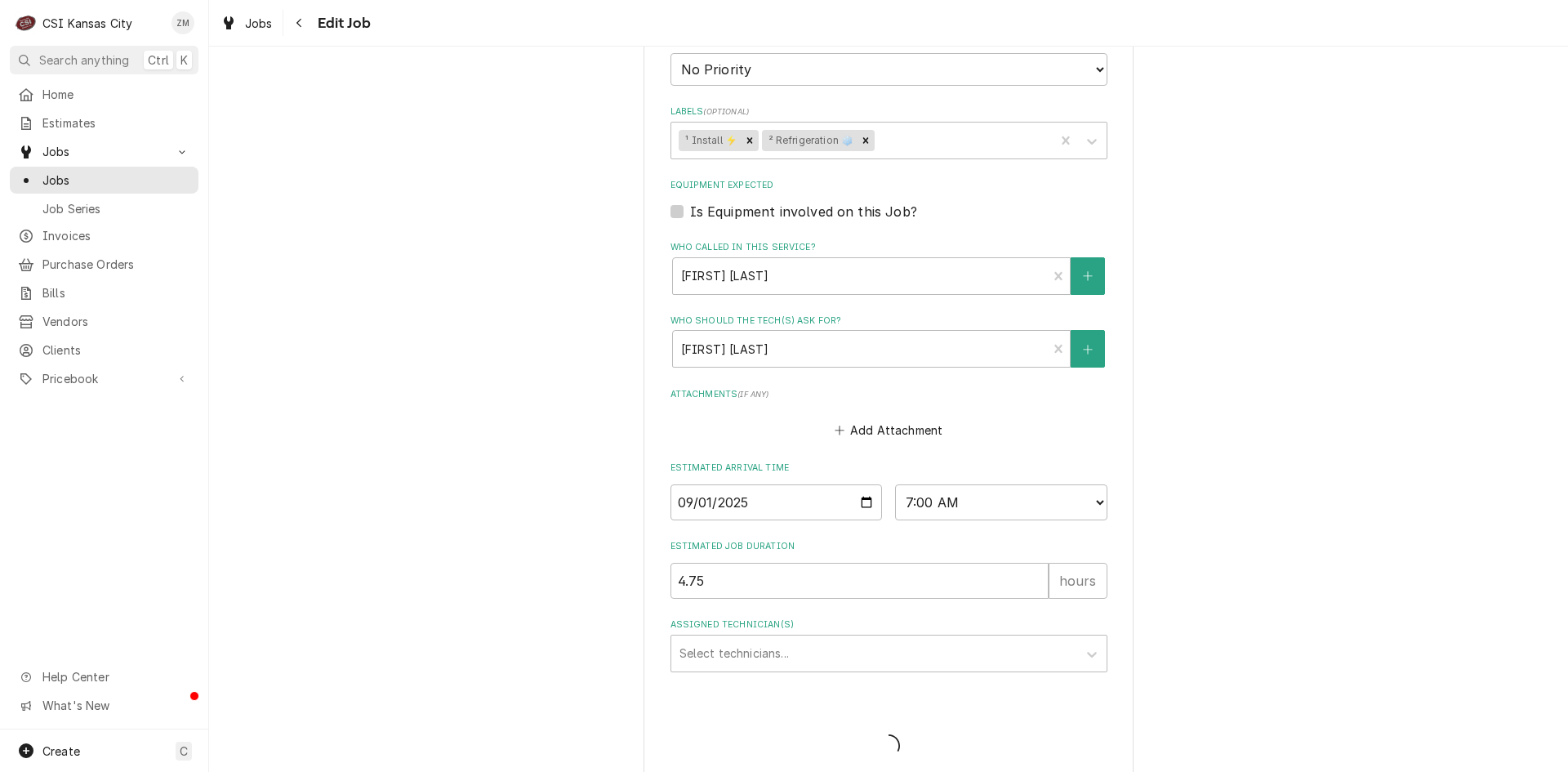 type on "x" 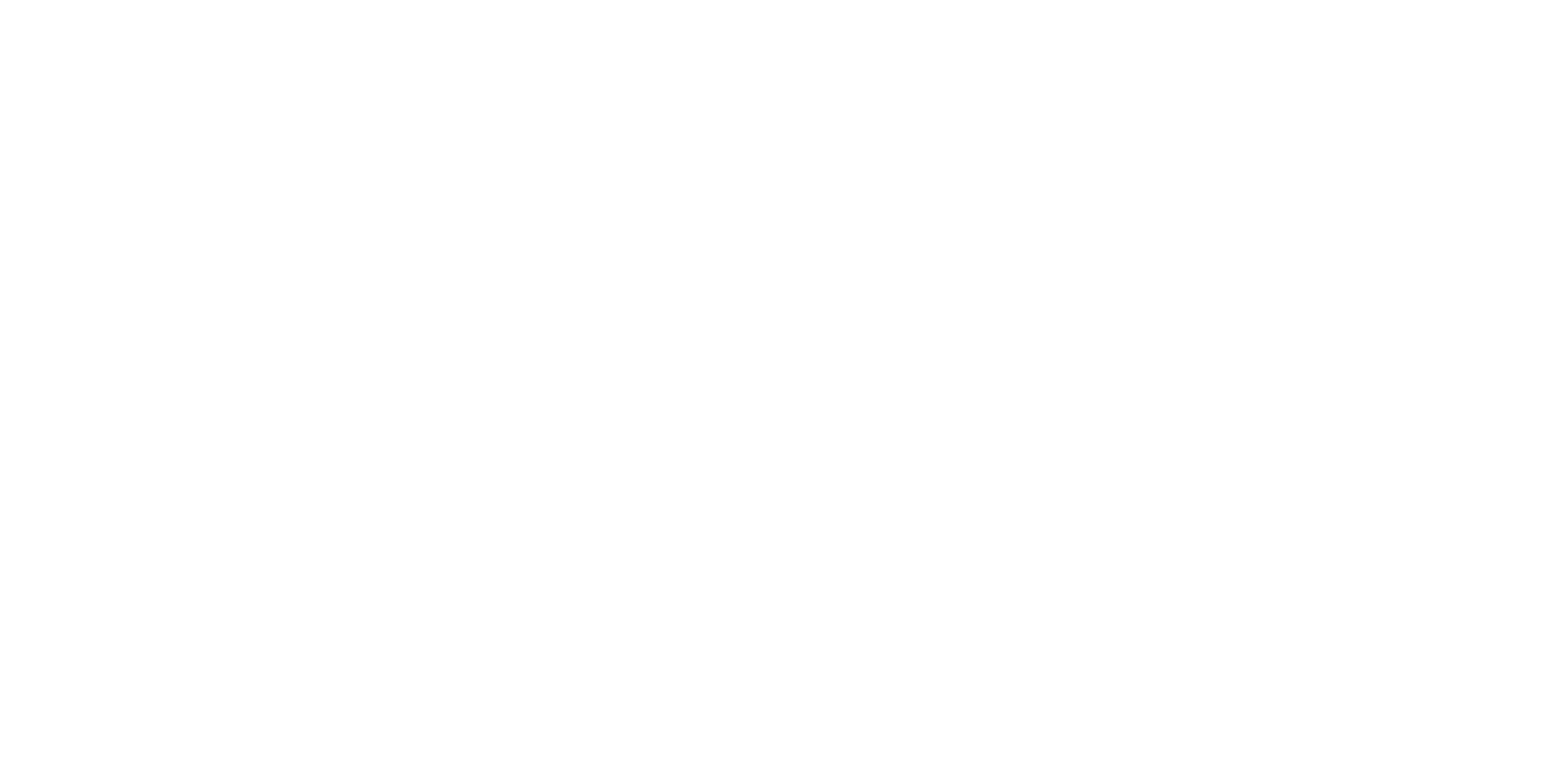 scroll, scrollTop: 0, scrollLeft: 0, axis: both 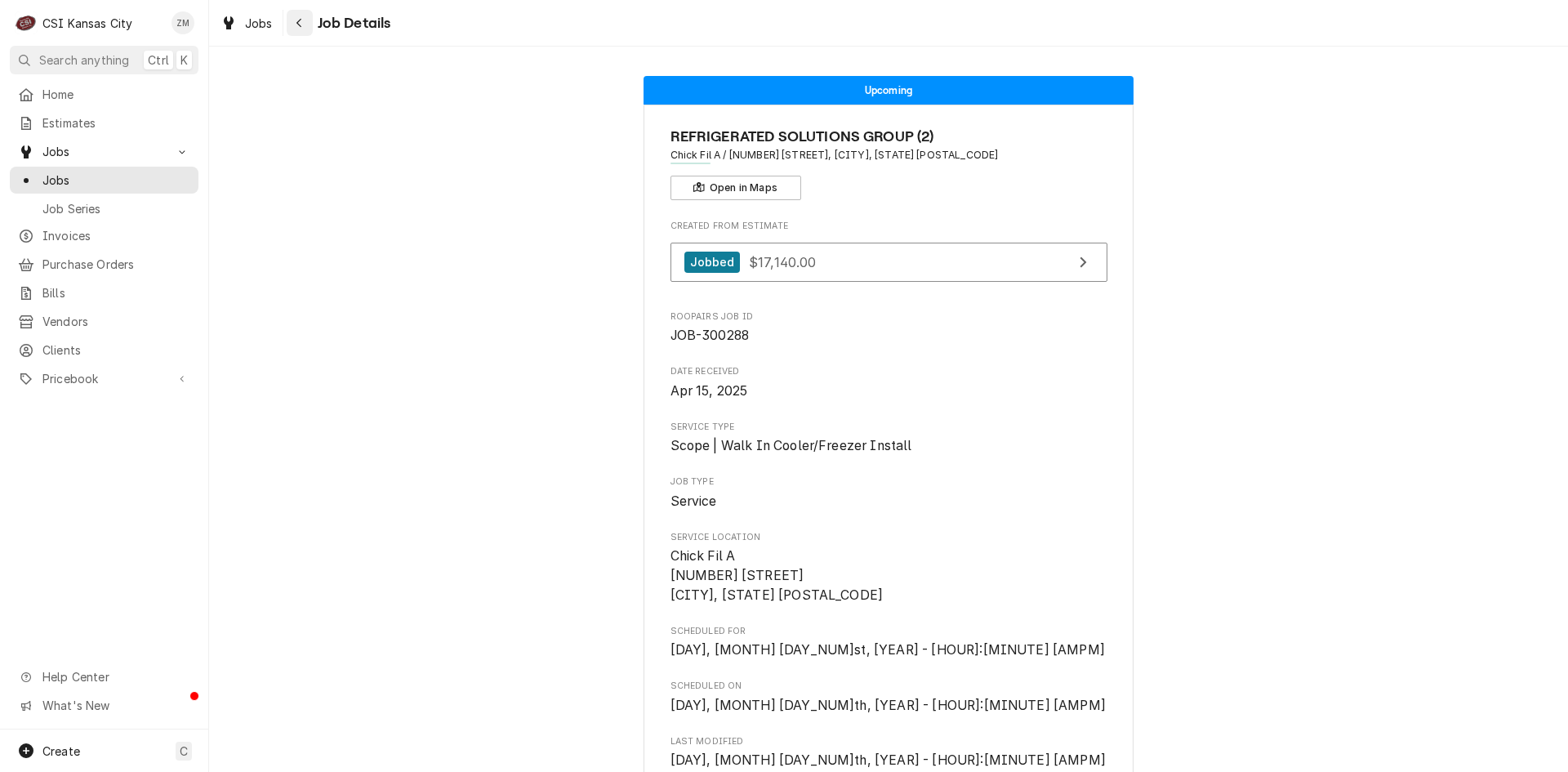 click at bounding box center [300, 23] 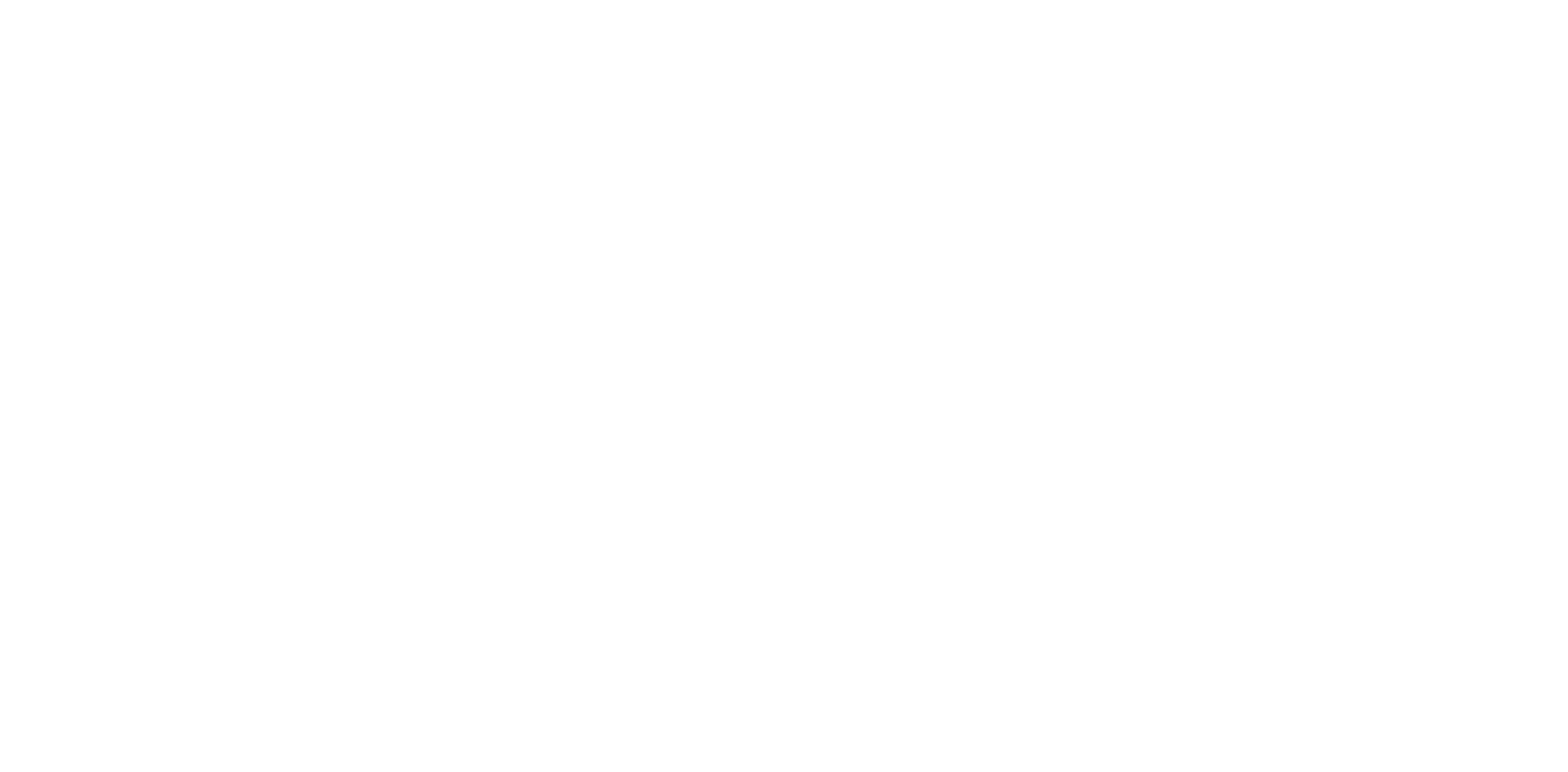 scroll, scrollTop: 0, scrollLeft: 0, axis: both 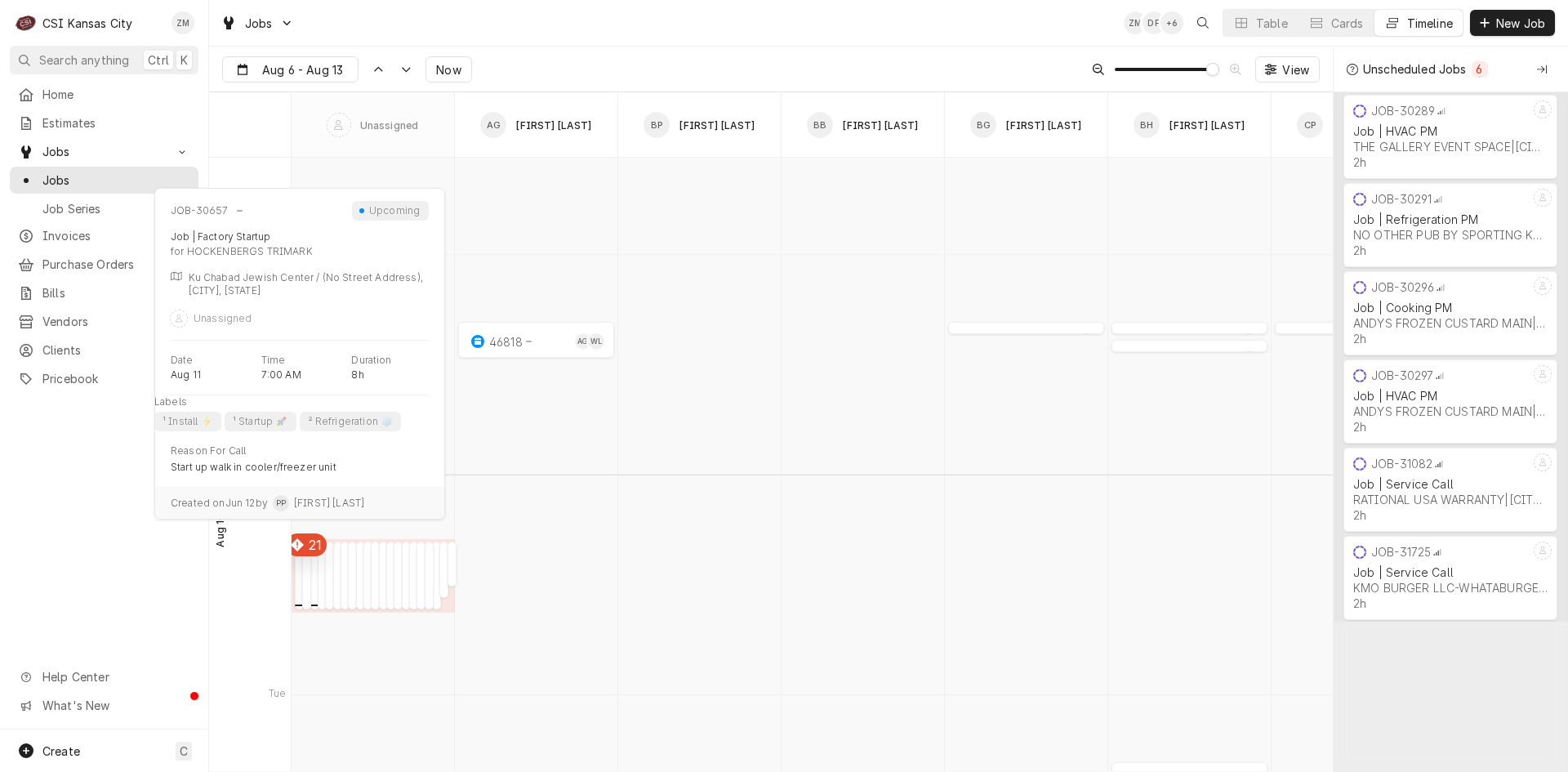 click at bounding box center [299, 603] 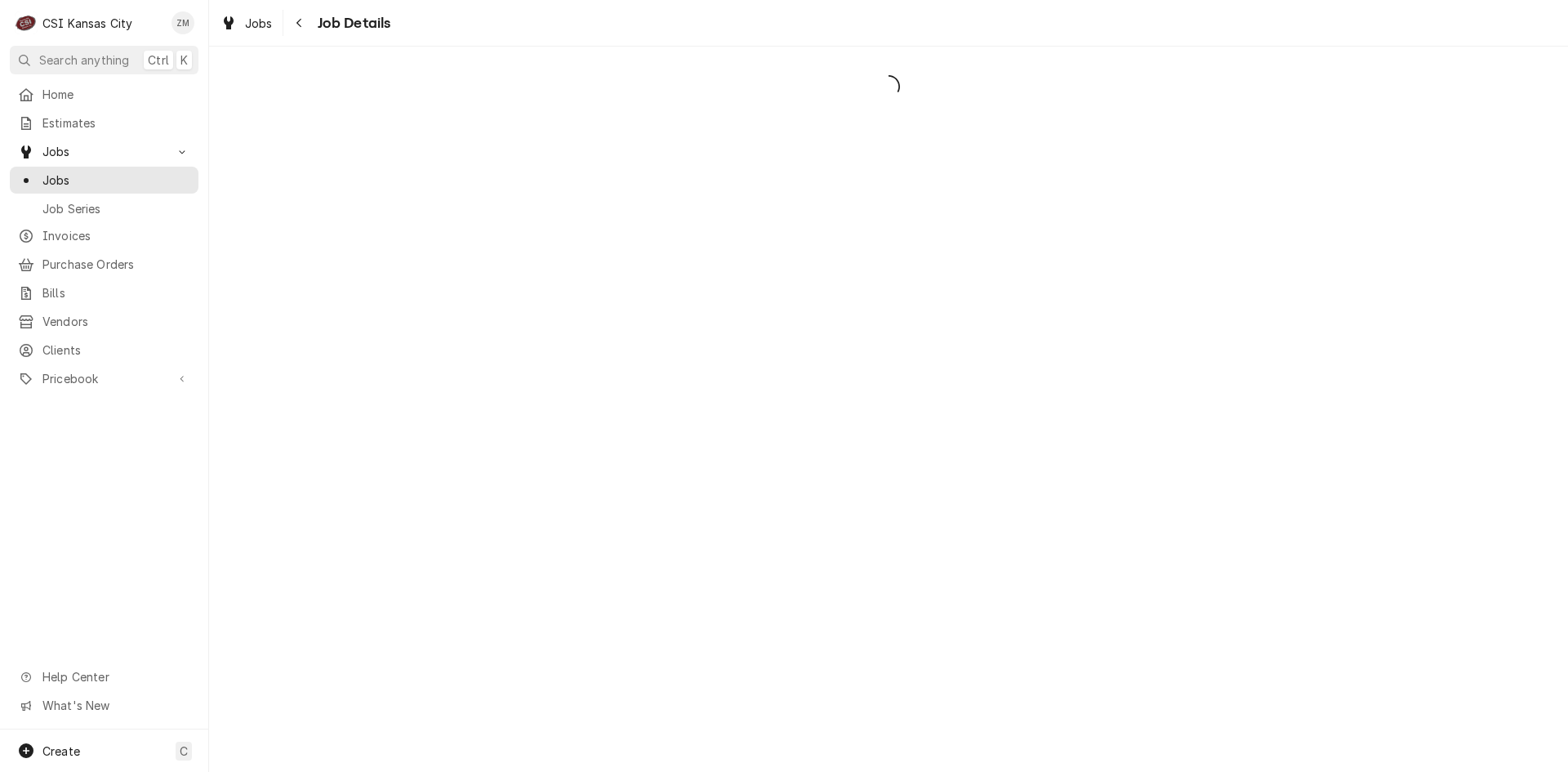 scroll, scrollTop: 0, scrollLeft: 0, axis: both 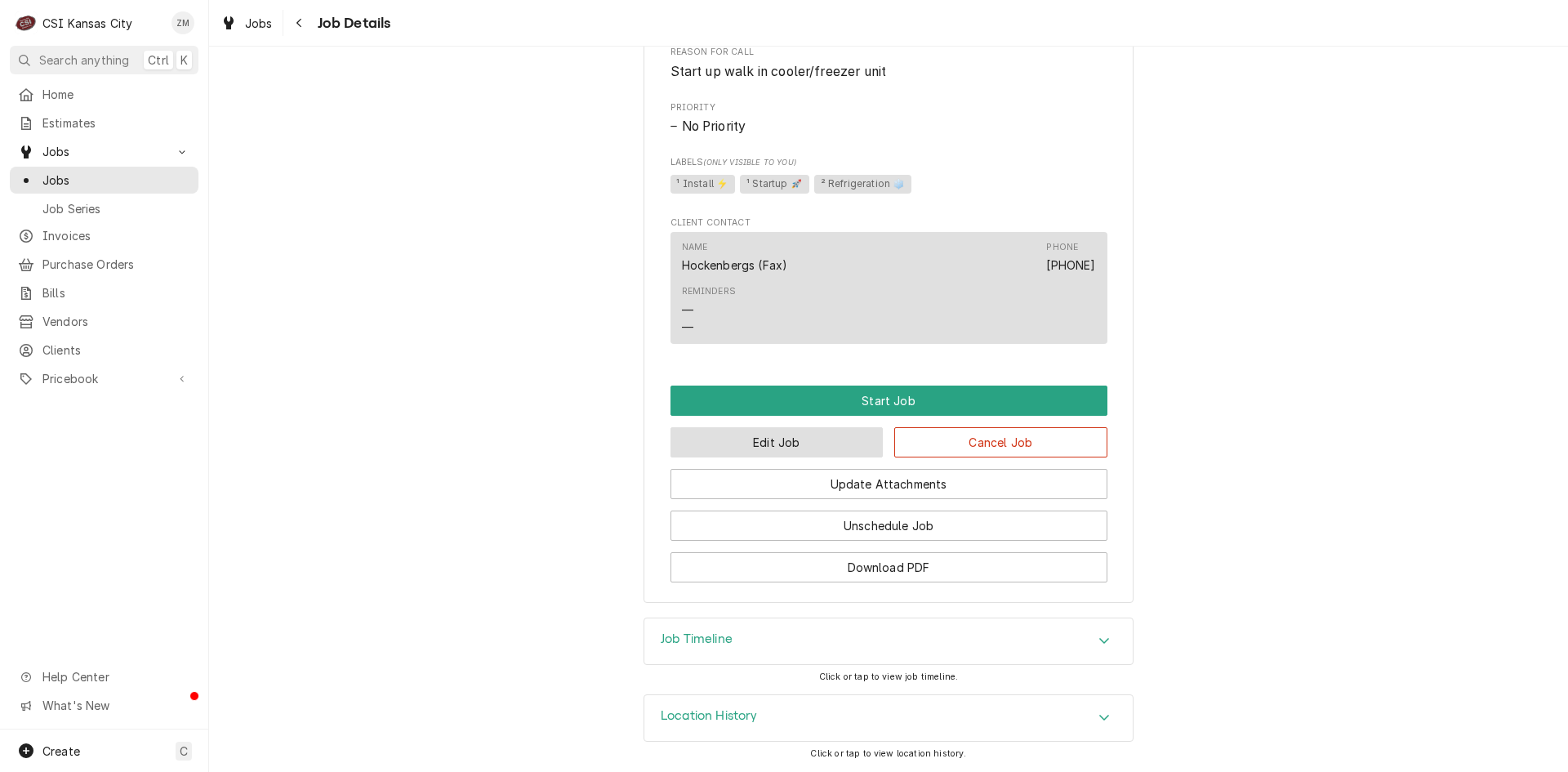 click on "Edit Job" at bounding box center (777, 442) 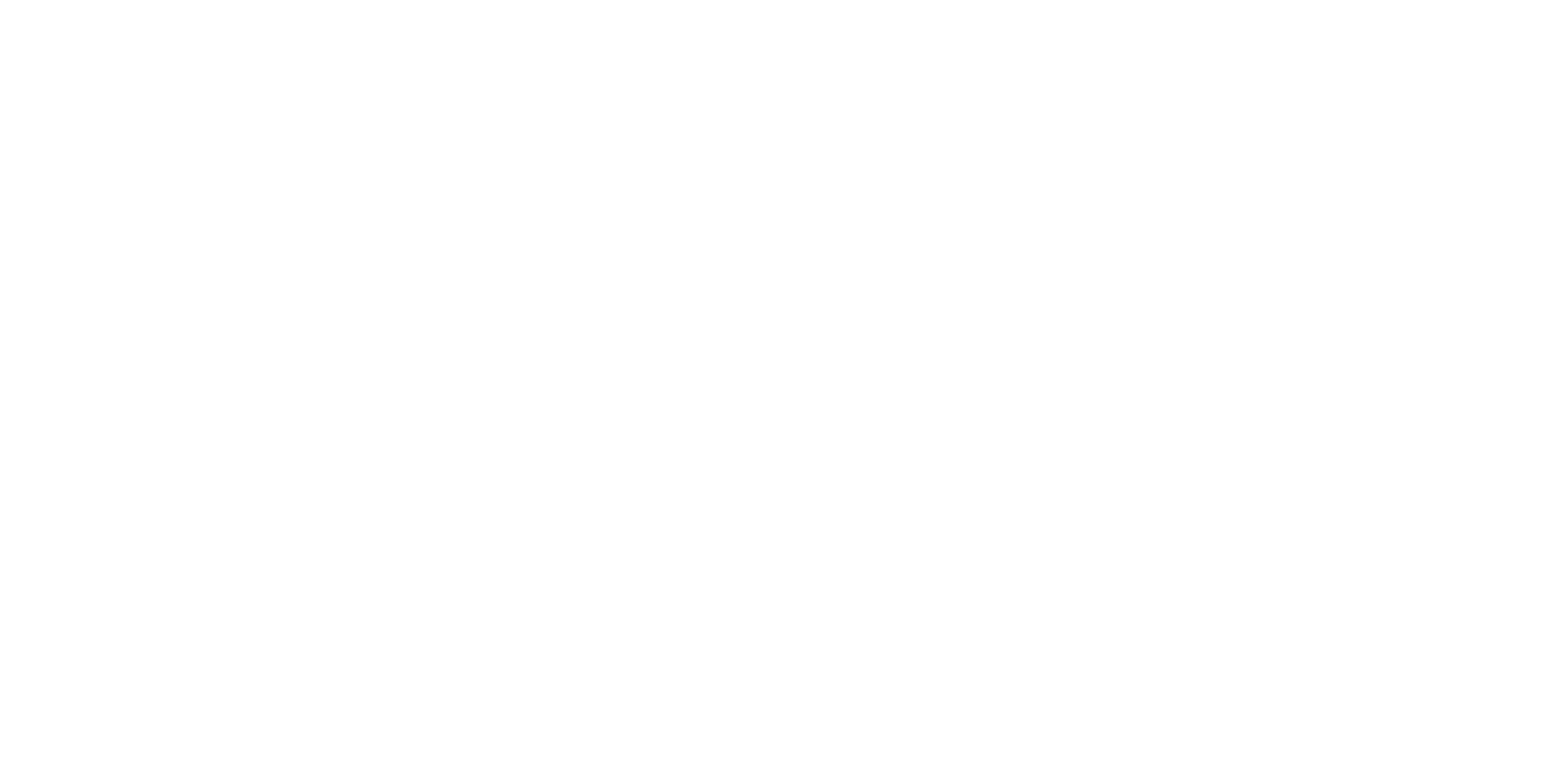 scroll, scrollTop: 0, scrollLeft: 0, axis: both 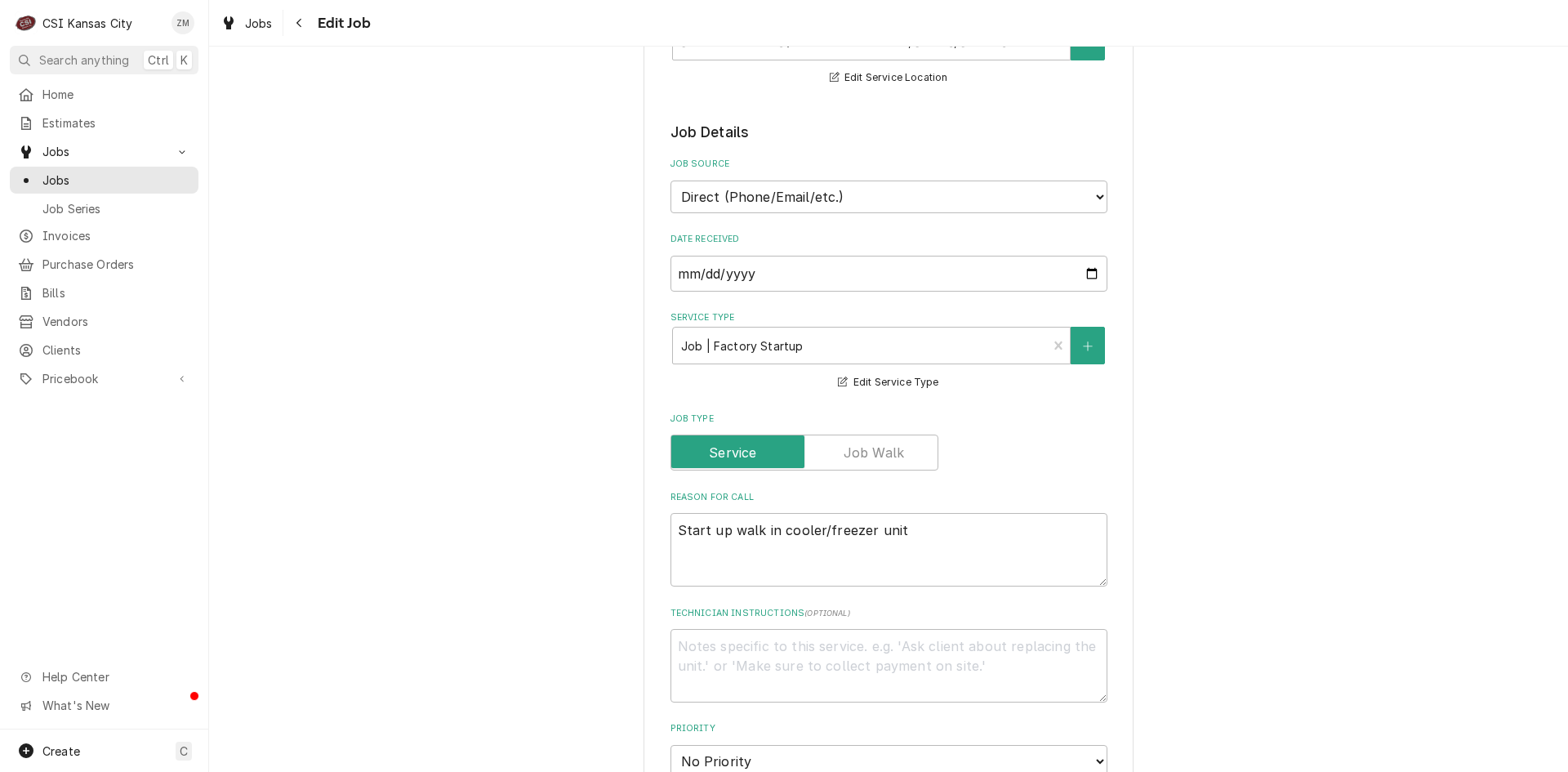type on "x" 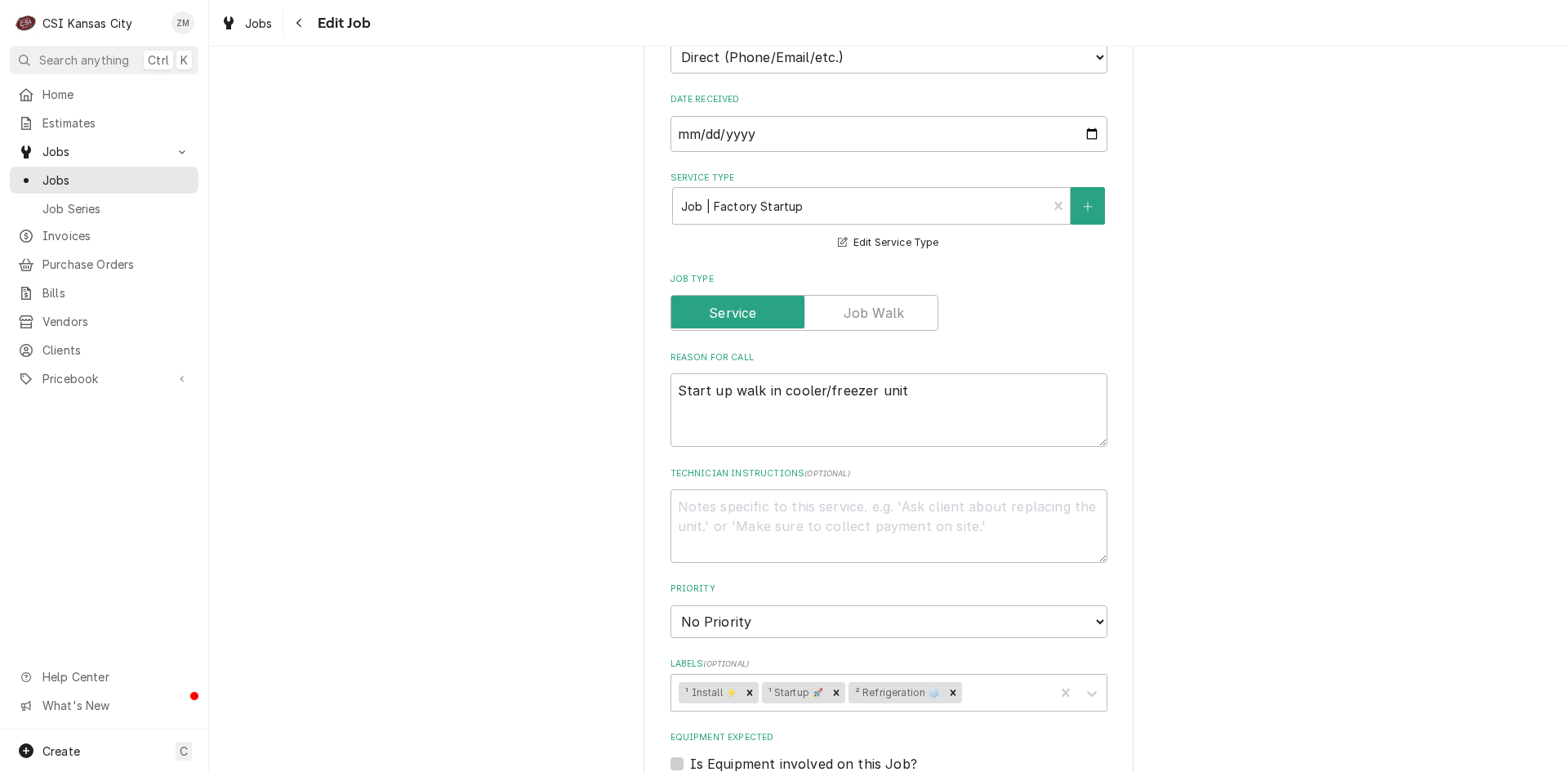 scroll, scrollTop: 899, scrollLeft: 0, axis: vertical 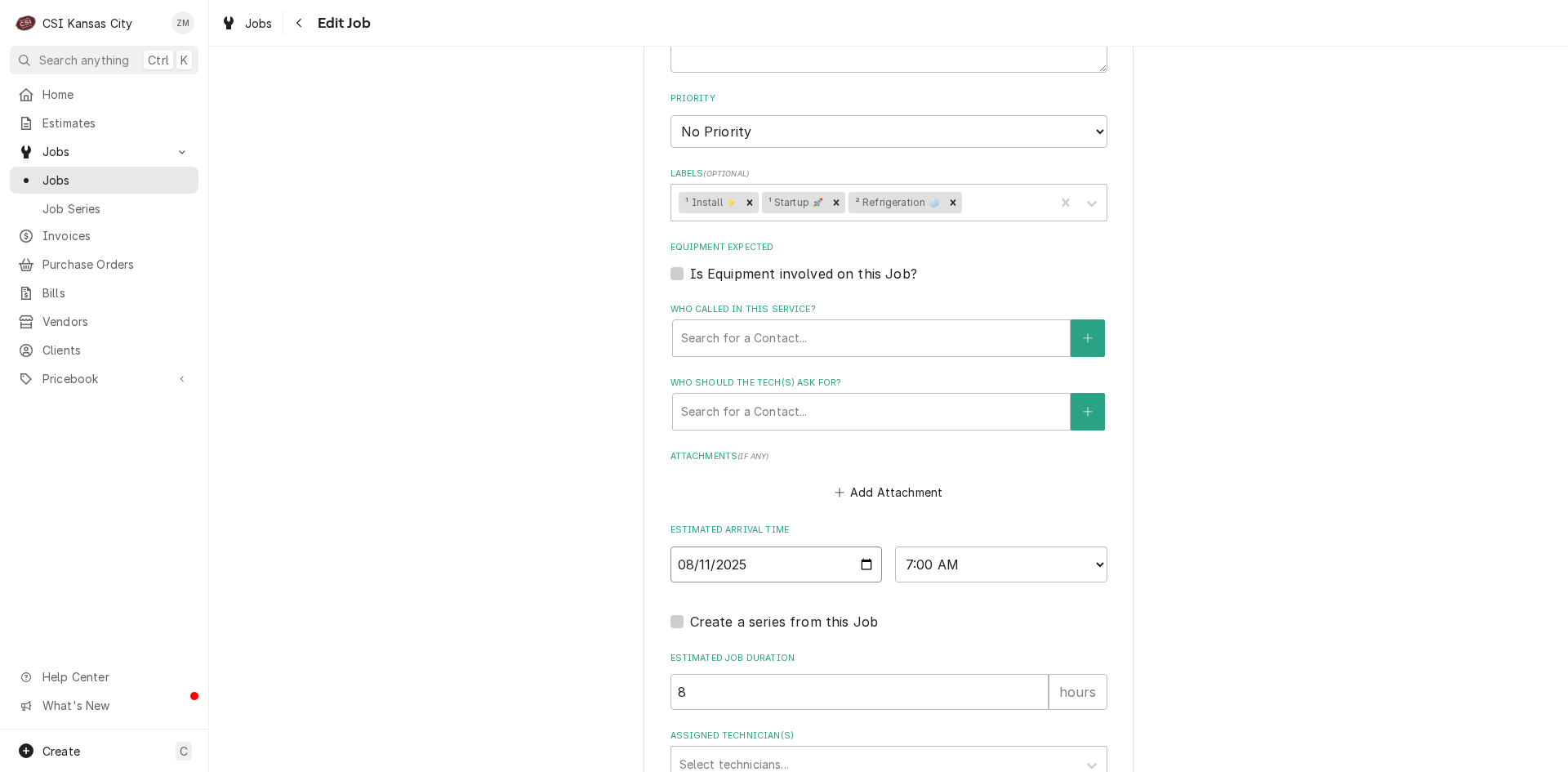 click on "2025-08-11" at bounding box center [777, 564] 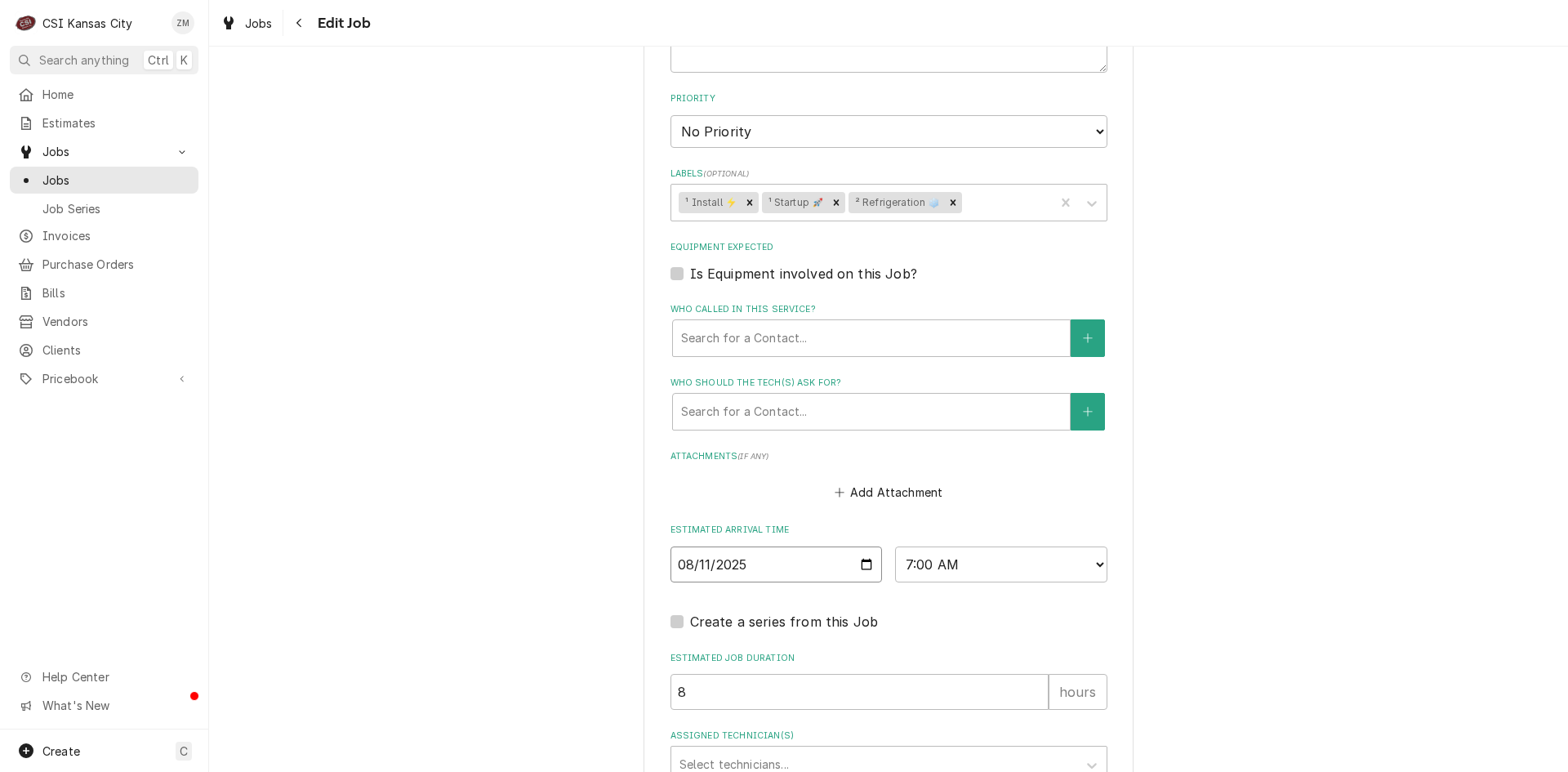 type on "2025-08-18" 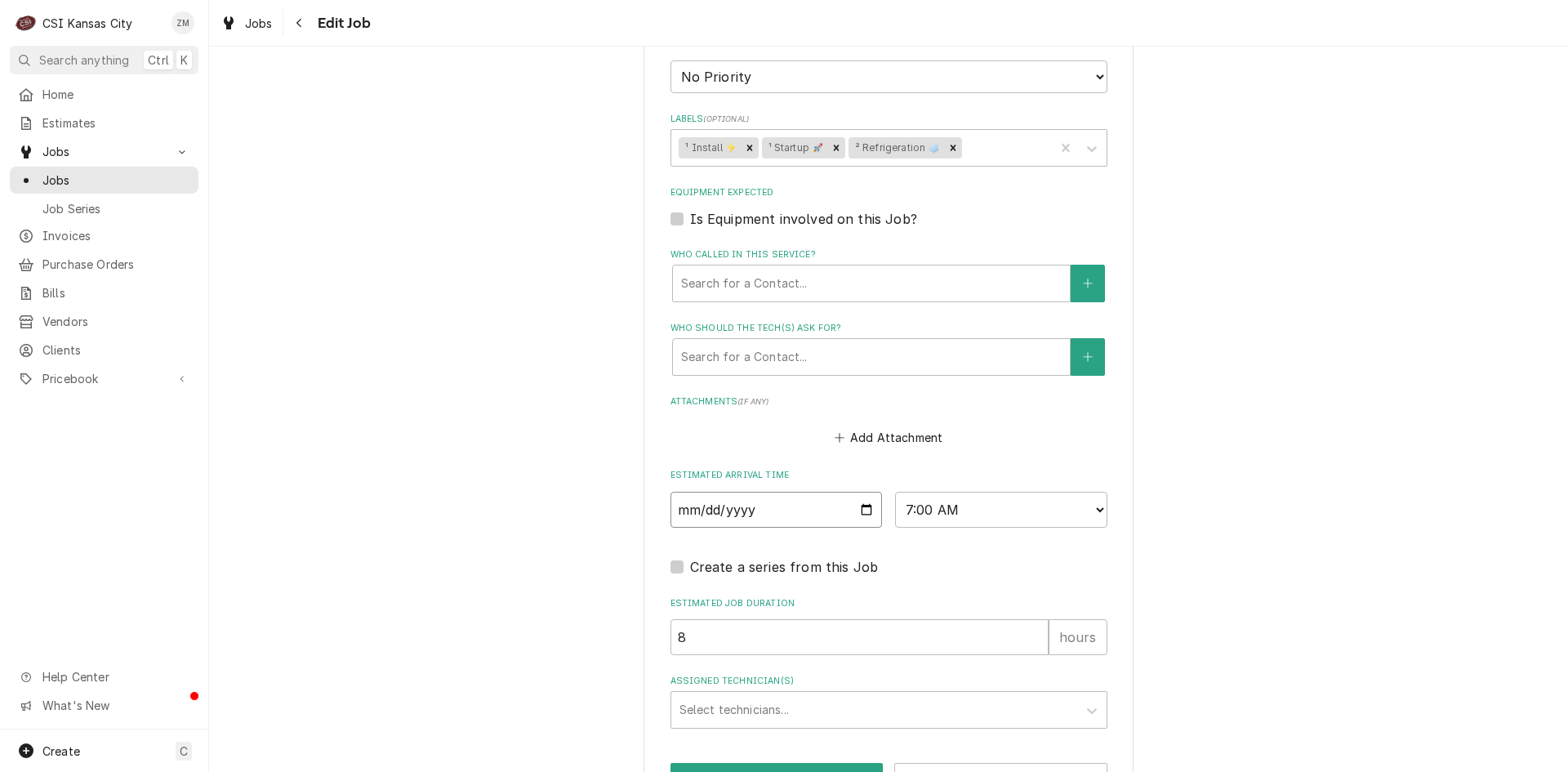 scroll, scrollTop: 1010, scrollLeft: 0, axis: vertical 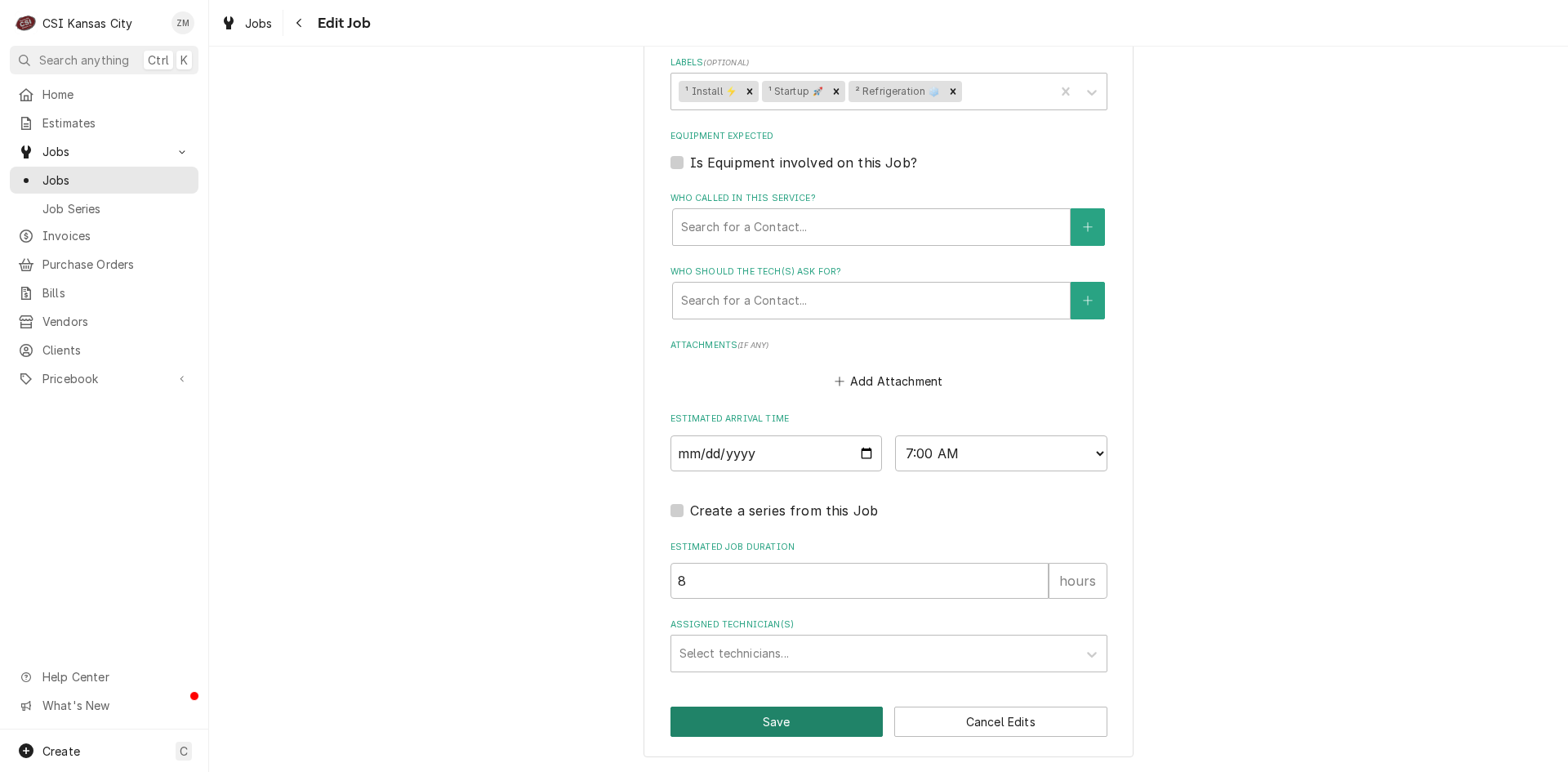 click on "Save" at bounding box center [777, 721] 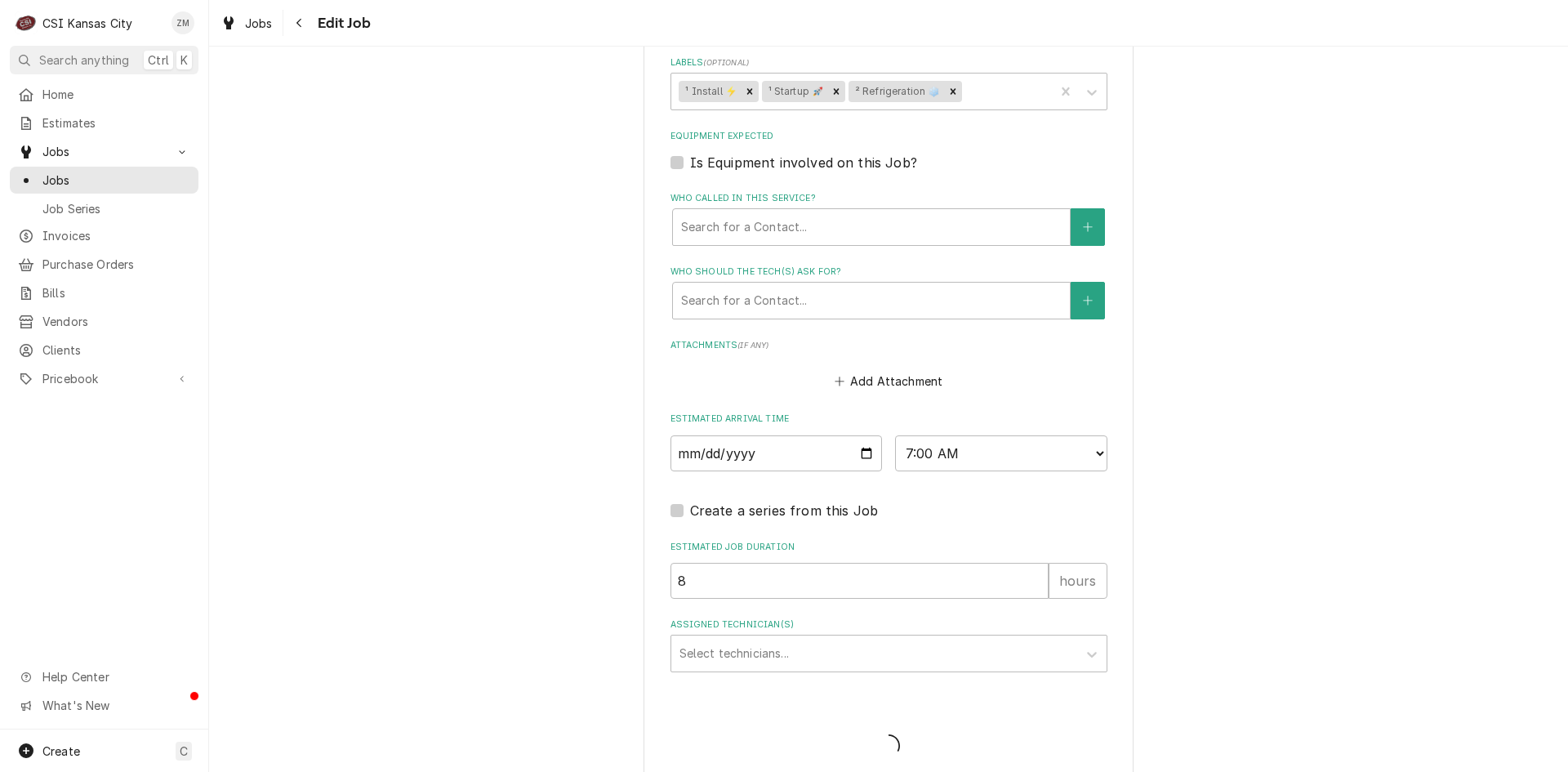 type on "x" 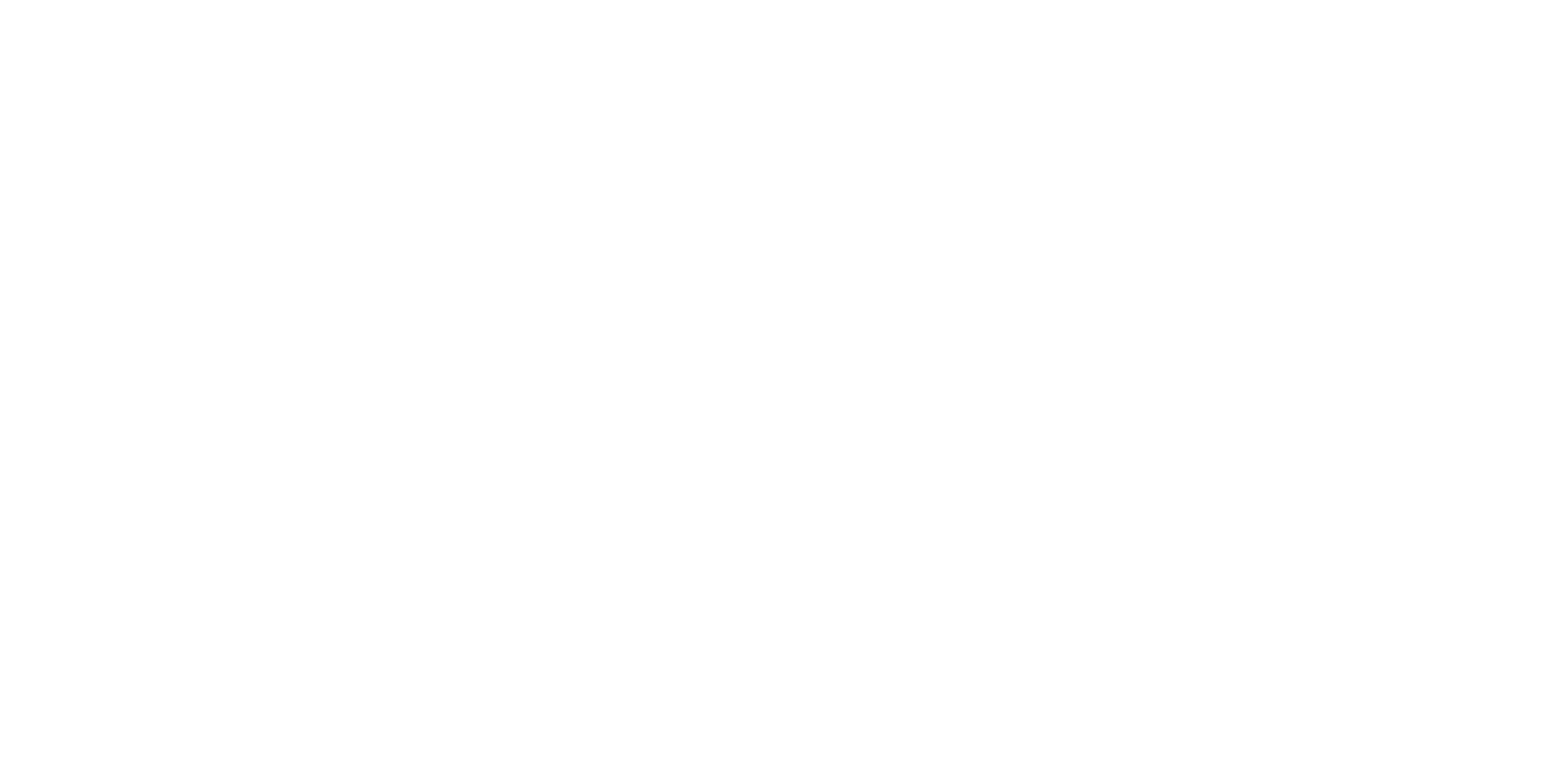 scroll, scrollTop: 0, scrollLeft: 0, axis: both 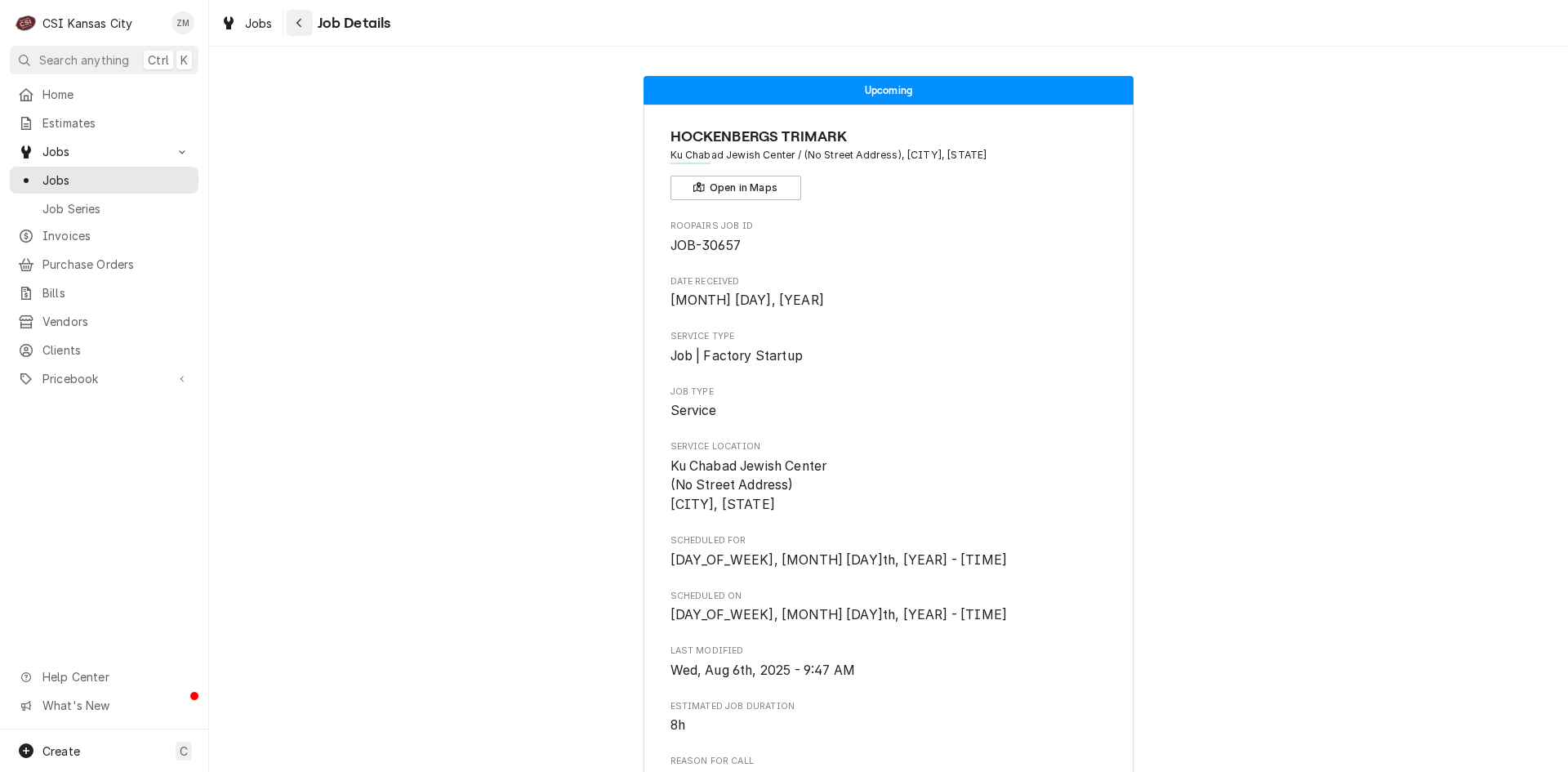 click at bounding box center (300, 23) 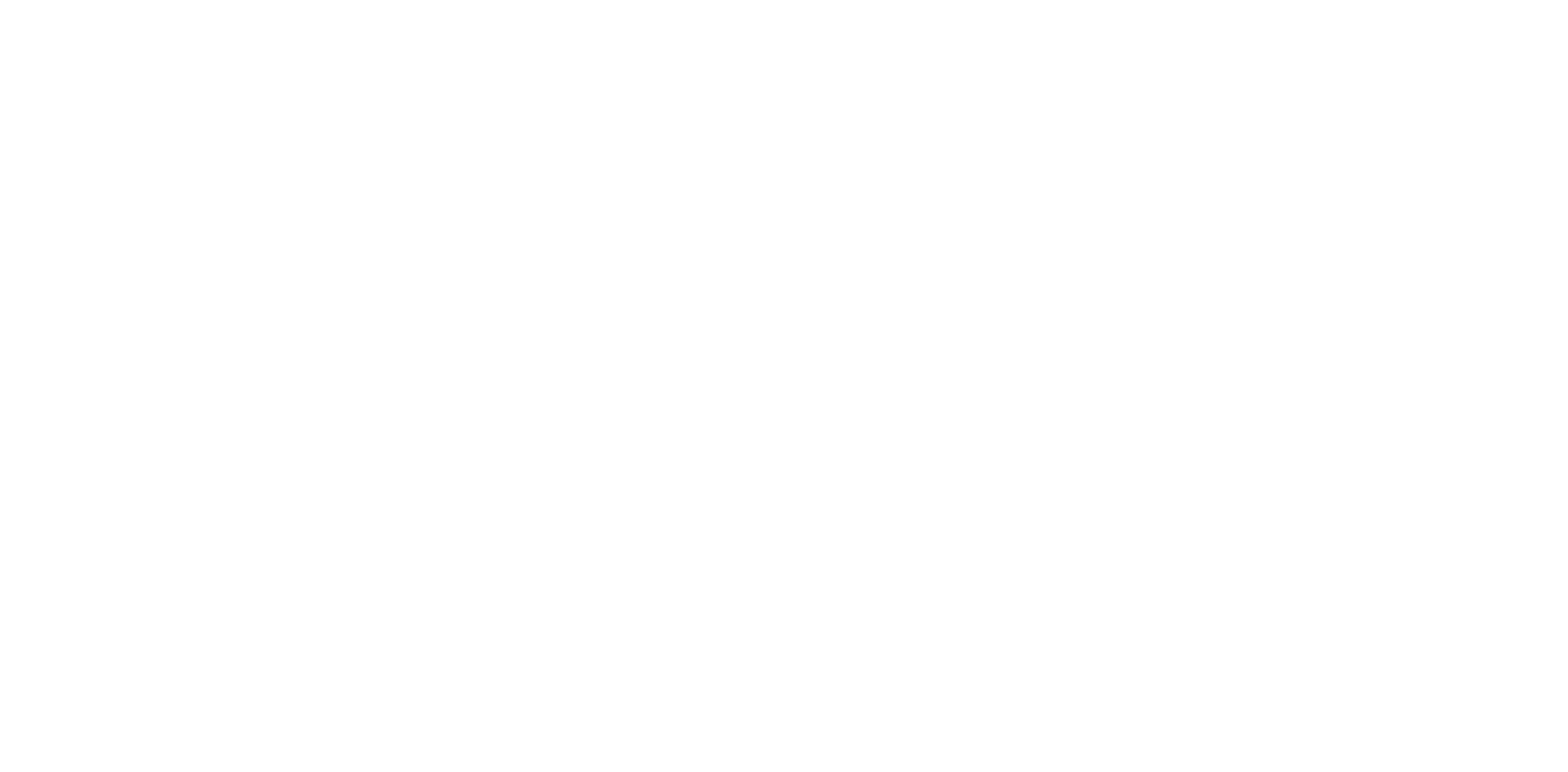 scroll, scrollTop: 0, scrollLeft: 0, axis: both 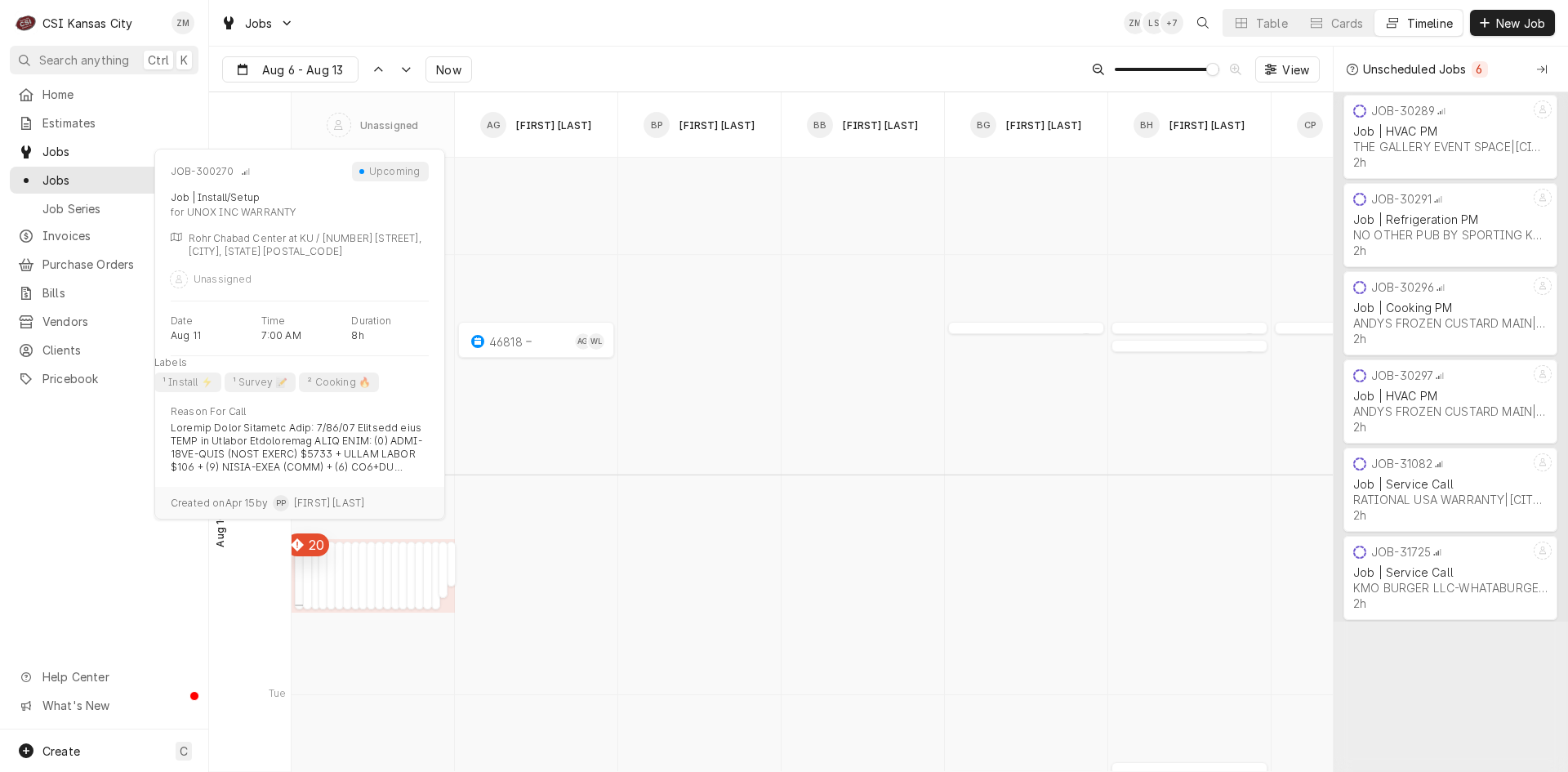 click on "JOB-300270 Job | Install/Setup UNOX INC WARRANTY | Lawrence, 66044" at bounding box center [305, 575] 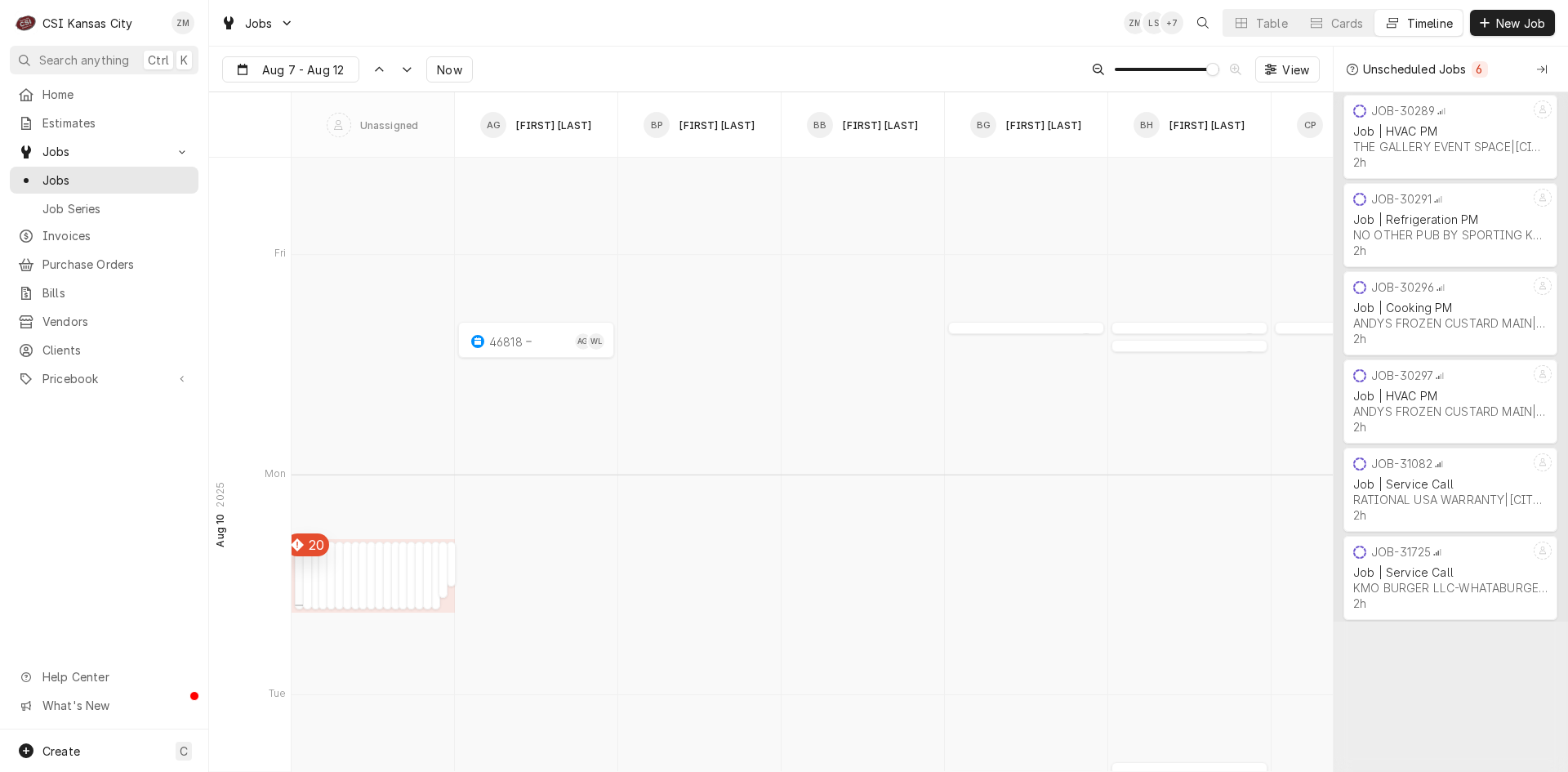 type on "Aug 7" 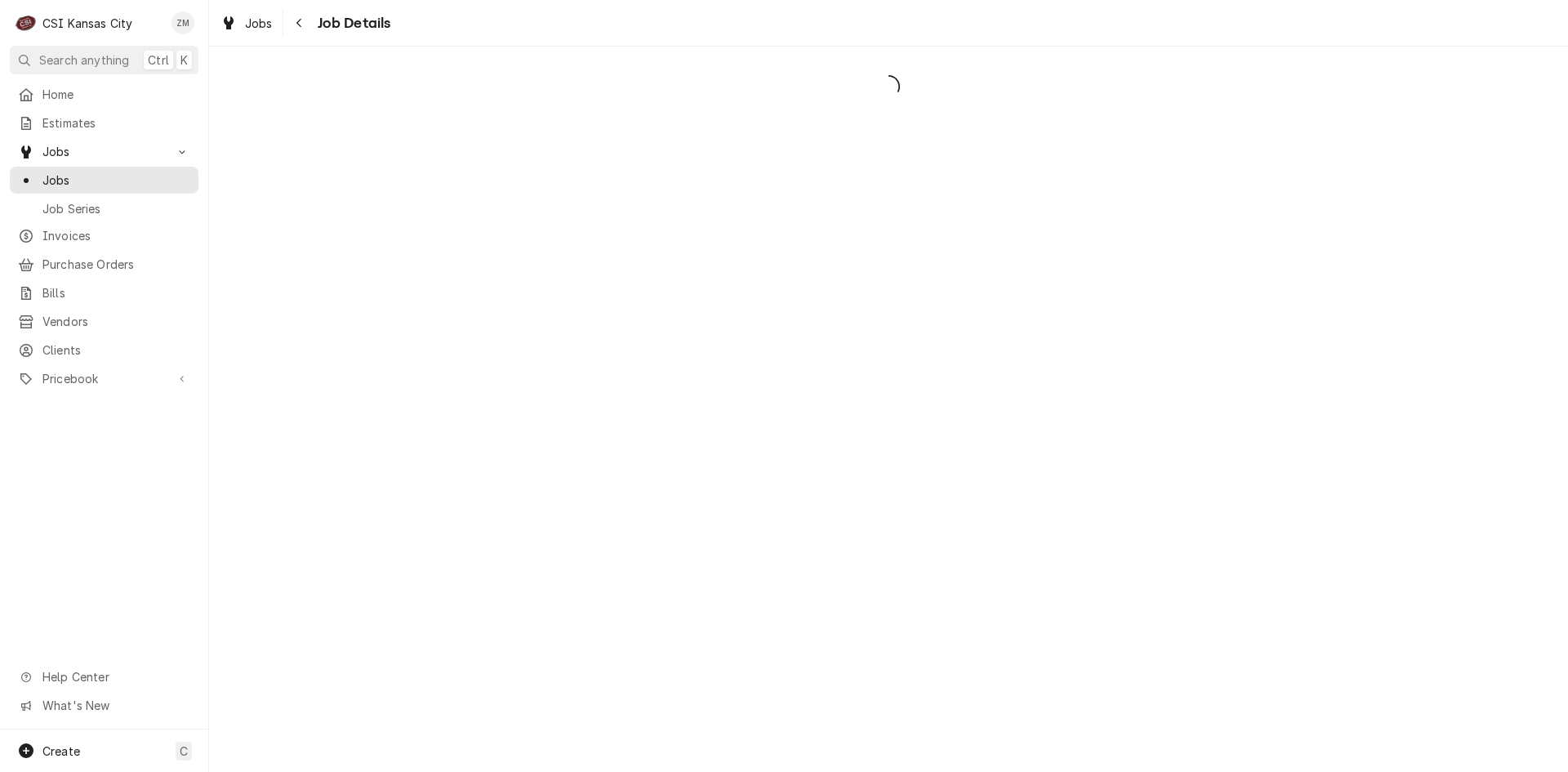 scroll, scrollTop: 0, scrollLeft: 0, axis: both 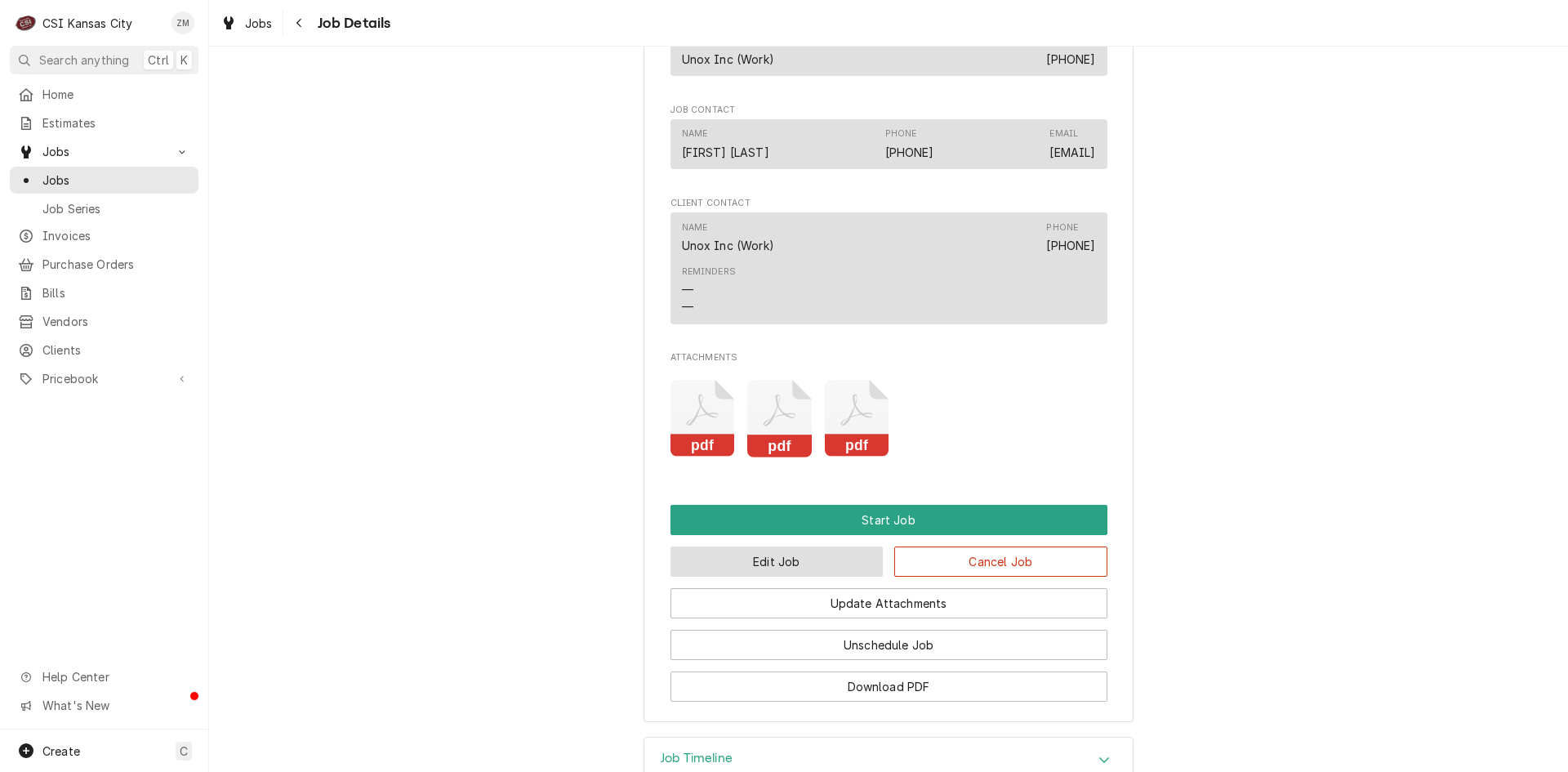 click on "Edit Job" at bounding box center [777, 561] 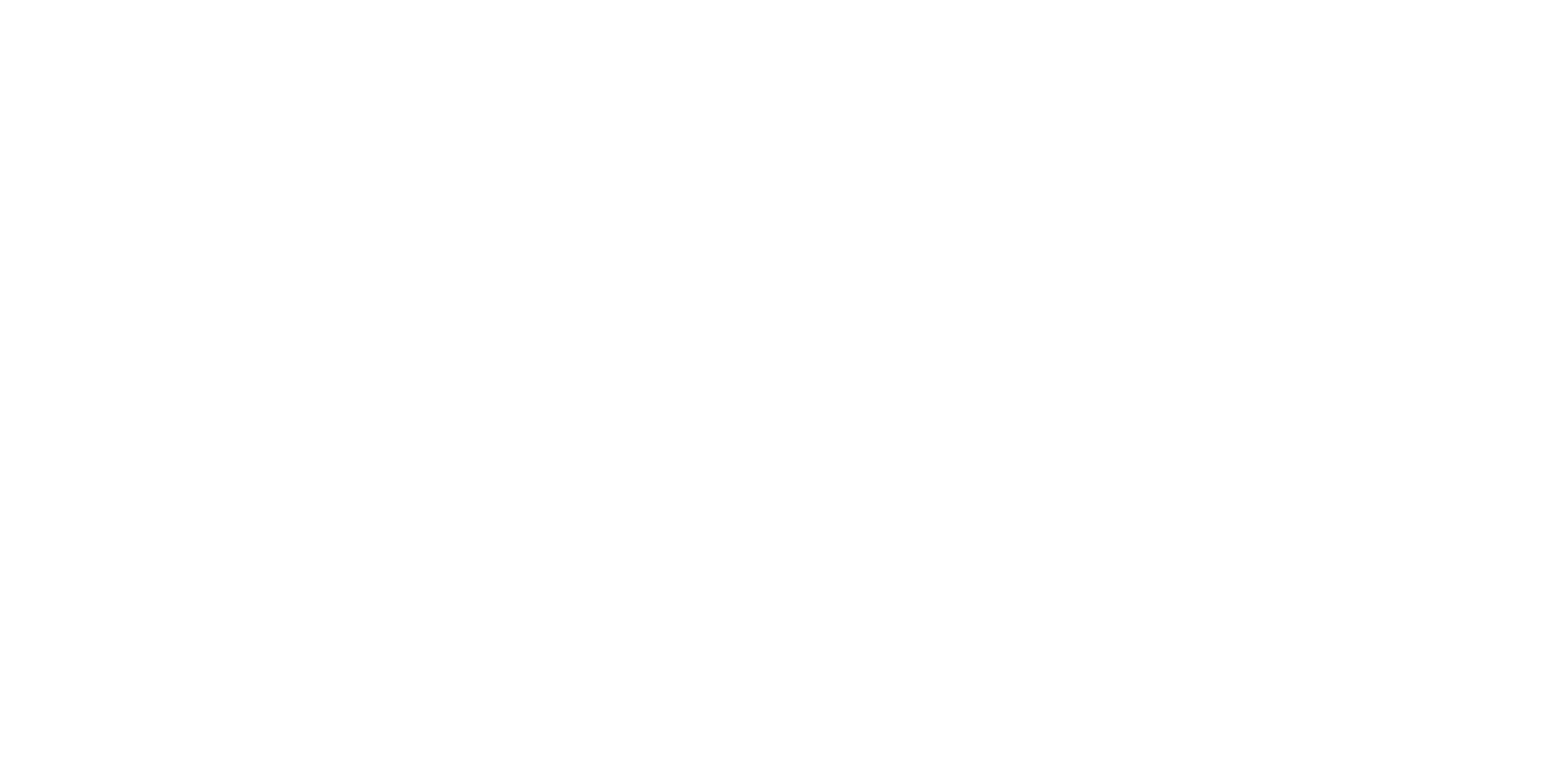 scroll, scrollTop: 0, scrollLeft: 0, axis: both 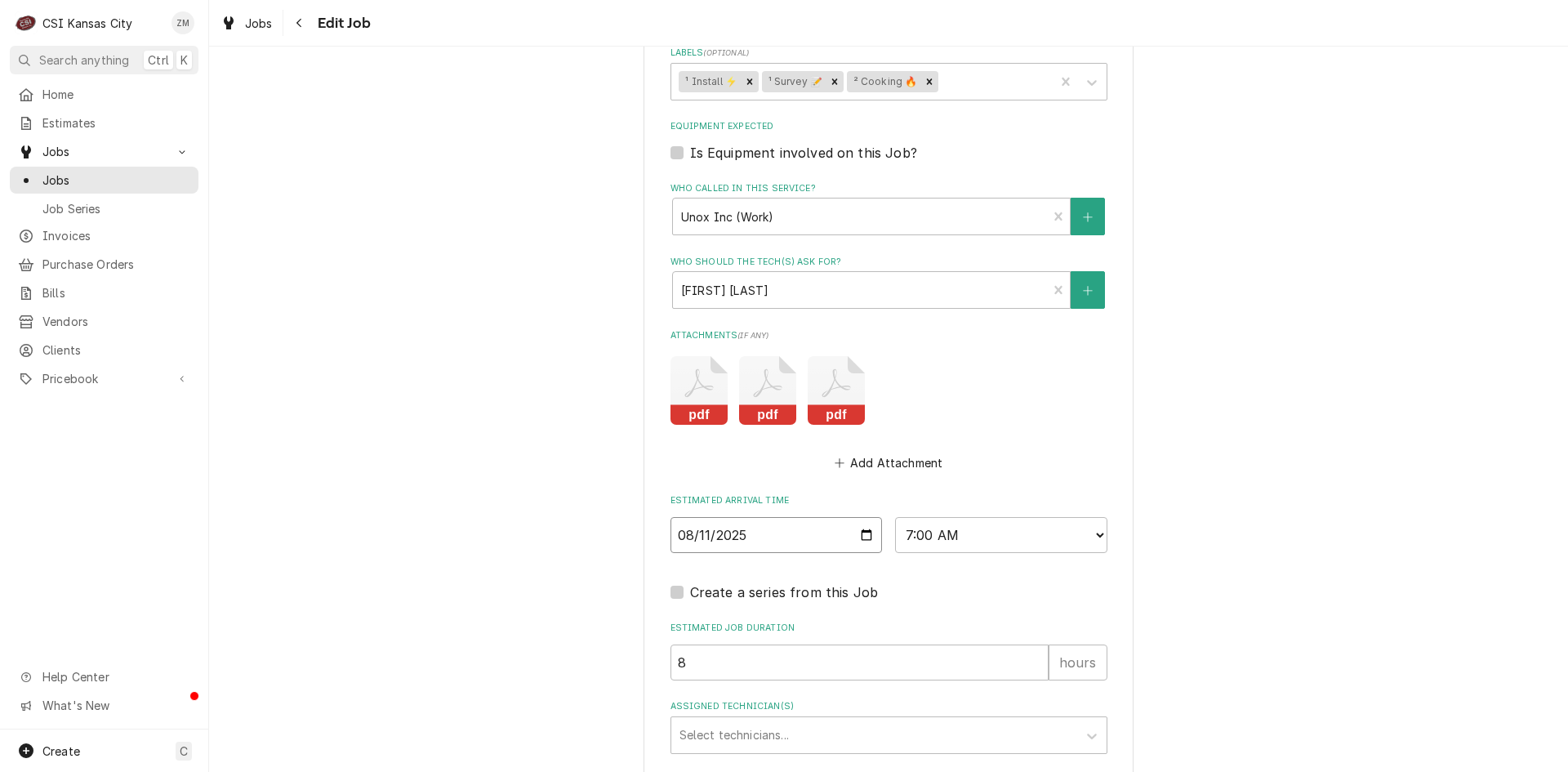 click on "2025-08-11" at bounding box center (777, 535) 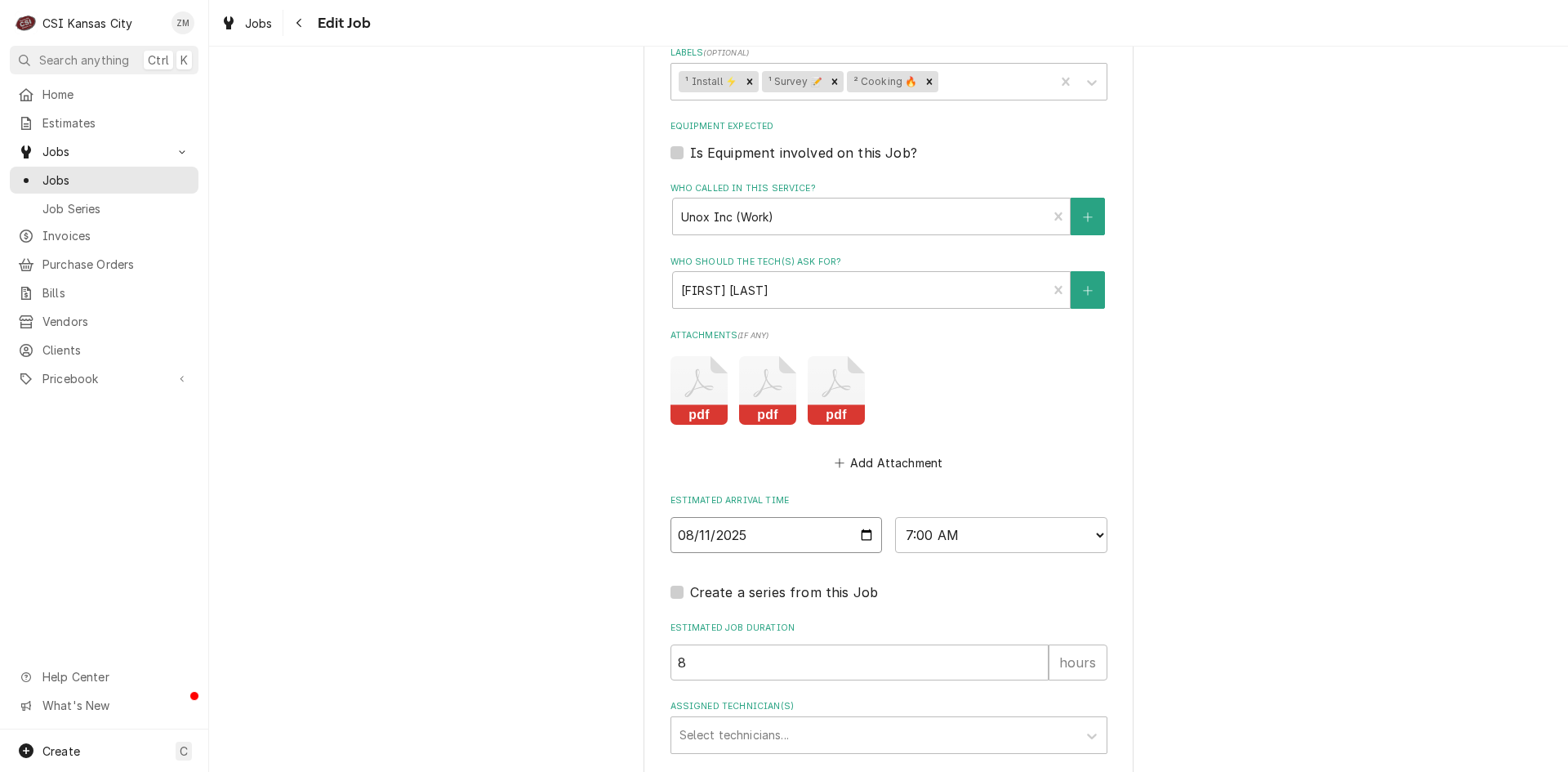 type on "x" 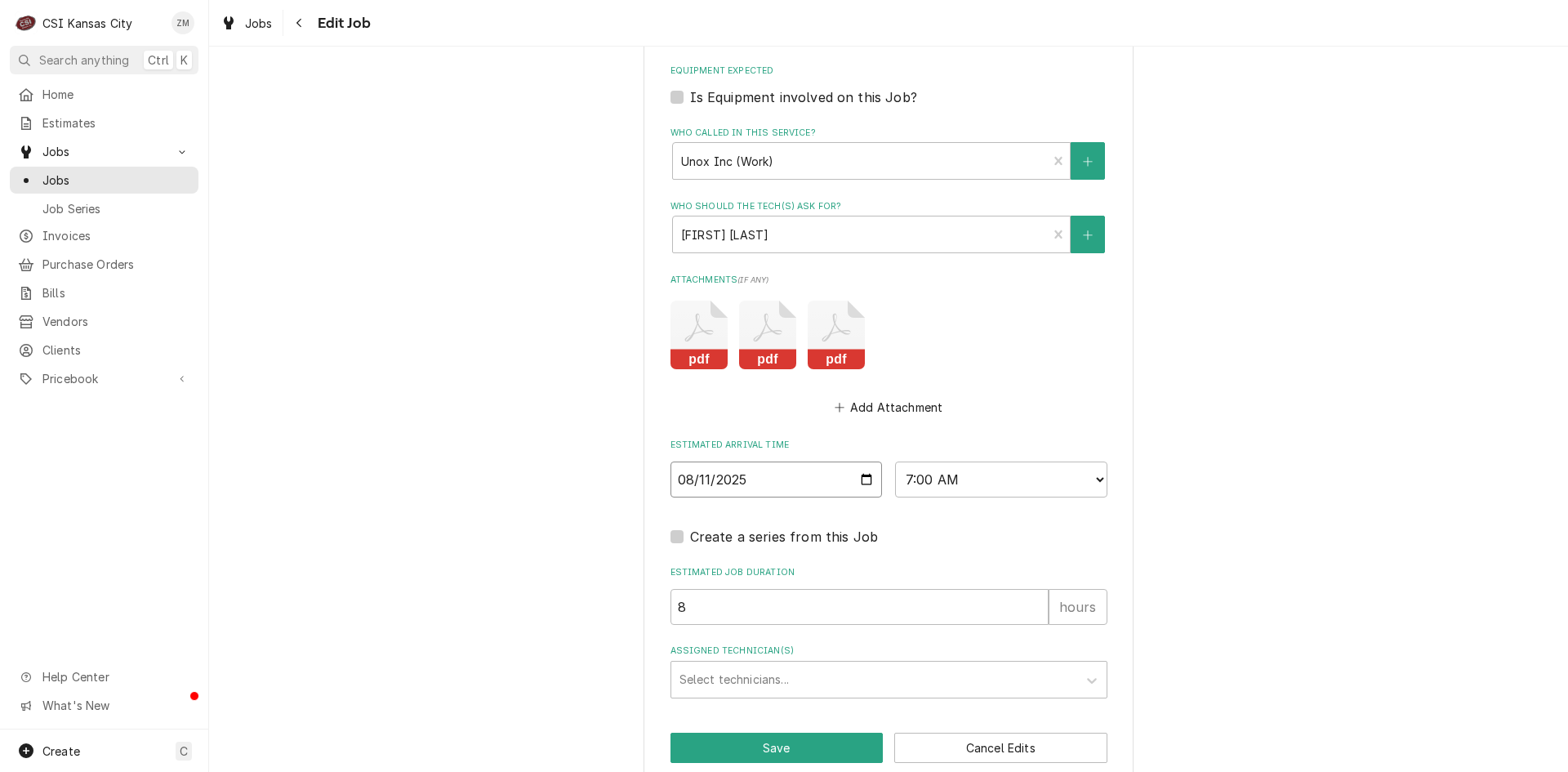 scroll, scrollTop: 2532, scrollLeft: 0, axis: vertical 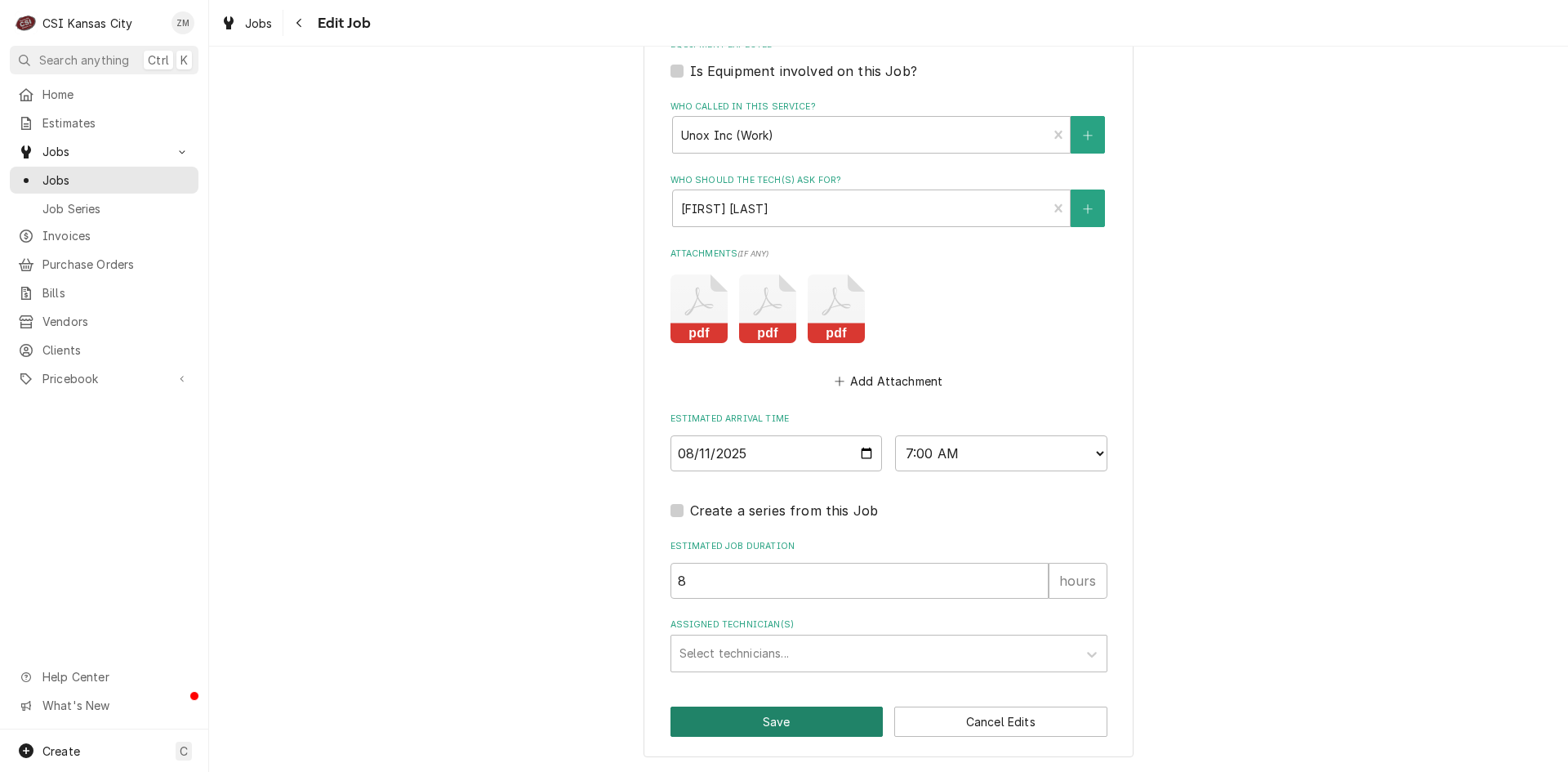 click on "Save" at bounding box center (777, 721) 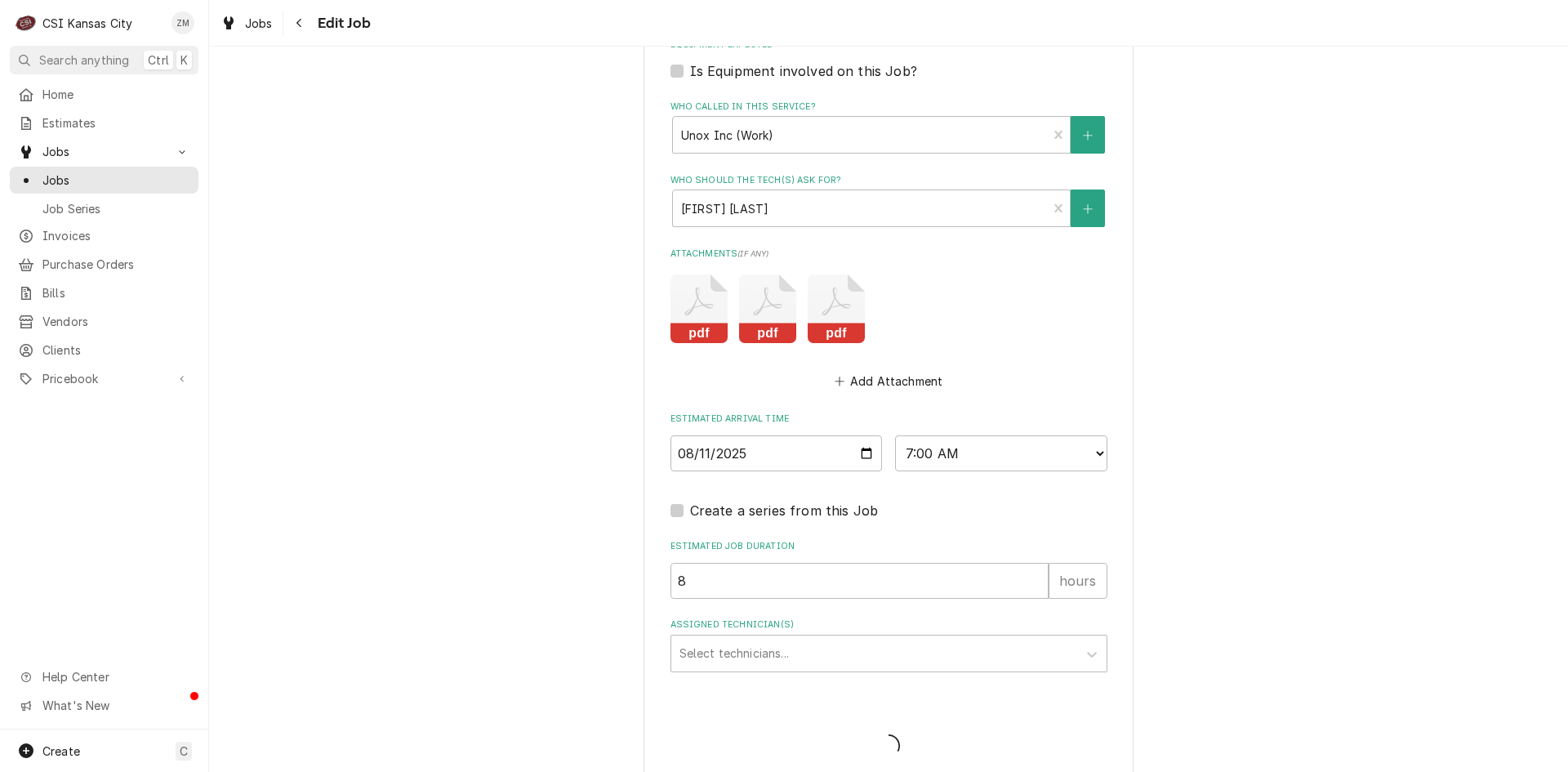 type on "x" 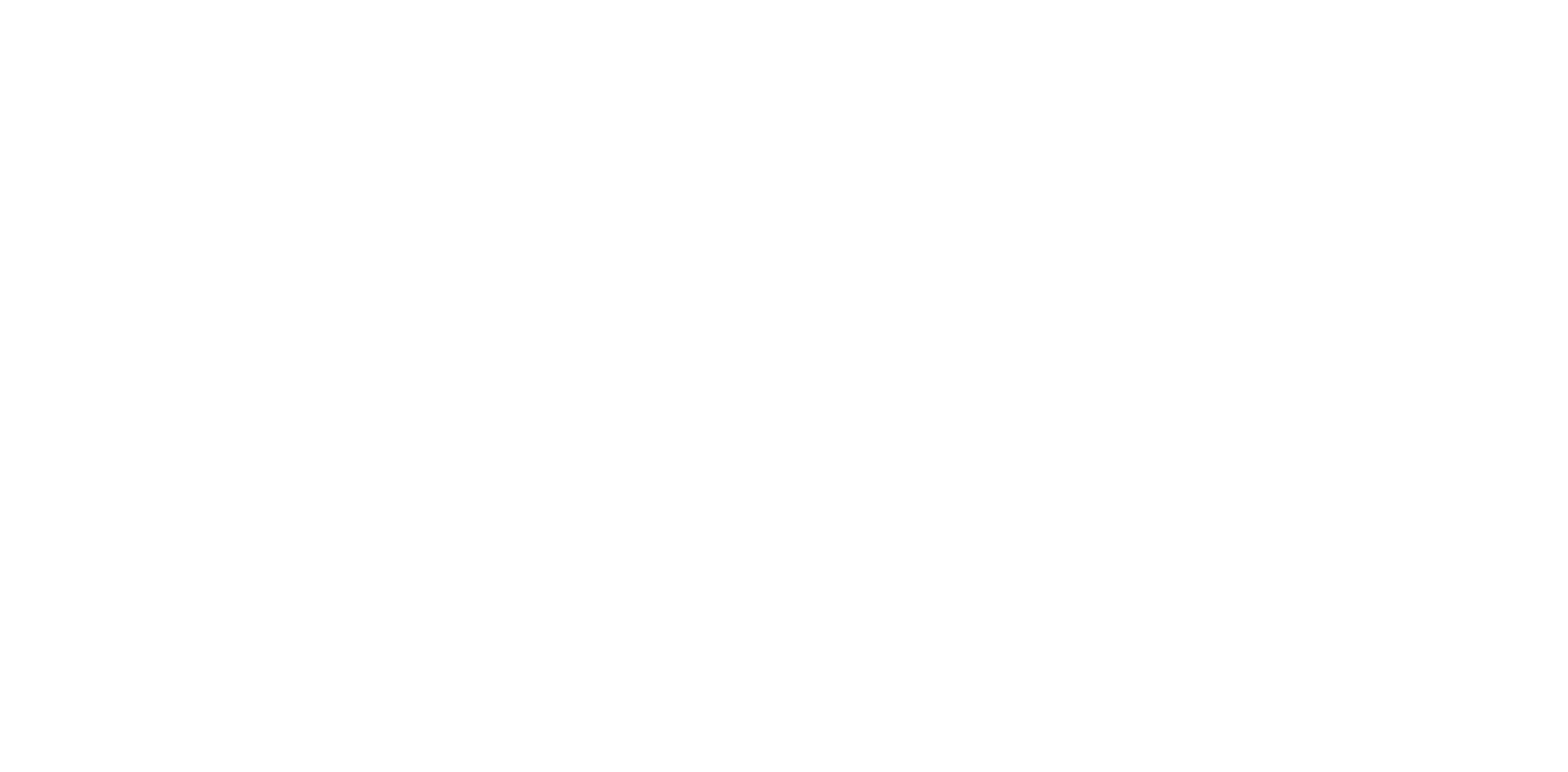 scroll, scrollTop: 0, scrollLeft: 0, axis: both 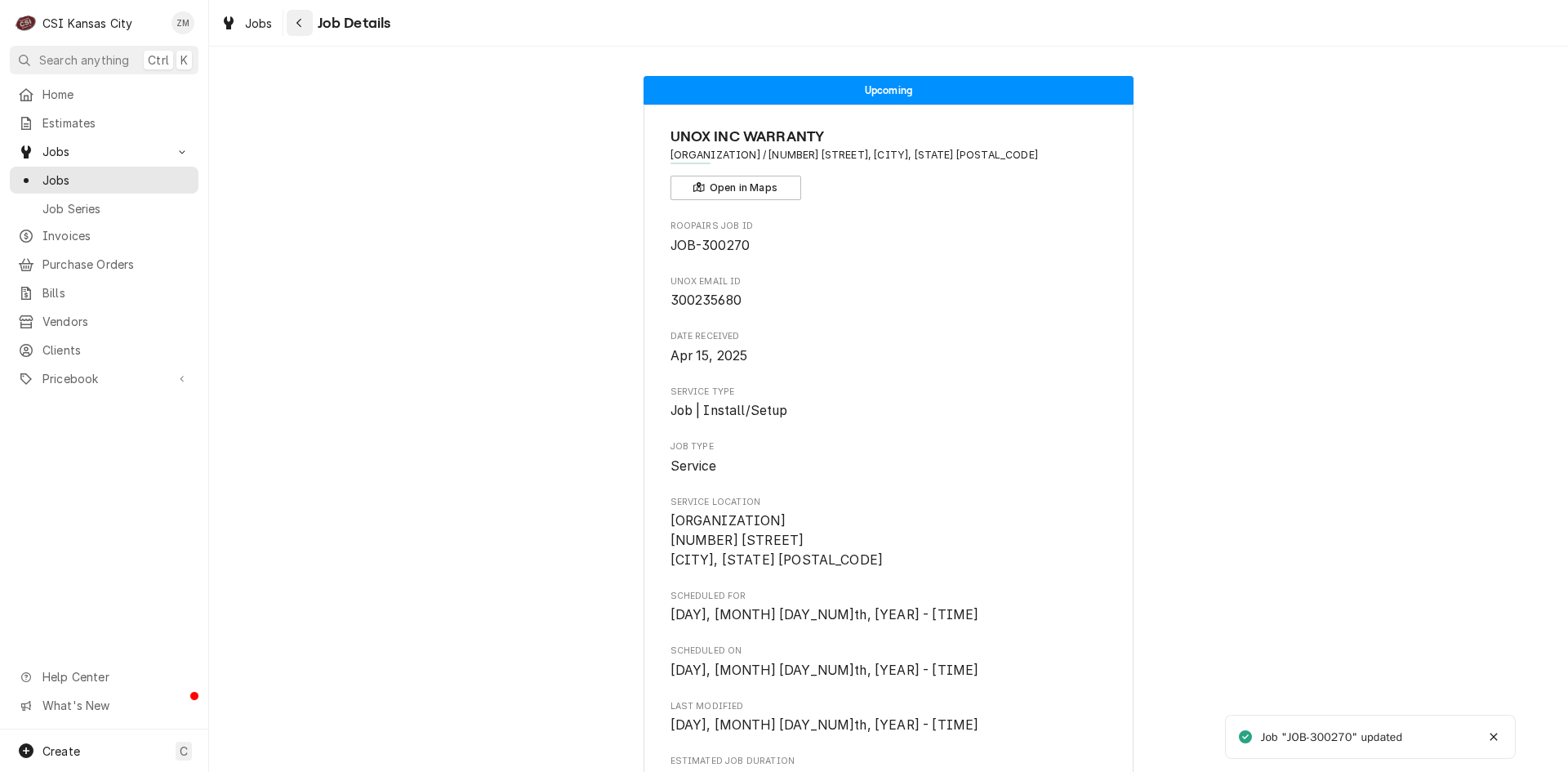 click 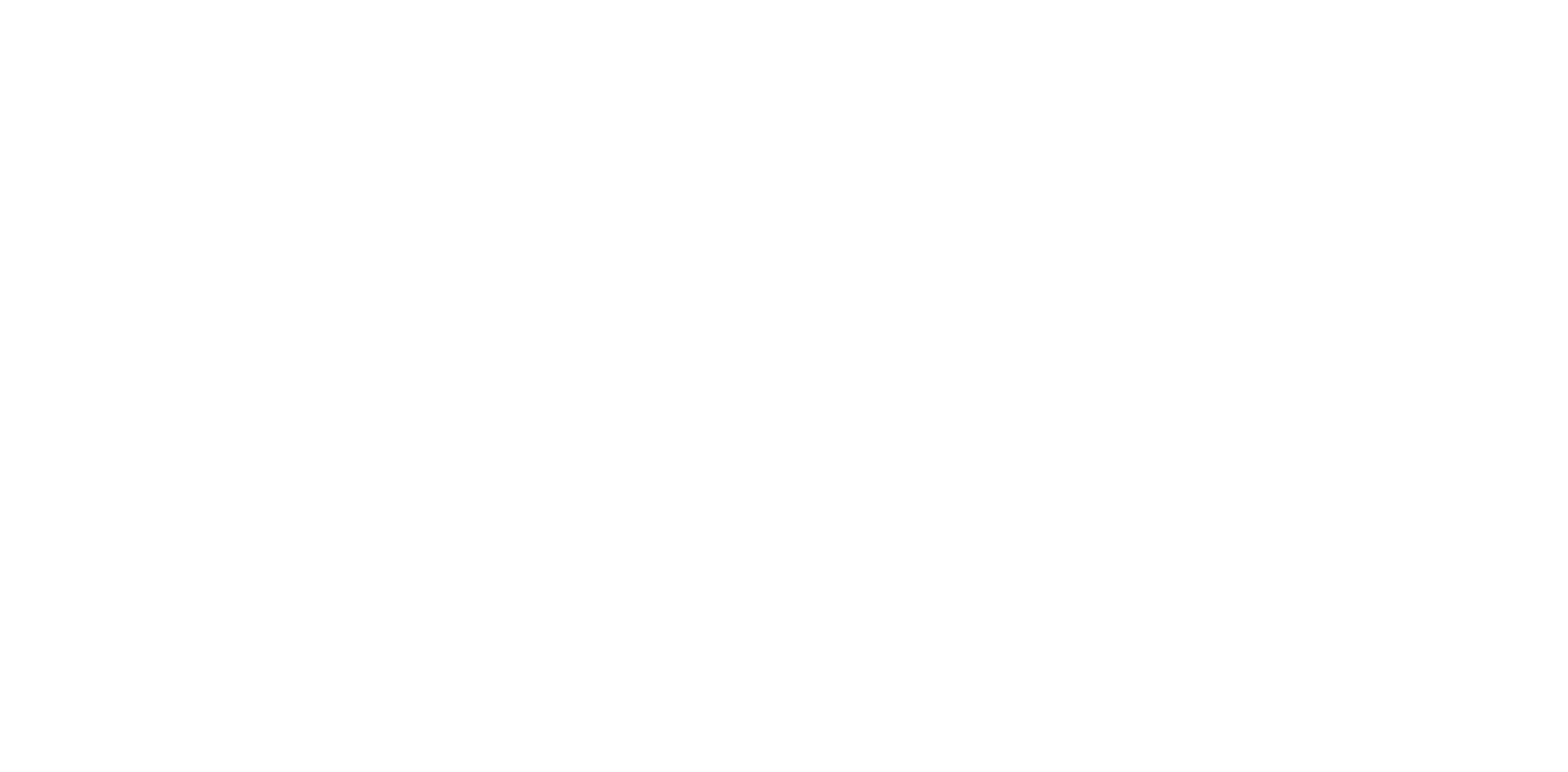 scroll, scrollTop: 0, scrollLeft: 0, axis: both 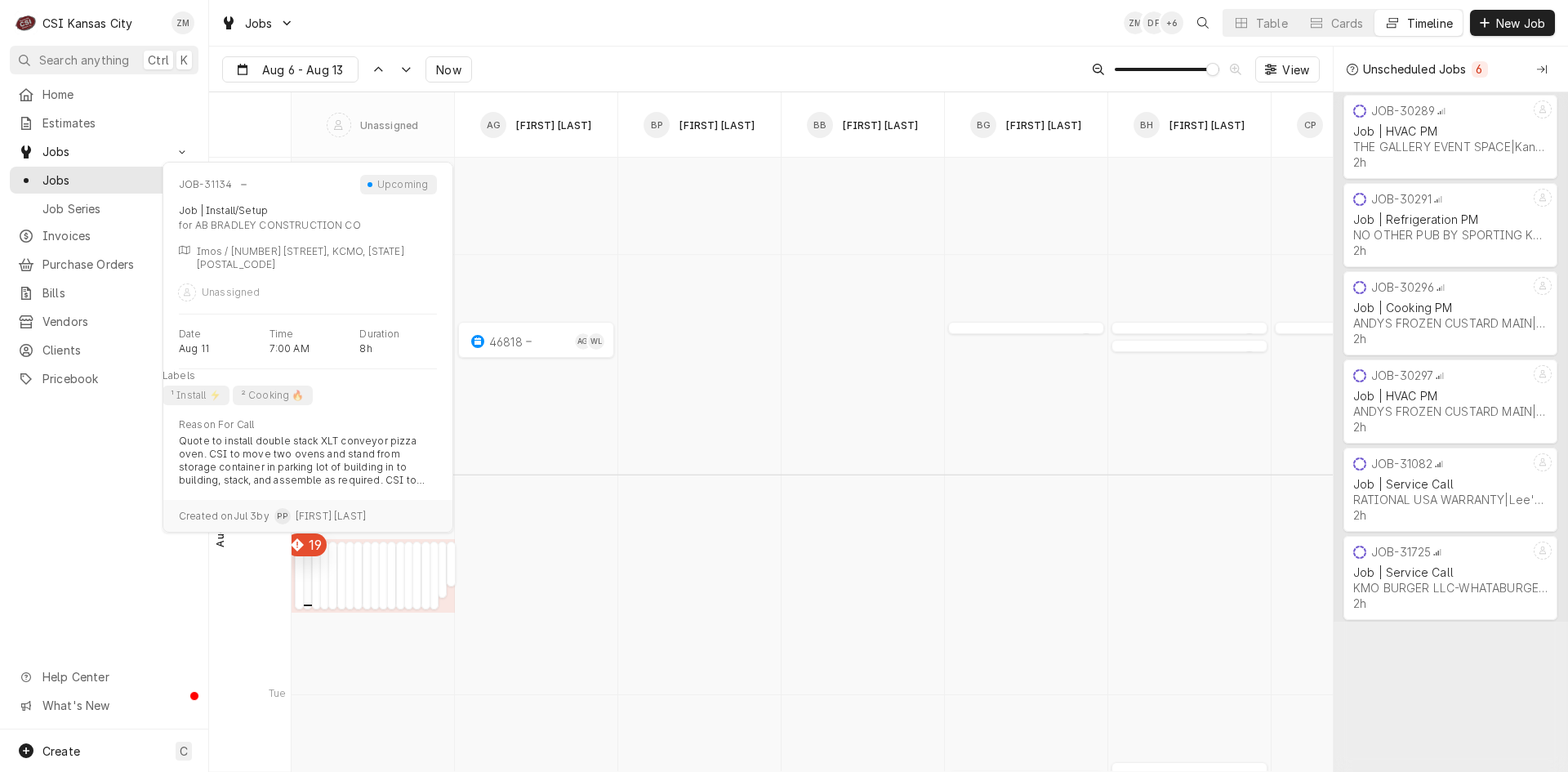 click at bounding box center [307, 603] 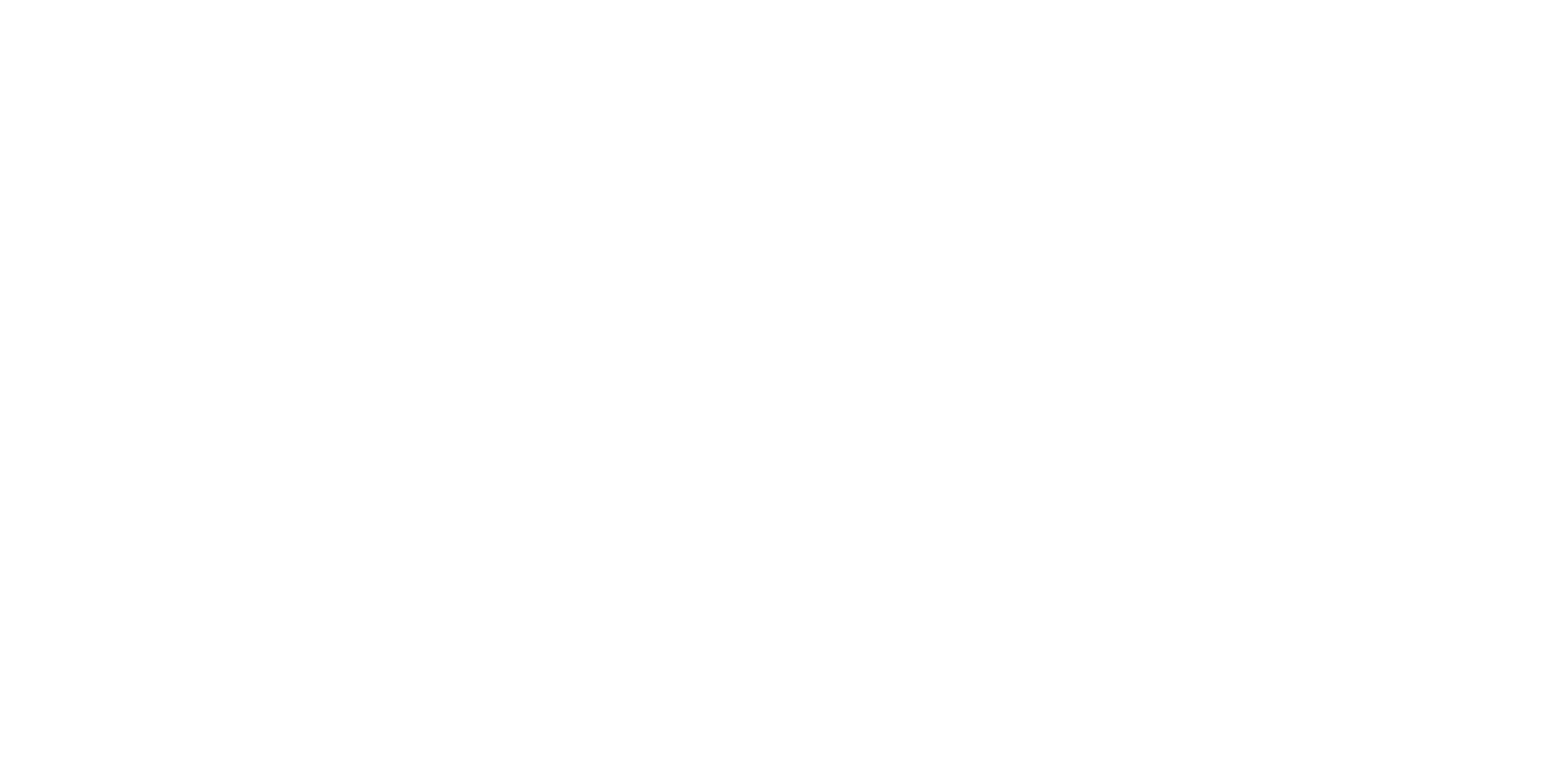 scroll, scrollTop: 0, scrollLeft: 0, axis: both 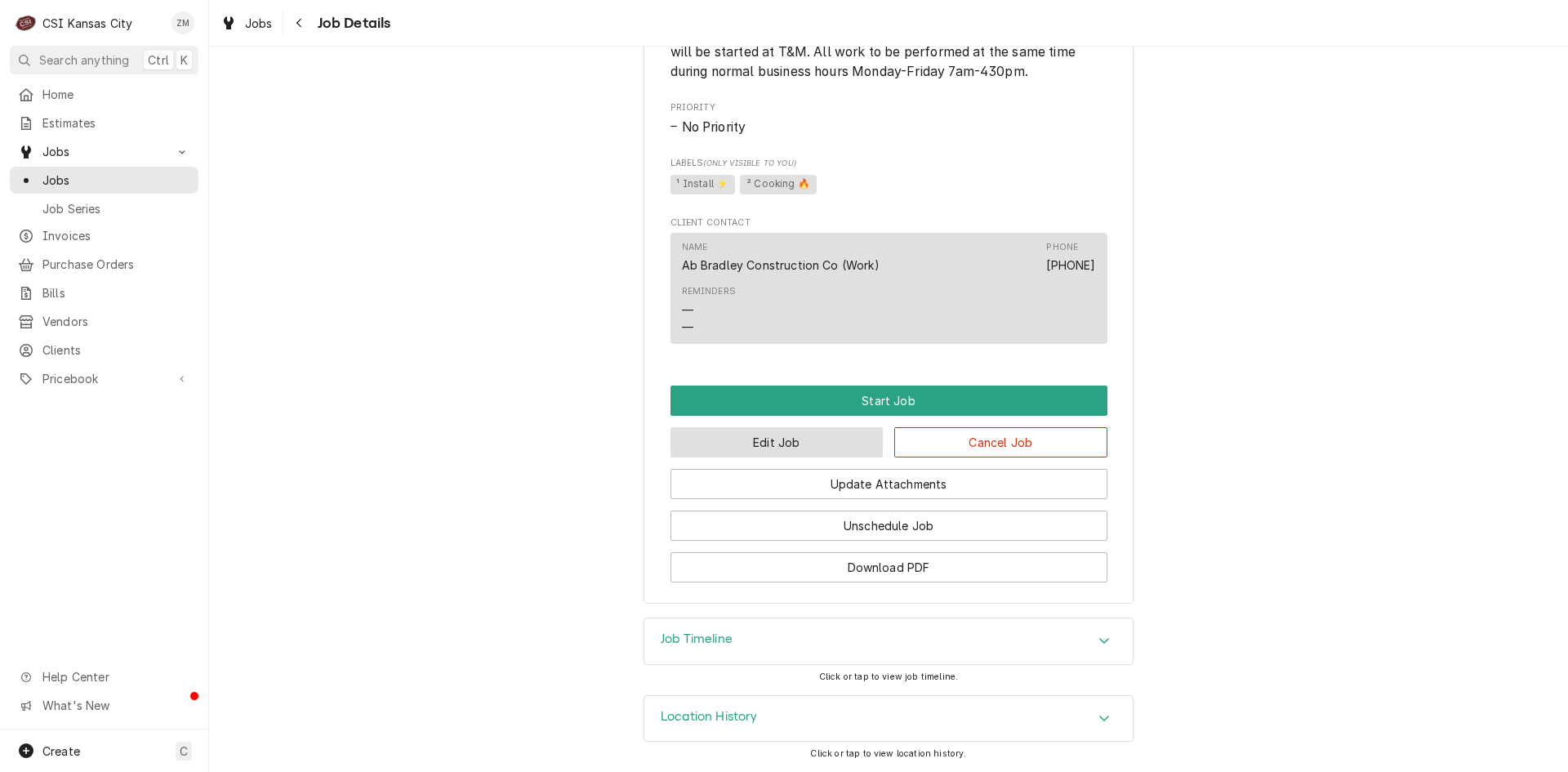 click on "Edit Job" at bounding box center (777, 442) 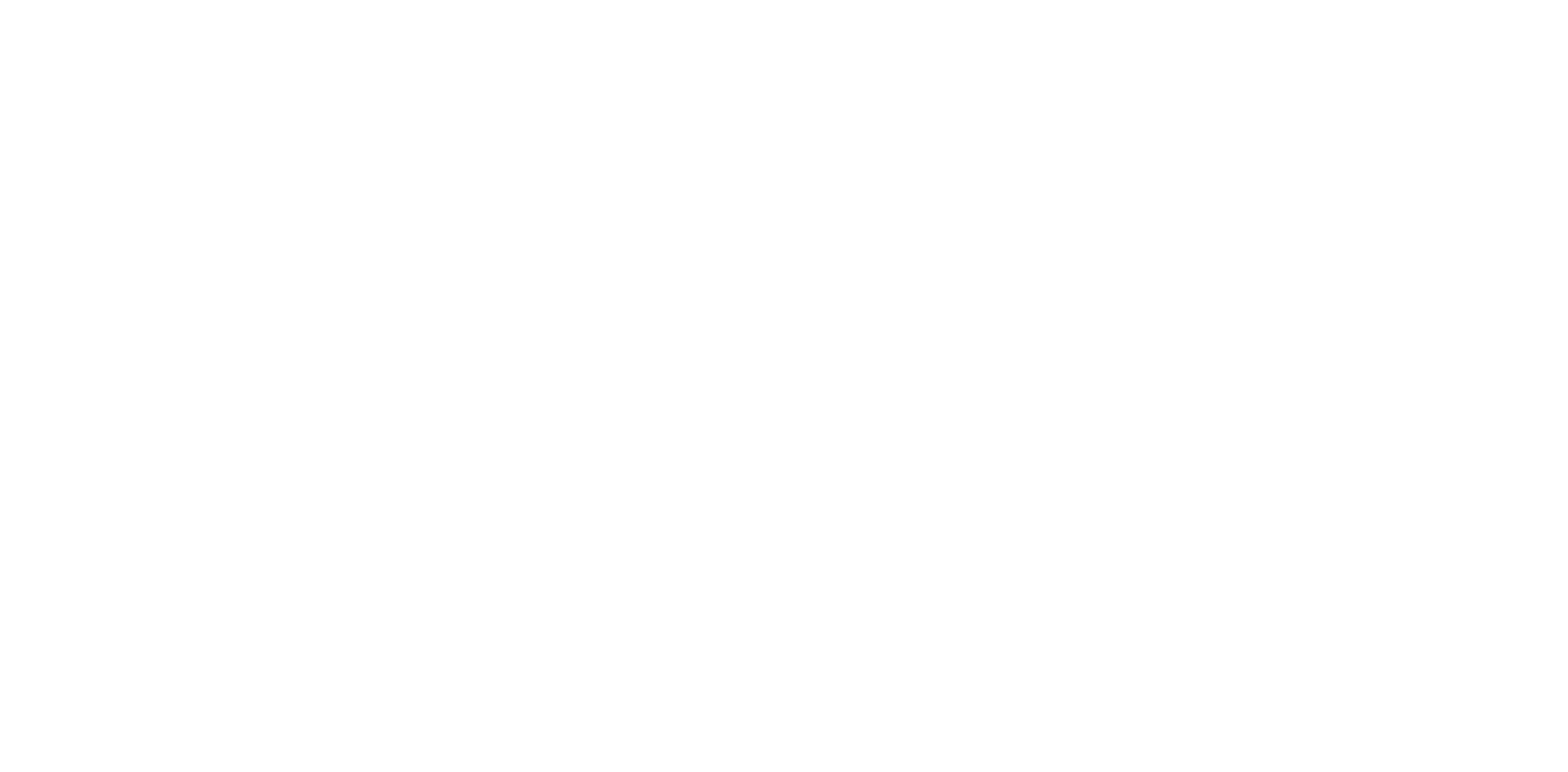 scroll, scrollTop: 0, scrollLeft: 0, axis: both 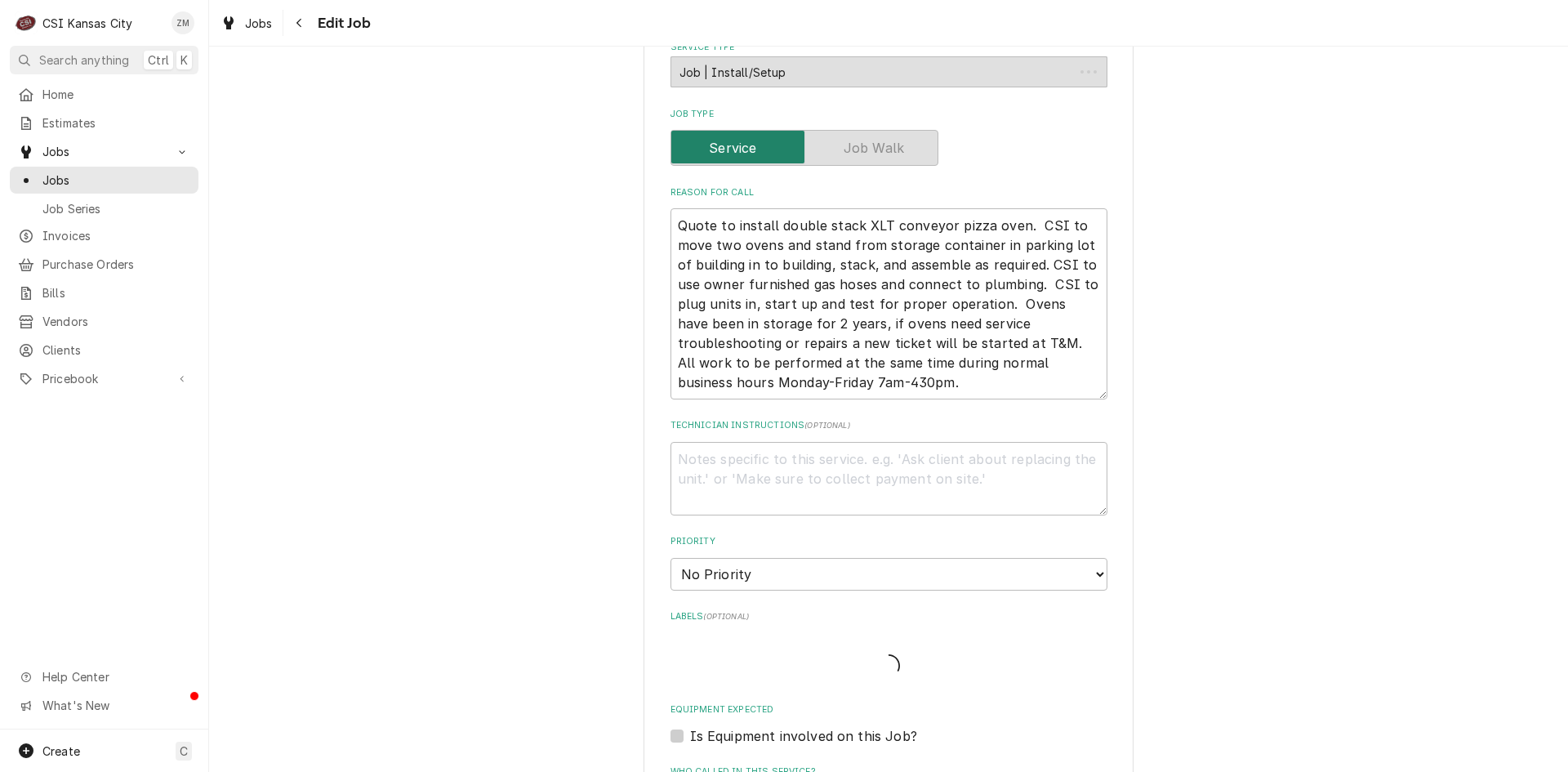 type on "x" 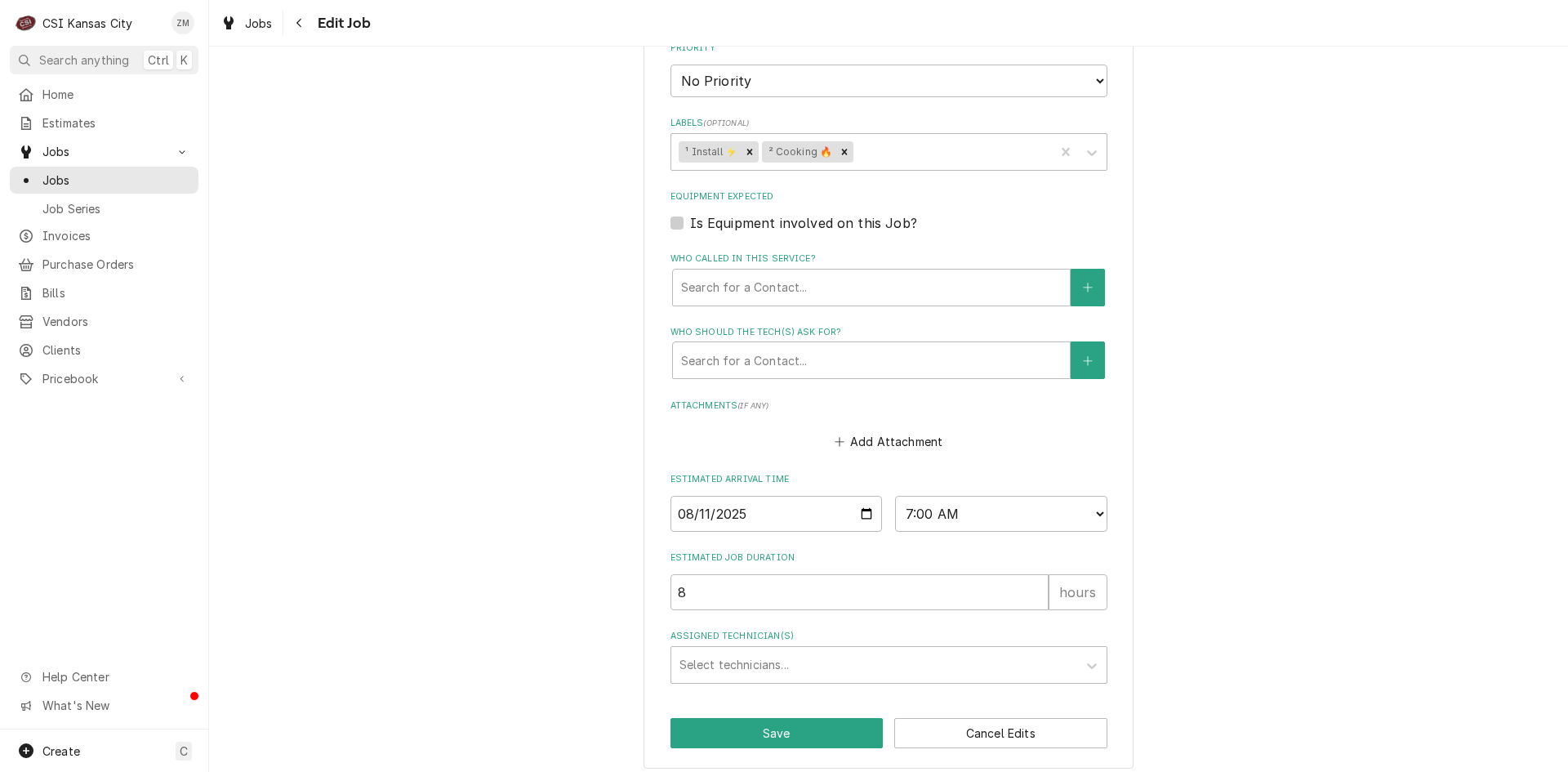 scroll, scrollTop: 976, scrollLeft: 0, axis: vertical 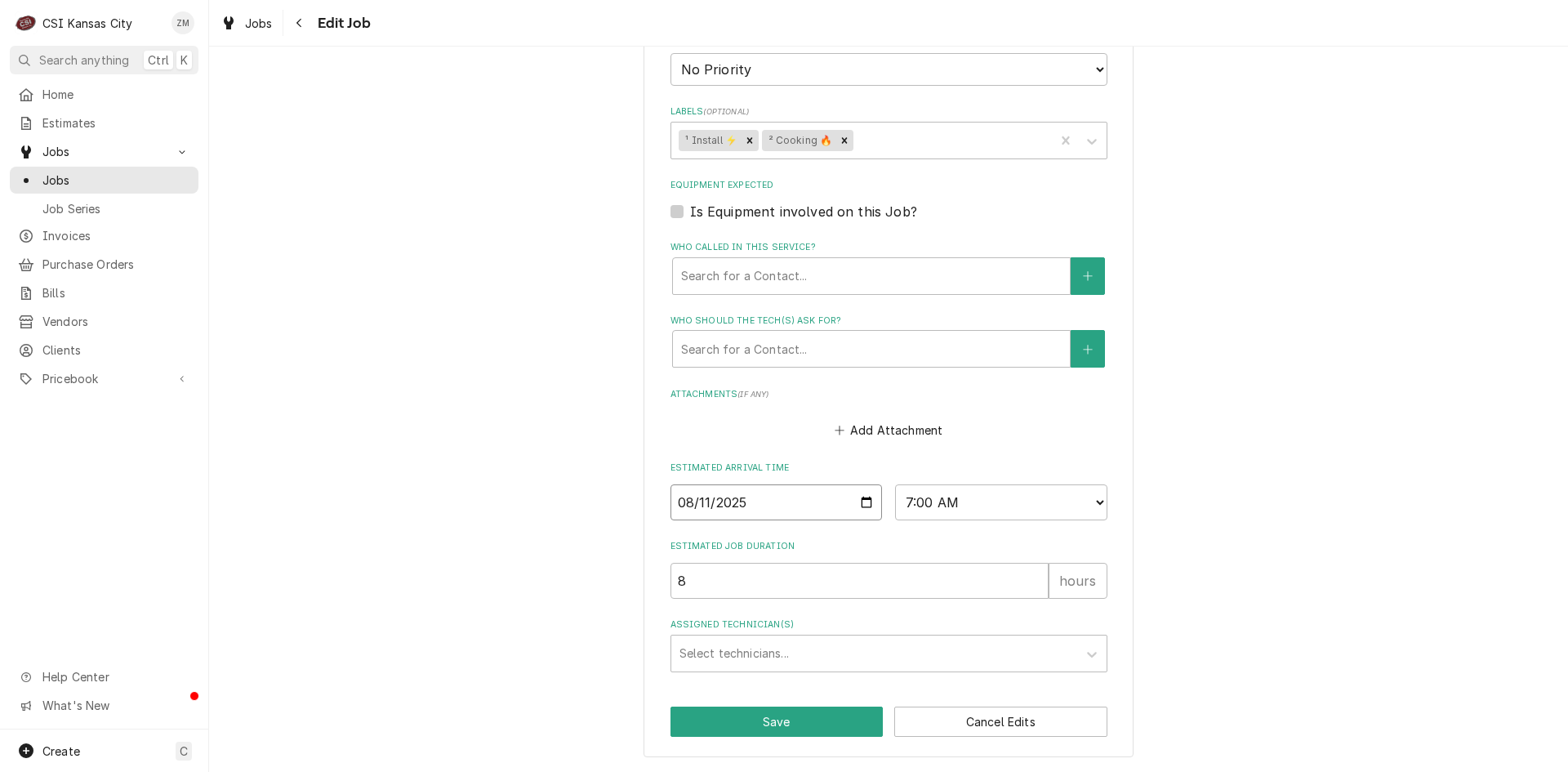 click on "2025-08-11" at bounding box center [777, 502] 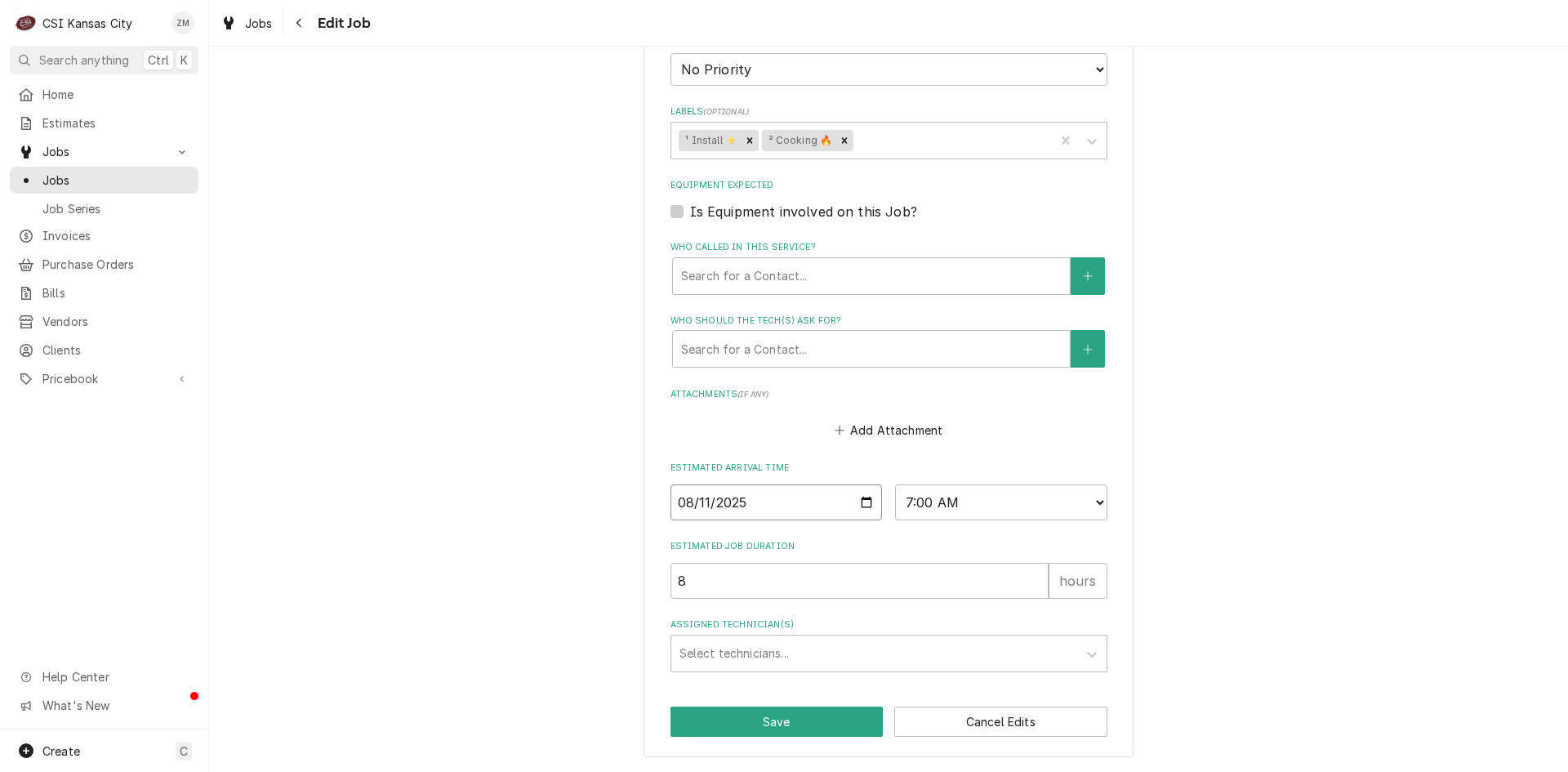 type on "2025-08-18" 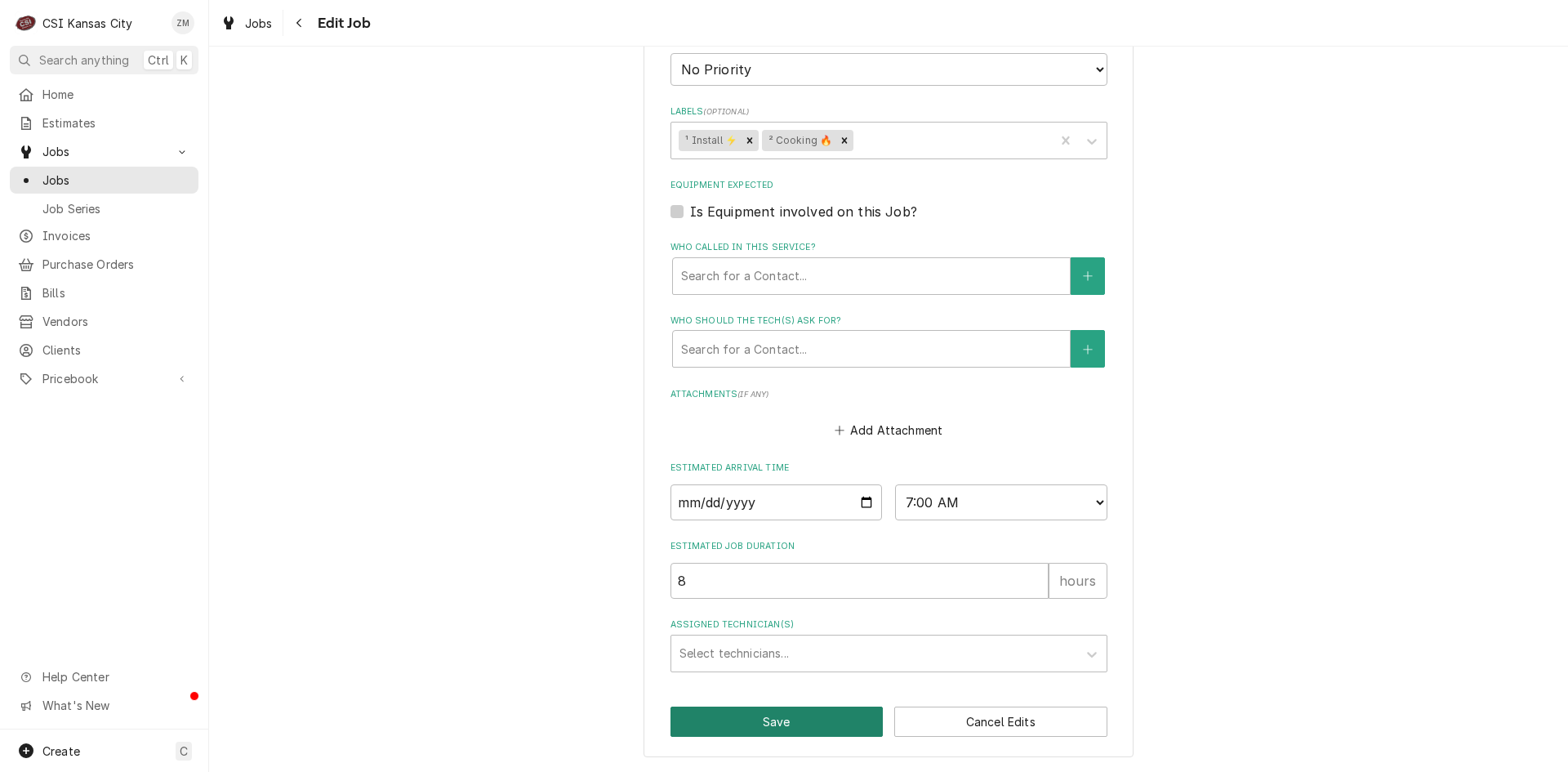 click on "Save" at bounding box center (777, 721) 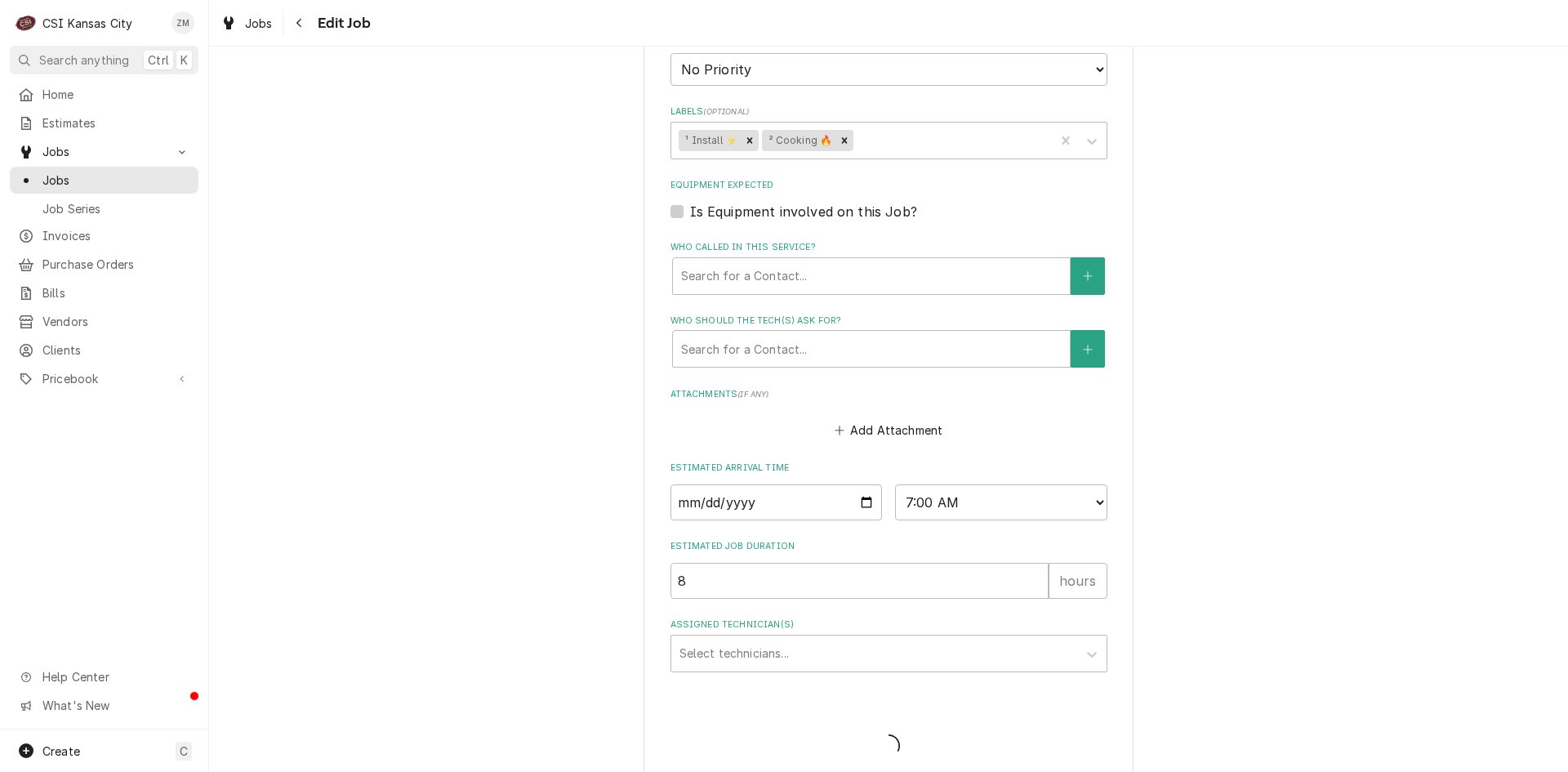 type on "x" 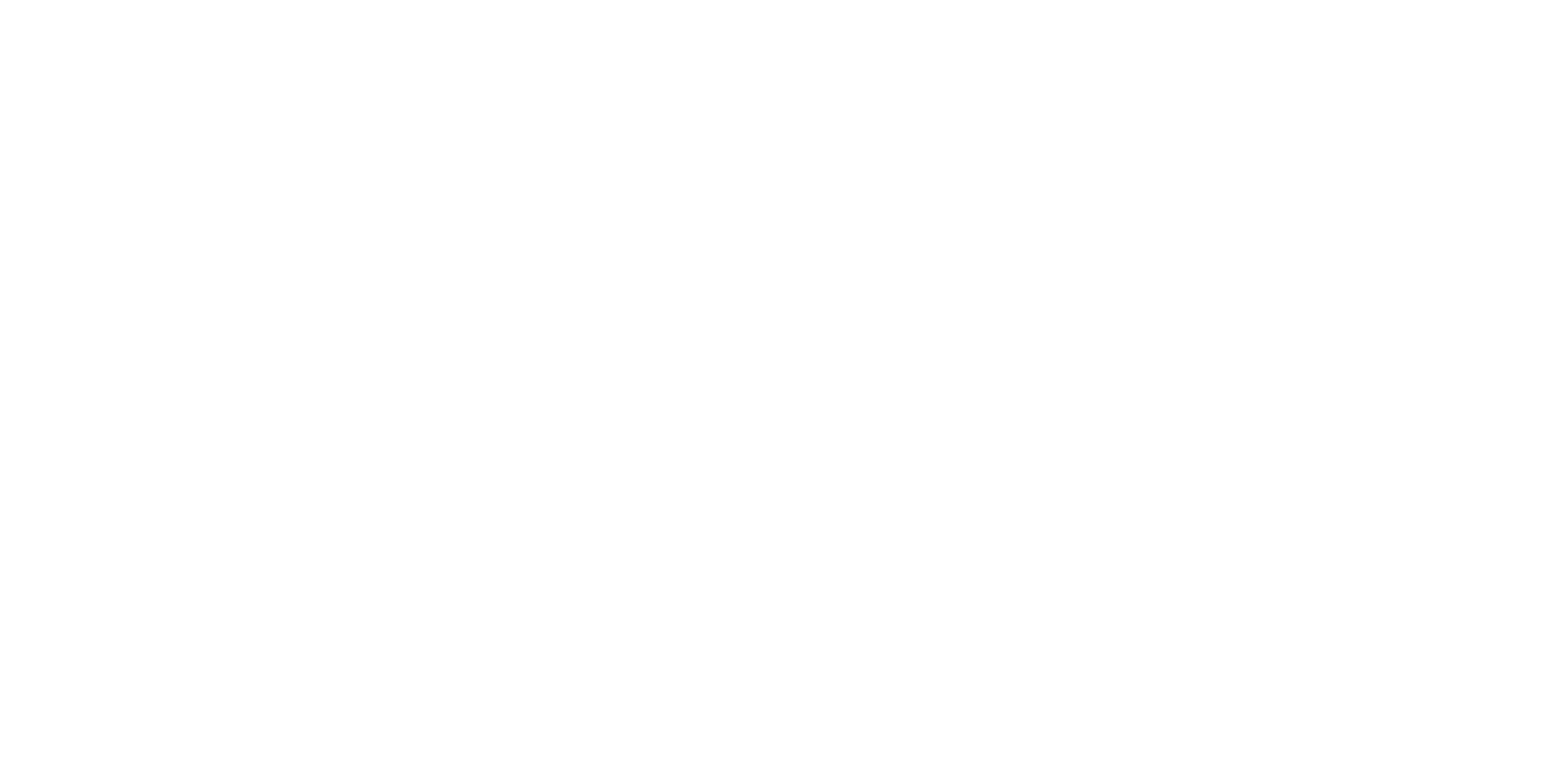 scroll, scrollTop: 0, scrollLeft: 0, axis: both 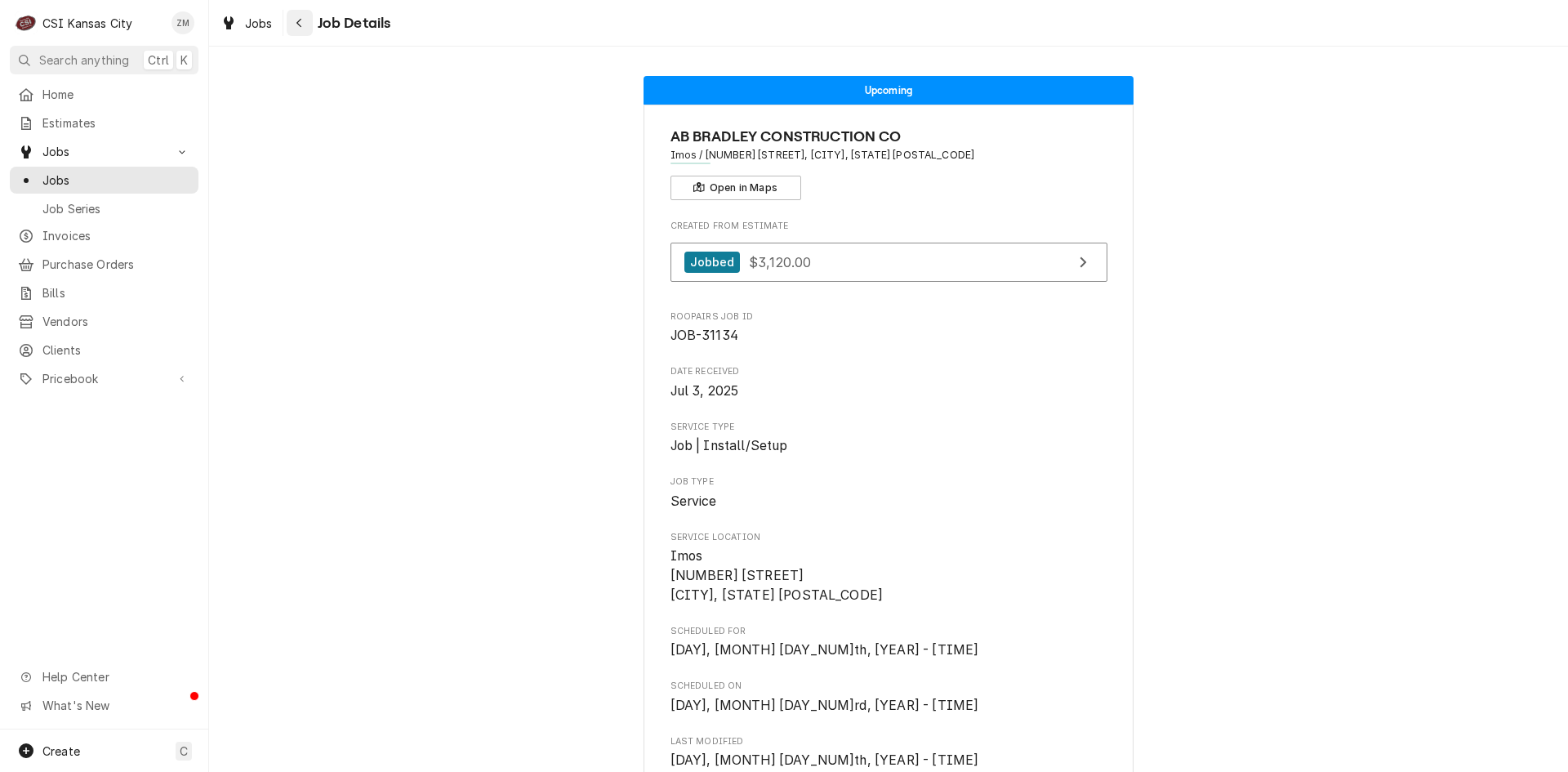 click at bounding box center [300, 23] 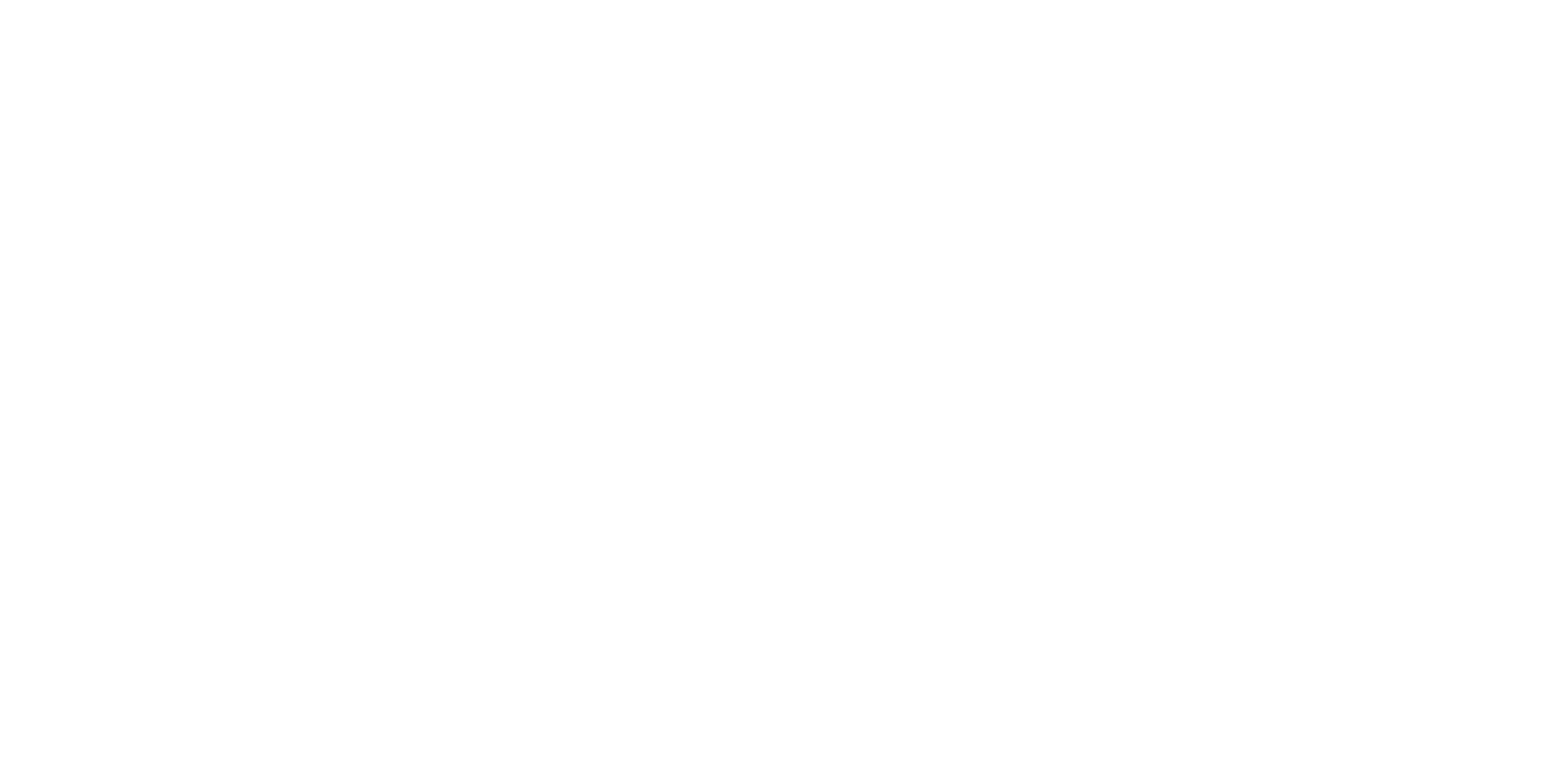 scroll, scrollTop: 0, scrollLeft: 0, axis: both 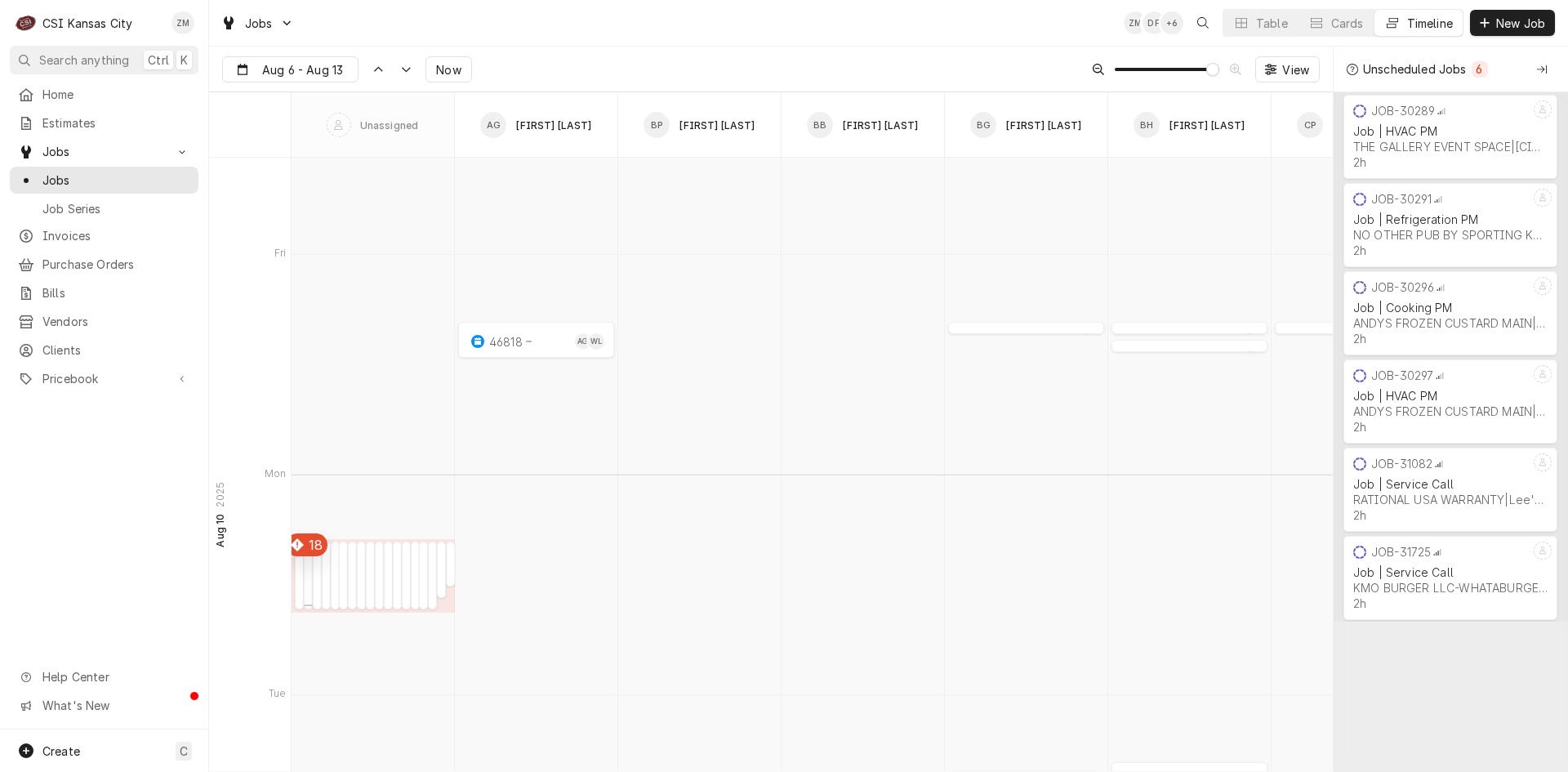 click on "JOB-31135 Job | Install/Setup FORD HOTEL SUPPLY COMPANY-COLUMBIA | KCMO, 64108" at bounding box center (314, 575) 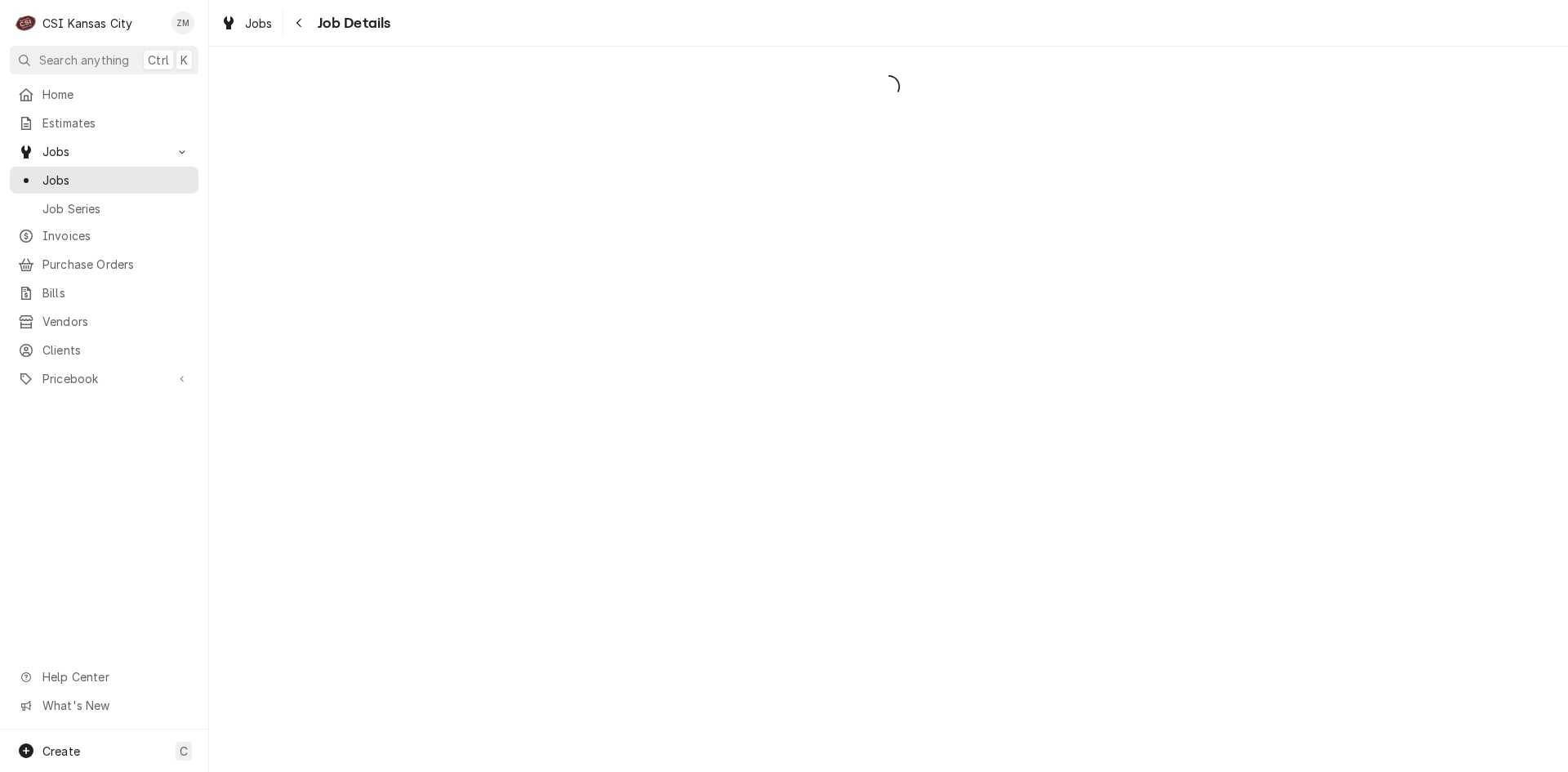 scroll, scrollTop: 0, scrollLeft: 0, axis: both 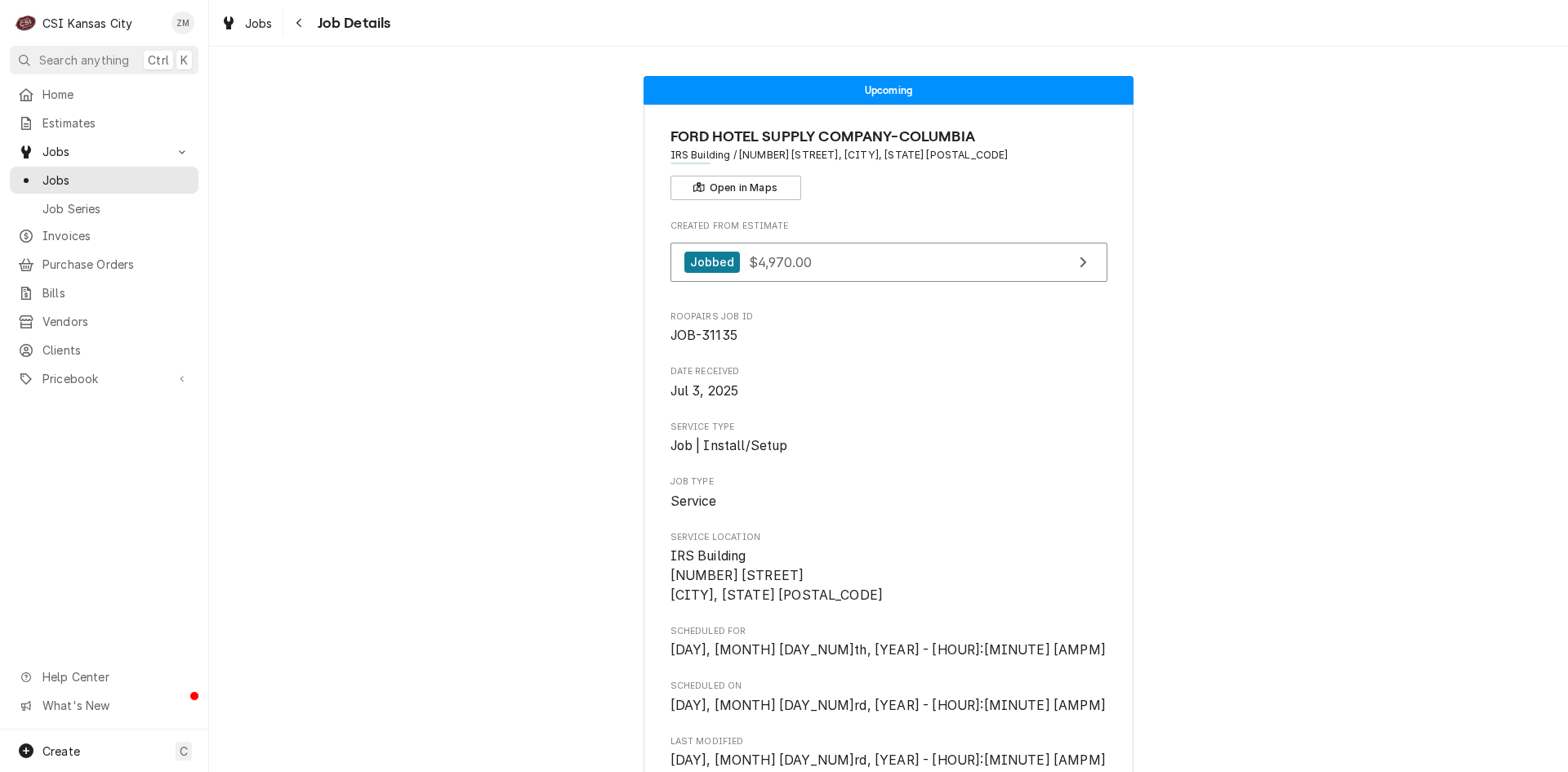click on "Created From Estimate Jobbed $4,970.00 Roopairs Job ID JOB-31135 Date Received Jul 3, 2025 Service Type Job | Install/Setup Job Type Service Service Location IRS Building
333 W Pershing Rd
KCMO, MO 64108 Scheduled For Mon, Aug 11th, 2025 - 7:00 AM Scheduled On Thu, Jul 3rd, 2025 - 12:23 PM Last Modified Wed, Jul 23rd, 2025 - 12:26 PM Estimated Job Duration 8h Reason For Call Priority No Priority Labels  (Only Visible to You) ¹ Install ⚡️ ² Dishwashing 🌀 Client Contact Name Ford Hotel Supply Company-Columbia (Work) Phone (573) 474-3708 Reminders — —" at bounding box center (889, 1033) 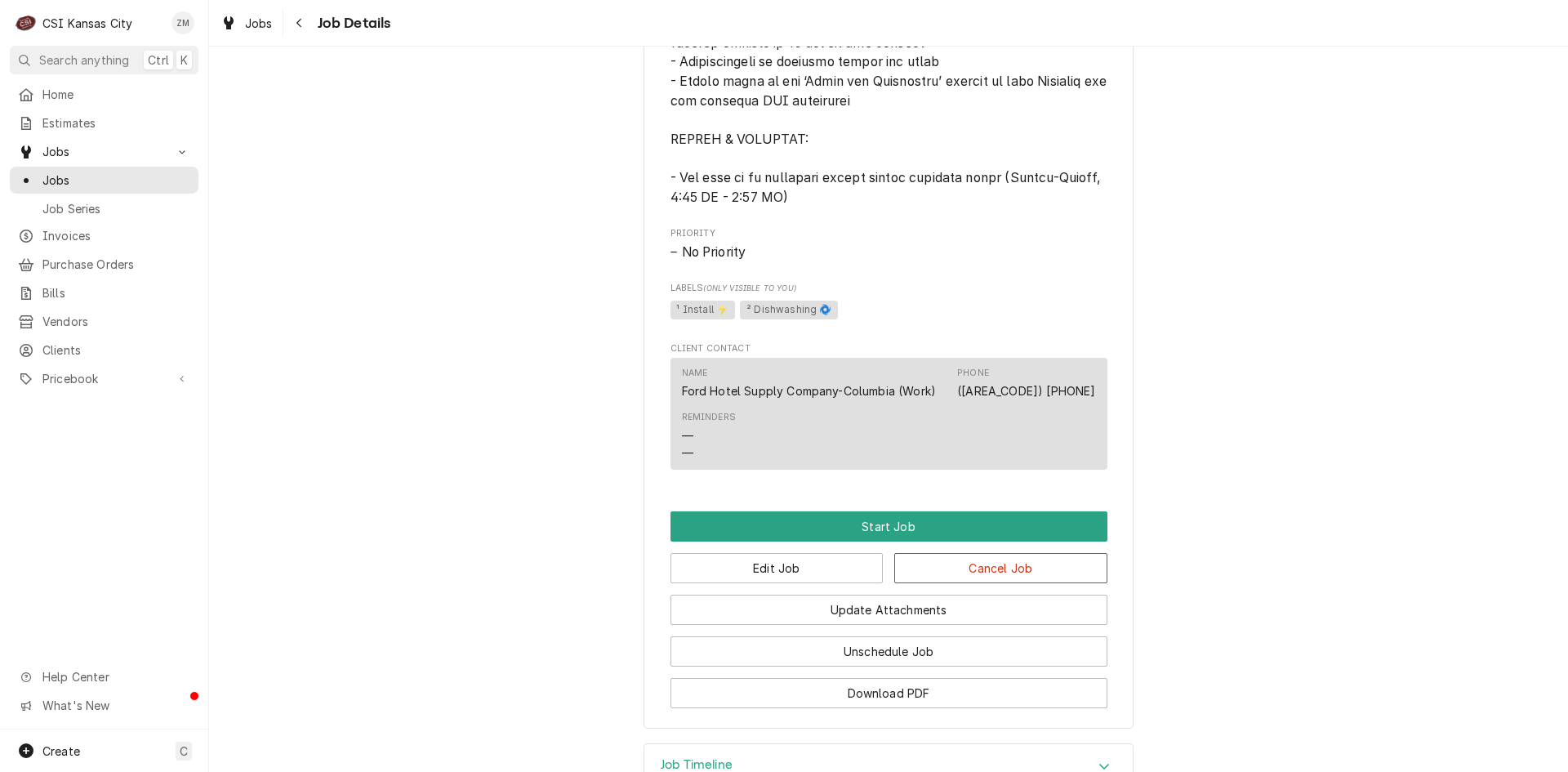 scroll, scrollTop: 1494, scrollLeft: 0, axis: vertical 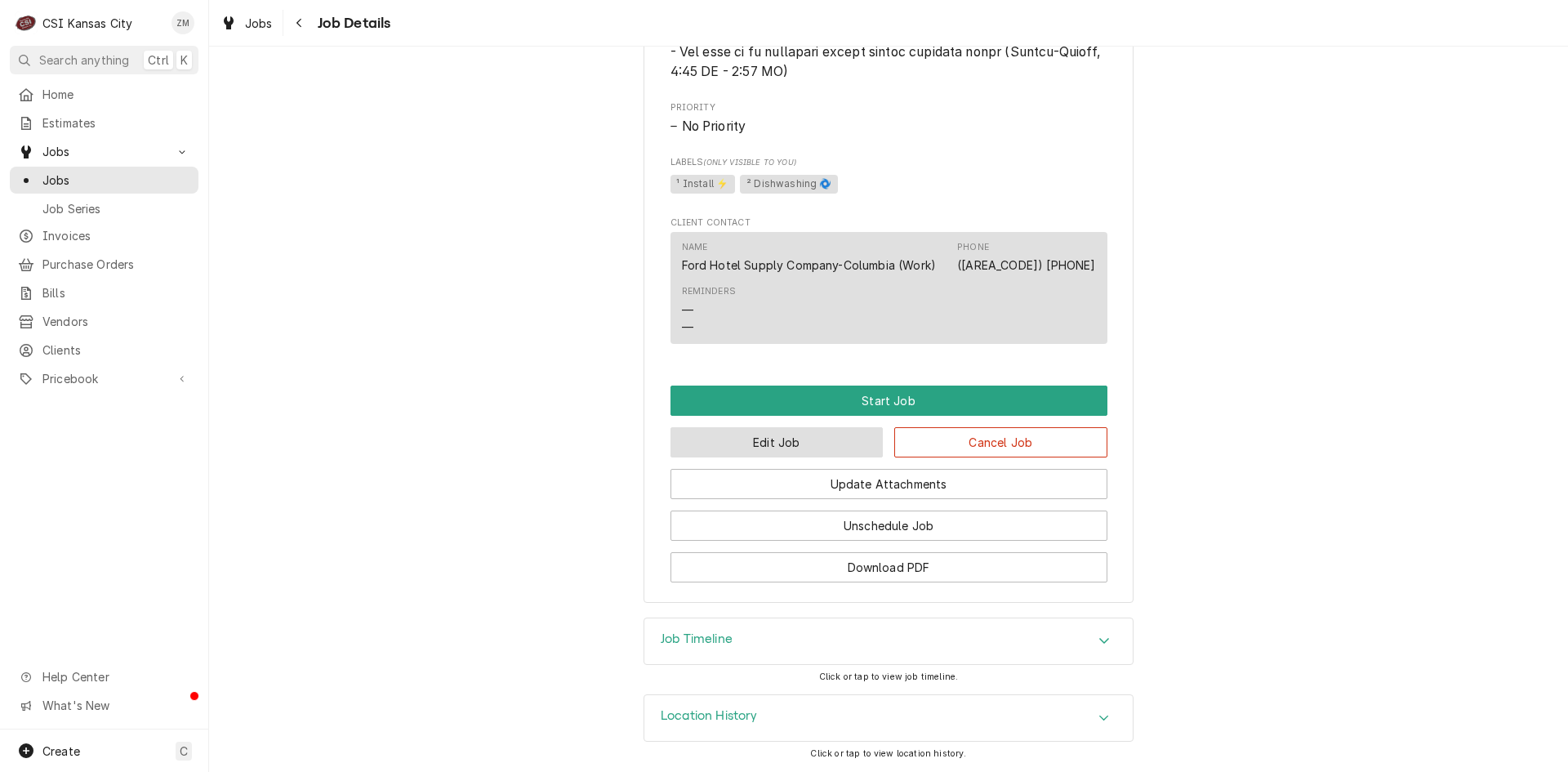 click on "Edit Job" at bounding box center (777, 442) 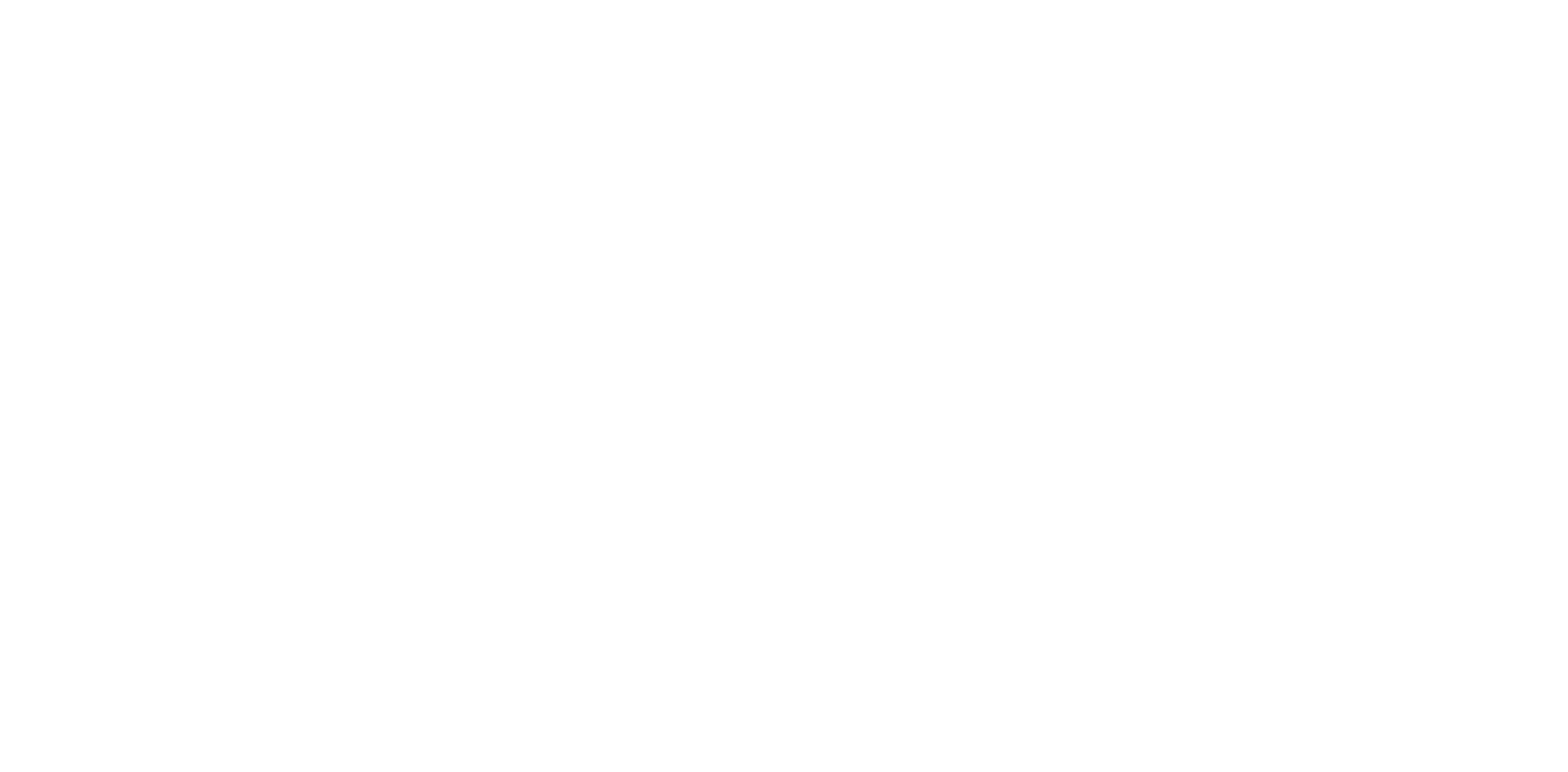 scroll, scrollTop: 0, scrollLeft: 0, axis: both 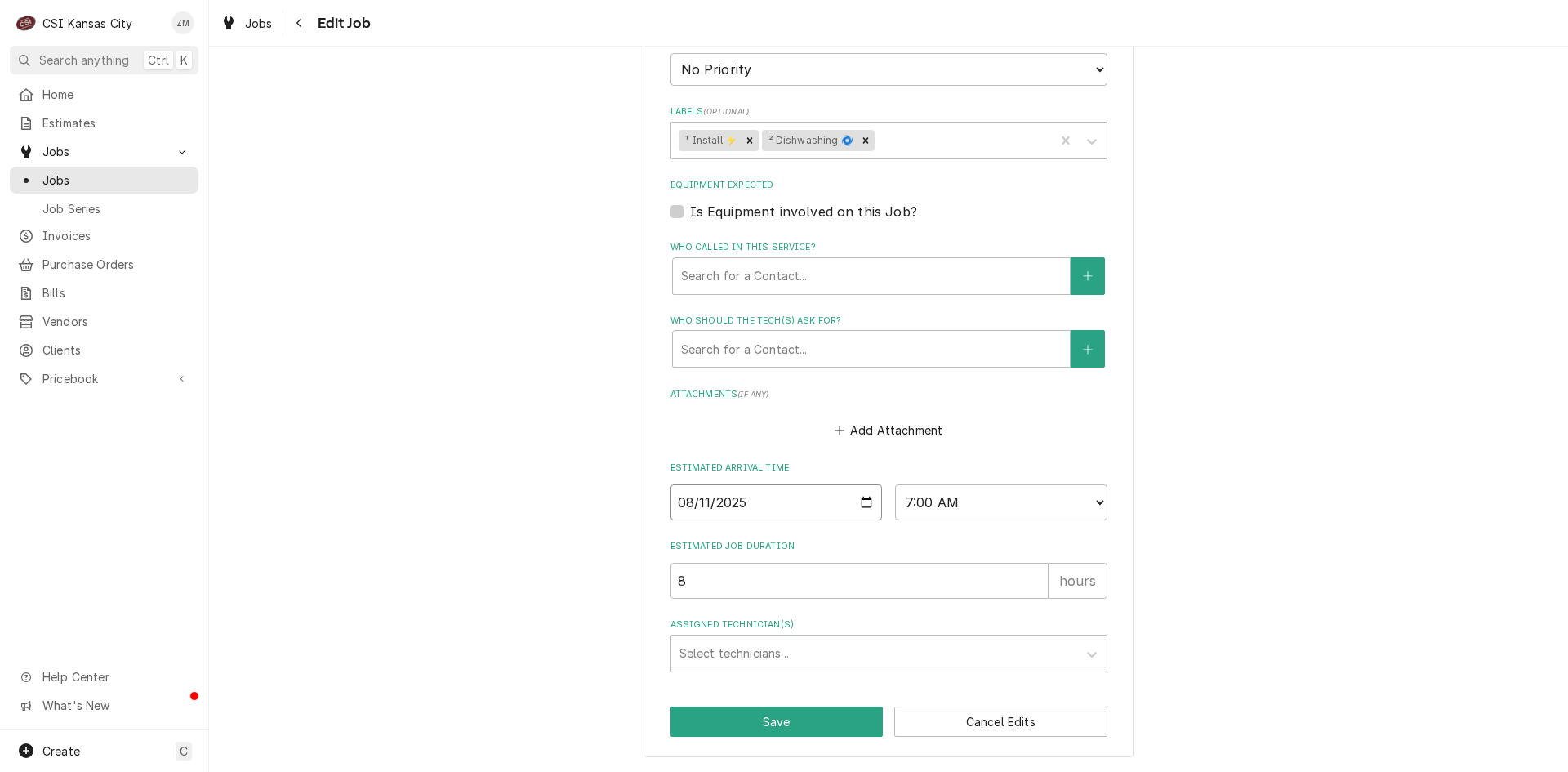 click on "2025-08-11" at bounding box center (777, 502) 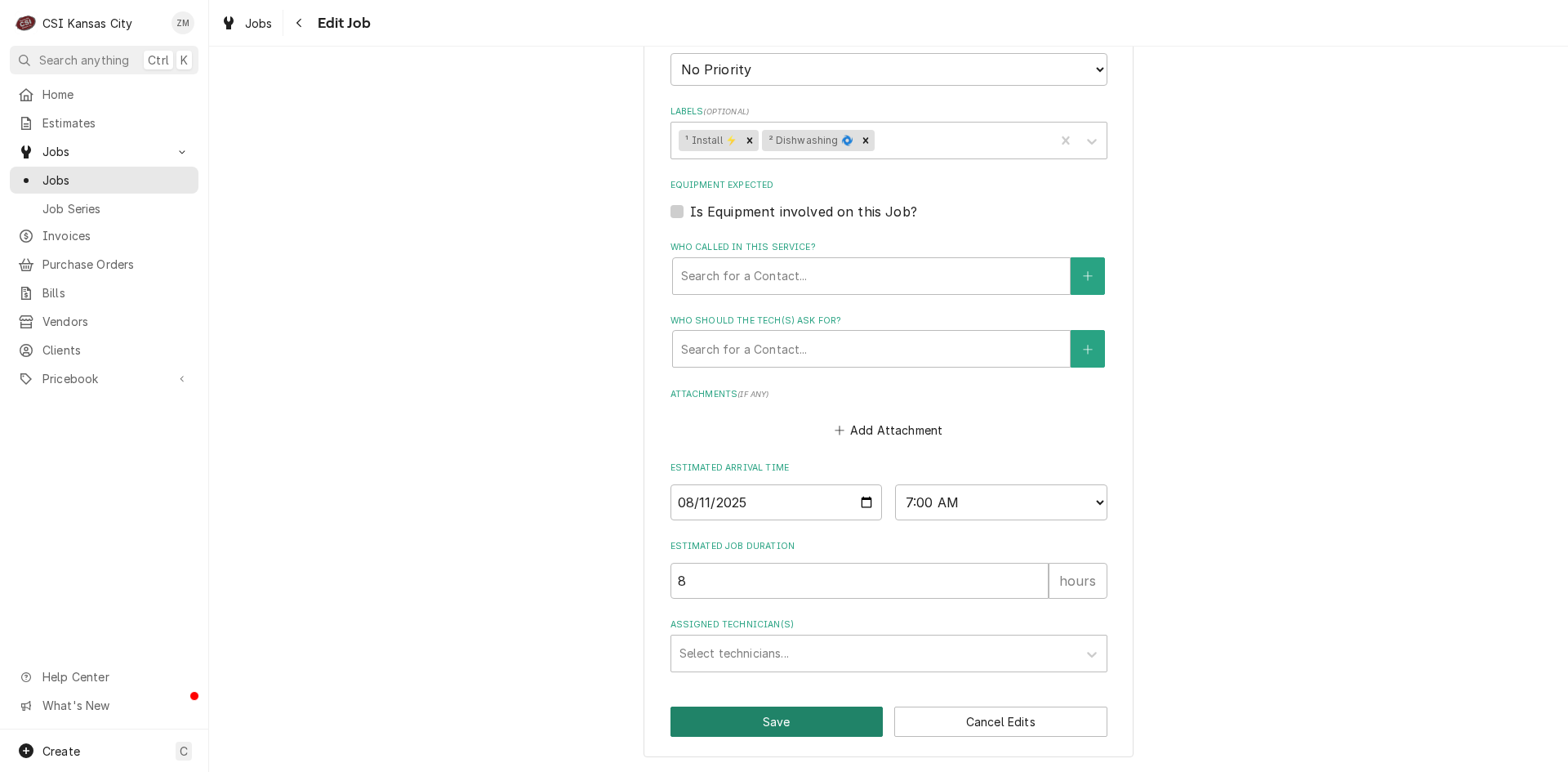 click on "Save" at bounding box center (777, 721) 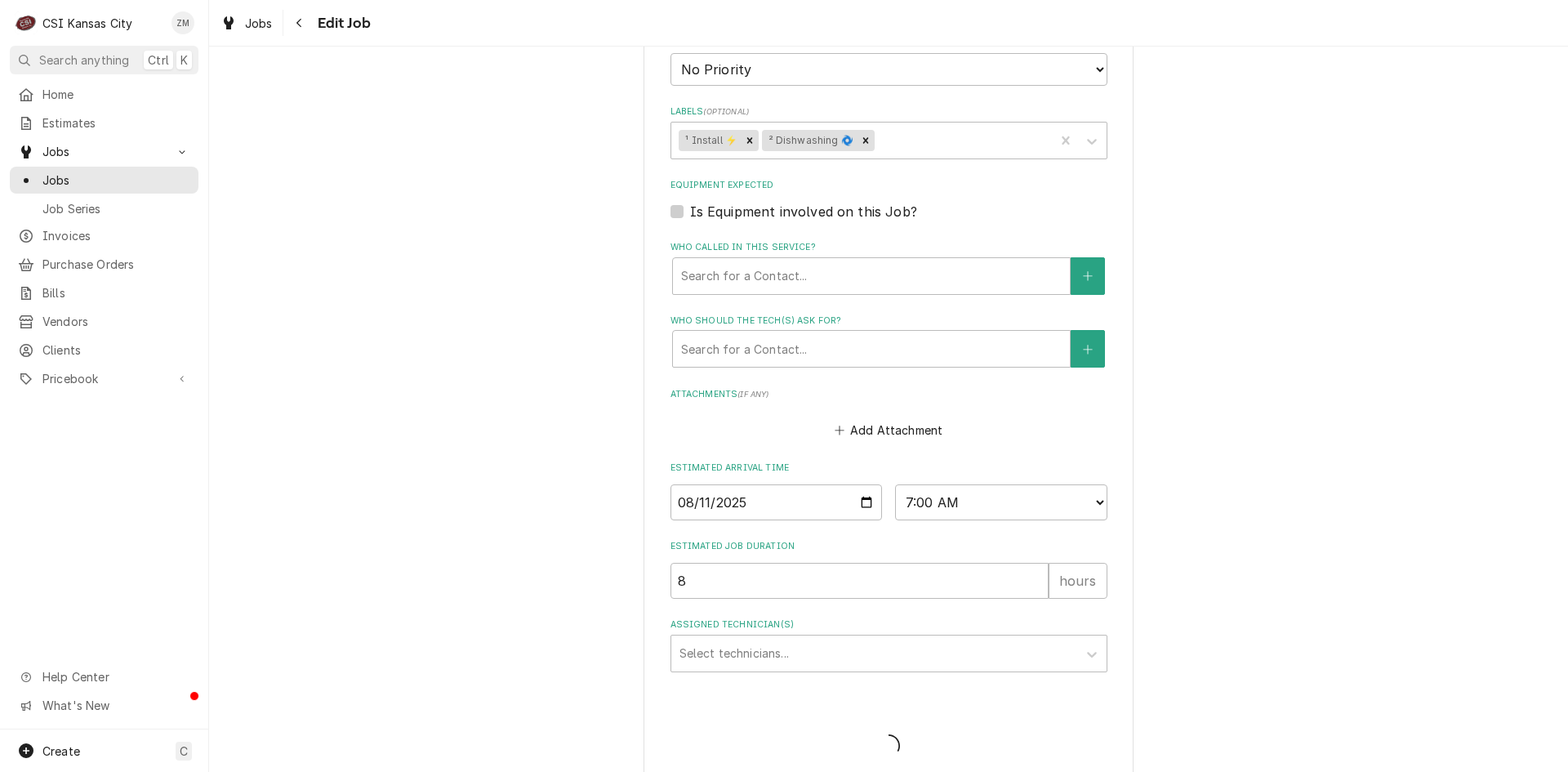type on "x" 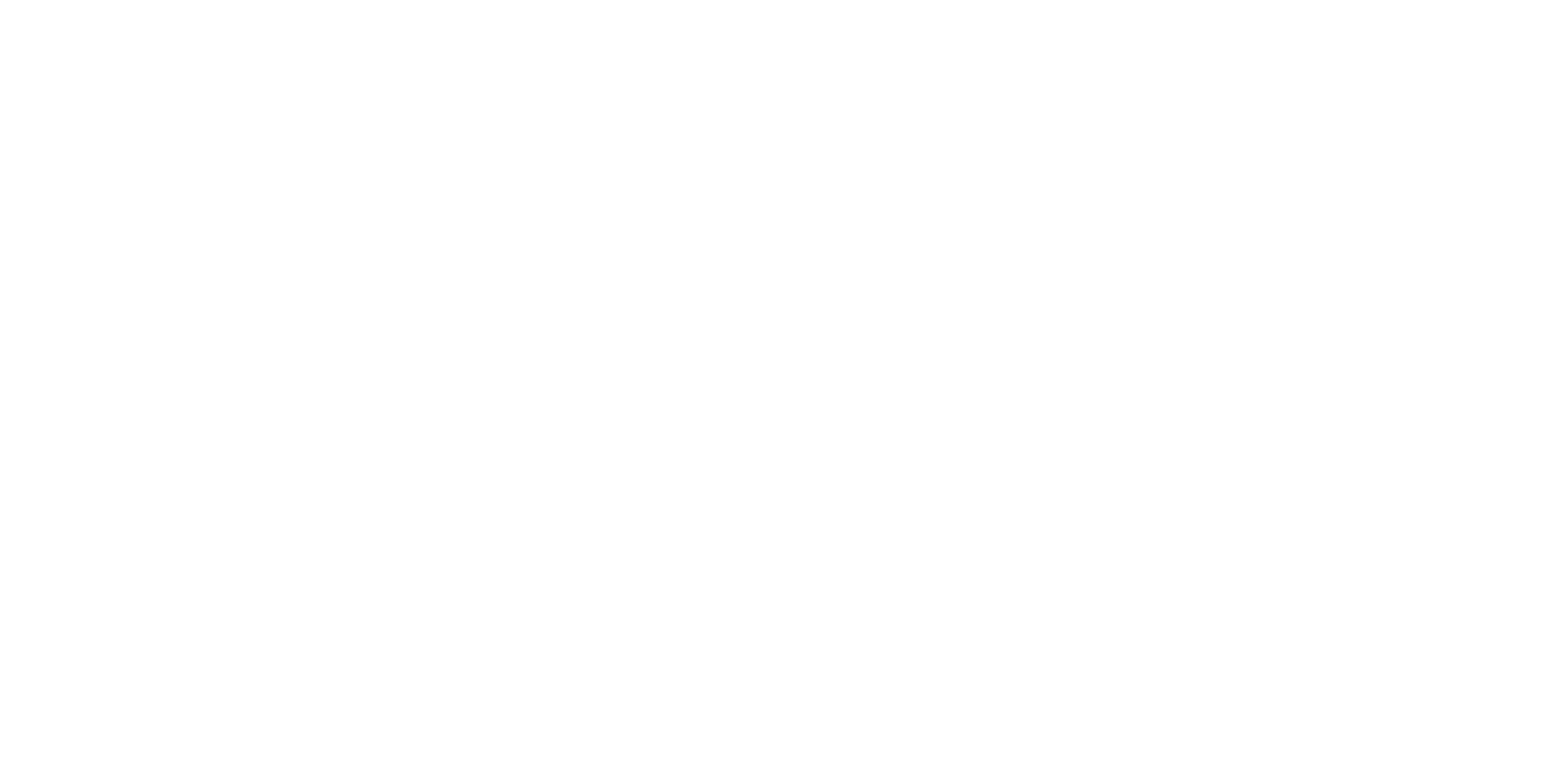 scroll, scrollTop: 0, scrollLeft: 0, axis: both 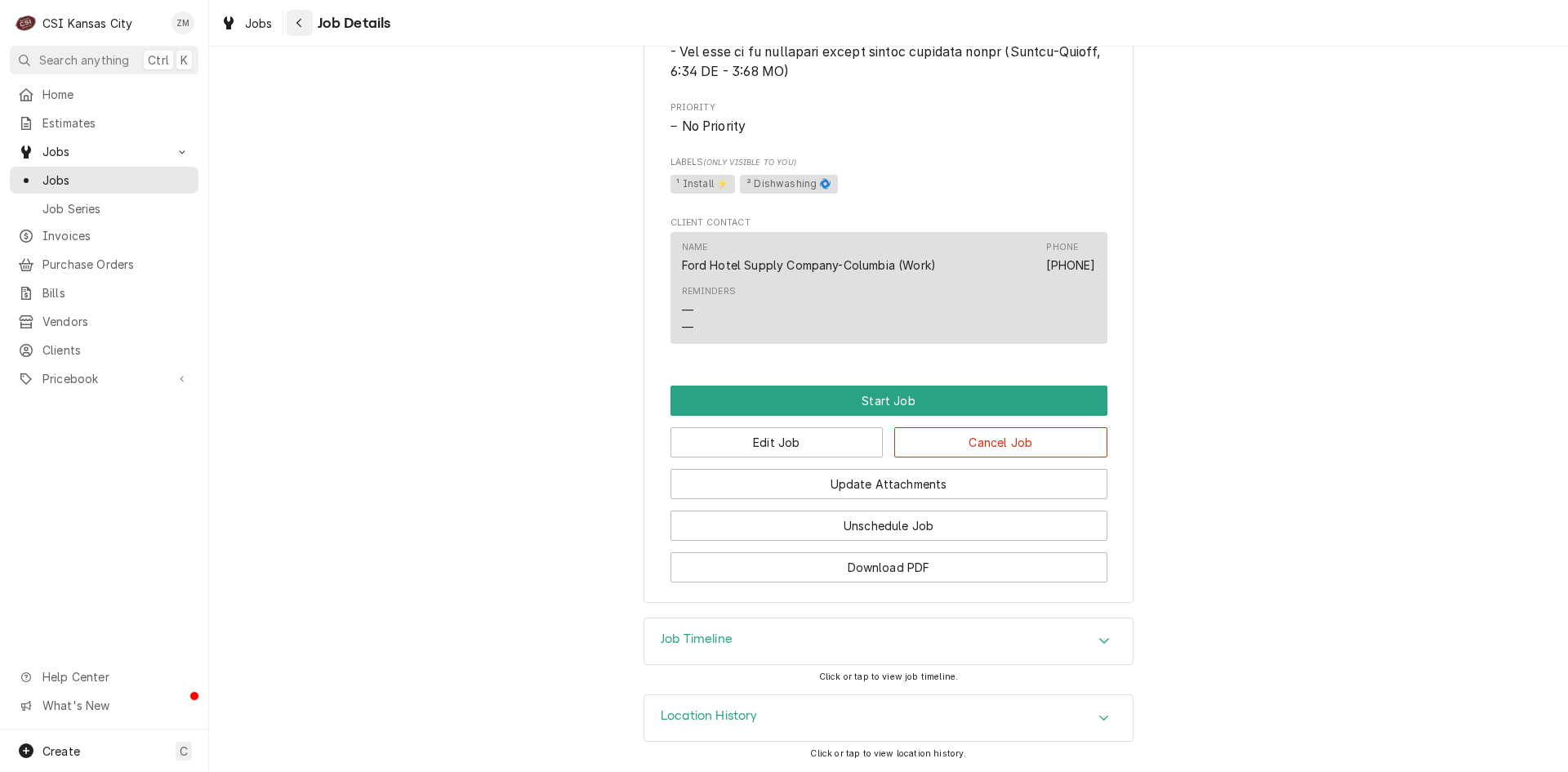 click 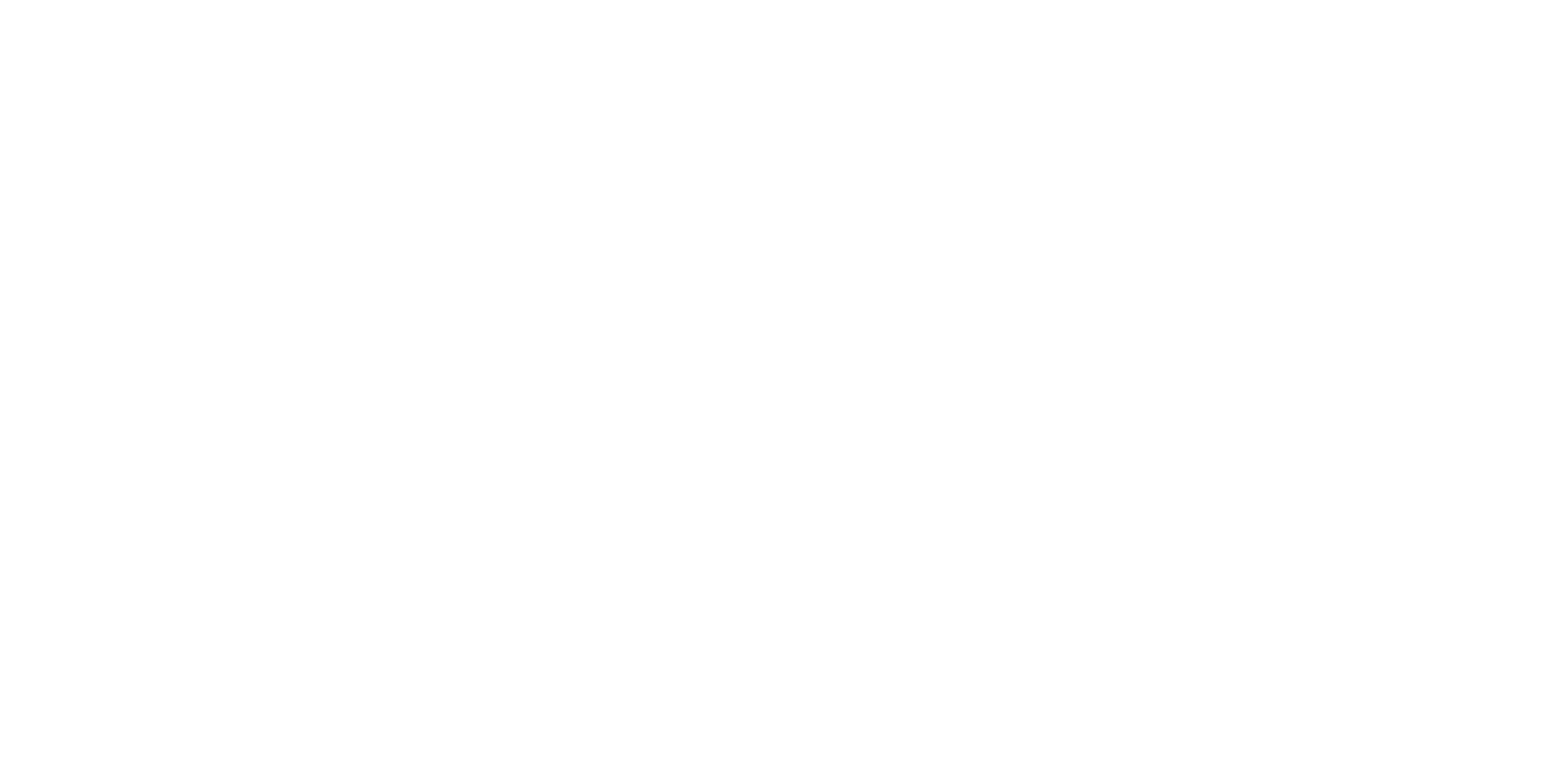 scroll, scrollTop: 0, scrollLeft: 0, axis: both 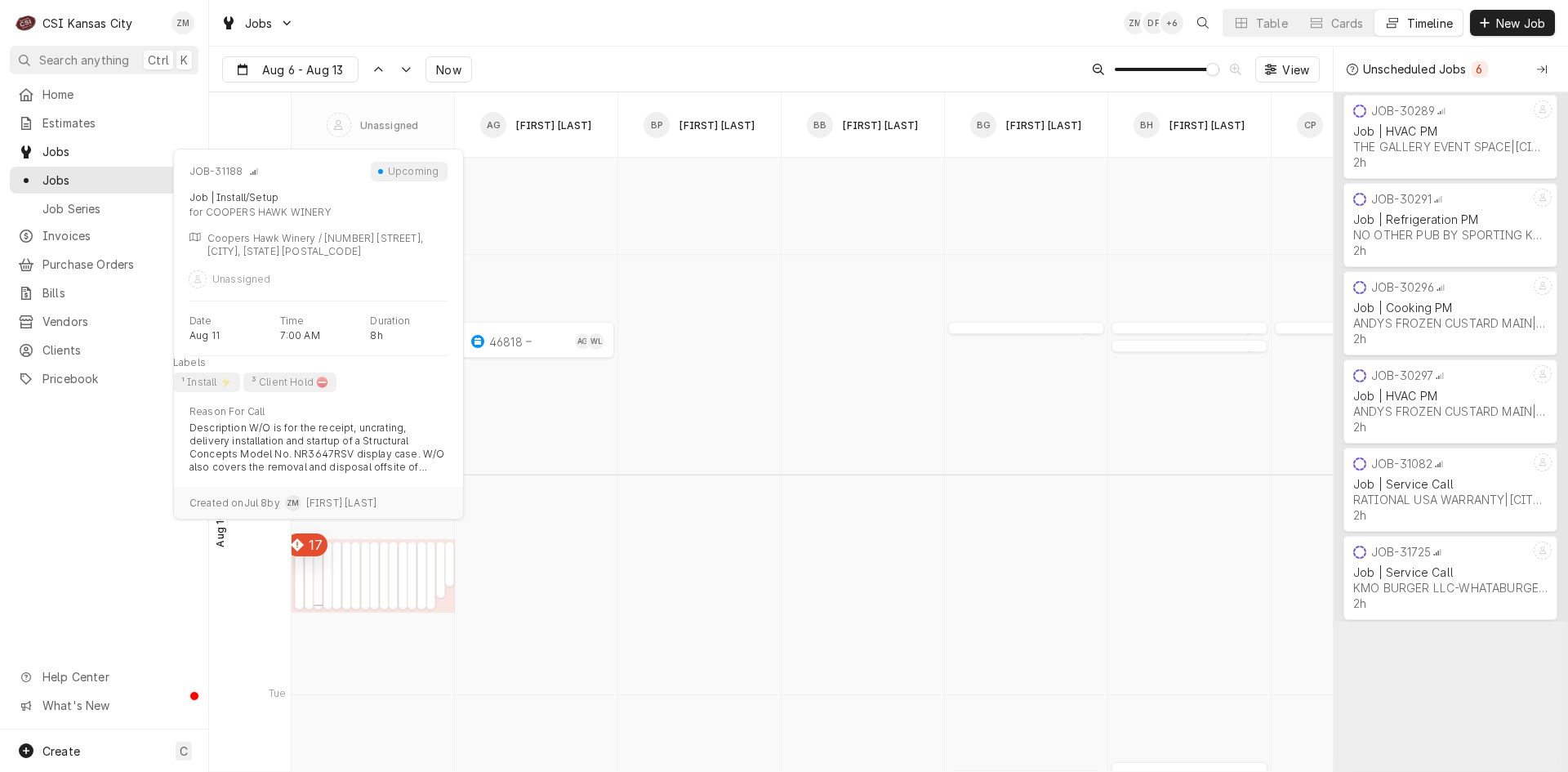 click on "JOB-31188 Job | Install/Setup COOPERS HAWK WINERY | Lees Summit, 64086" at bounding box center (323, 575) 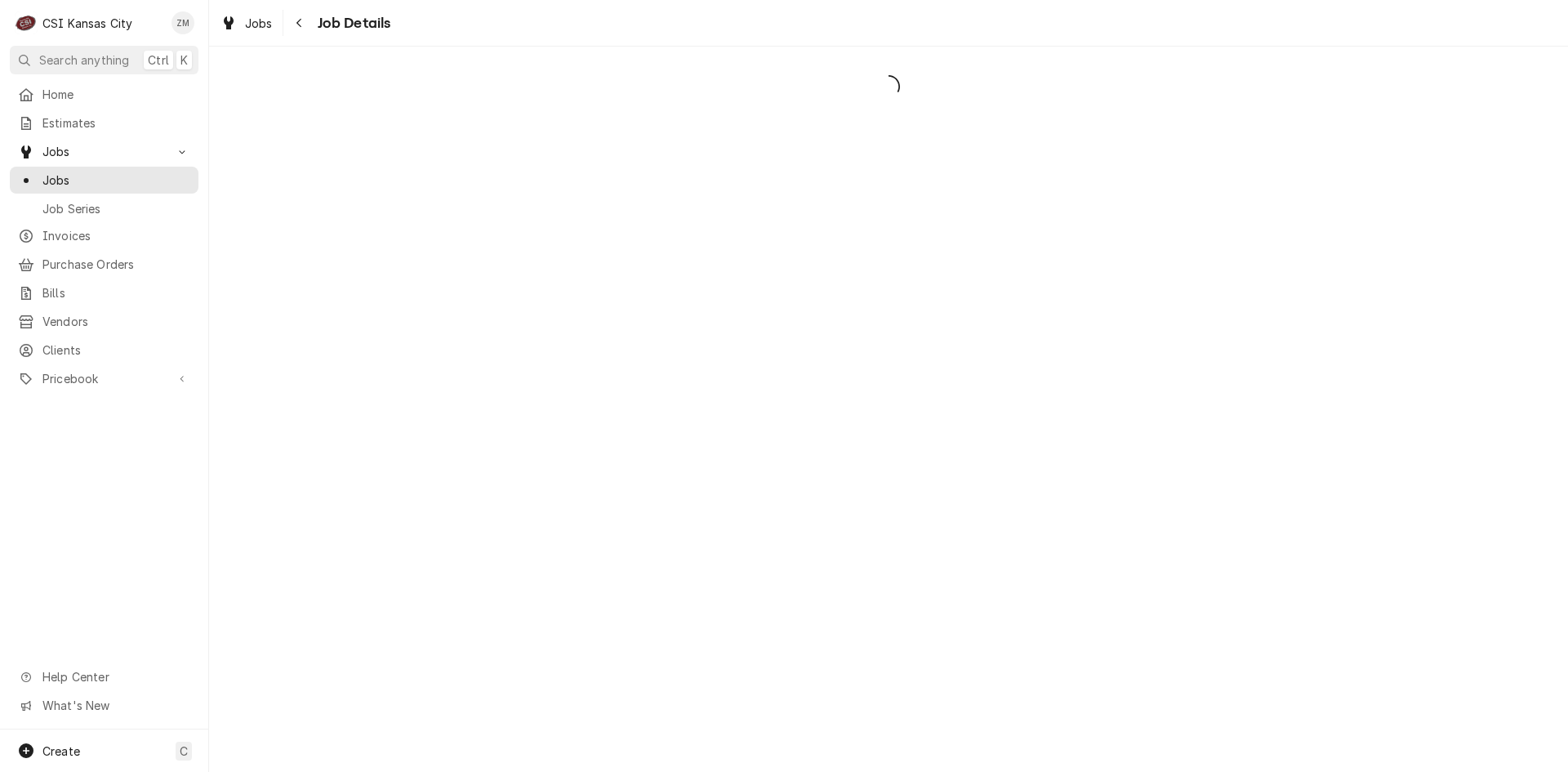 scroll, scrollTop: 0, scrollLeft: 0, axis: both 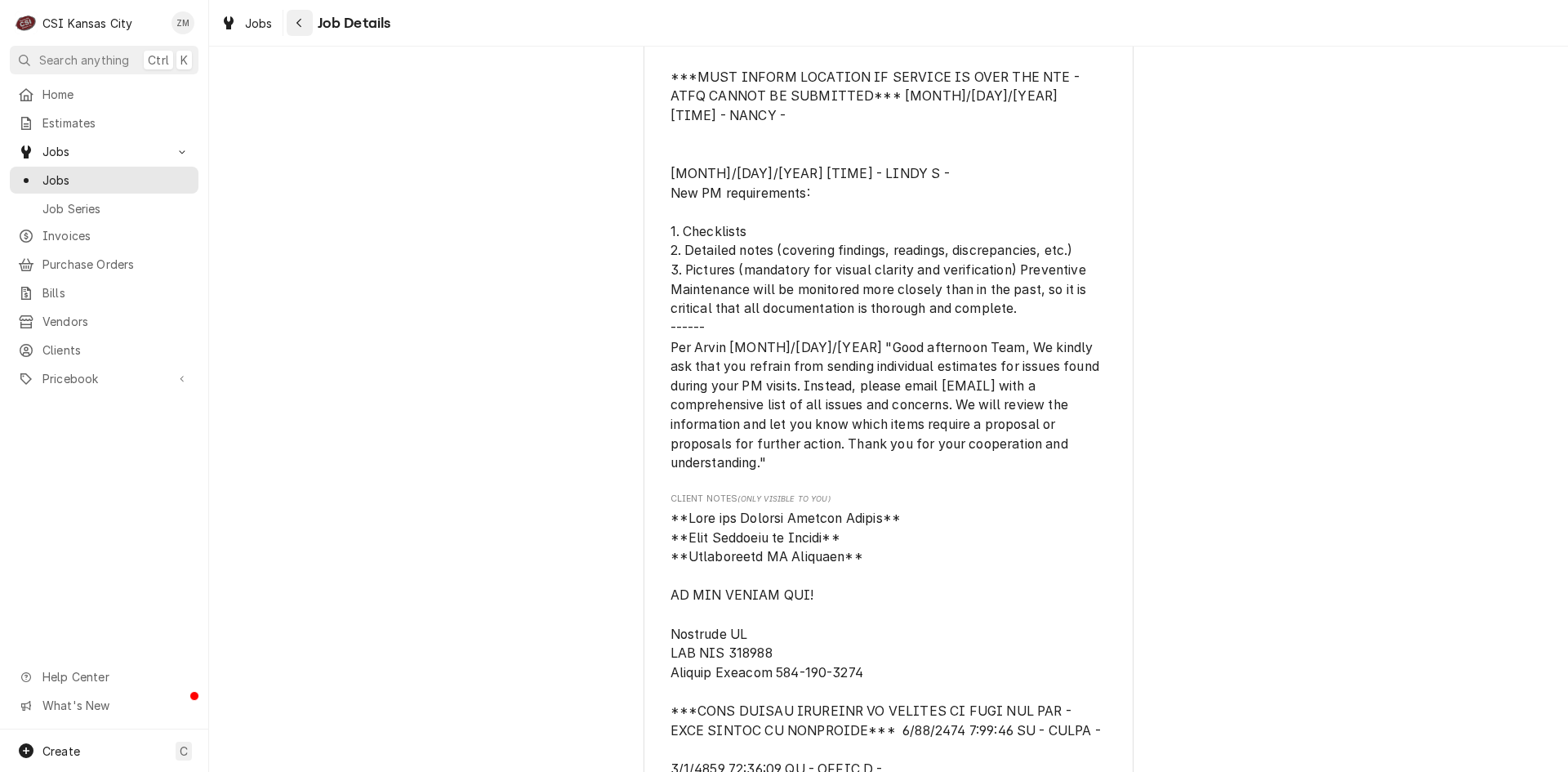click 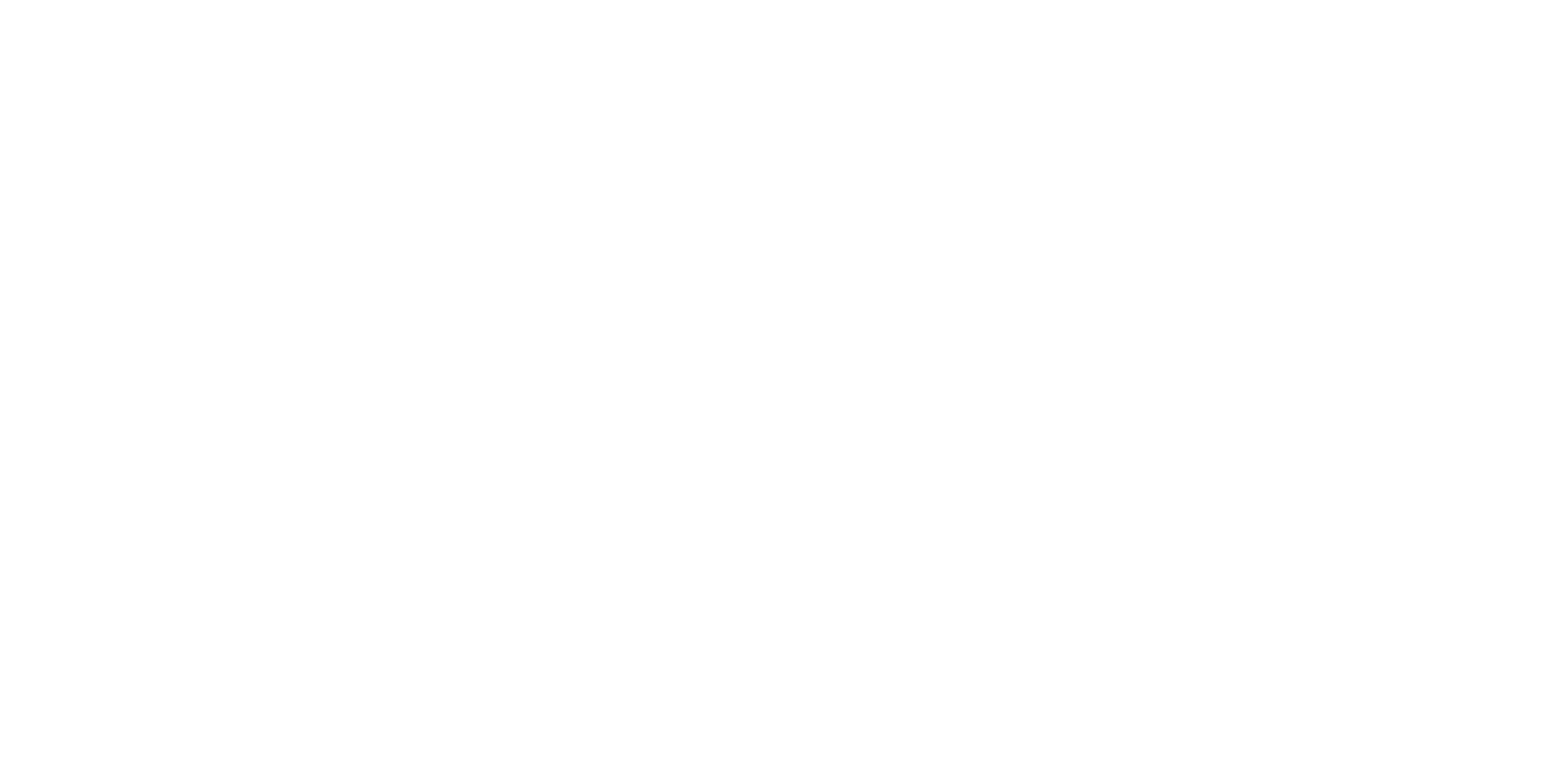 scroll, scrollTop: 0, scrollLeft: 0, axis: both 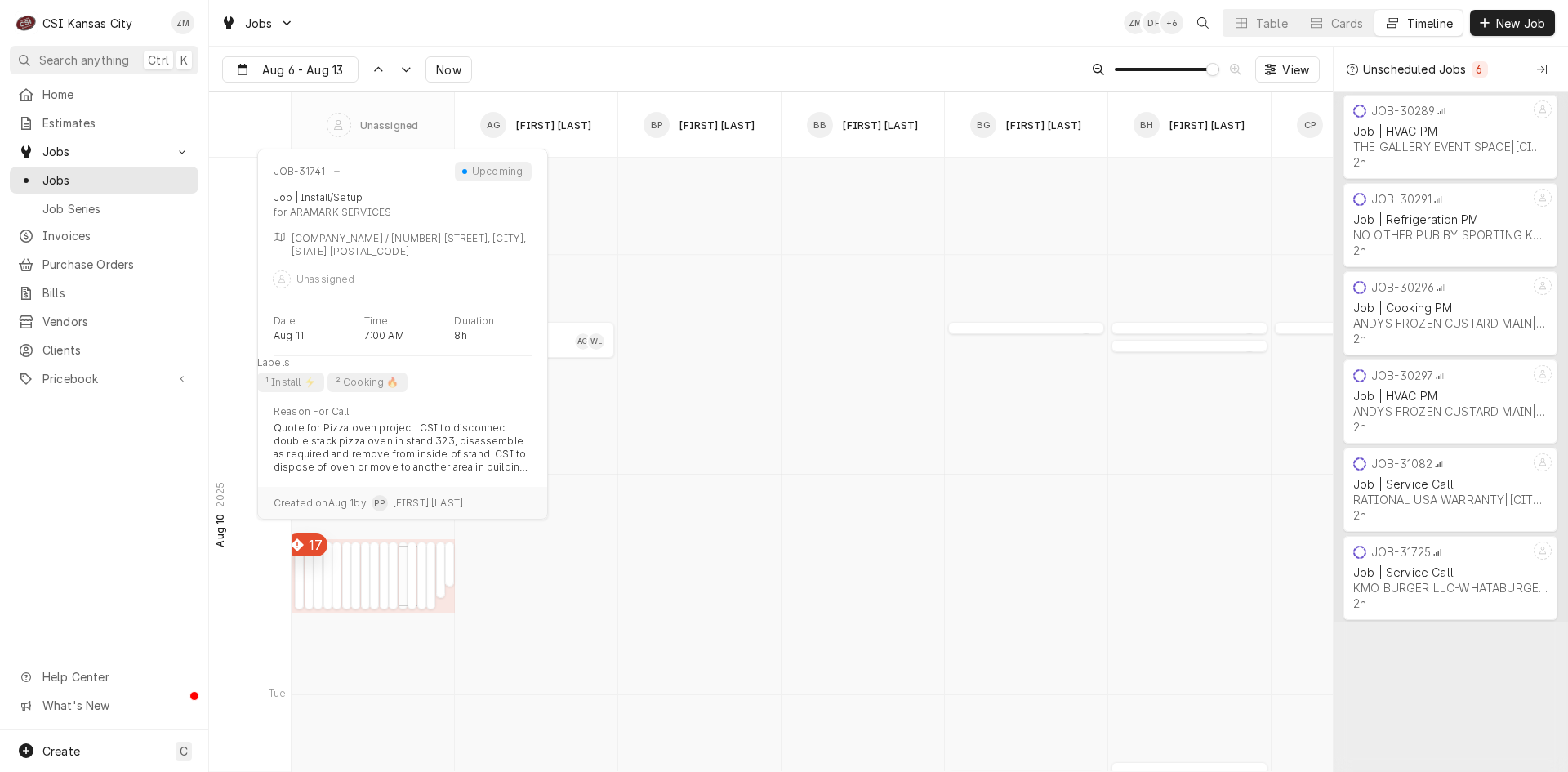 click on "JOB-[NUMBER] Job | Install/Setup [COMPANY_NAME] | [CITY], [POSTAL_CODE]" at bounding box center [408, 575] 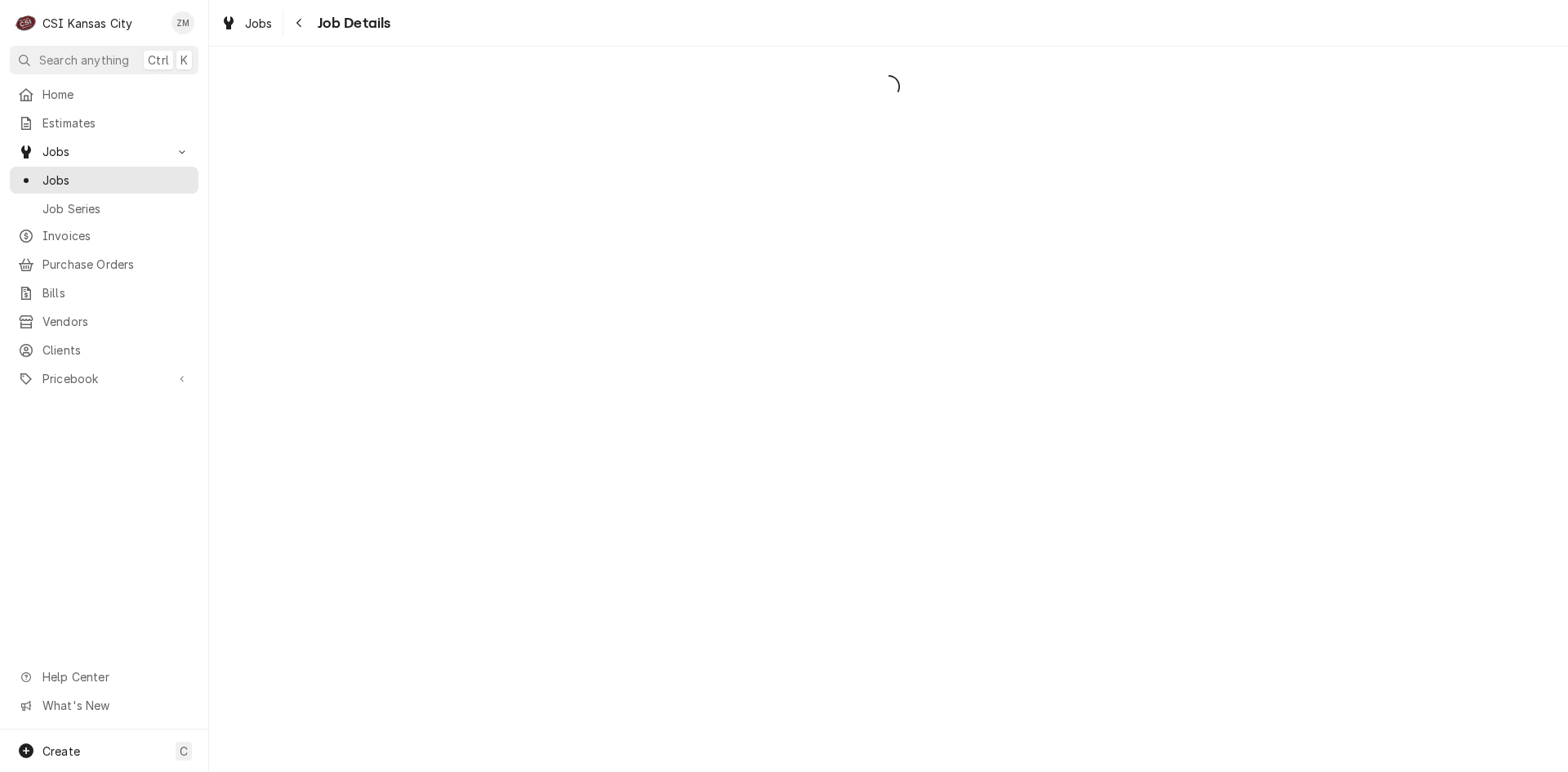 scroll, scrollTop: 0, scrollLeft: 0, axis: both 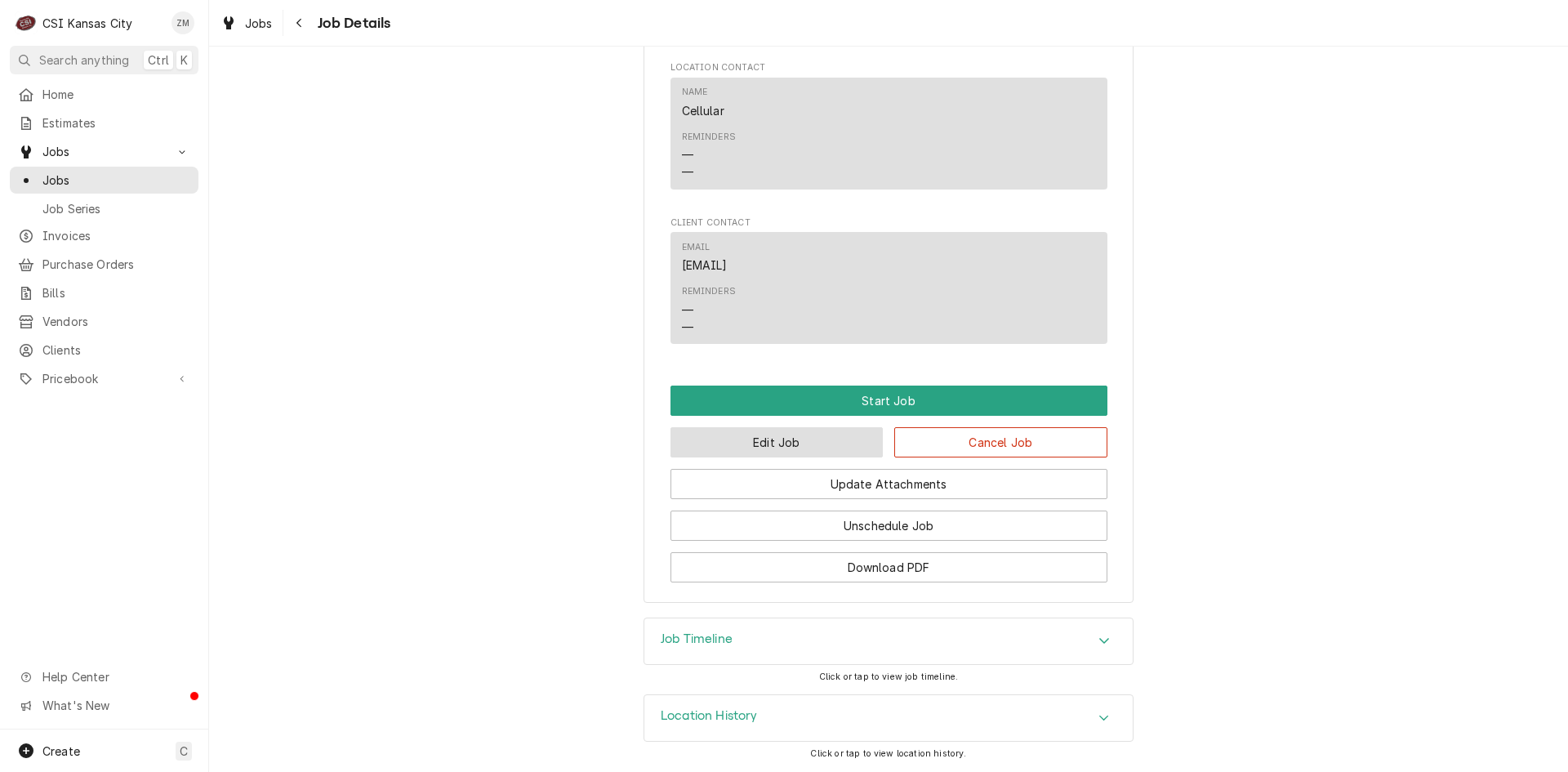 click on "Edit Job" at bounding box center (777, 442) 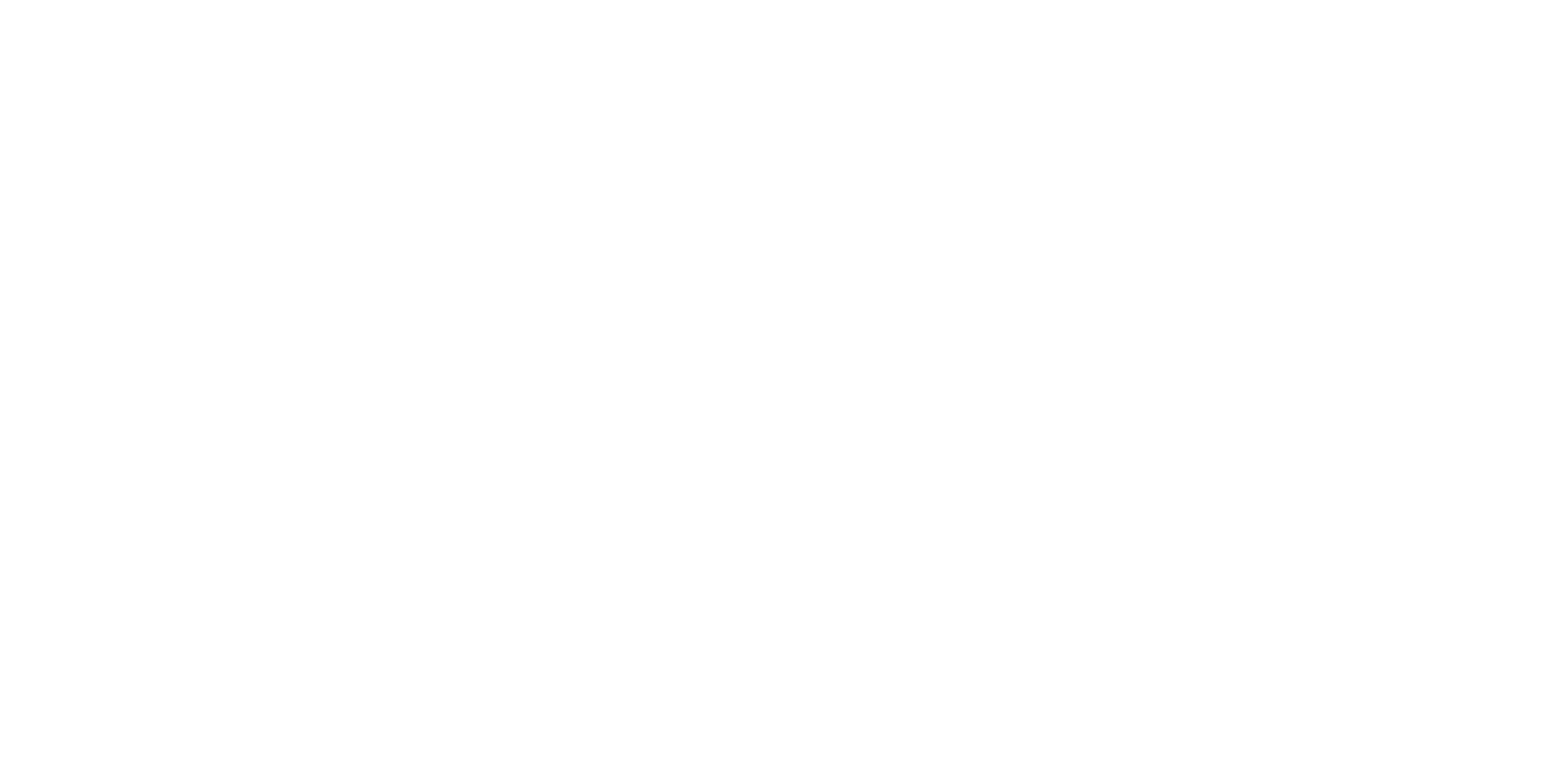 scroll, scrollTop: 0, scrollLeft: 0, axis: both 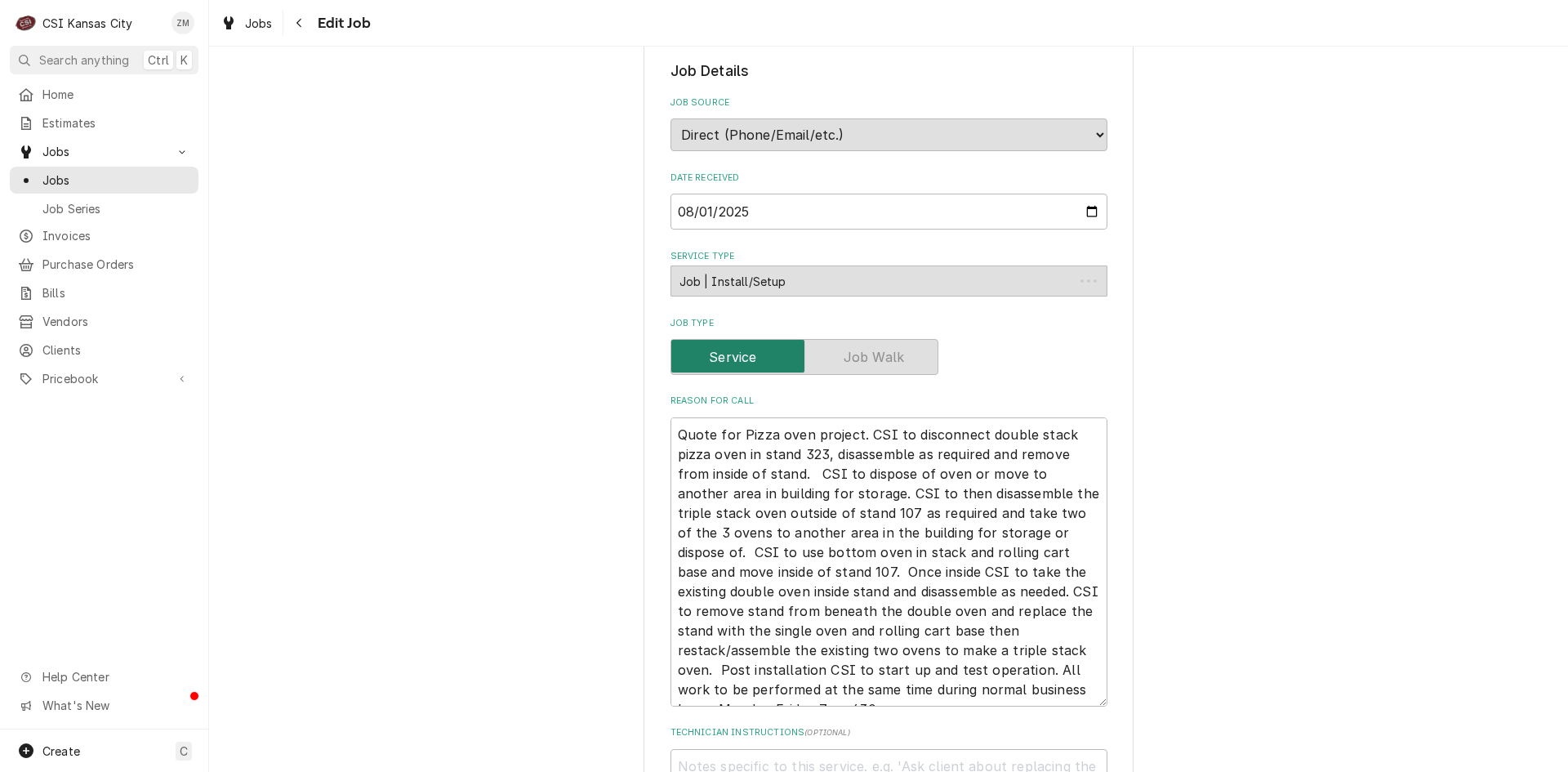 type on "x" 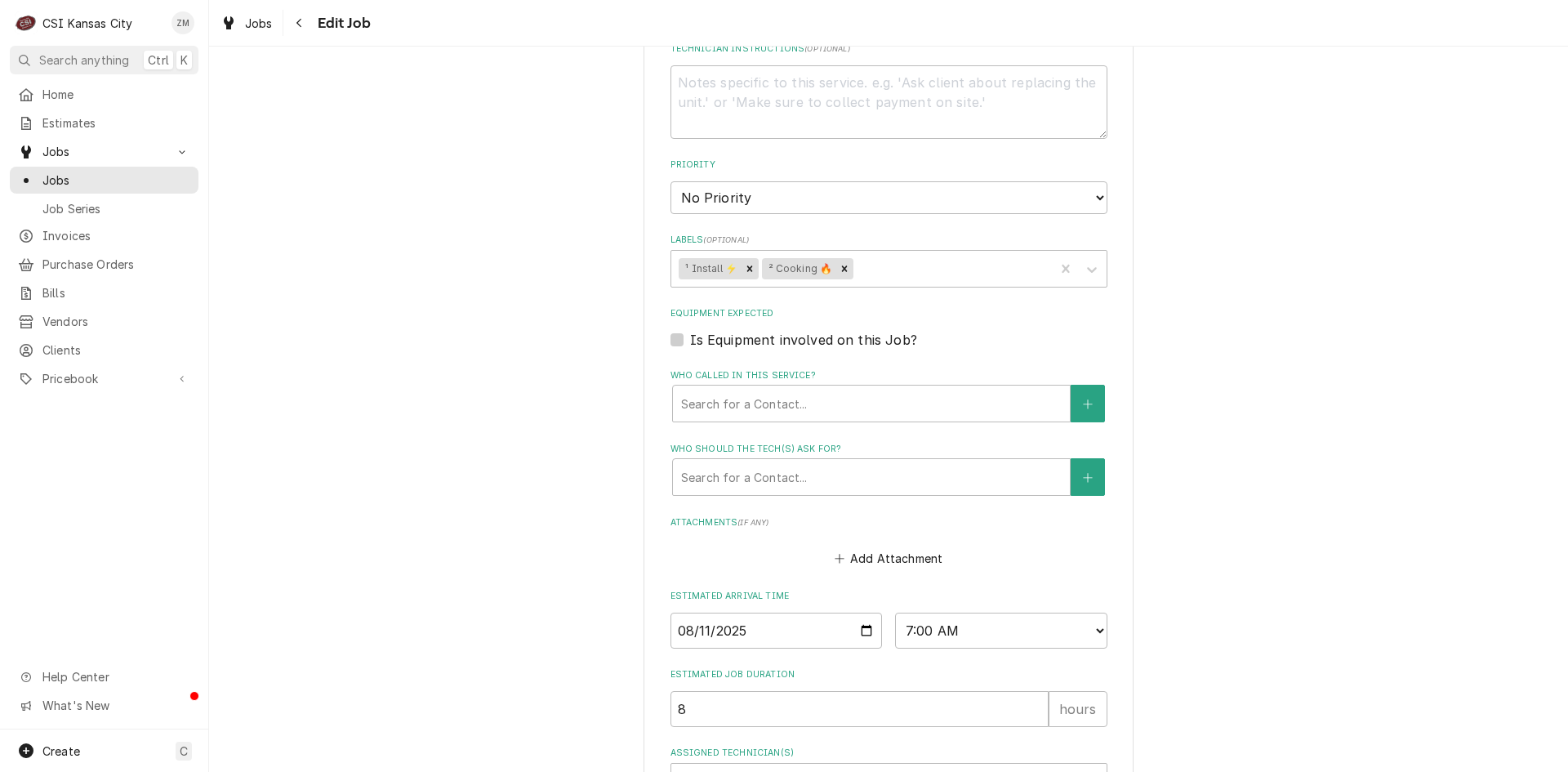 scroll, scrollTop: 1130, scrollLeft: 0, axis: vertical 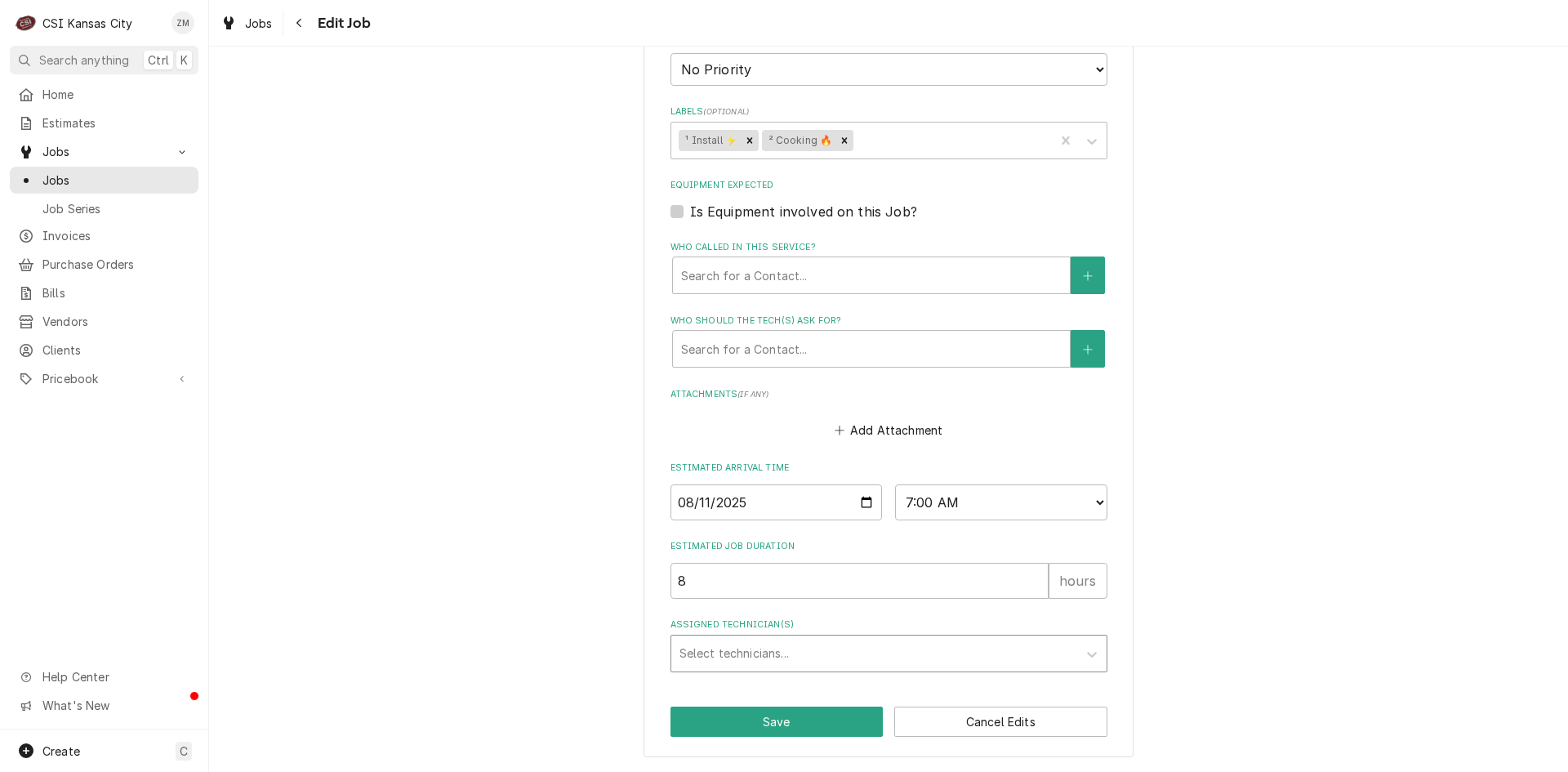 click at bounding box center [874, 654] 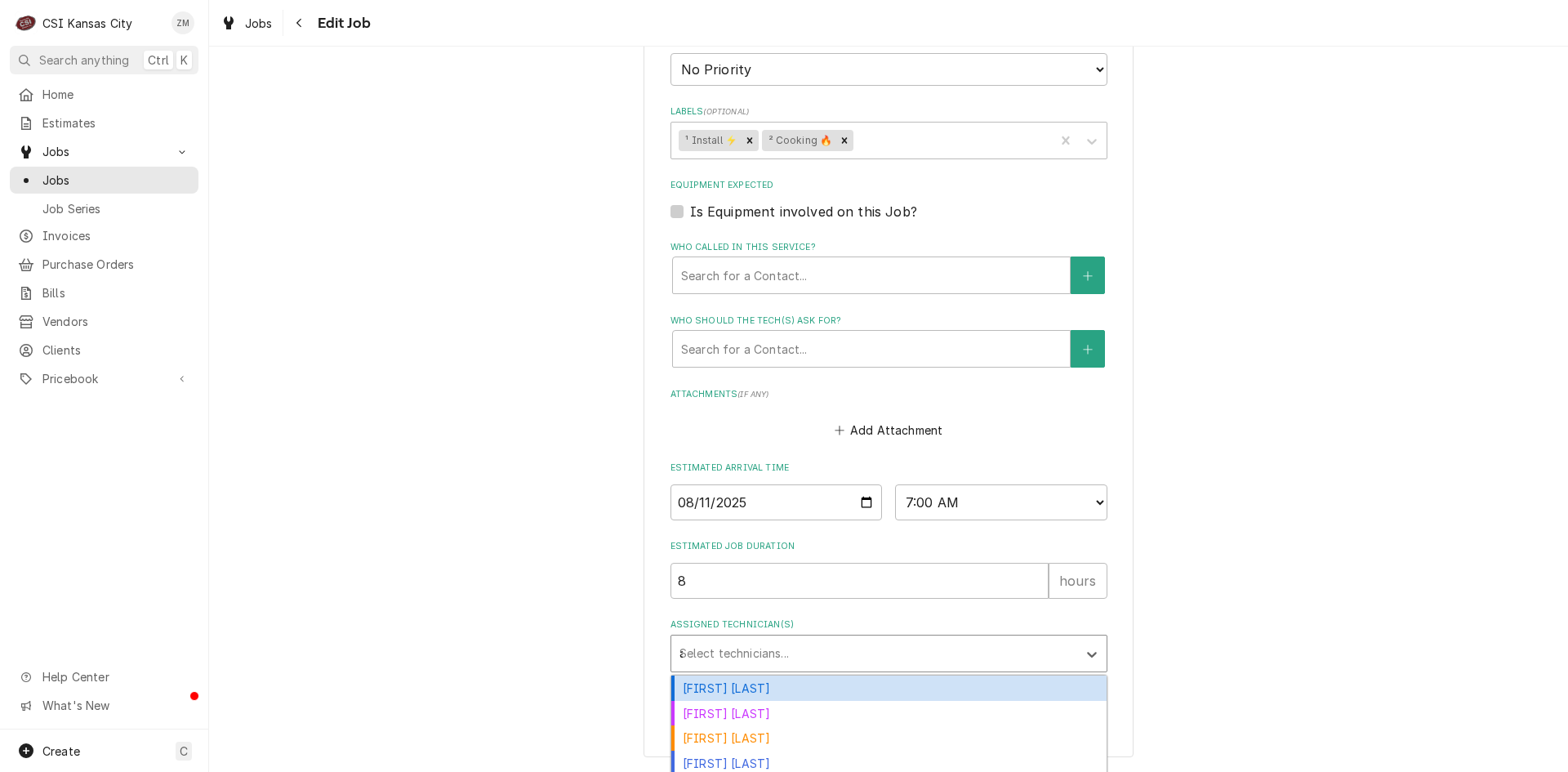 type on "ad" 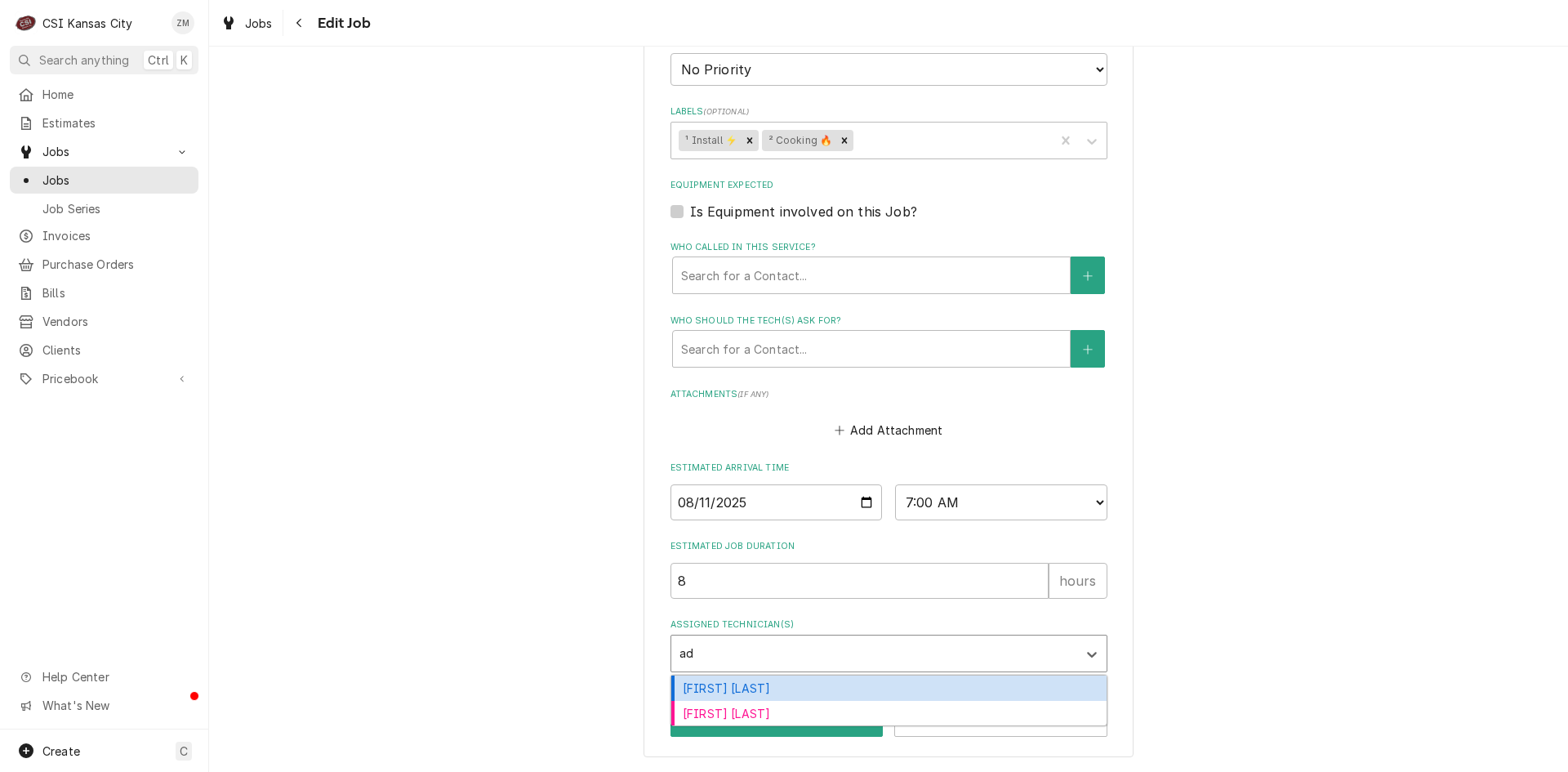 click on "[FIRST] [LAST]" at bounding box center (889, 688) 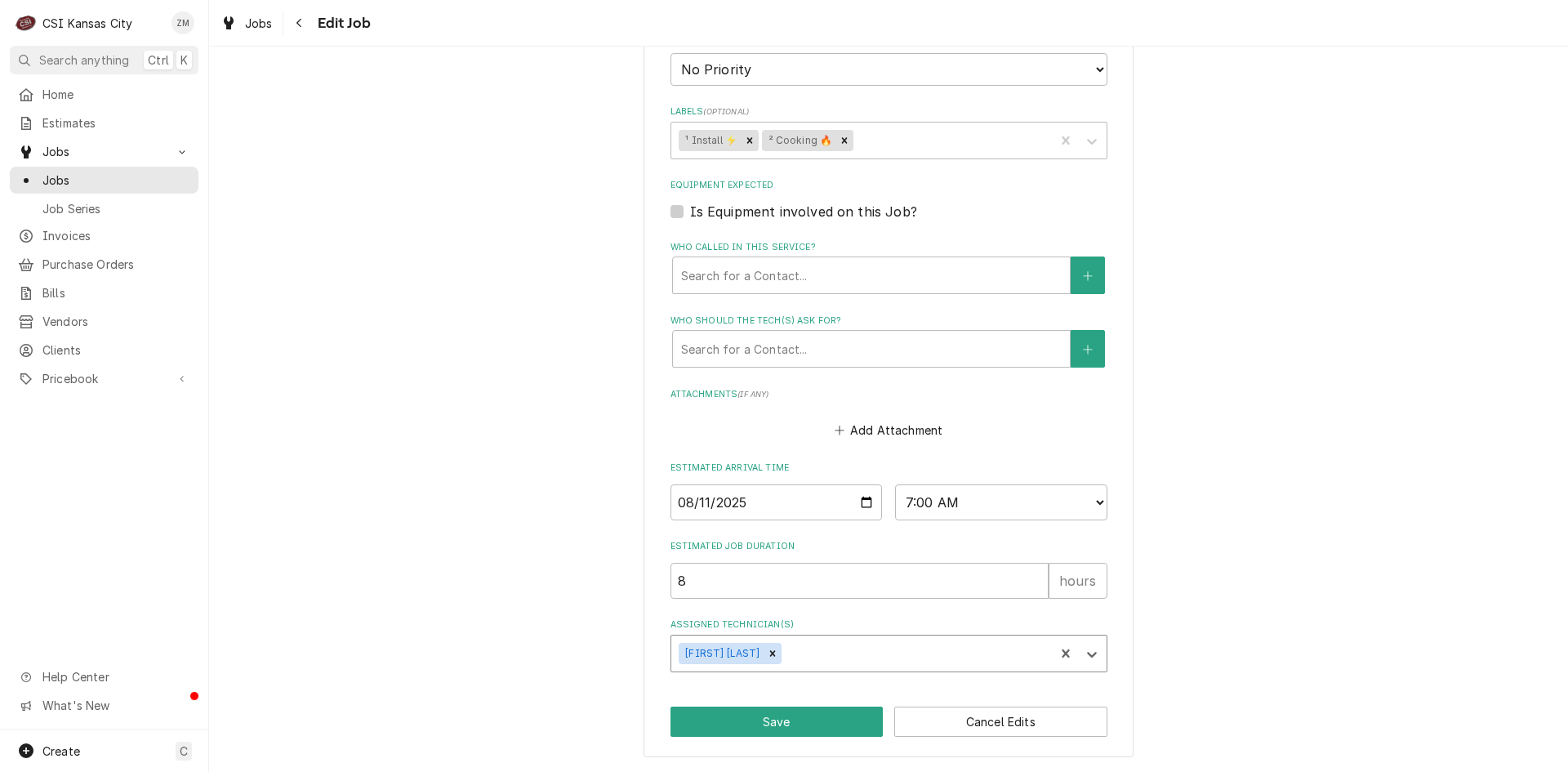 type on "x" 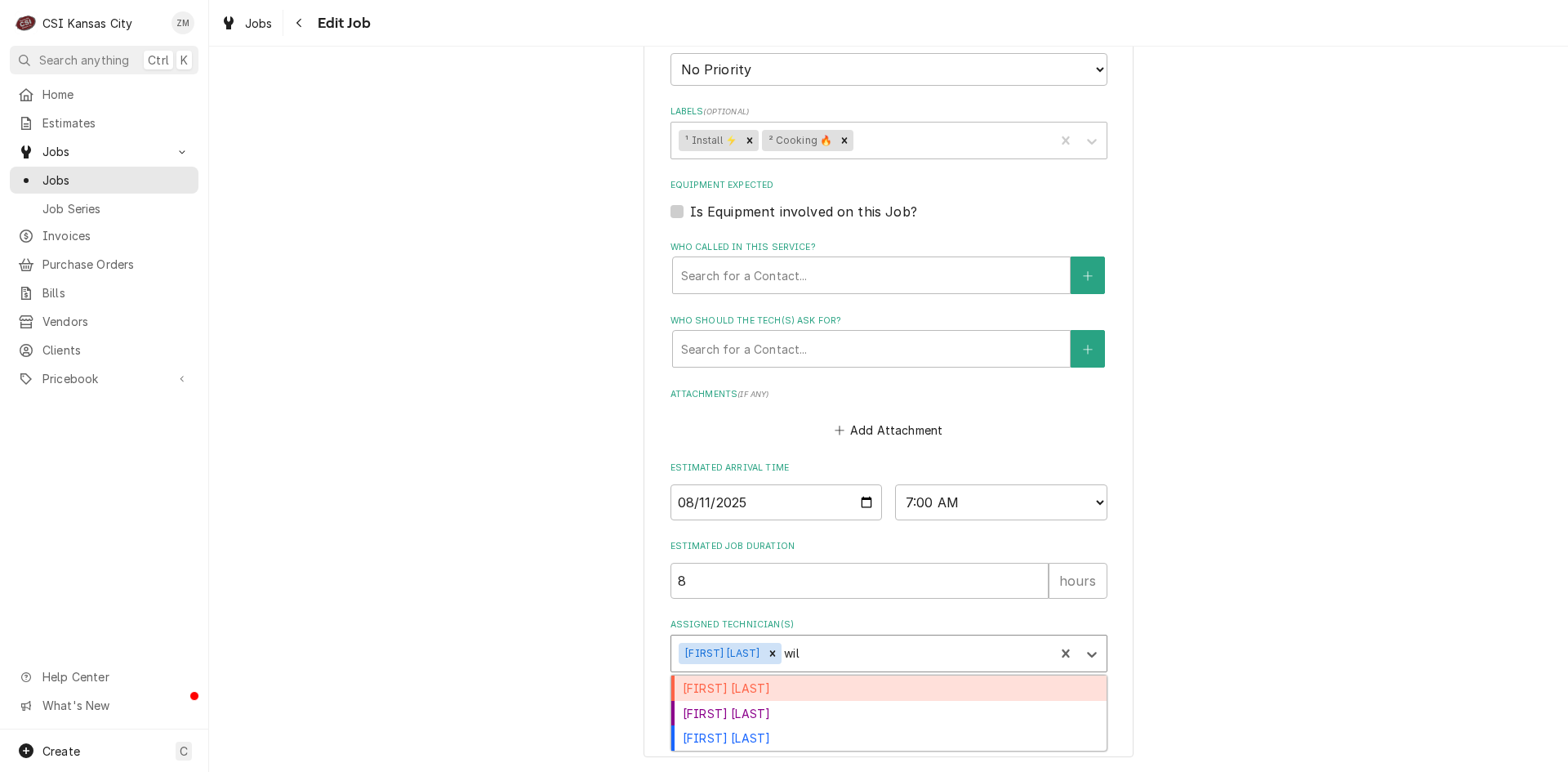 type on "will" 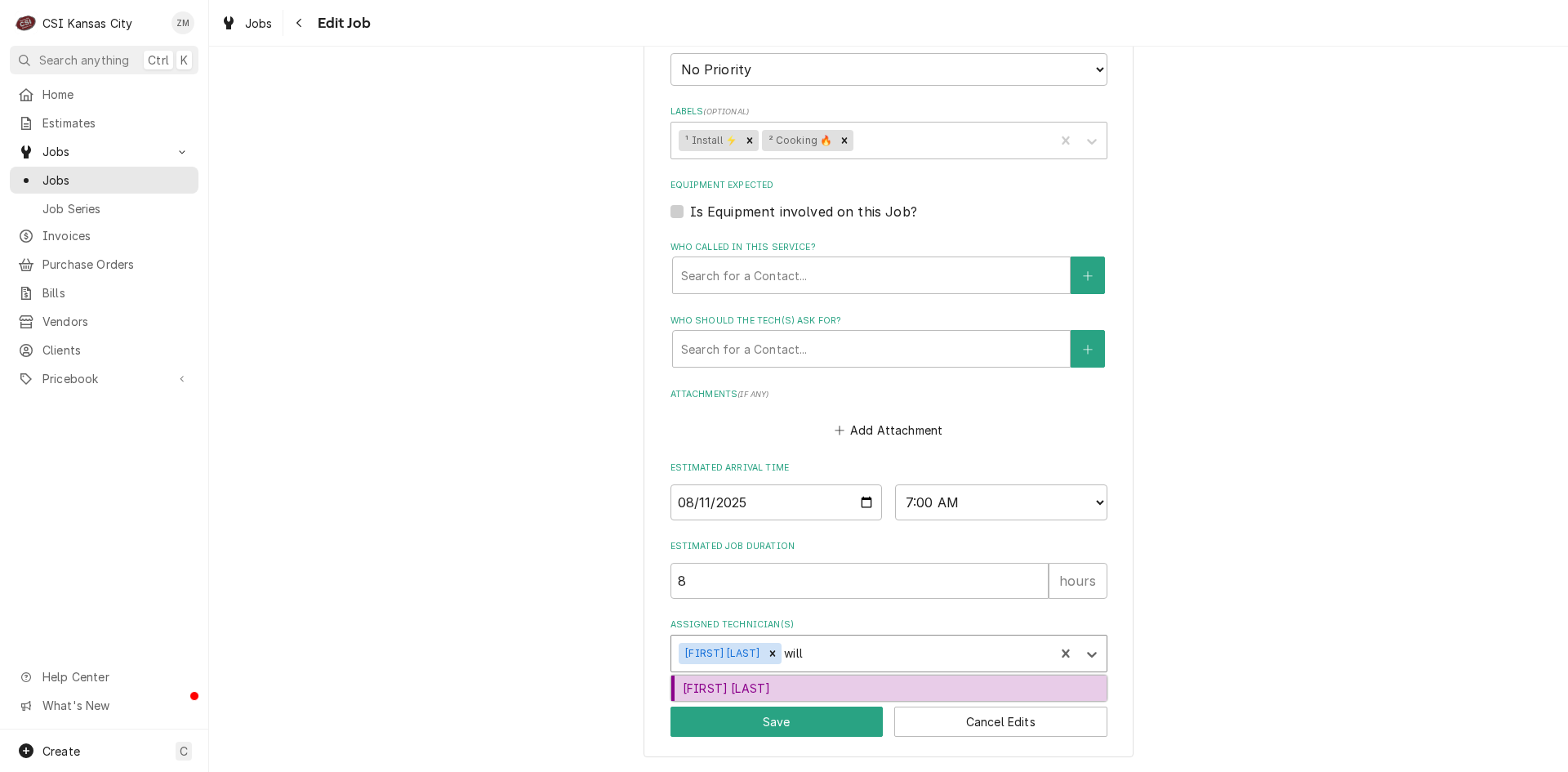 click on "[FIRST] [LAST]" at bounding box center [889, 688] 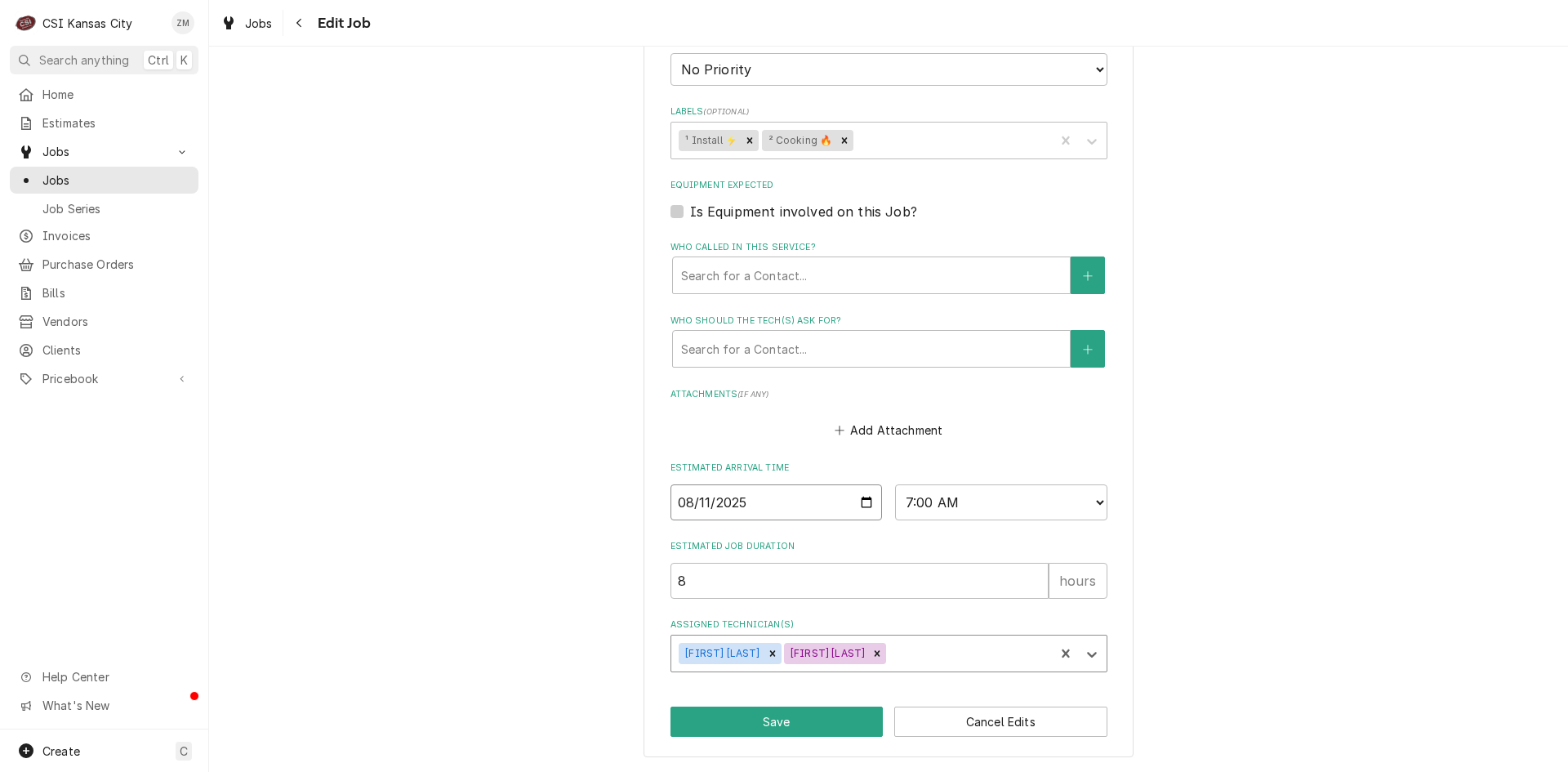 click on "2025-08-11" at bounding box center [777, 502] 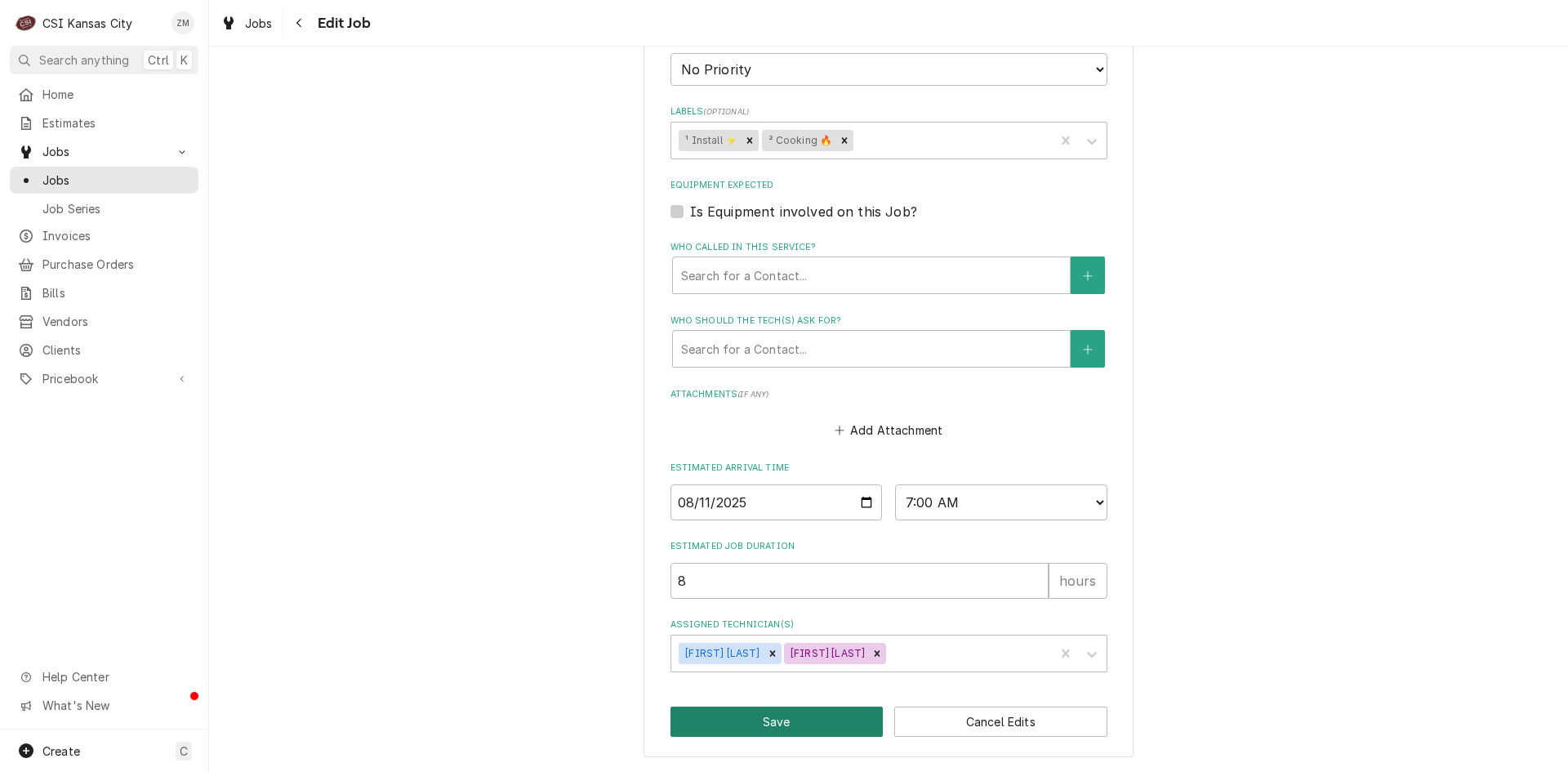 click on "Save" at bounding box center (777, 721) 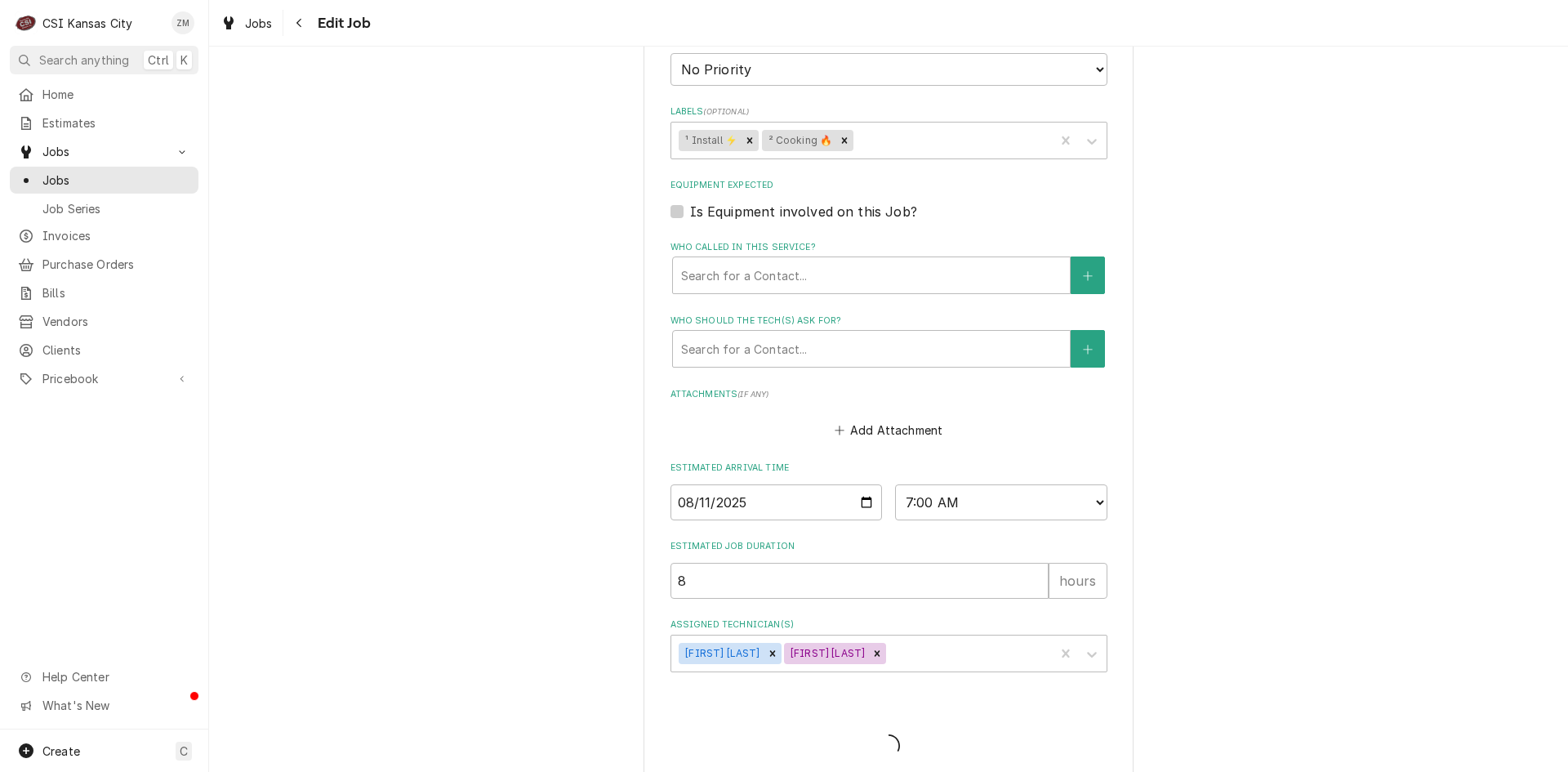 type on "x" 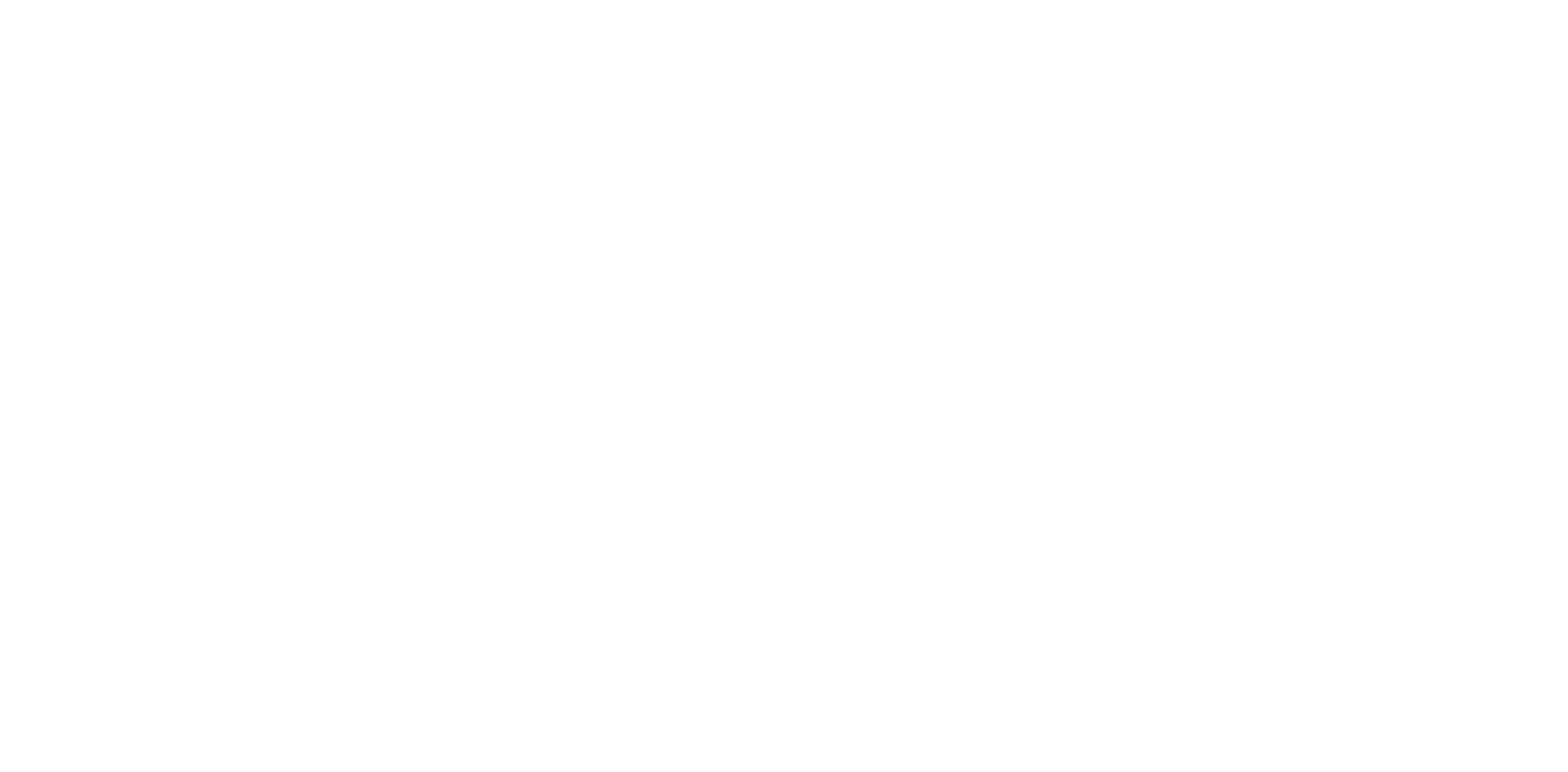 scroll, scrollTop: 0, scrollLeft: 0, axis: both 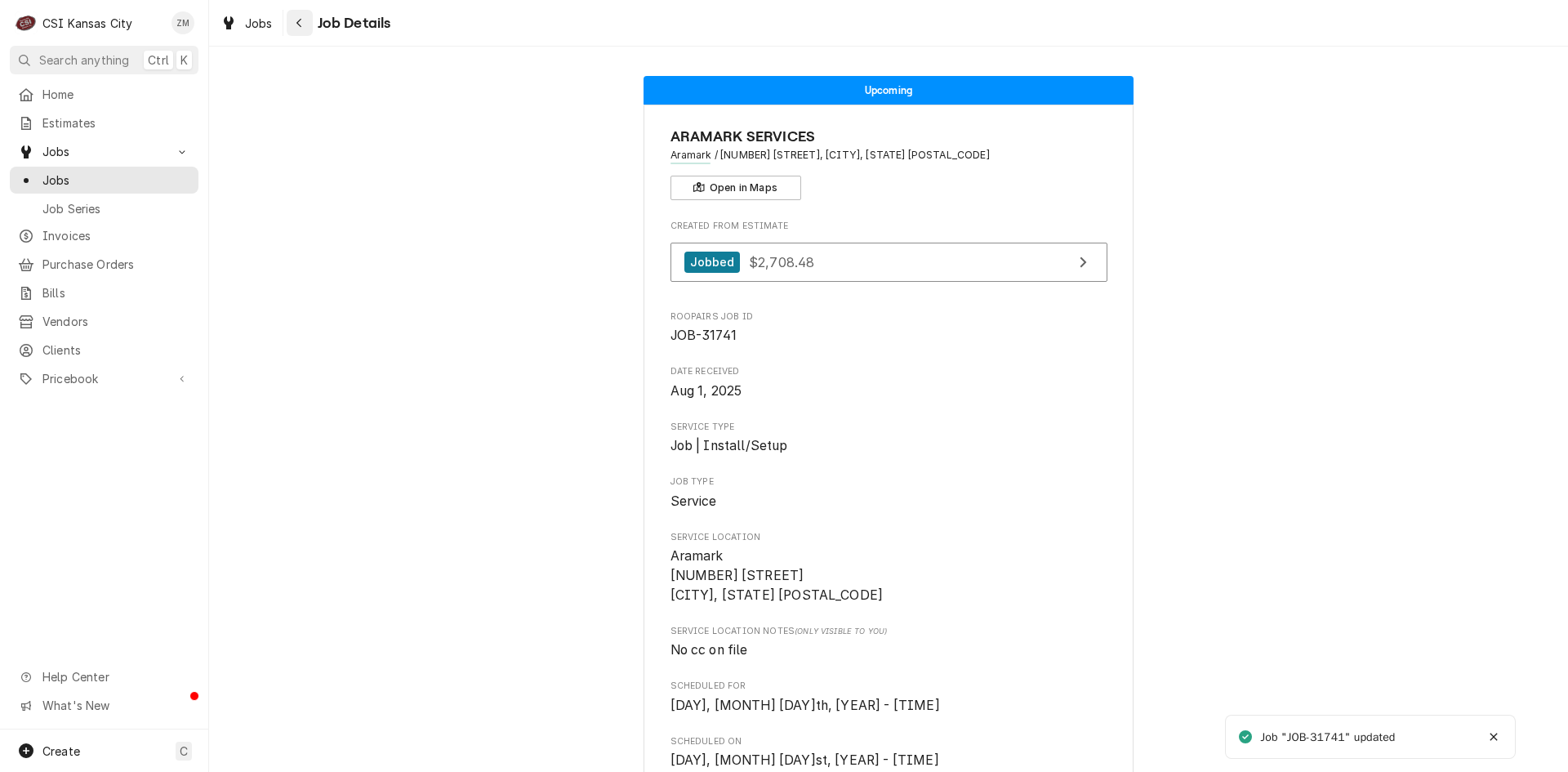click at bounding box center (300, 23) 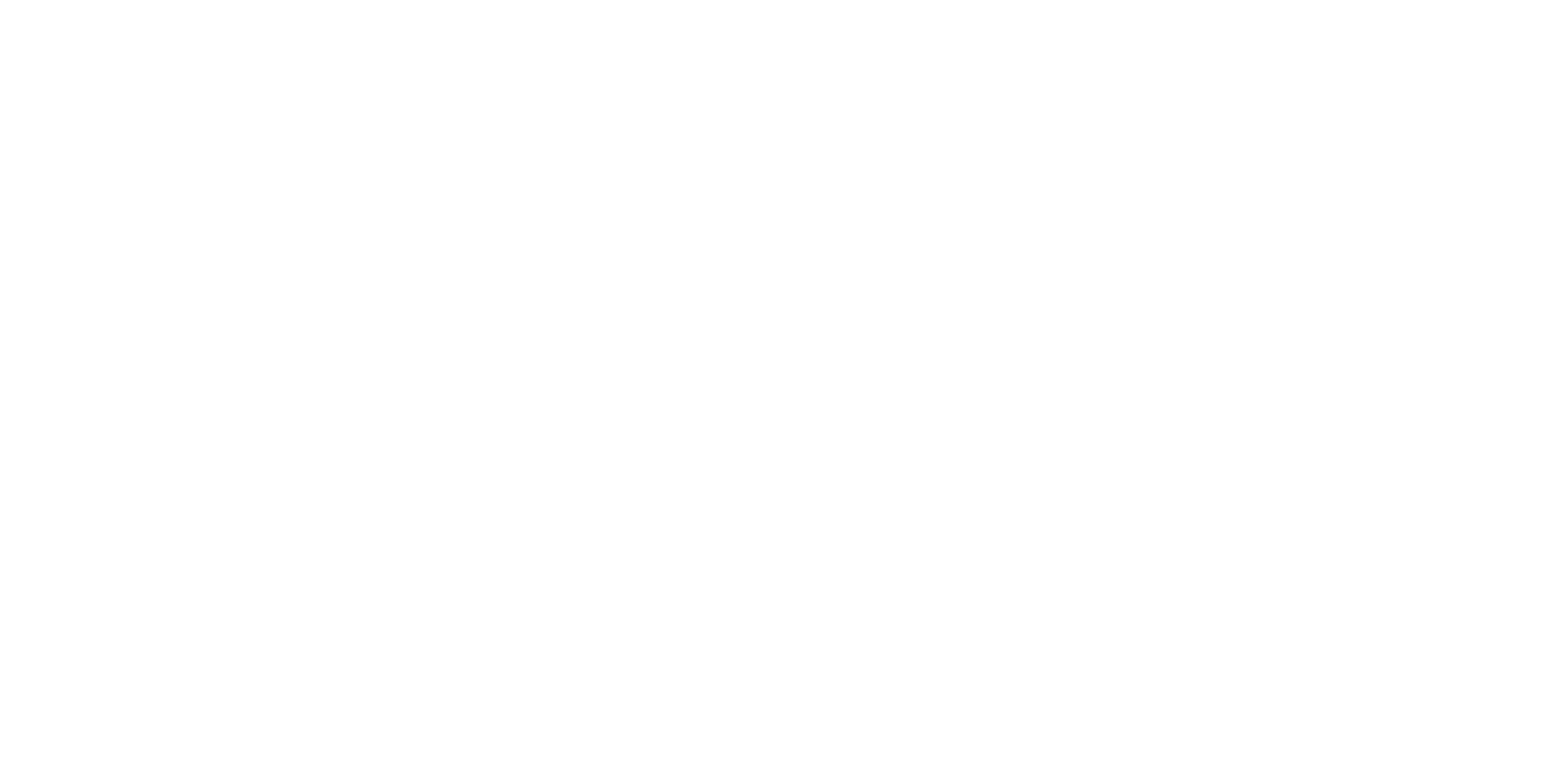 scroll, scrollTop: 0, scrollLeft: 0, axis: both 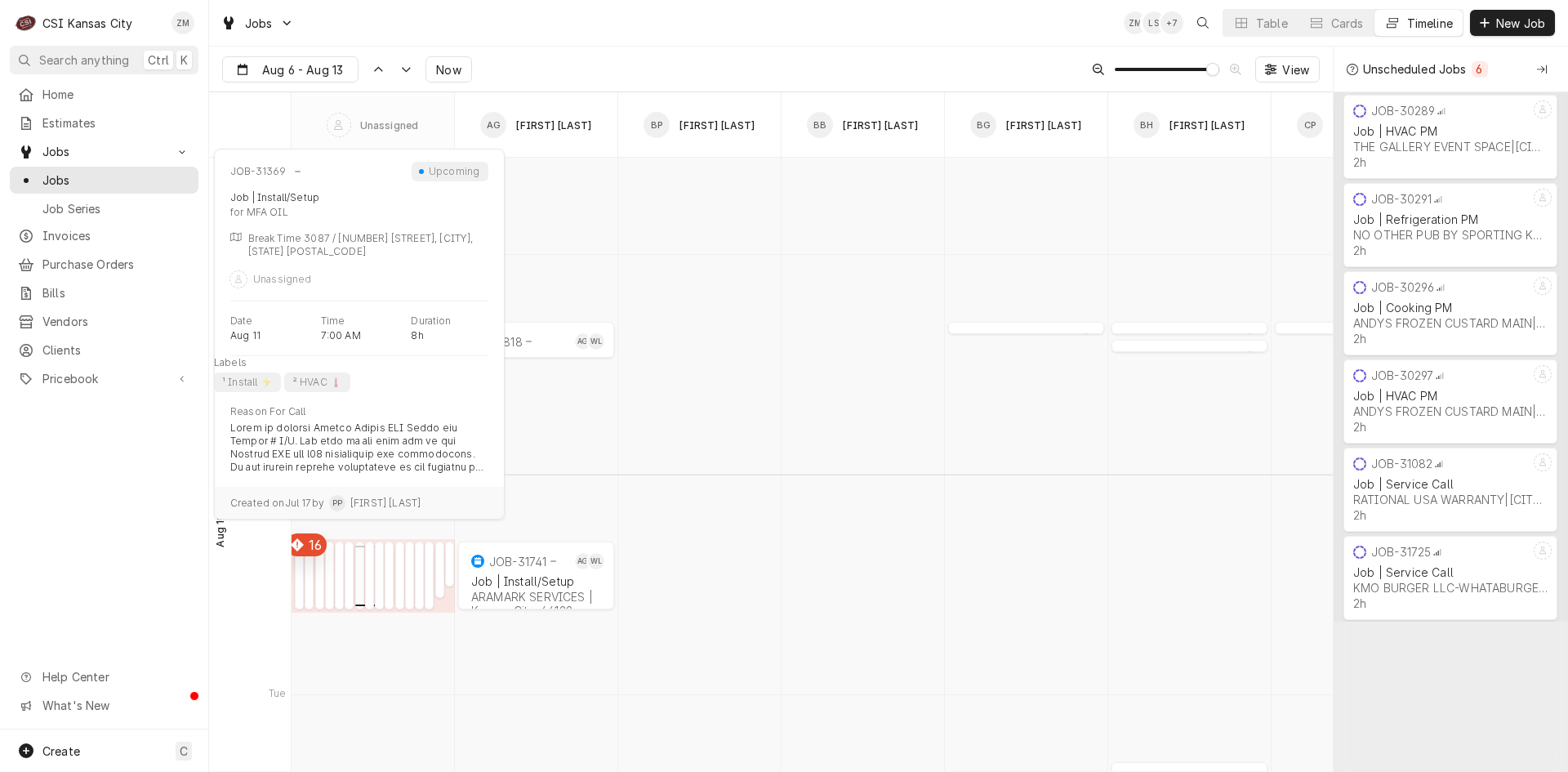 click 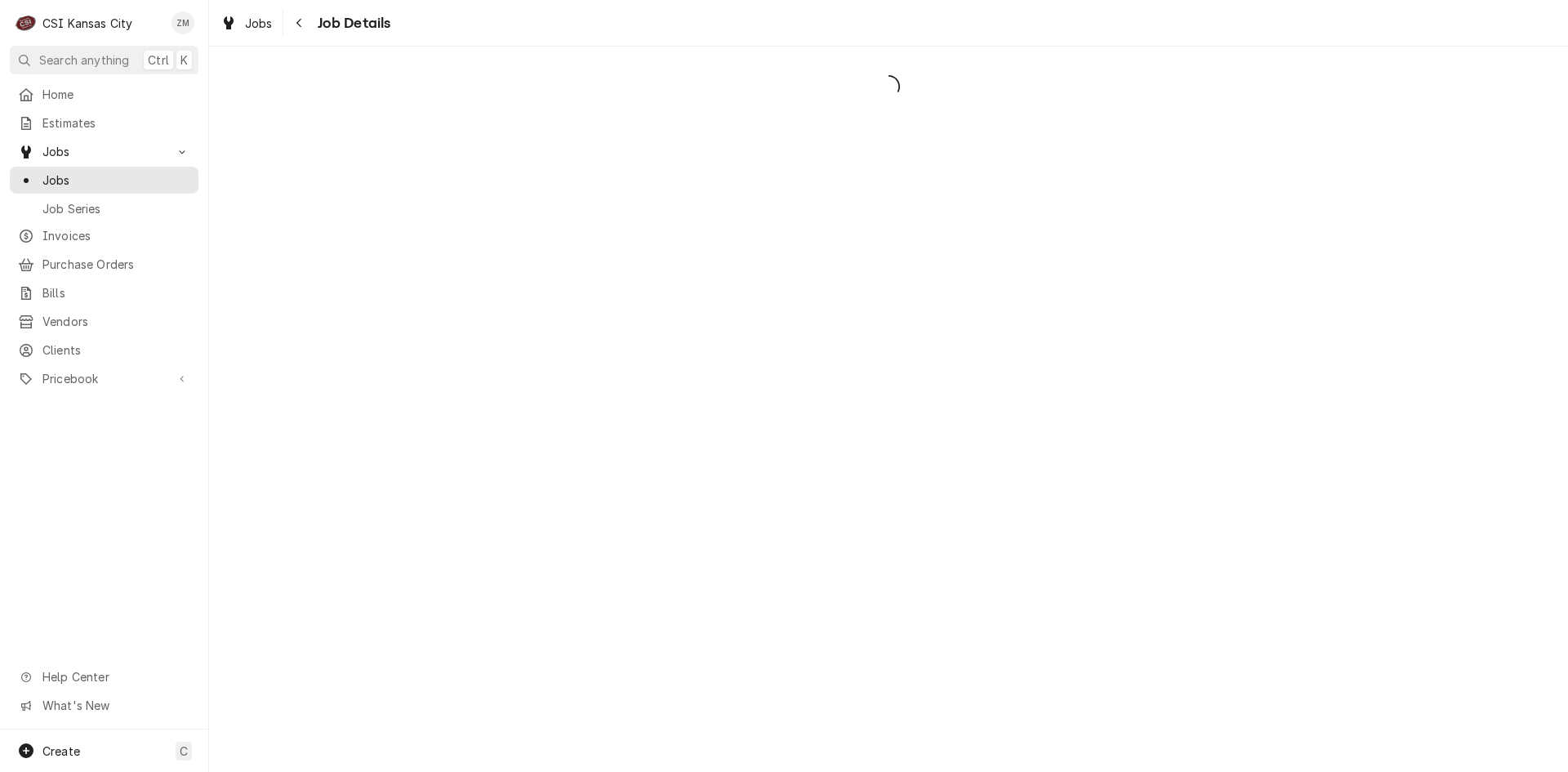 scroll, scrollTop: 0, scrollLeft: 0, axis: both 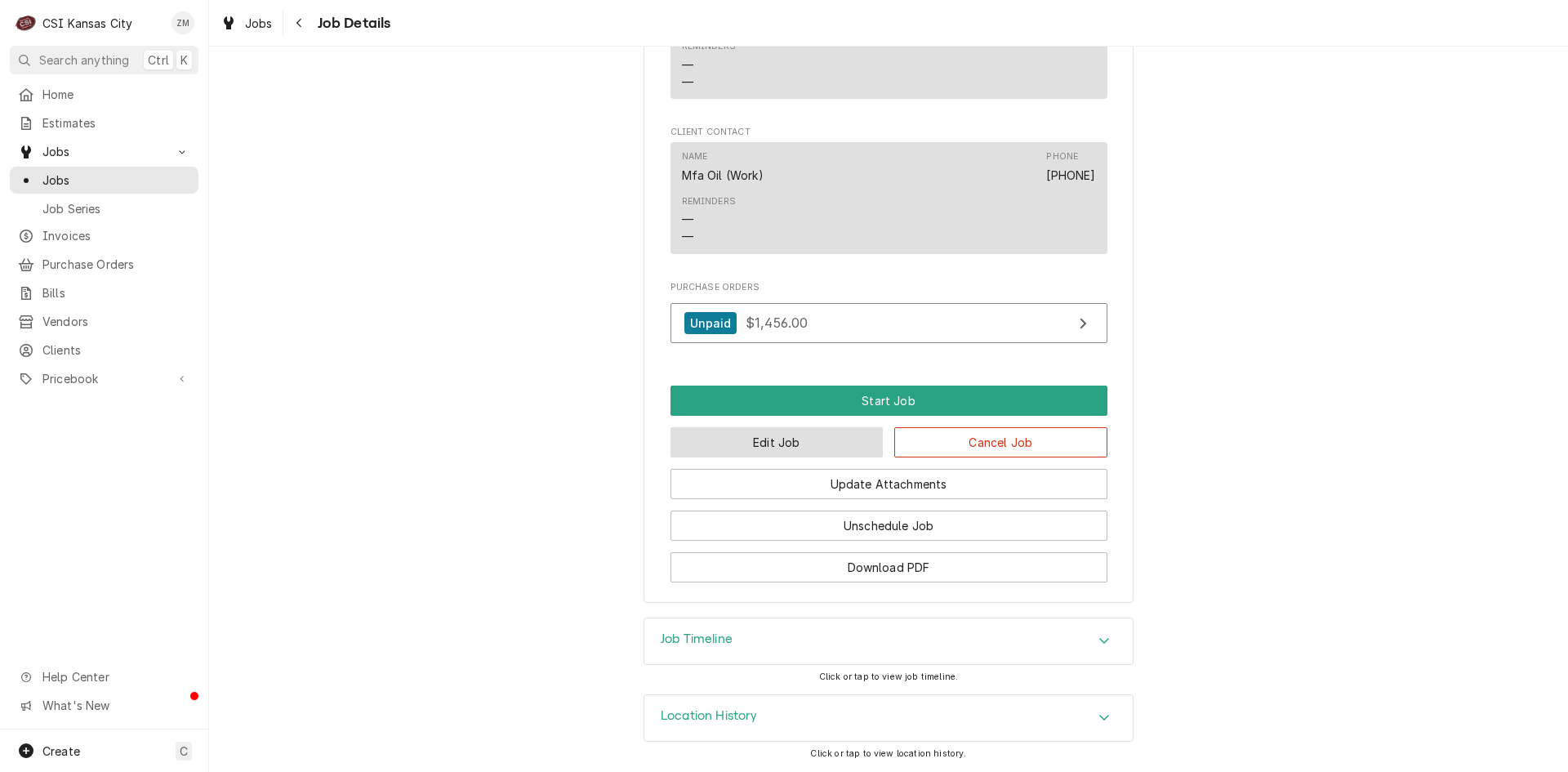 click on "Edit Job" at bounding box center [777, 442] 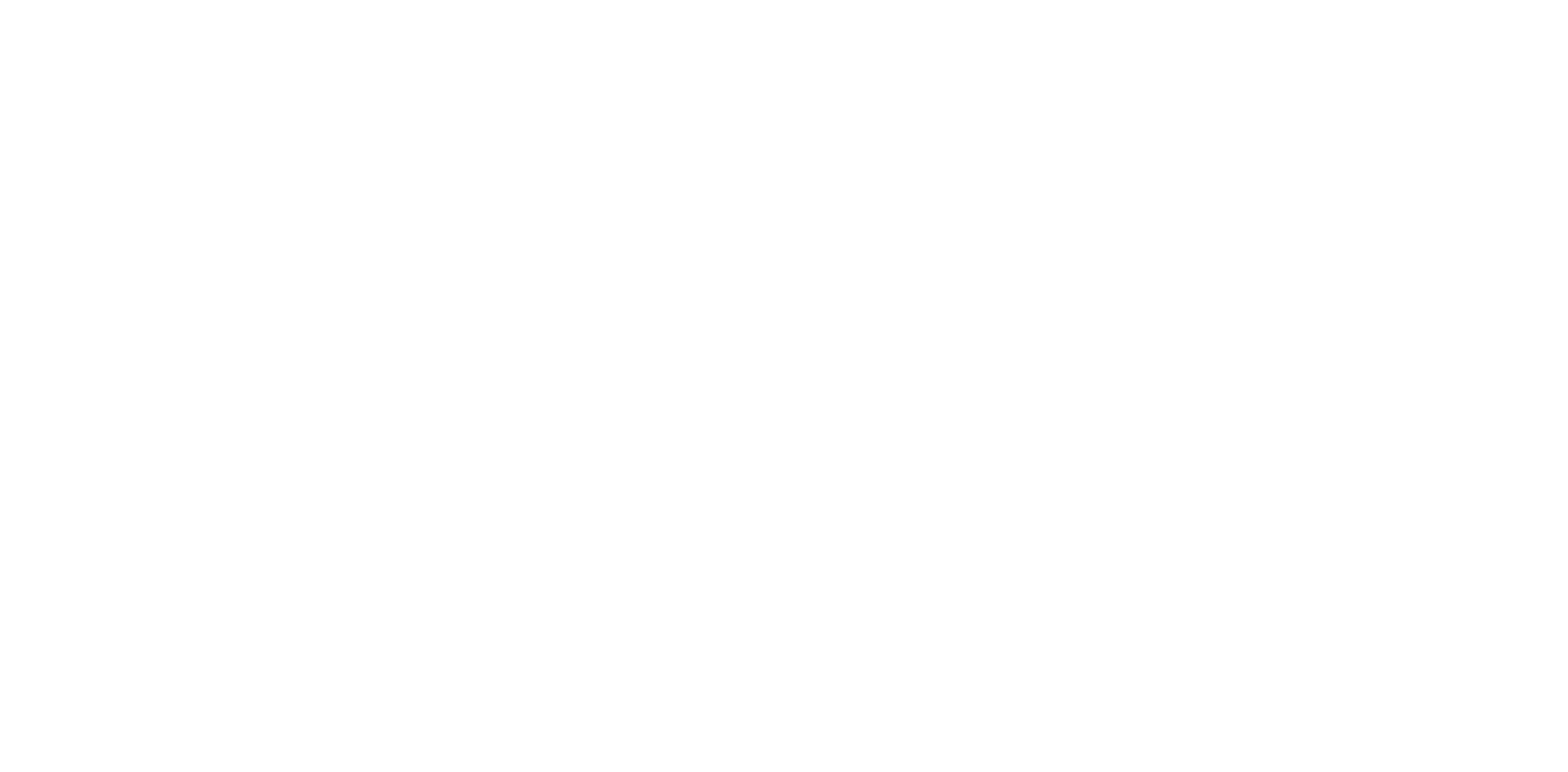 scroll, scrollTop: 0, scrollLeft: 0, axis: both 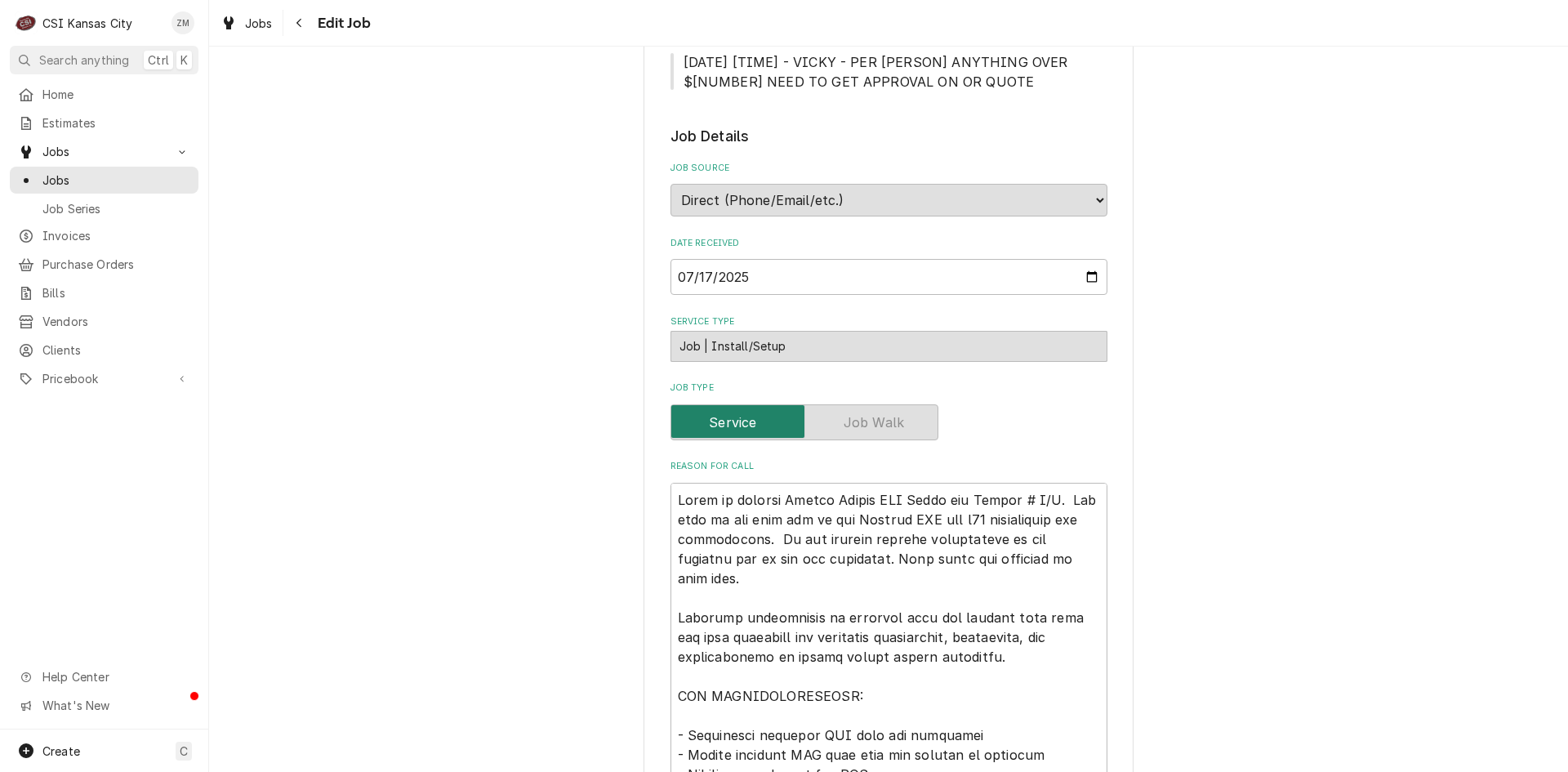 type on "x" 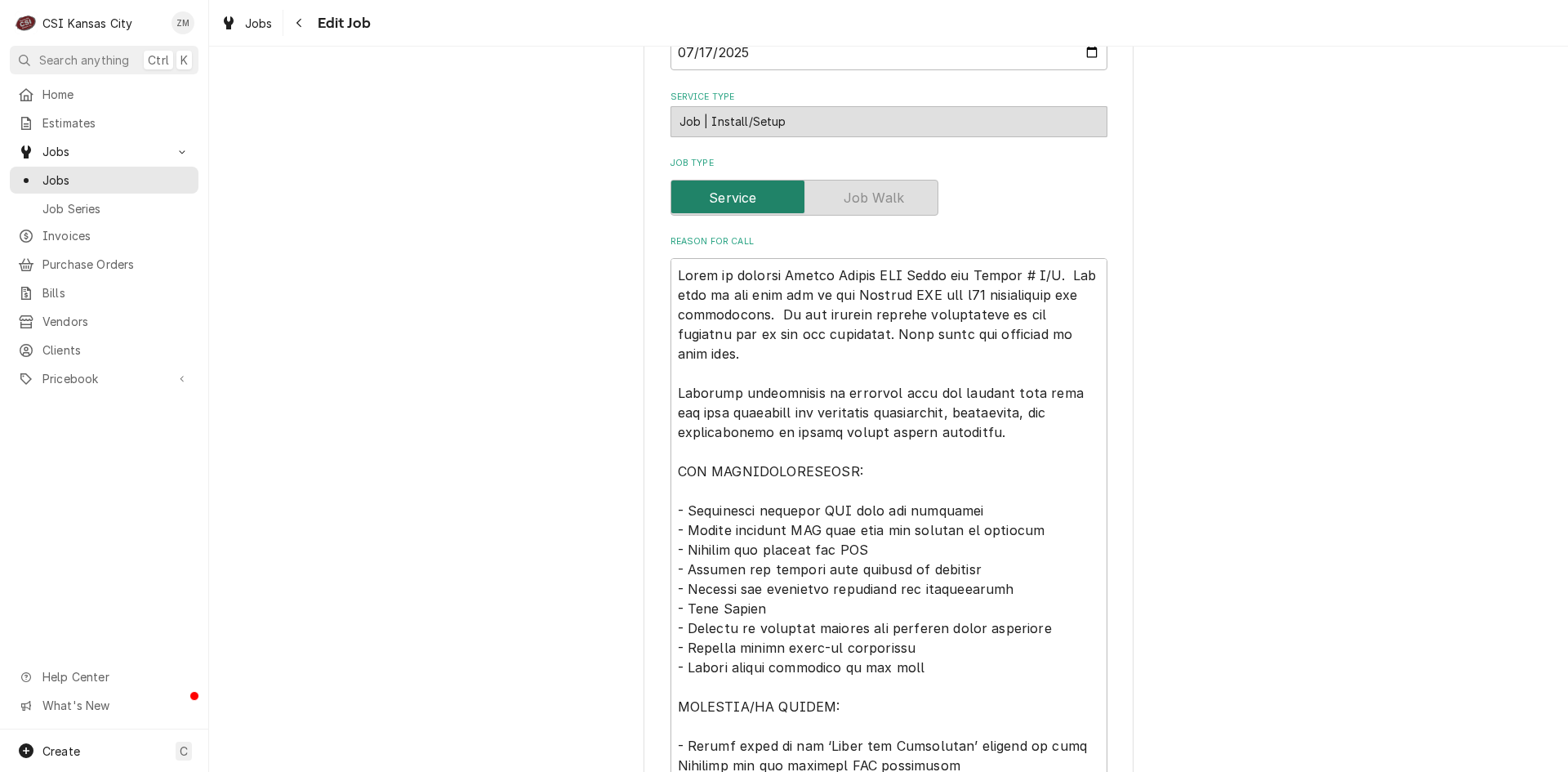 scroll, scrollTop: 20, scrollLeft: 0, axis: vertical 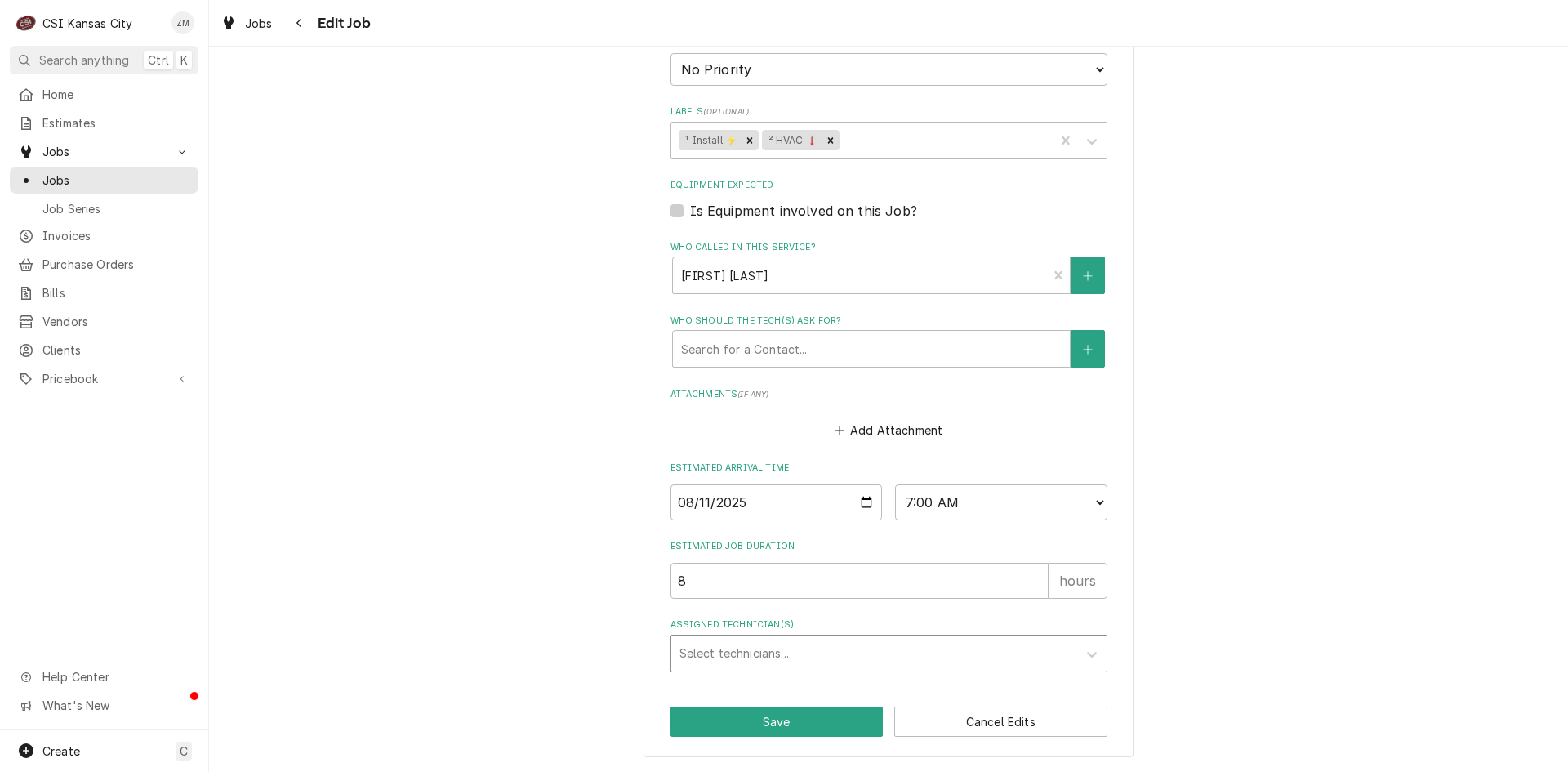 click on "Select technicians..." at bounding box center (874, 654) 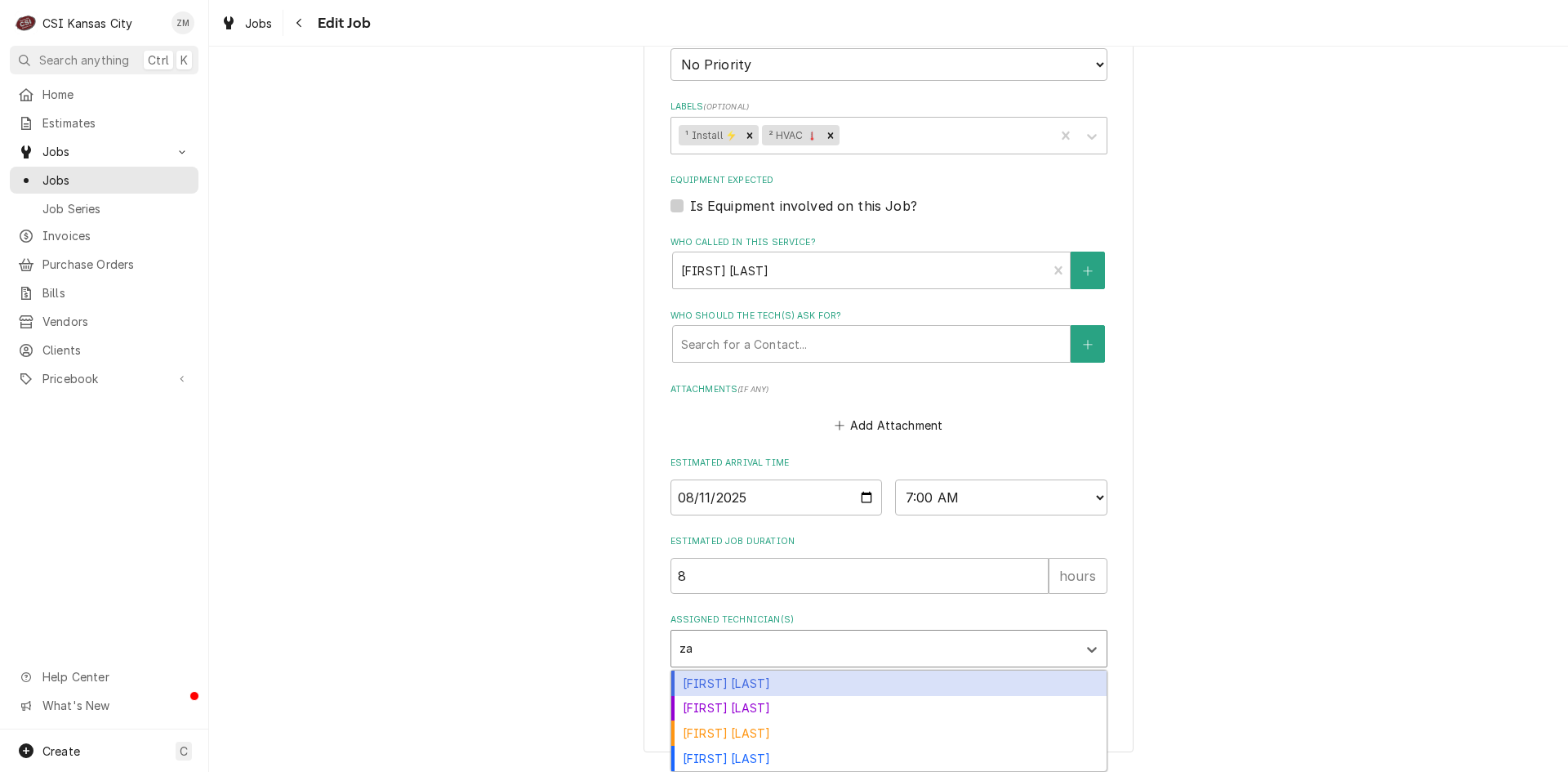 type on "zac" 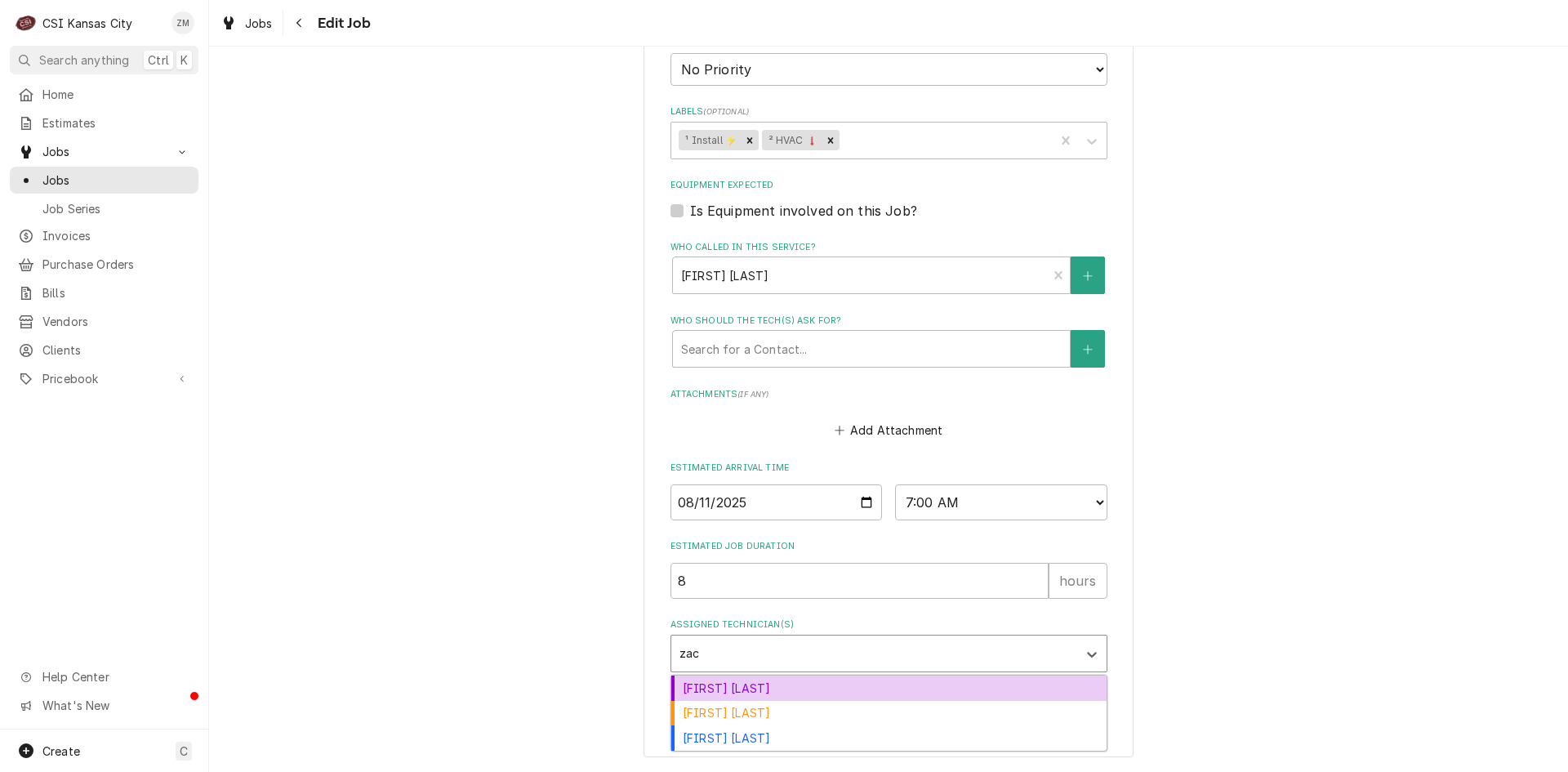 click on "[FIRST] [LAST]" at bounding box center [889, 688] 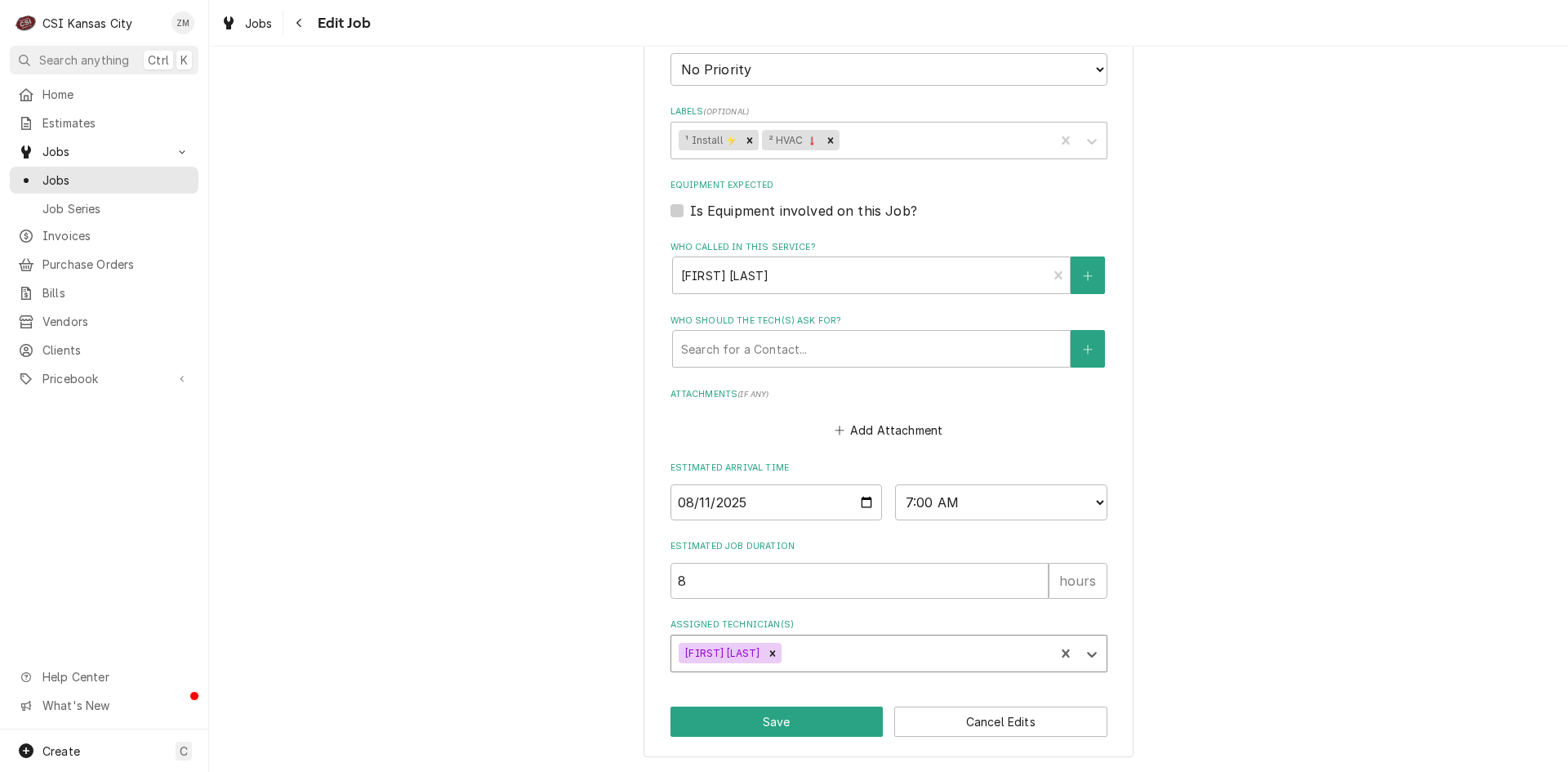 type on "x" 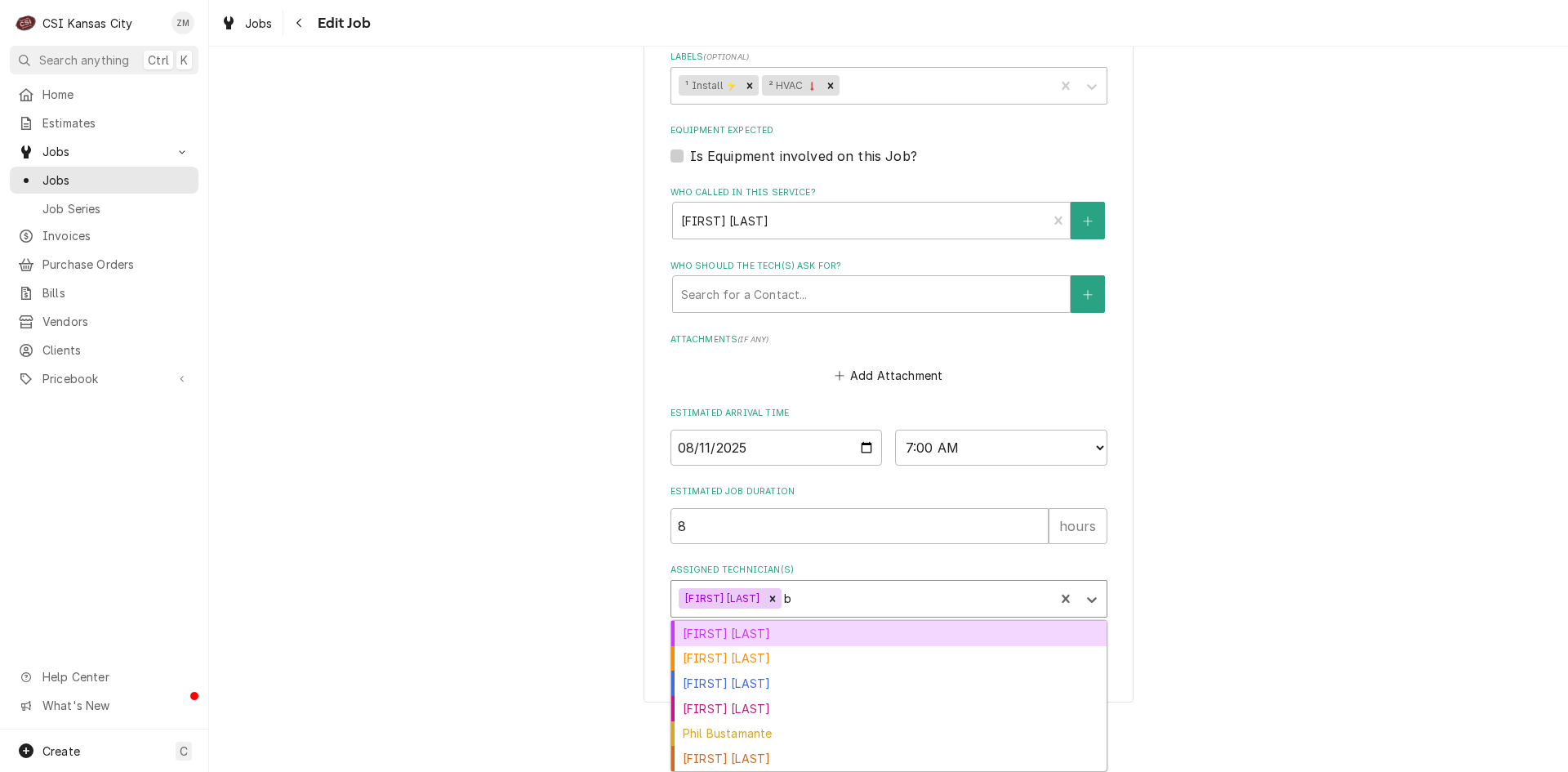 type on "be" 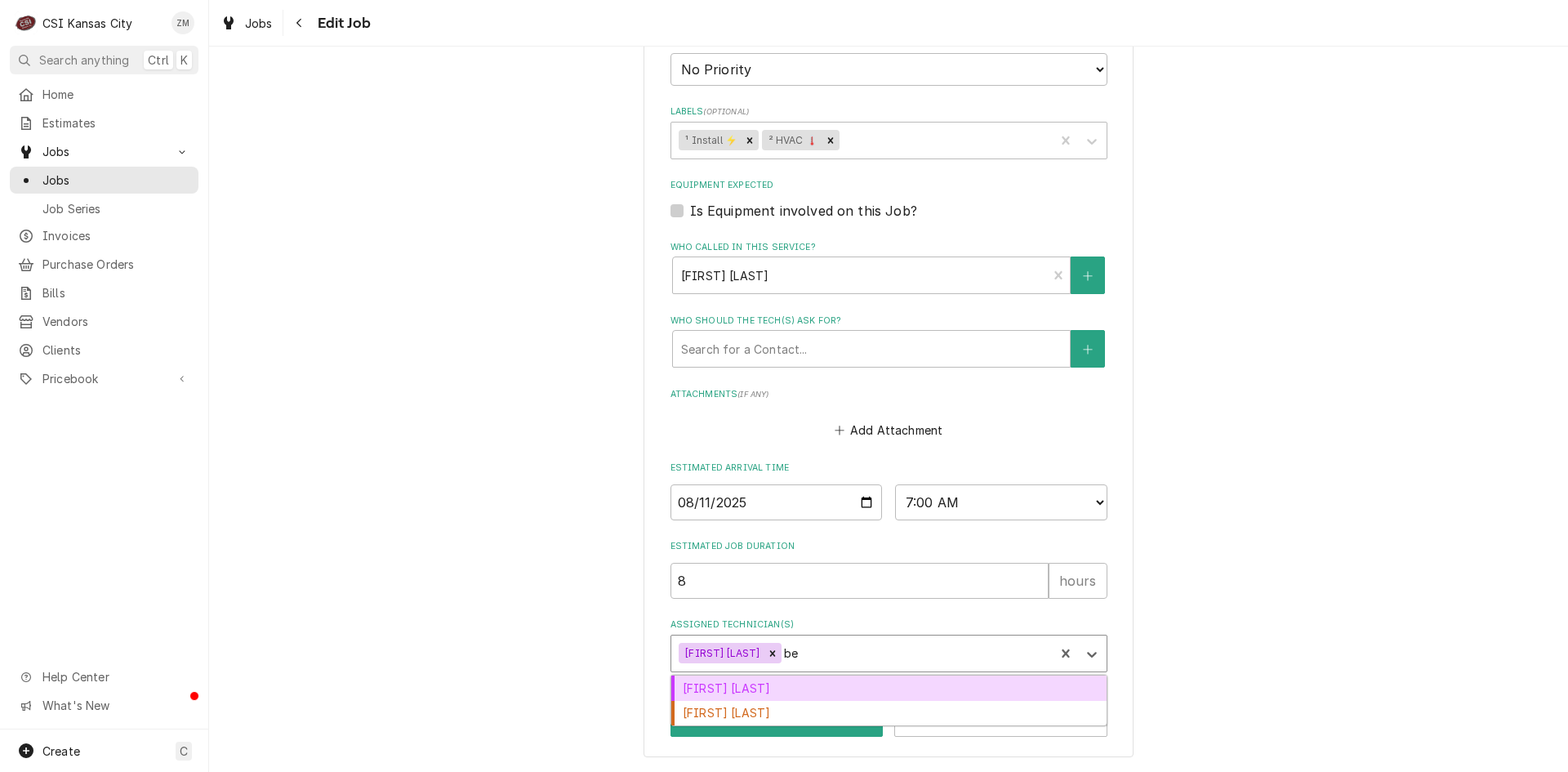 click on "[FIRST] [LAST]" at bounding box center (889, 688) 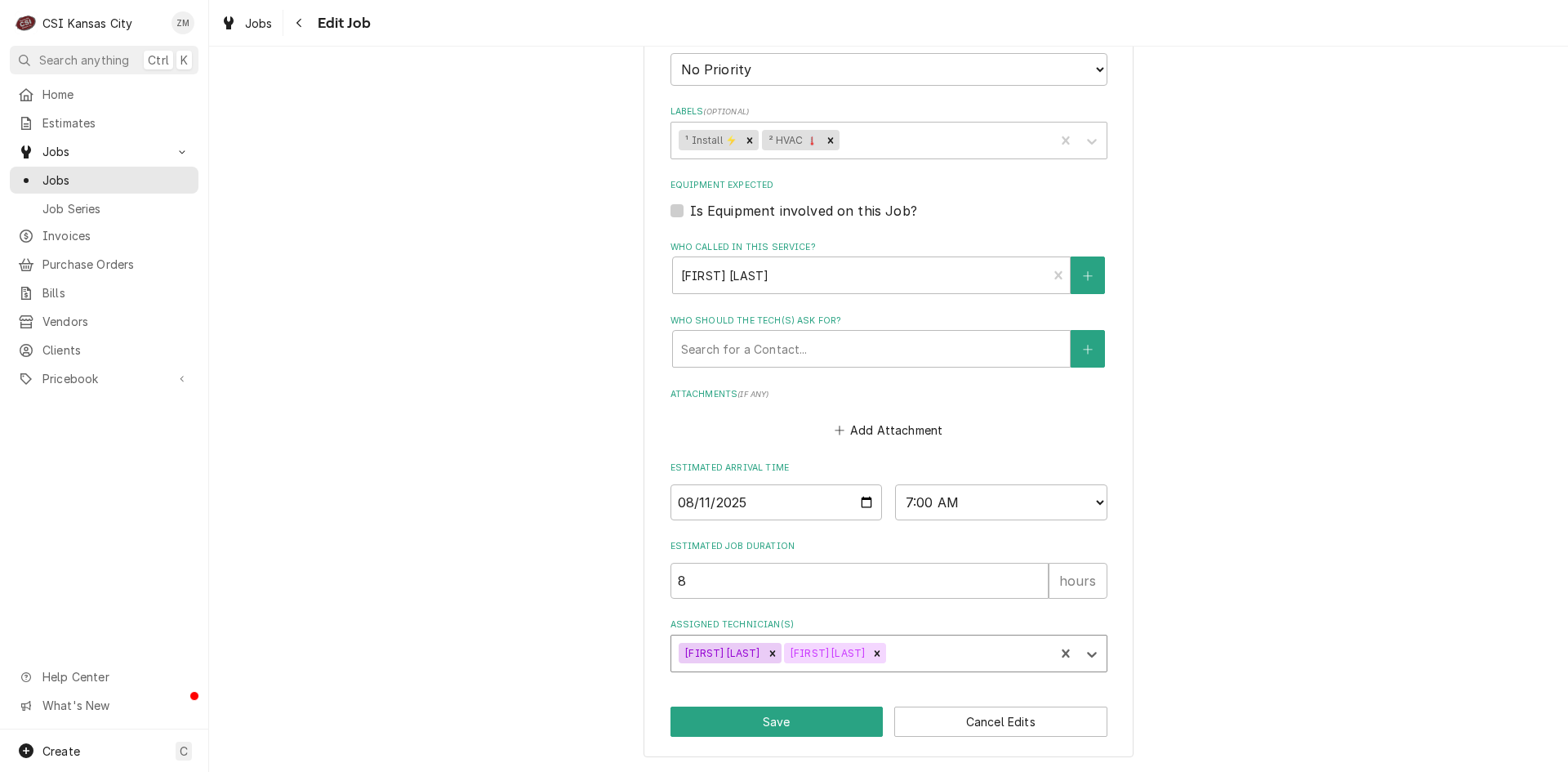 type on "x" 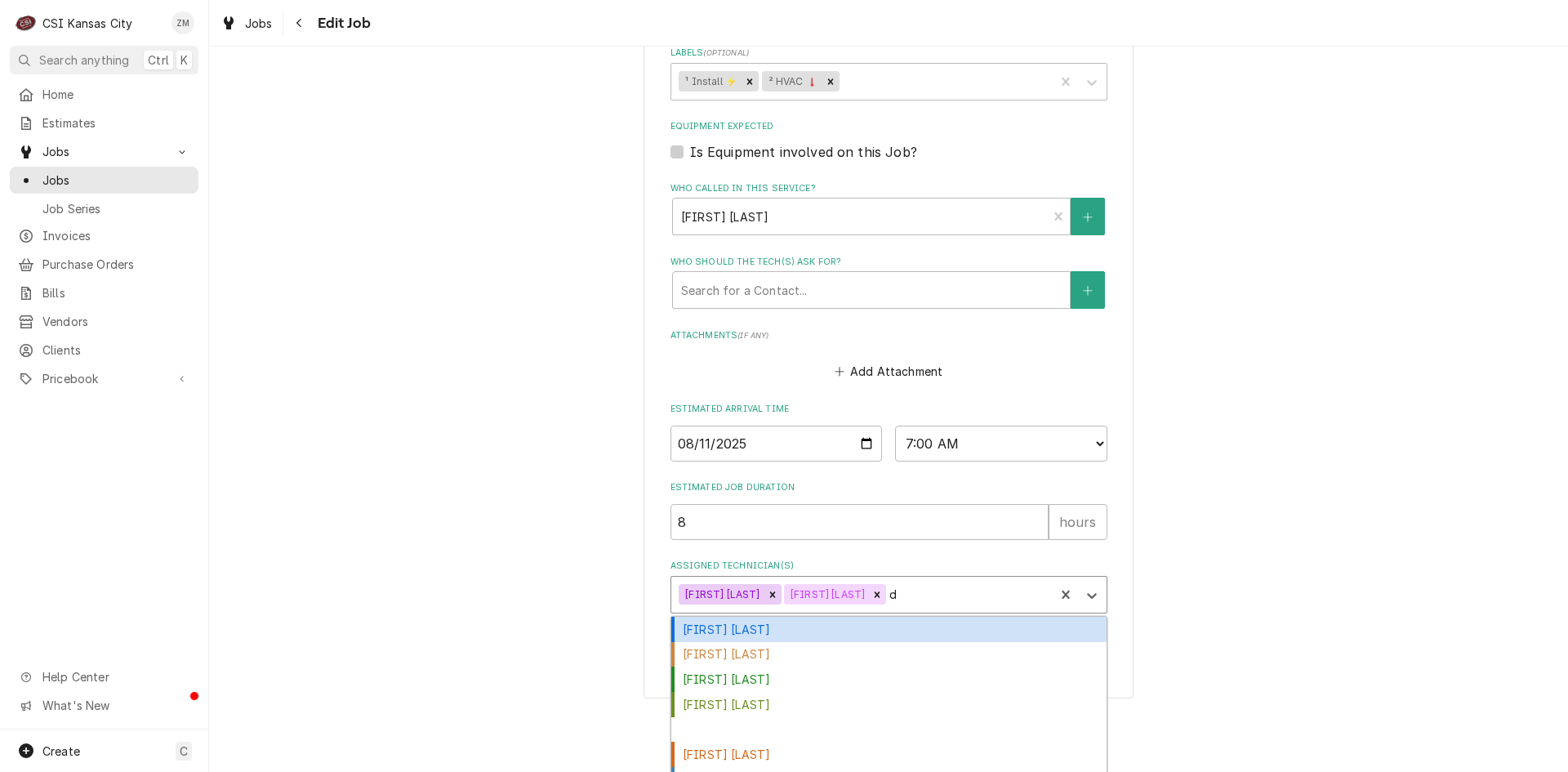 type on "da" 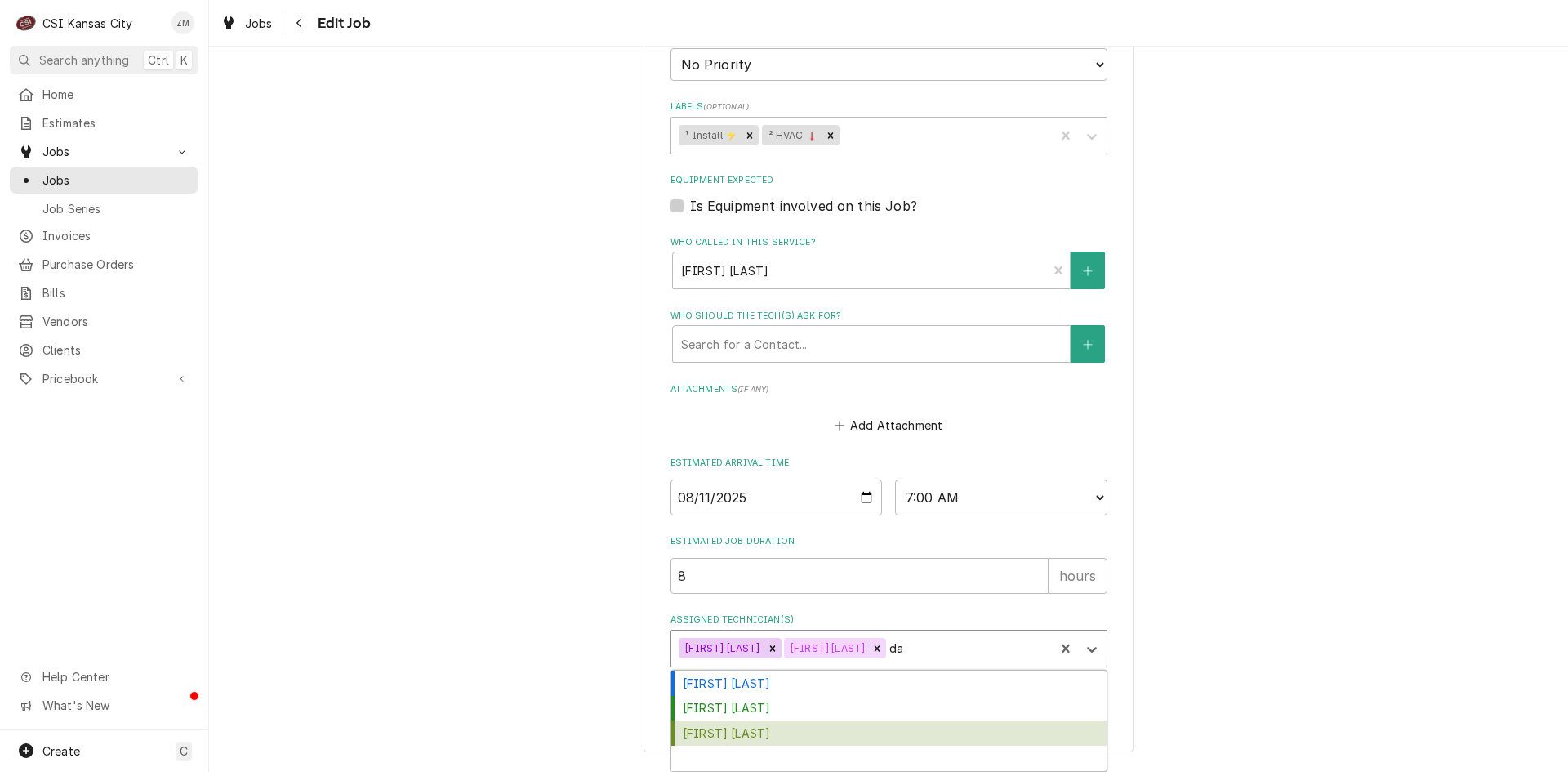 click on "[FIRST] [LAST]" at bounding box center (889, 733) 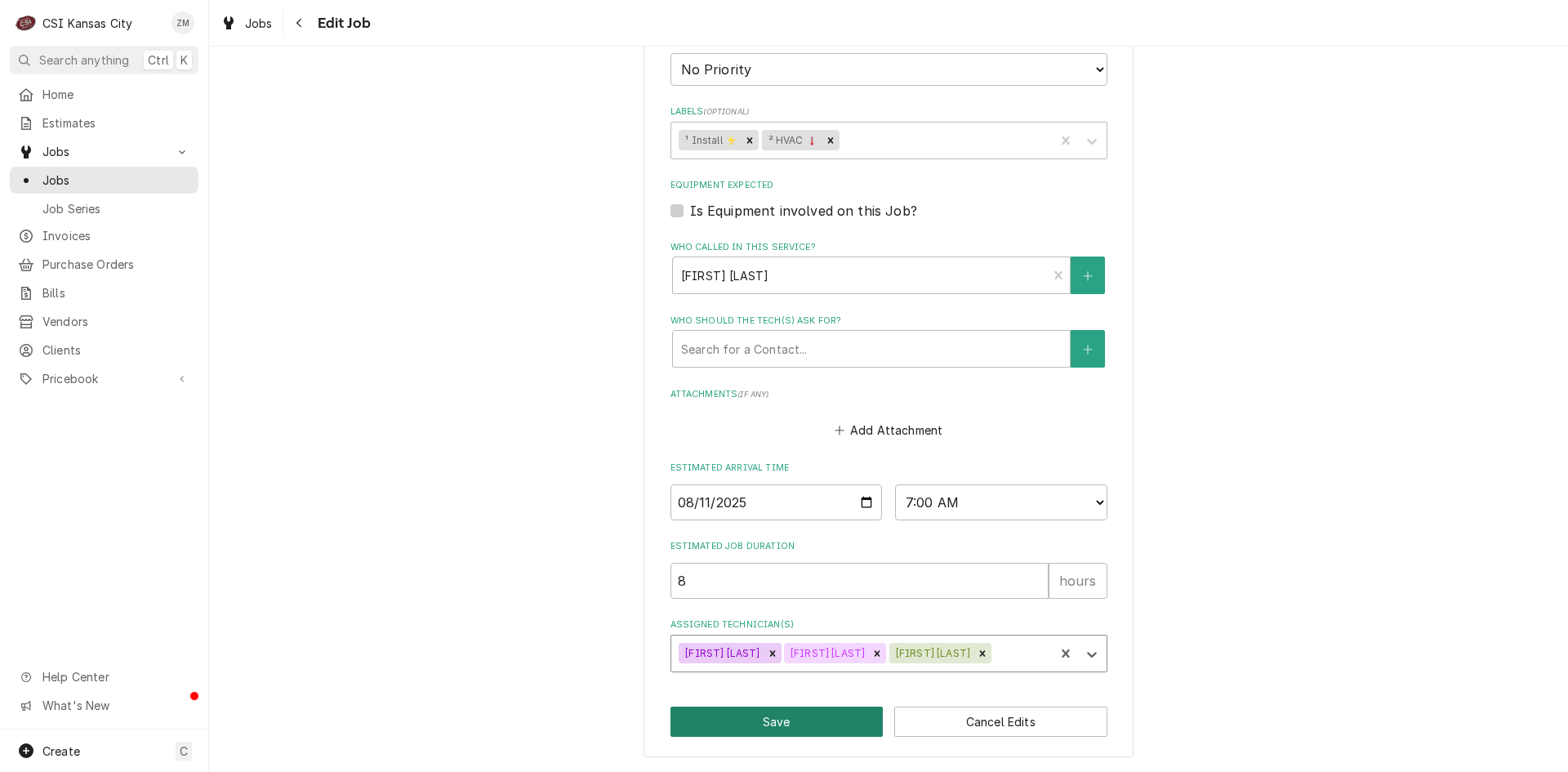 click on "Save" at bounding box center [777, 721] 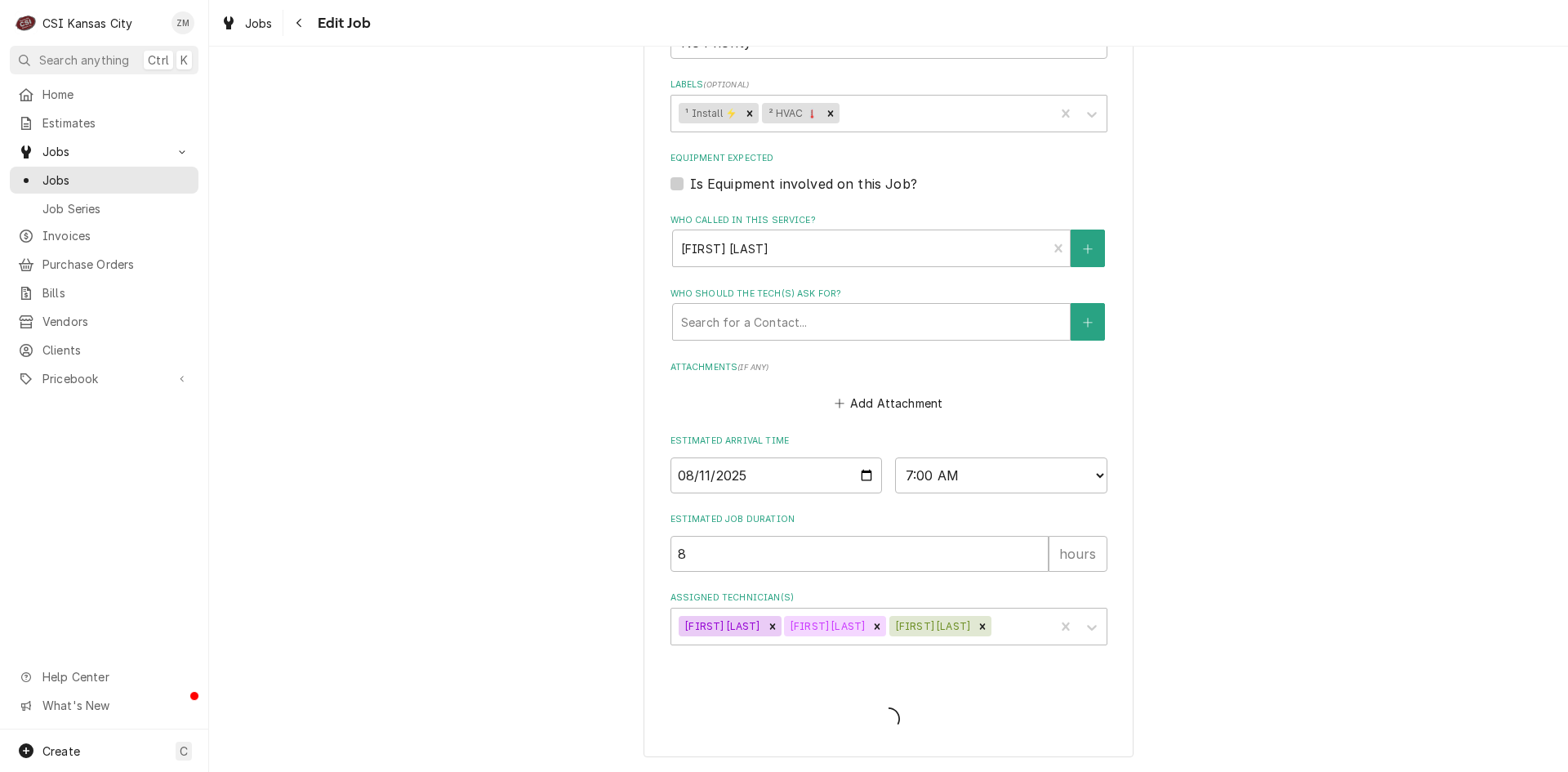 type on "x" 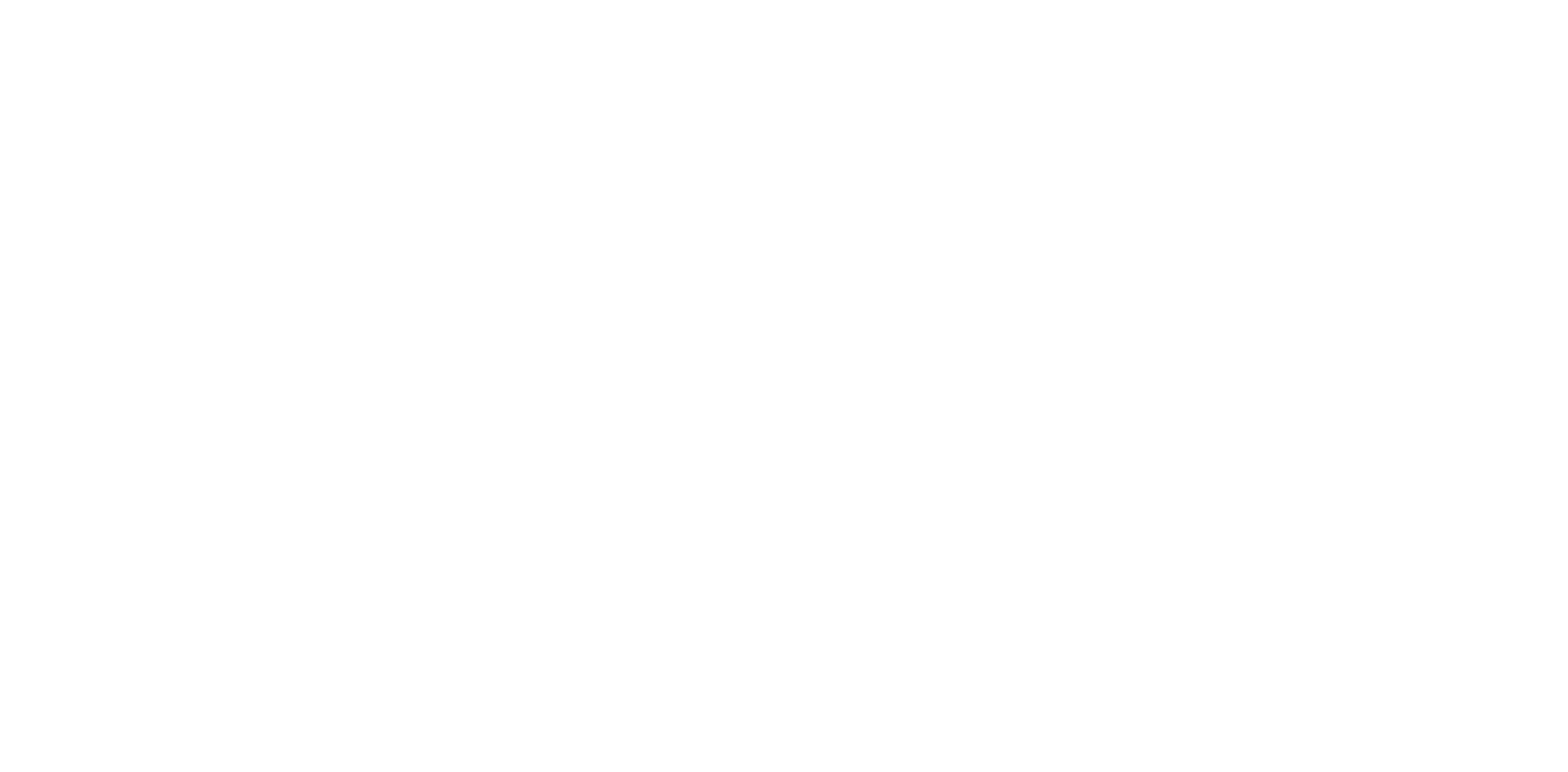 scroll, scrollTop: 0, scrollLeft: 0, axis: both 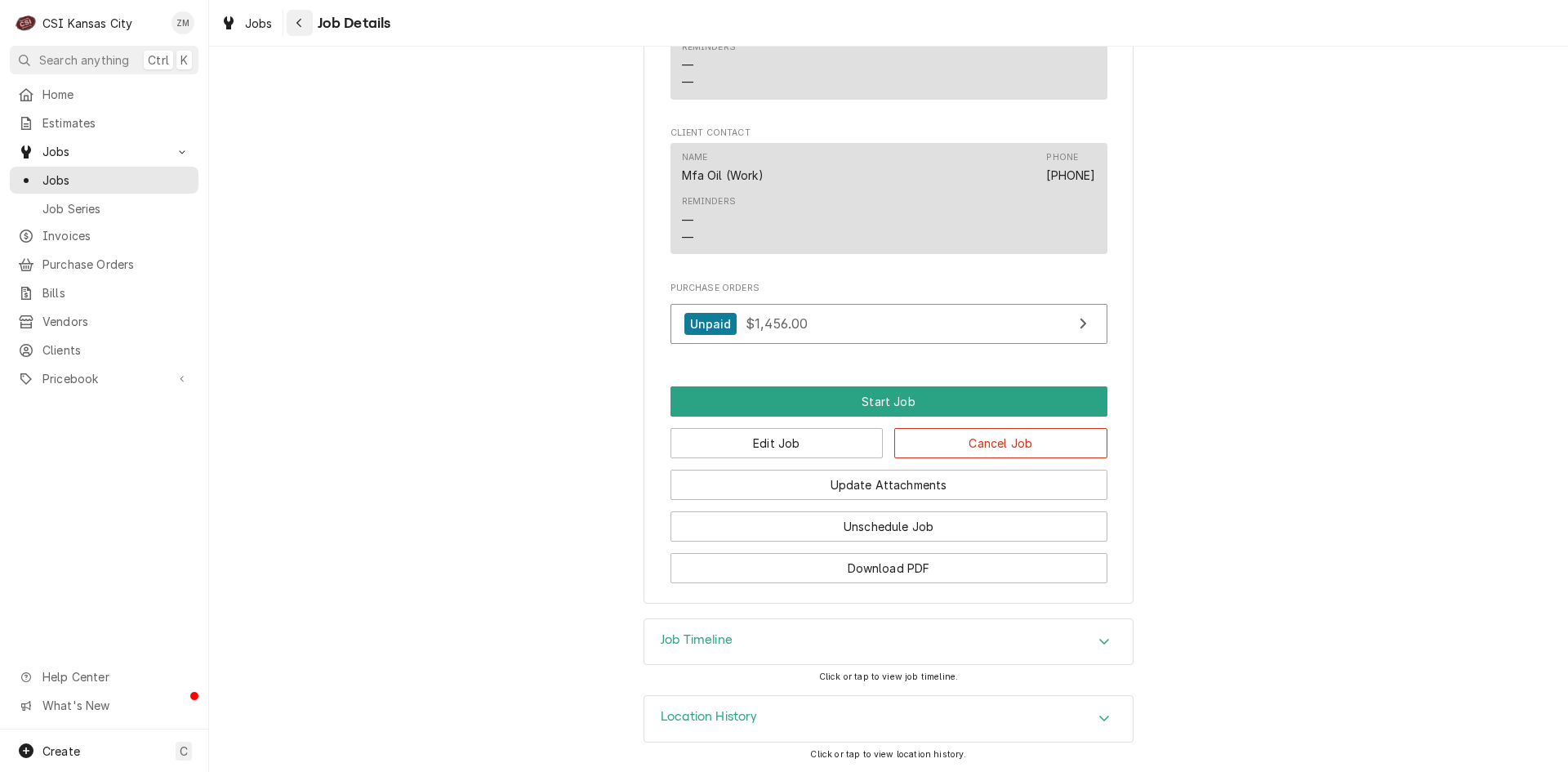 click 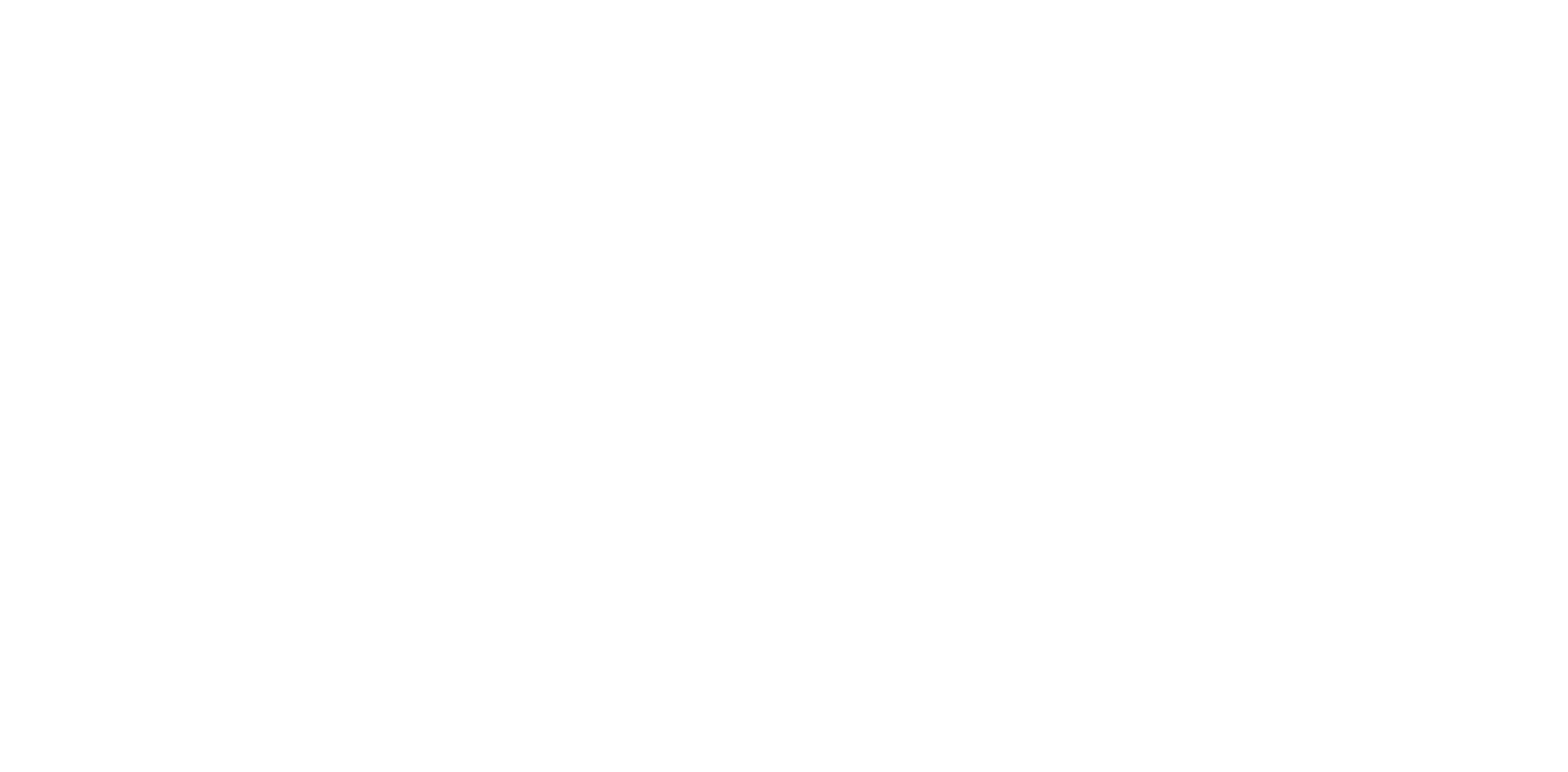 scroll, scrollTop: 0, scrollLeft: 0, axis: both 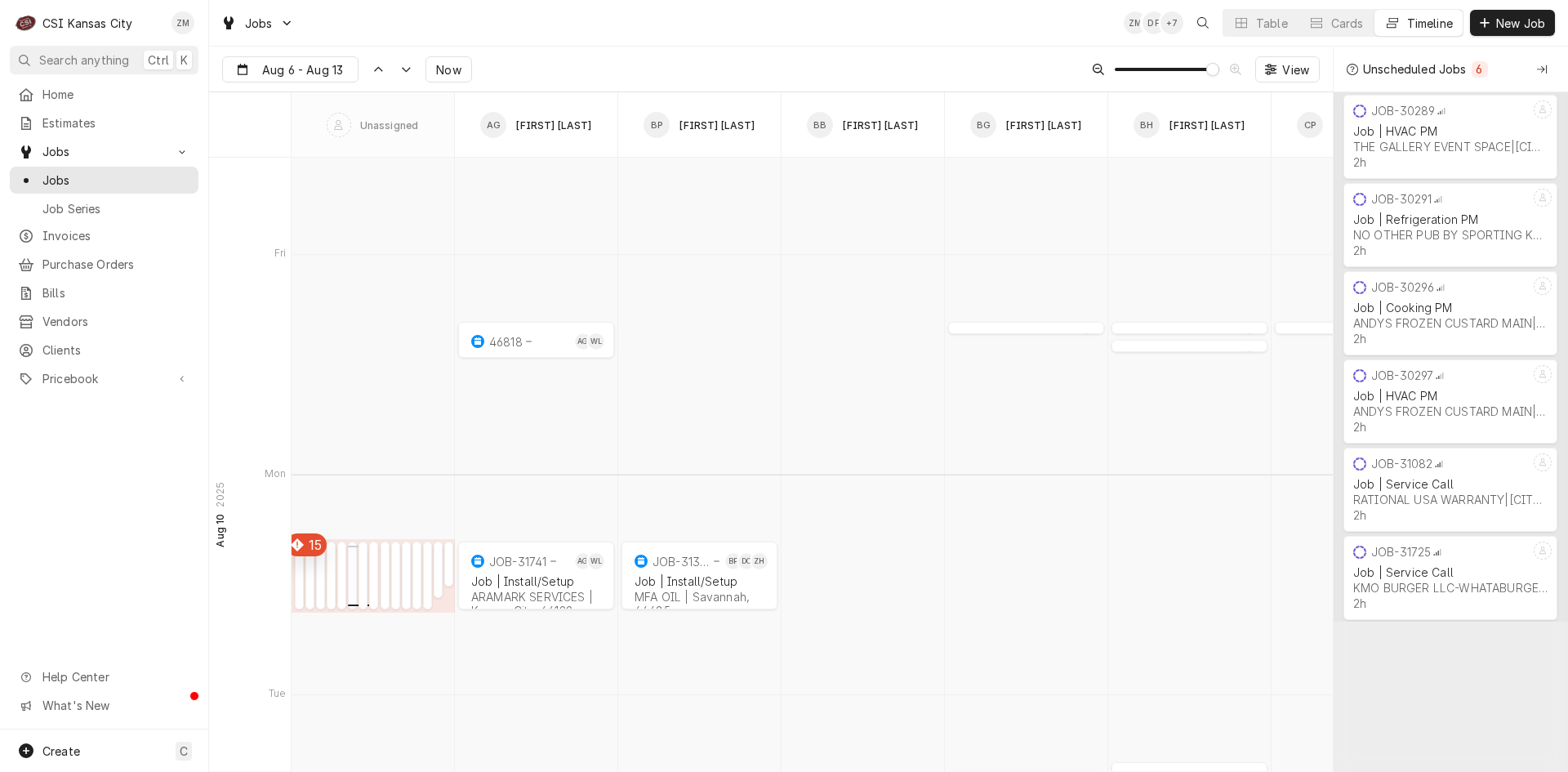 click at bounding box center [352, 603] 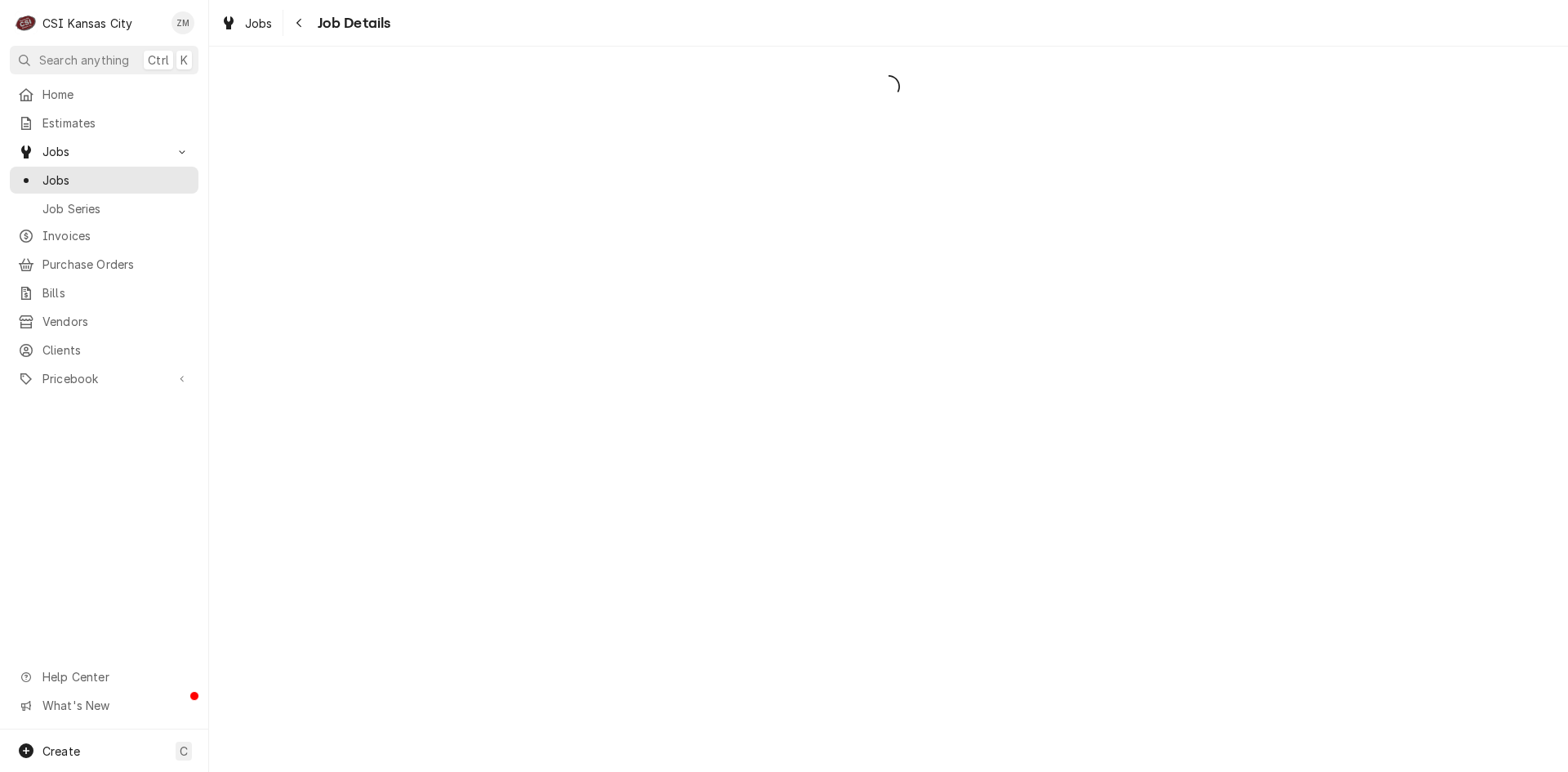 scroll, scrollTop: 0, scrollLeft: 0, axis: both 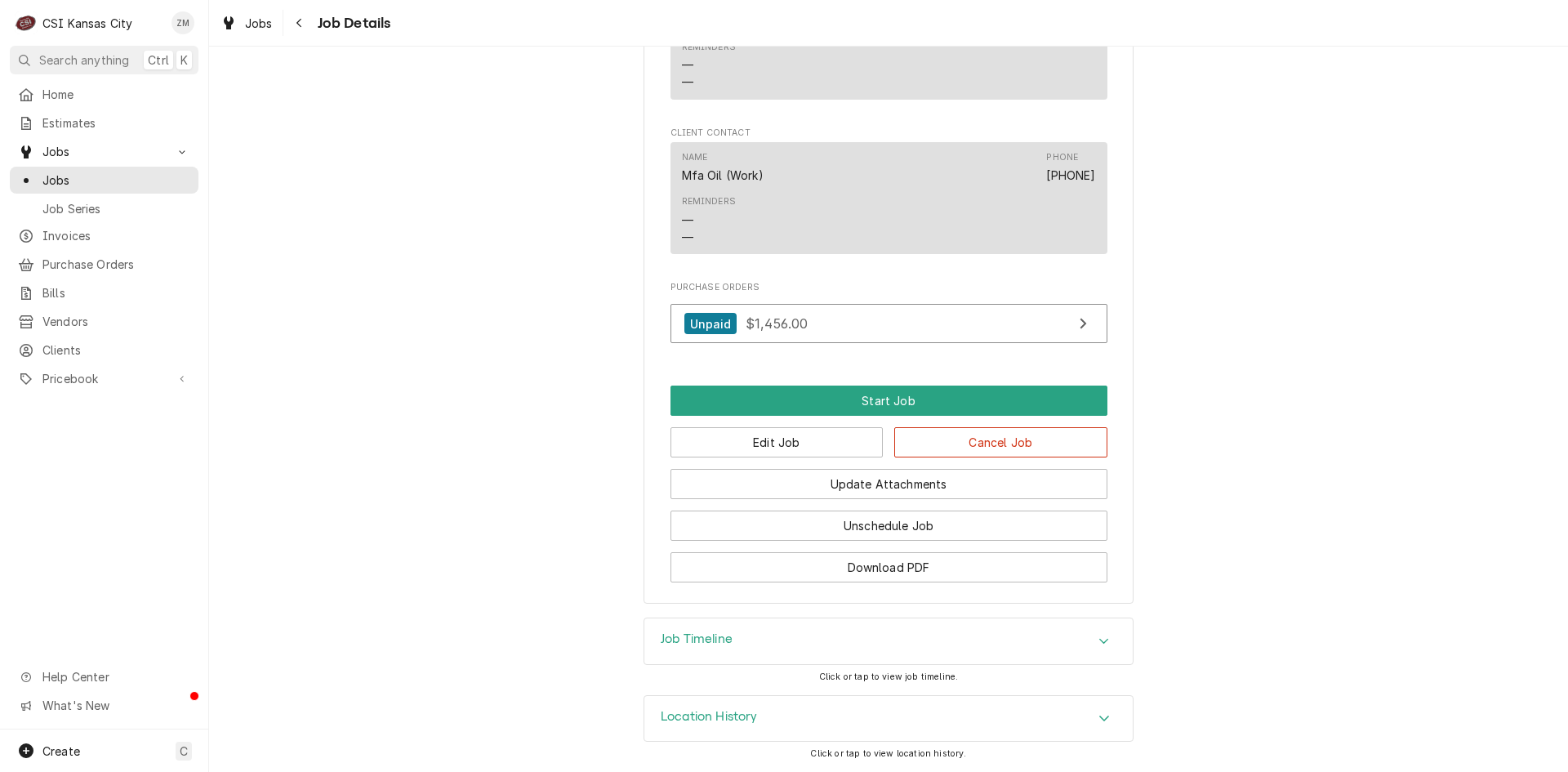 click on "Update Attachments" at bounding box center [889, 478] 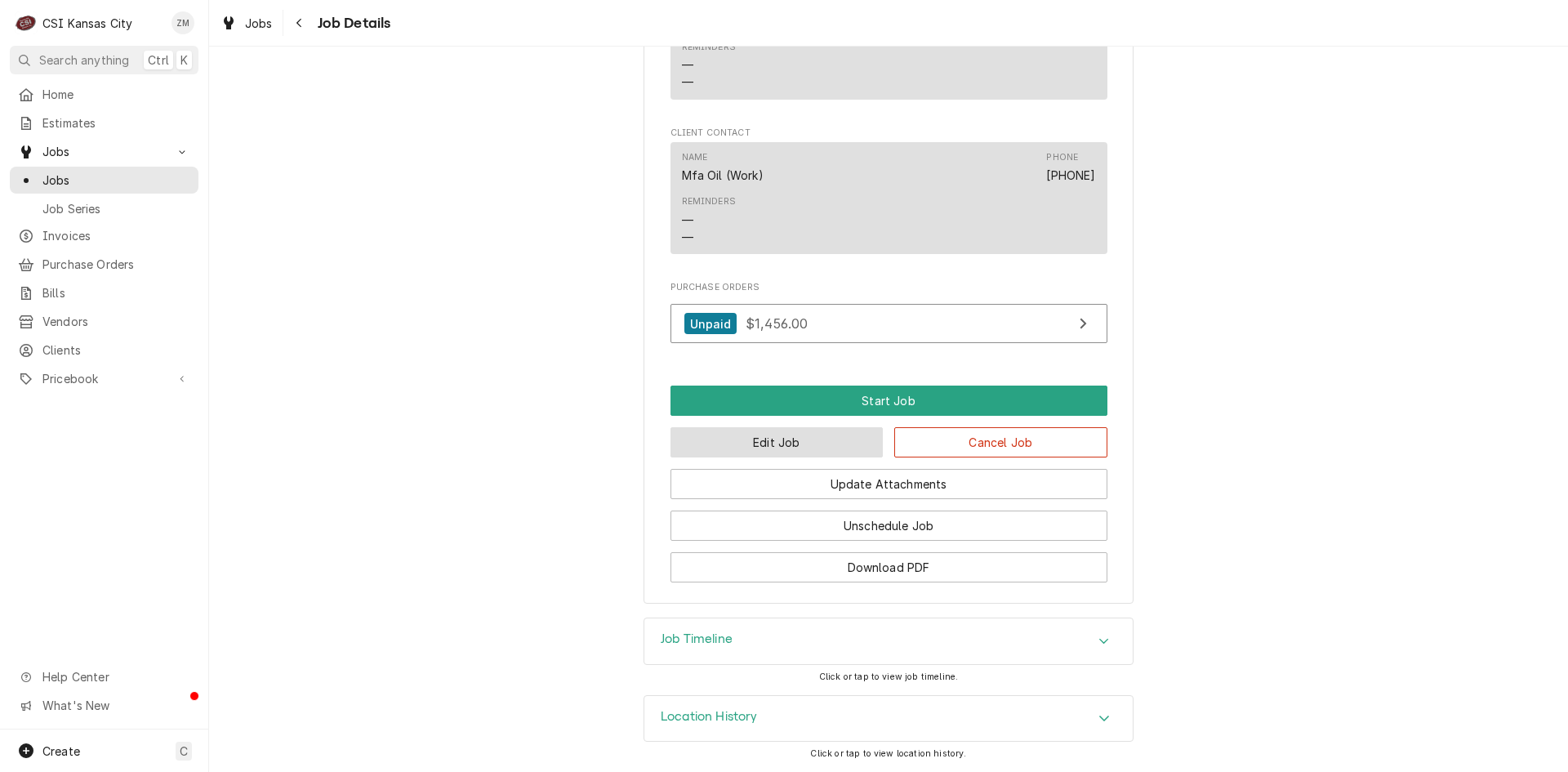 click on "Edit Job" at bounding box center [777, 442] 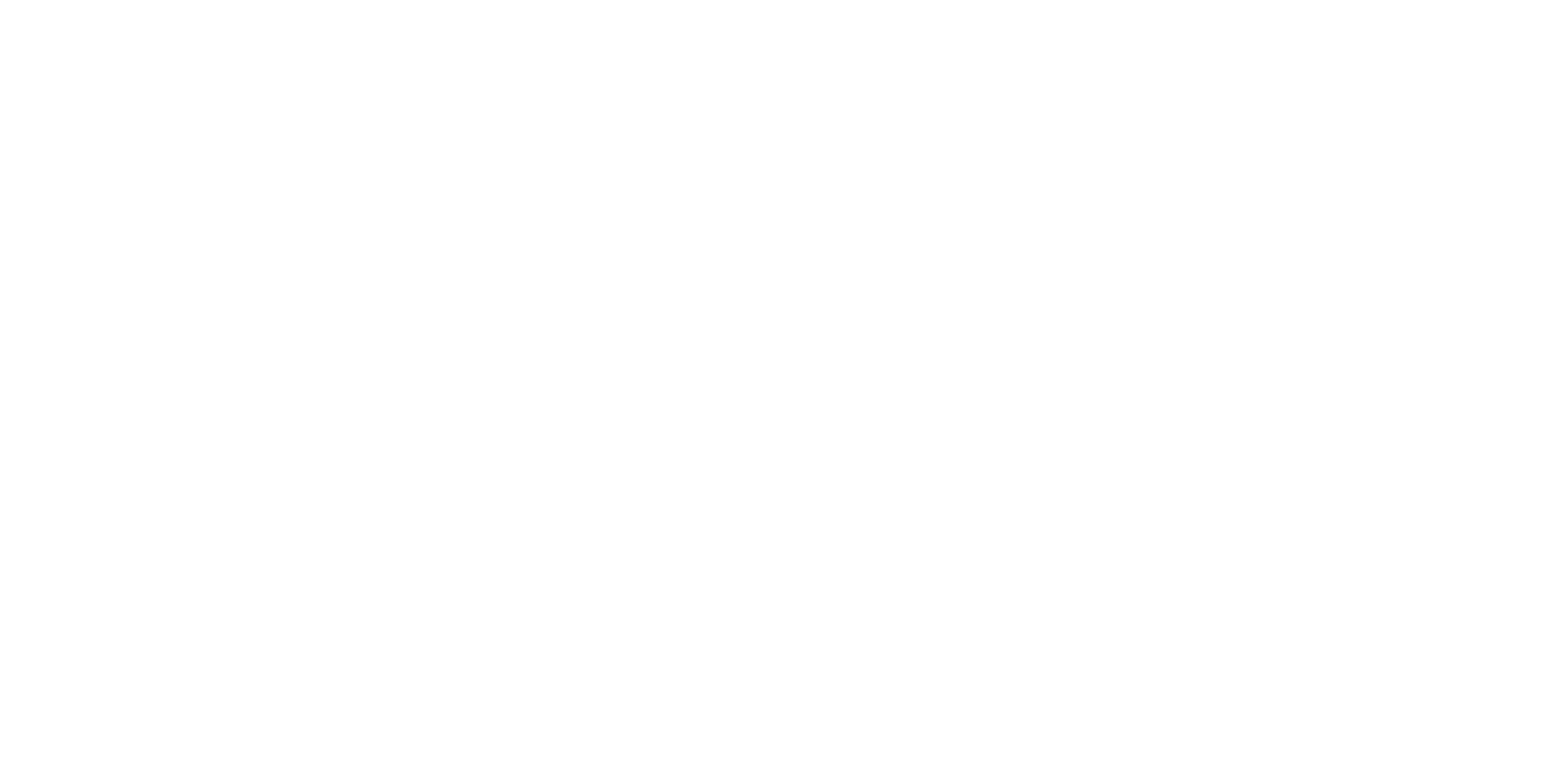 scroll, scrollTop: 0, scrollLeft: 0, axis: both 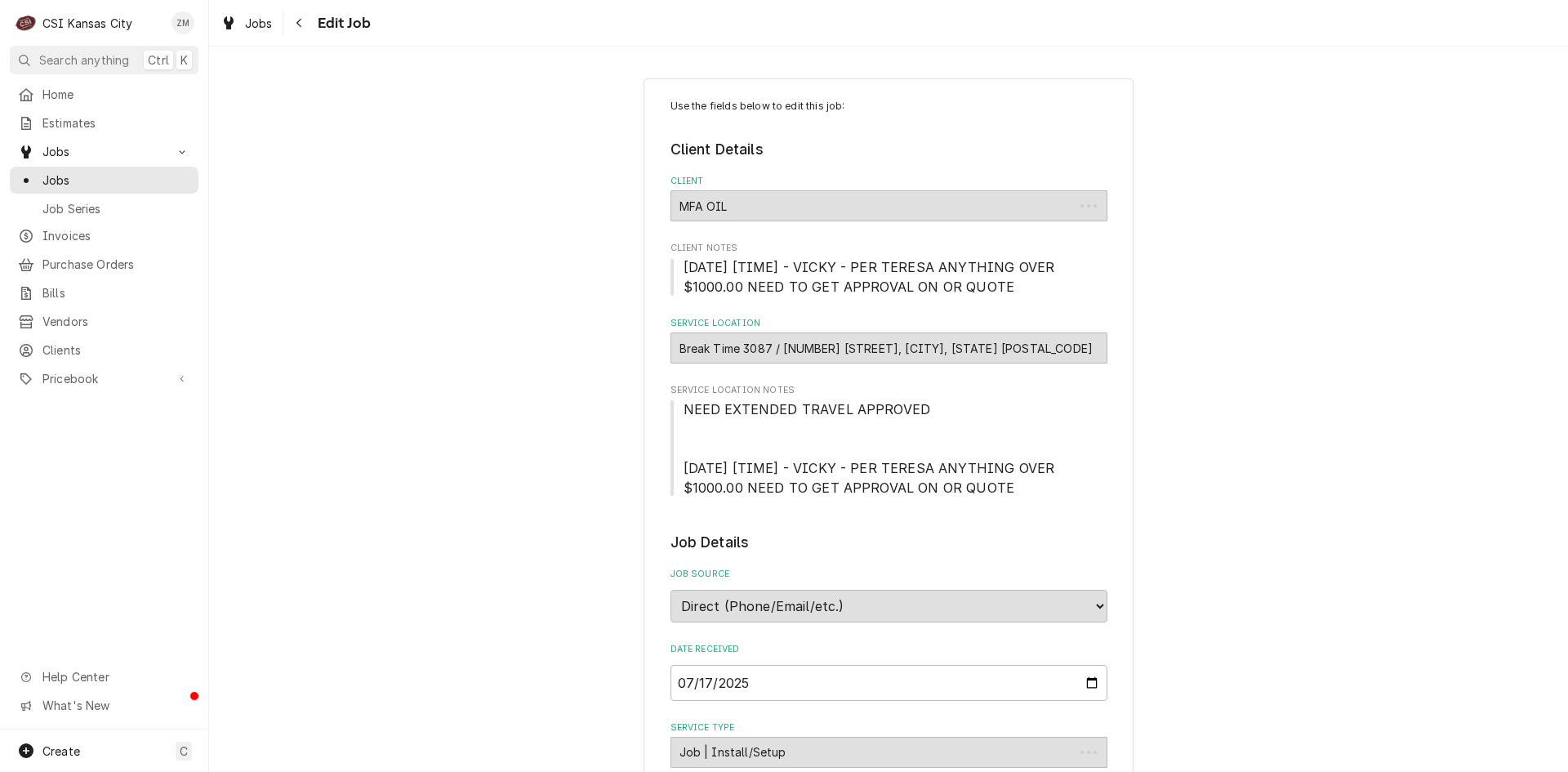type on "x" 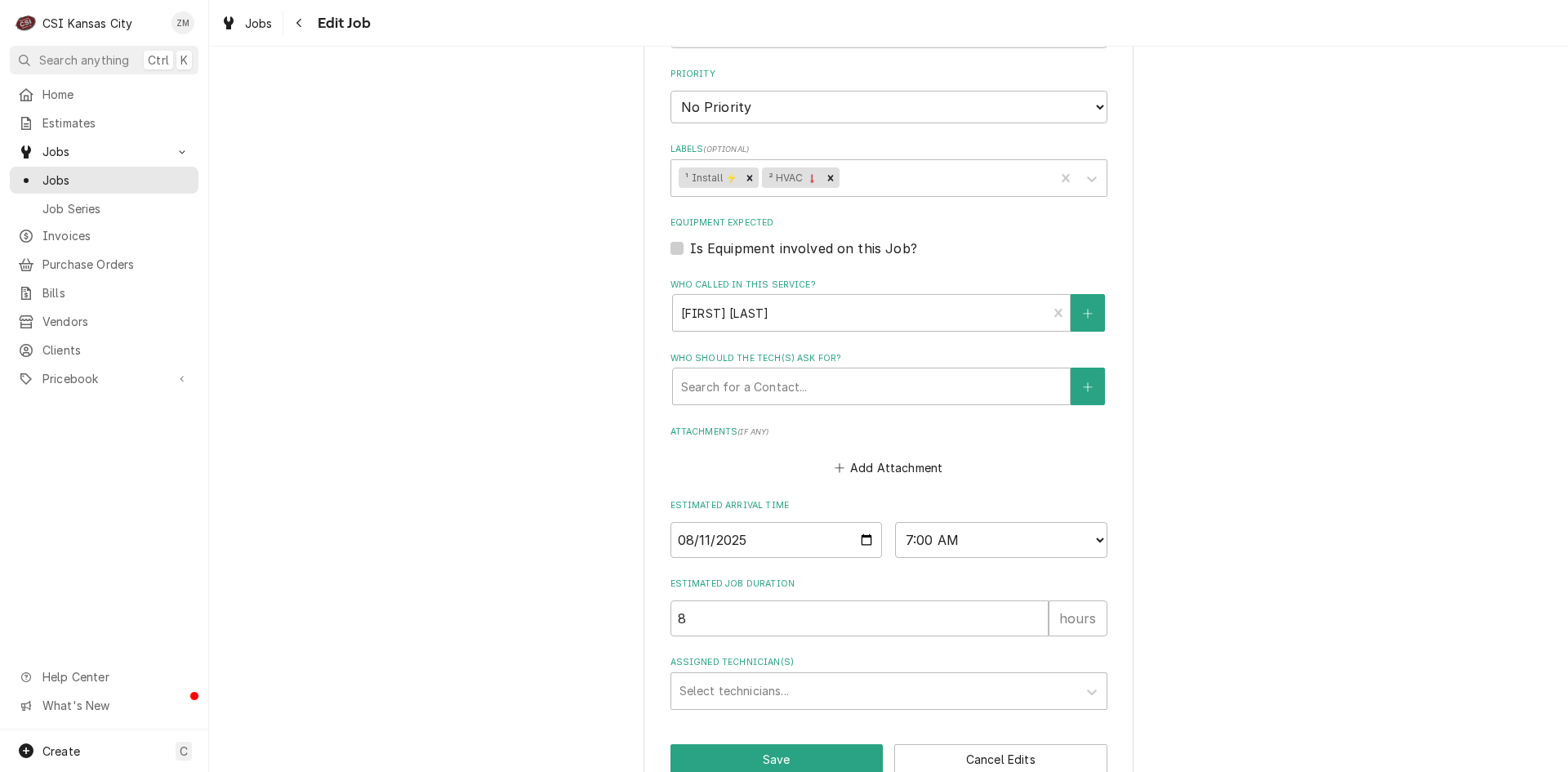 scroll, scrollTop: 1577, scrollLeft: 0, axis: vertical 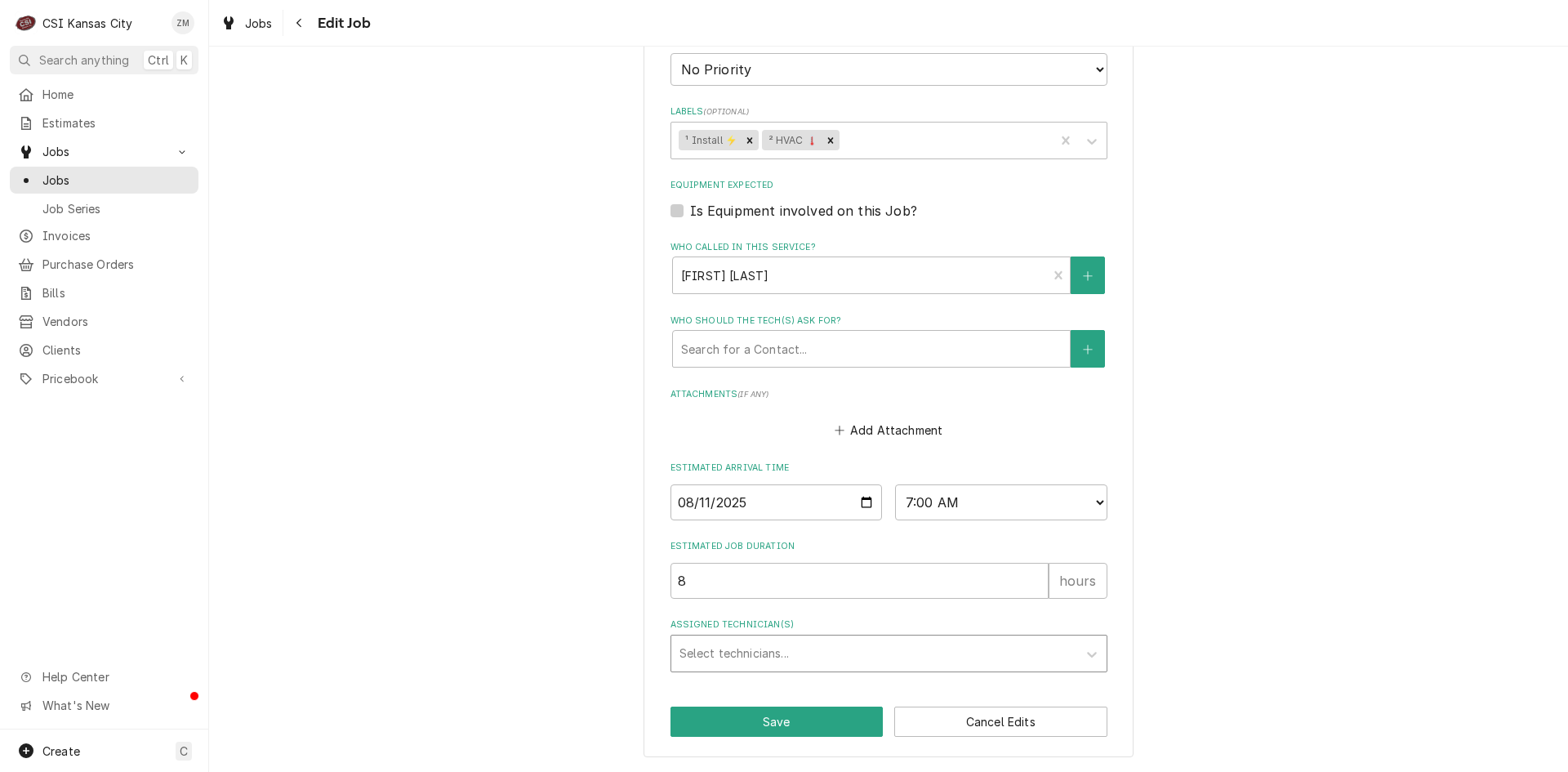 click at bounding box center (874, 654) 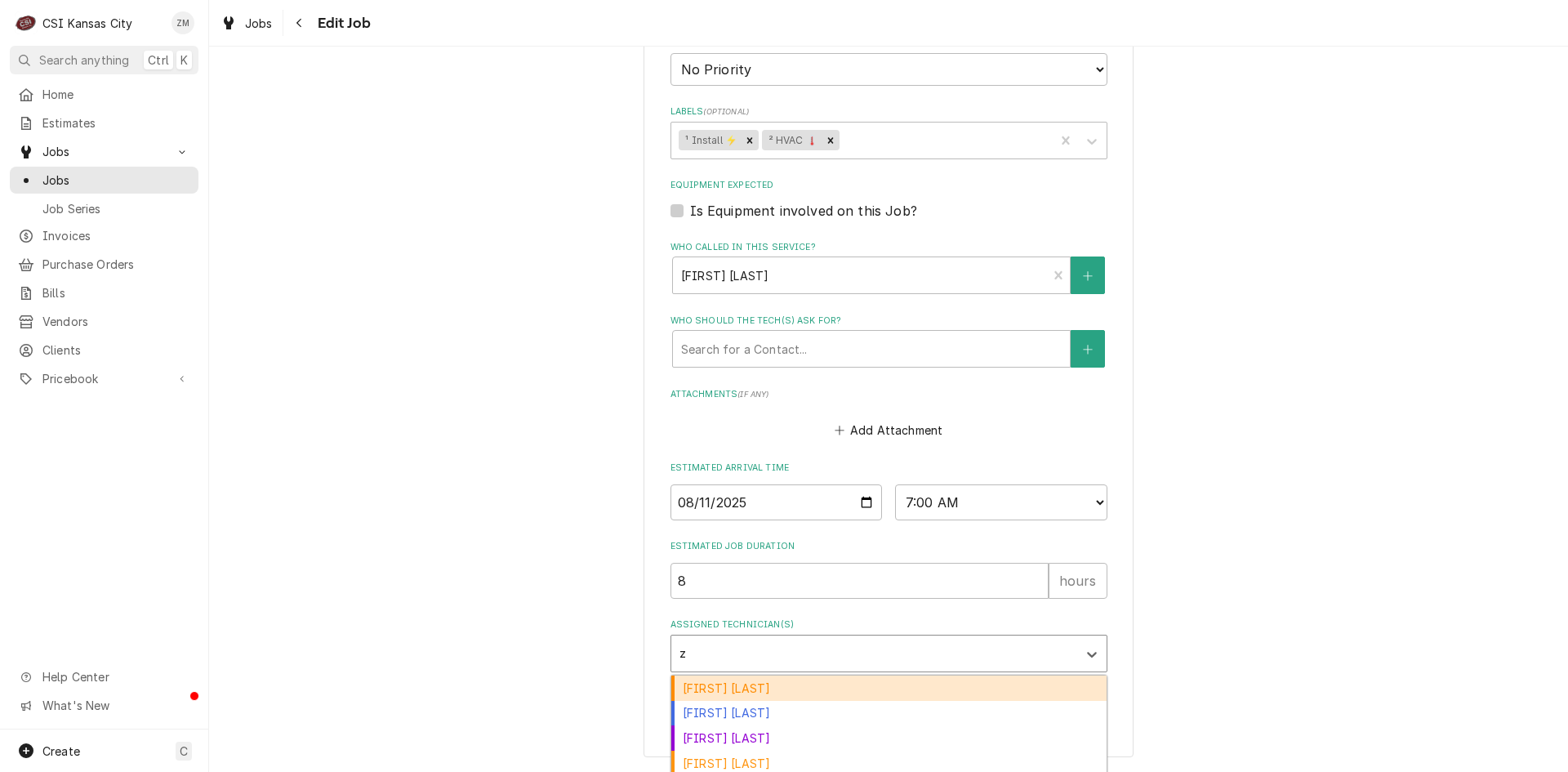 type on "za" 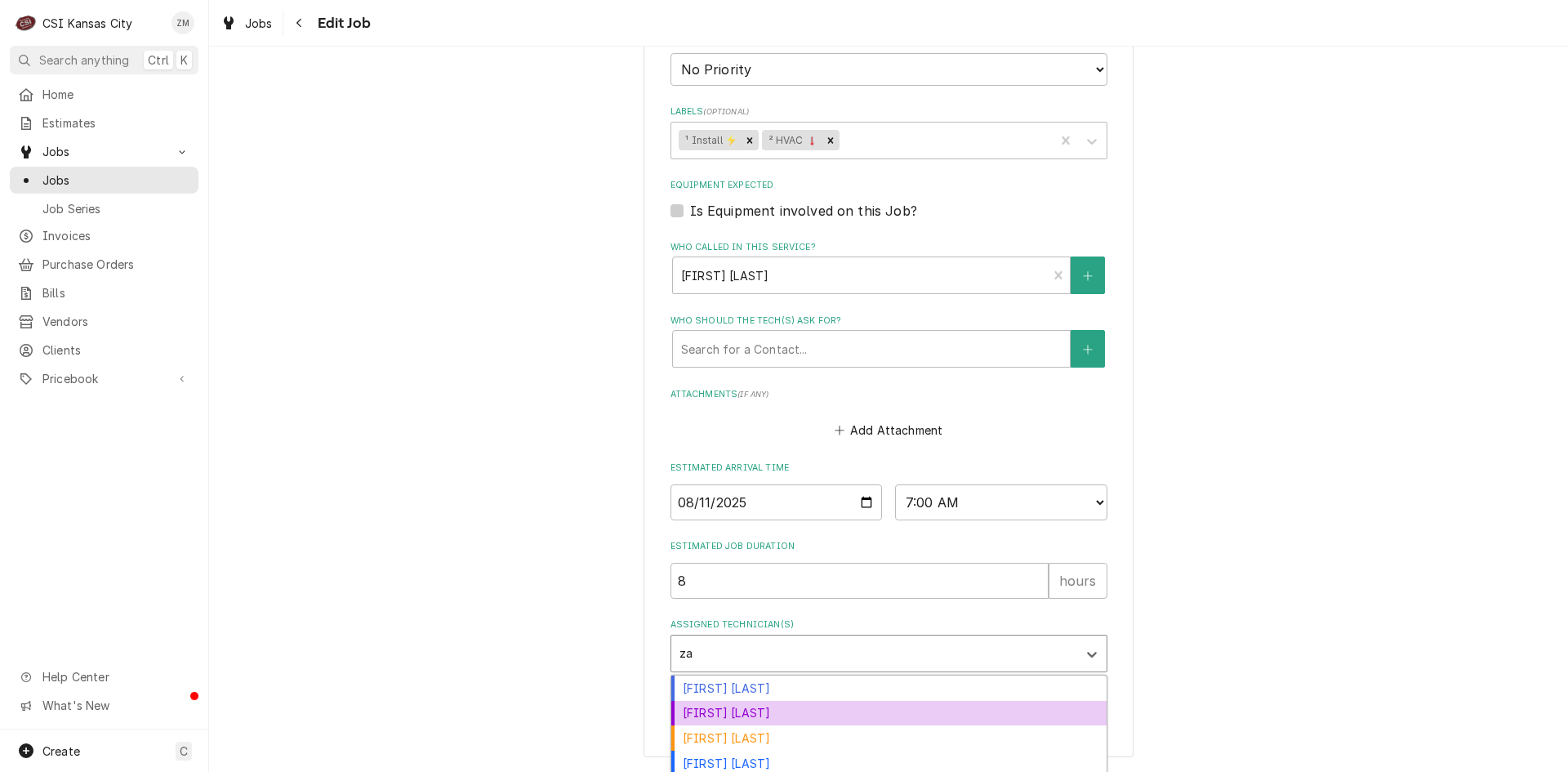 click on "[FIRST] [LAST]" at bounding box center [889, 713] 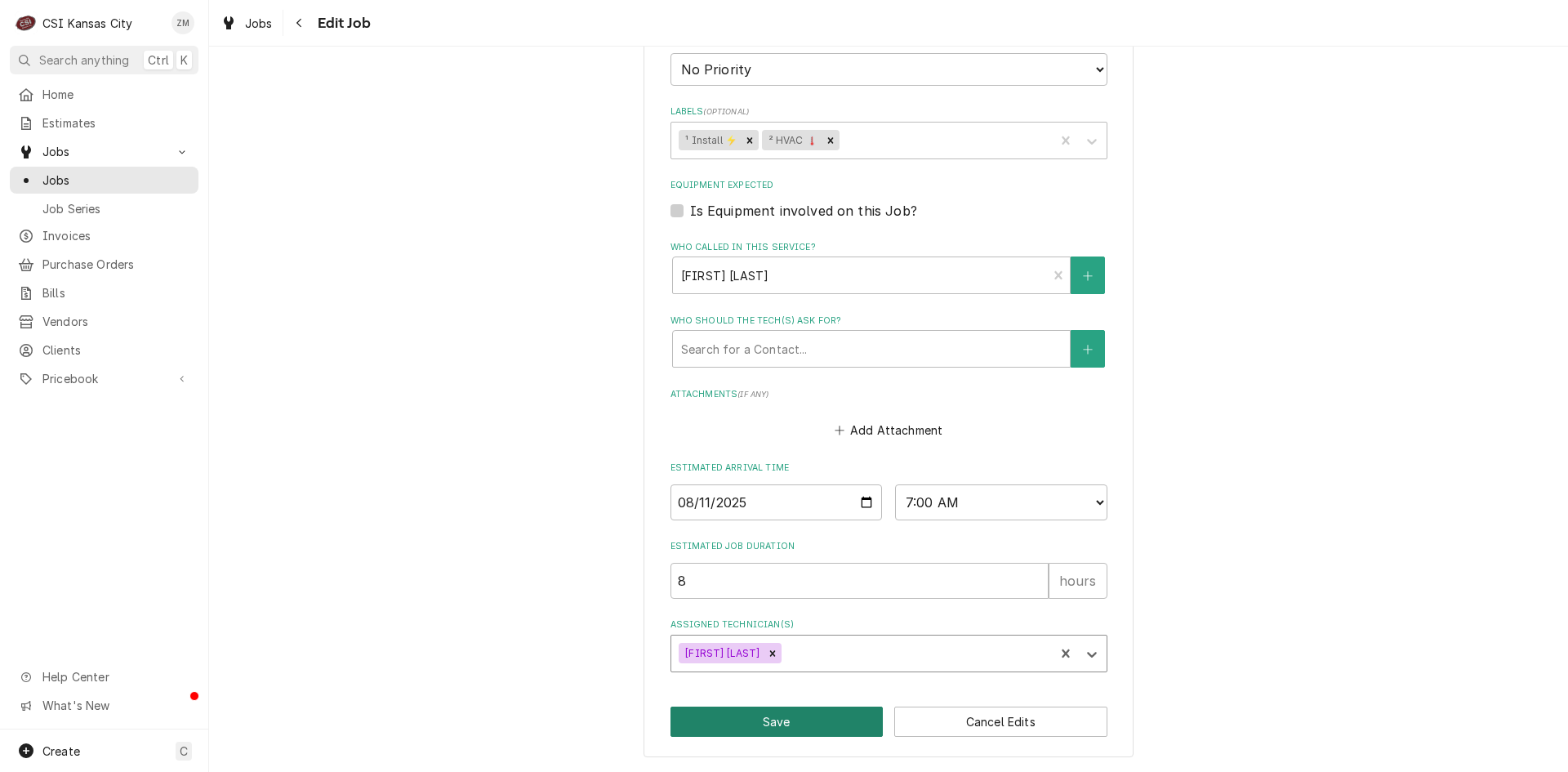 type on "x" 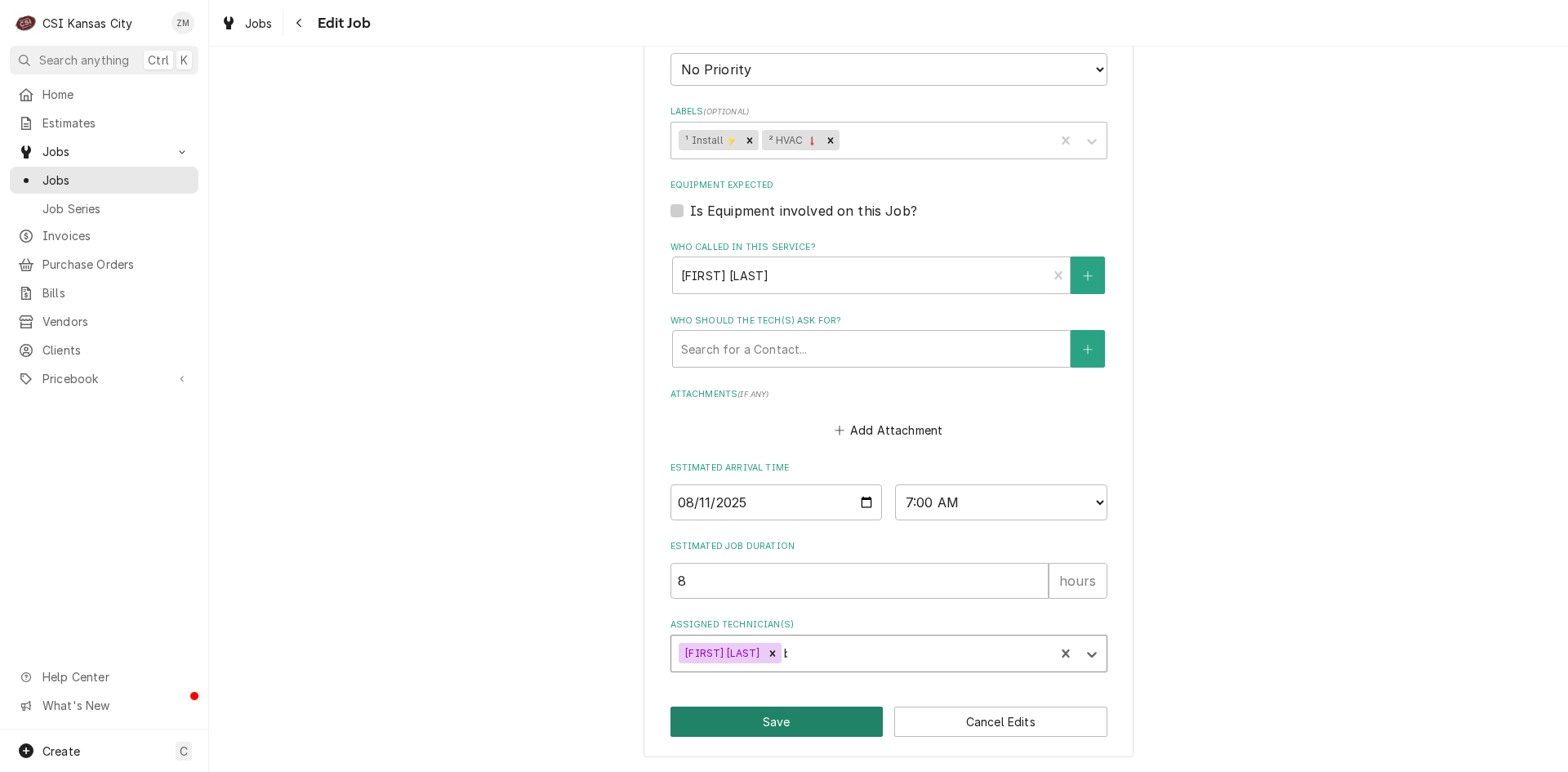 type on "be" 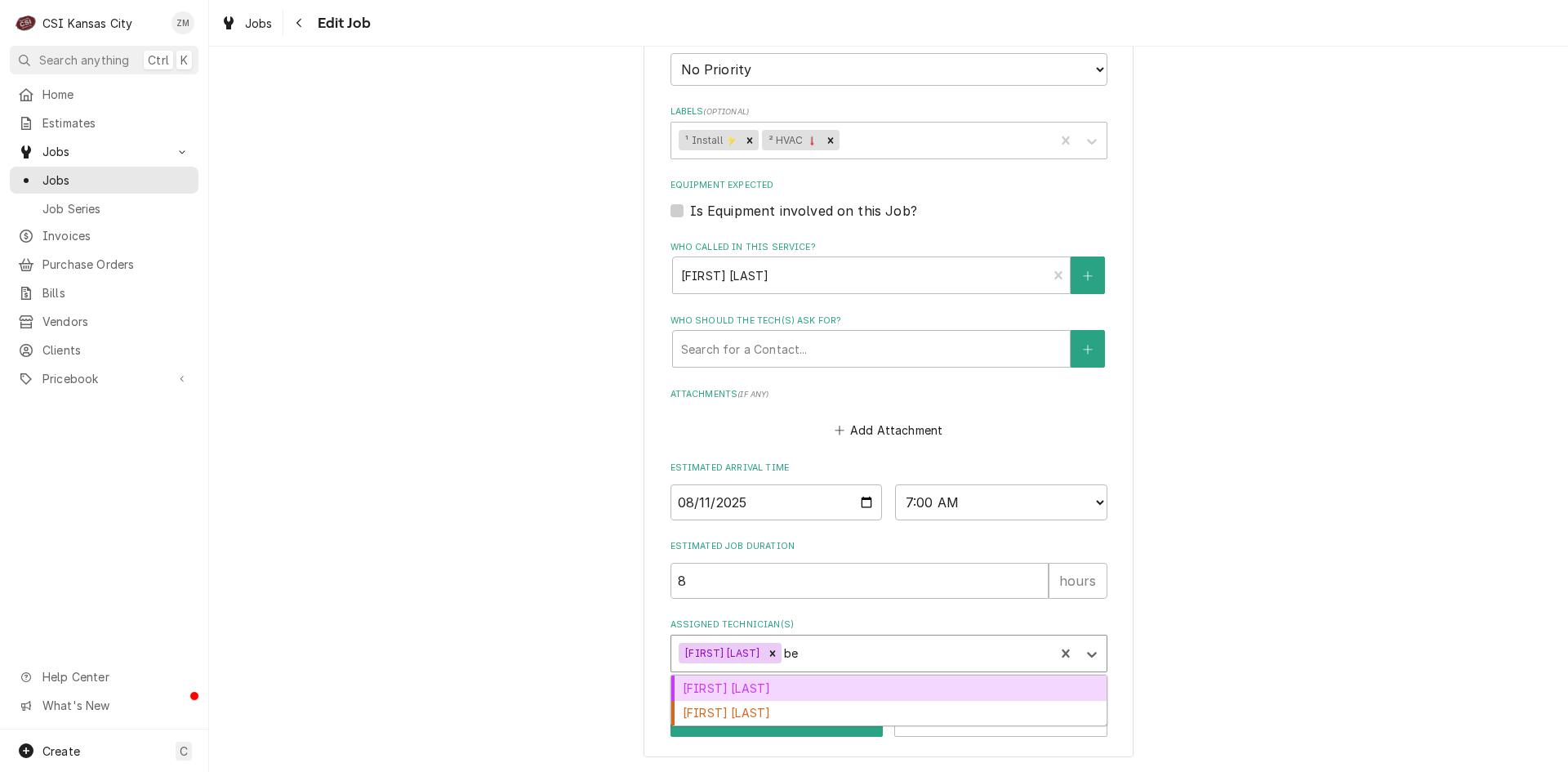 click on "[FIRST] [LAST]" at bounding box center (889, 688) 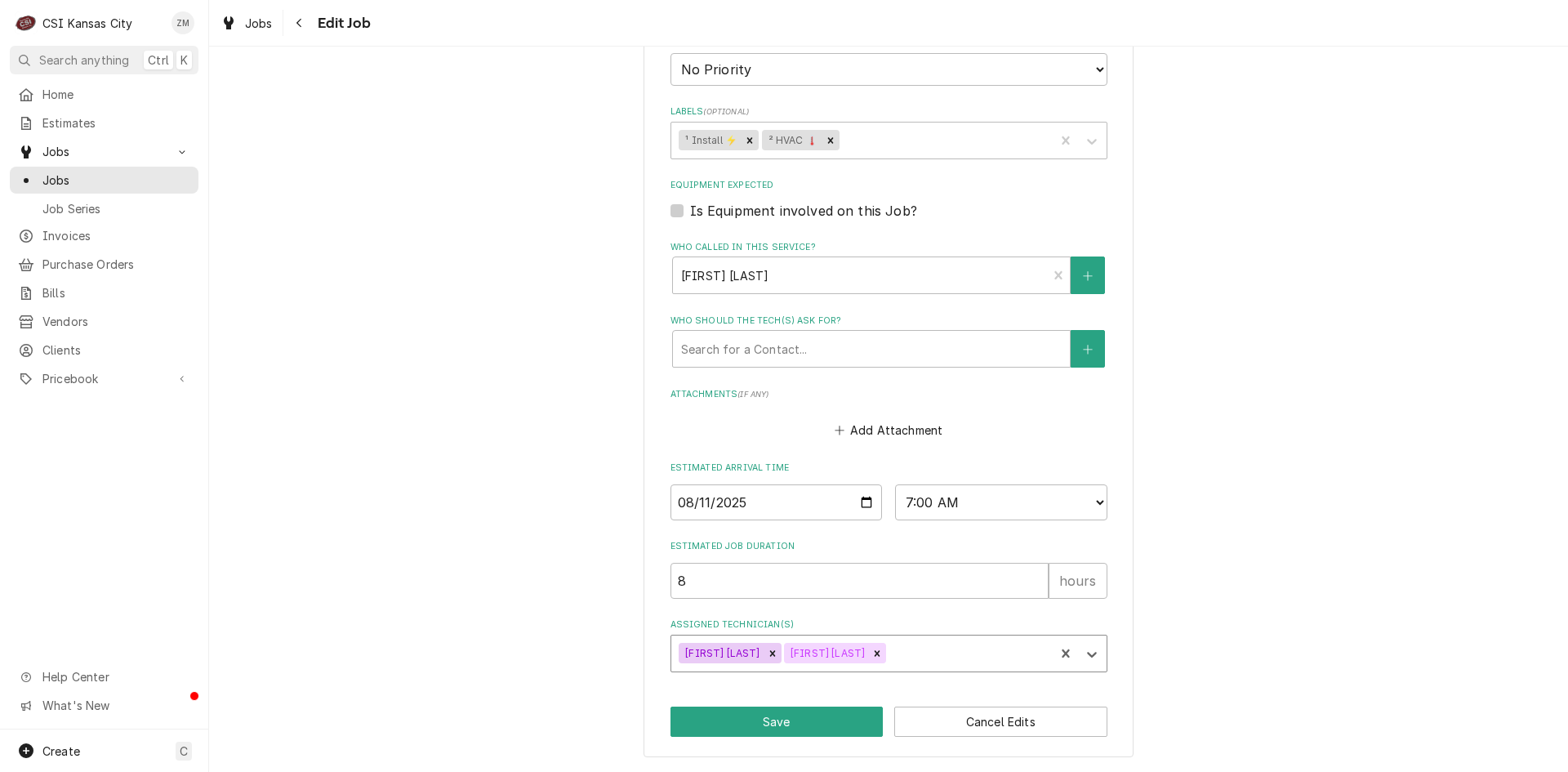 type on "x" 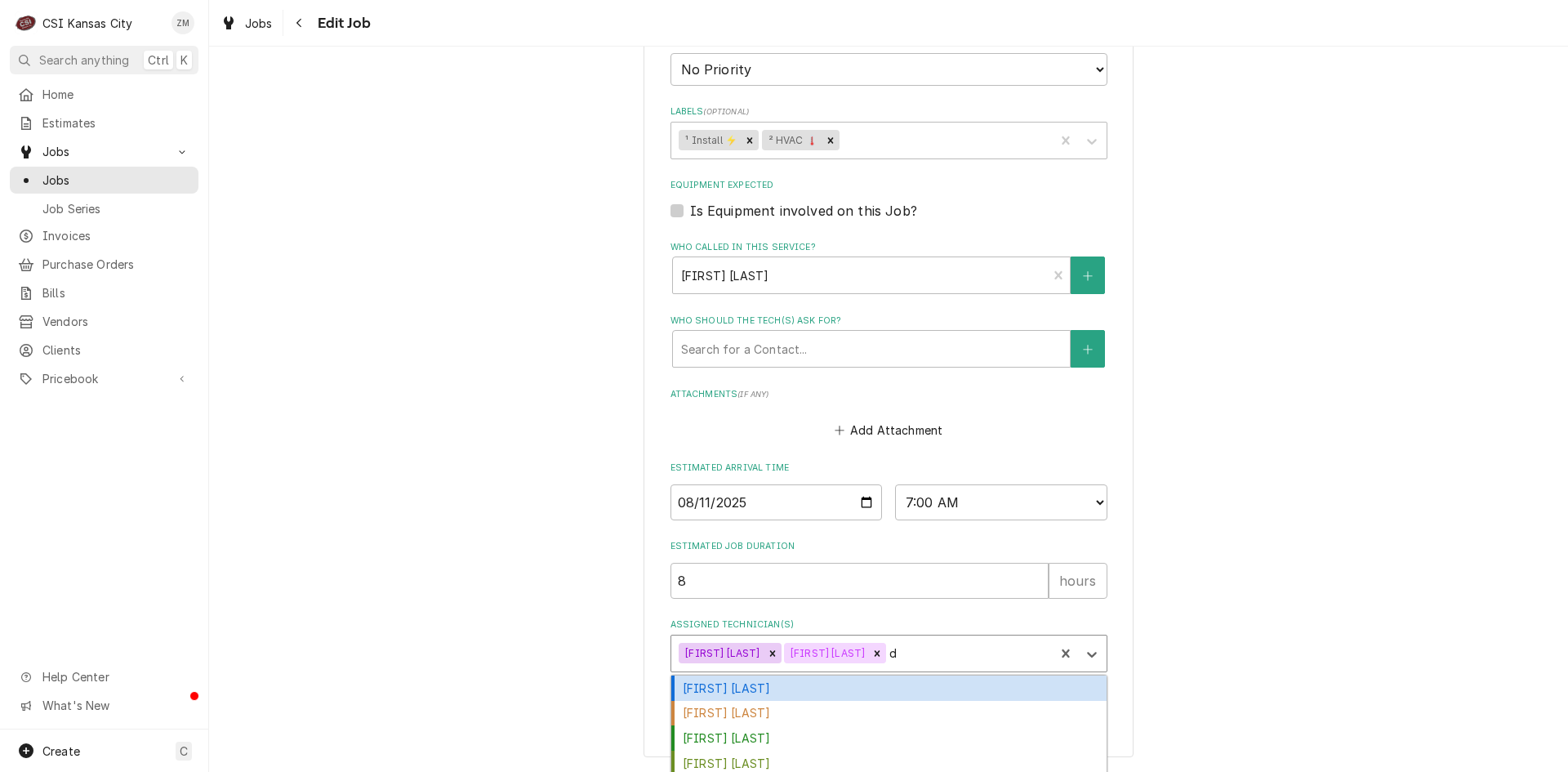 type on "da" 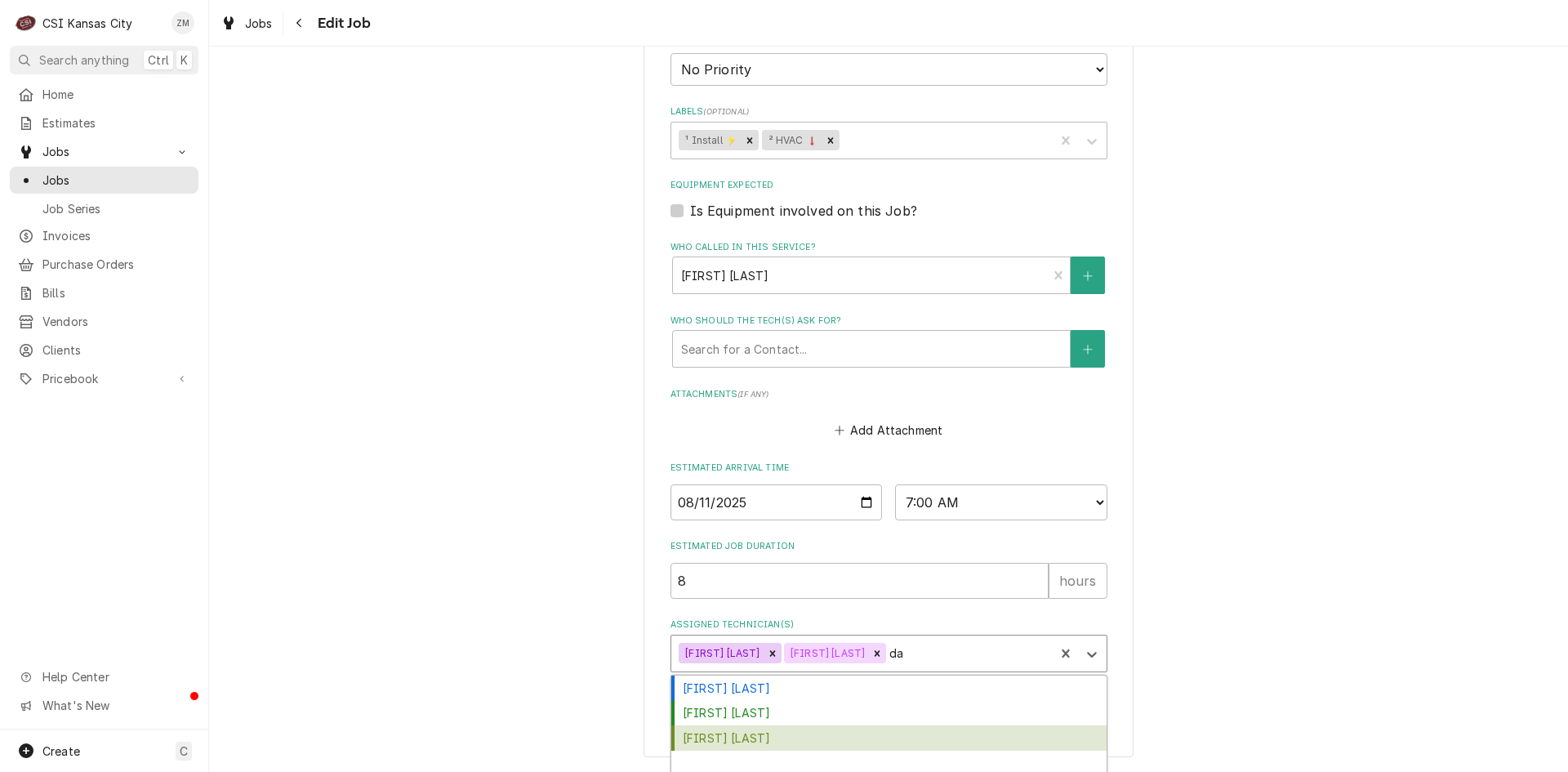 click on "Damon Cantu" at bounding box center (889, 738) 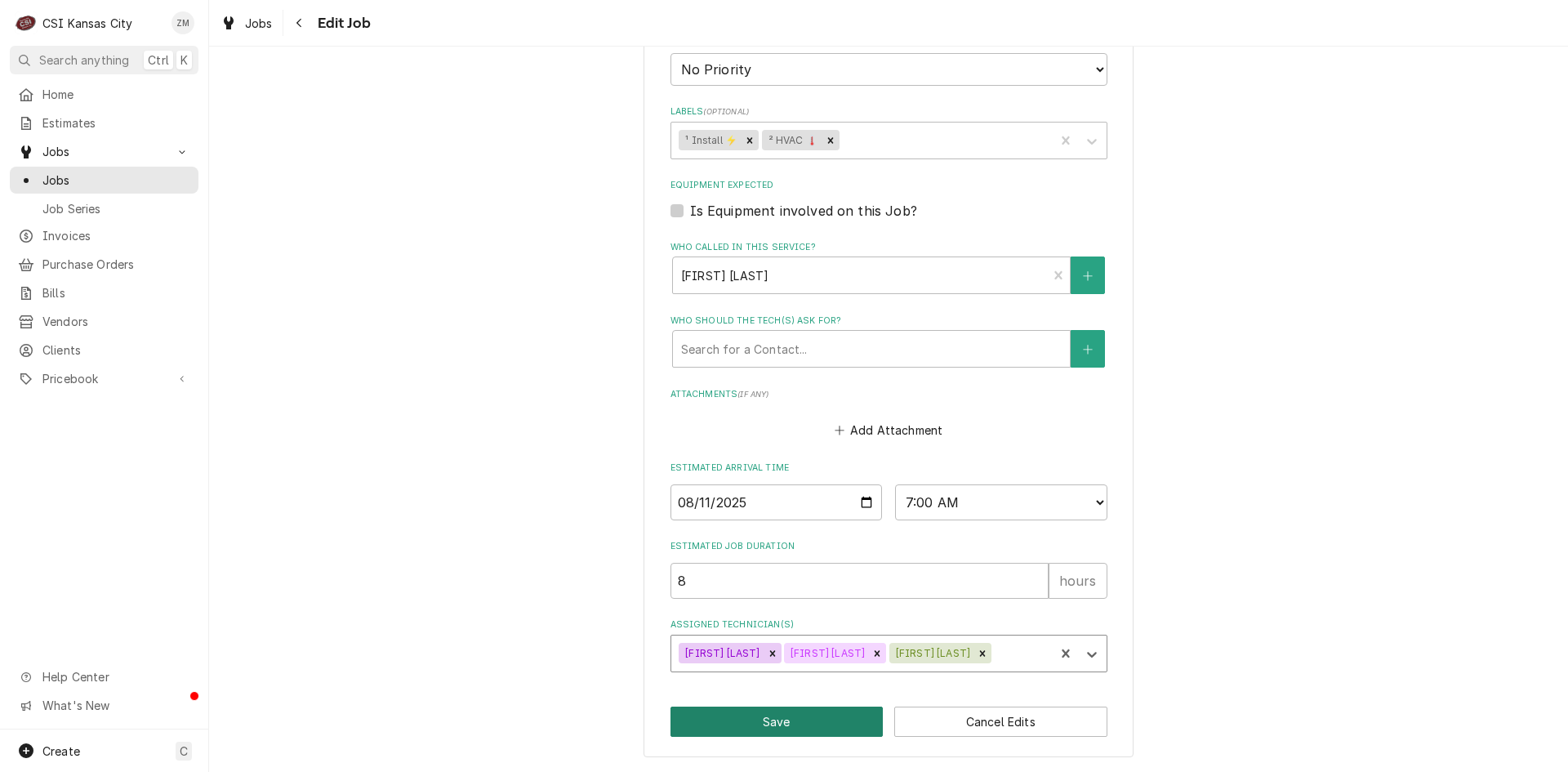 click on "Save" at bounding box center [777, 721] 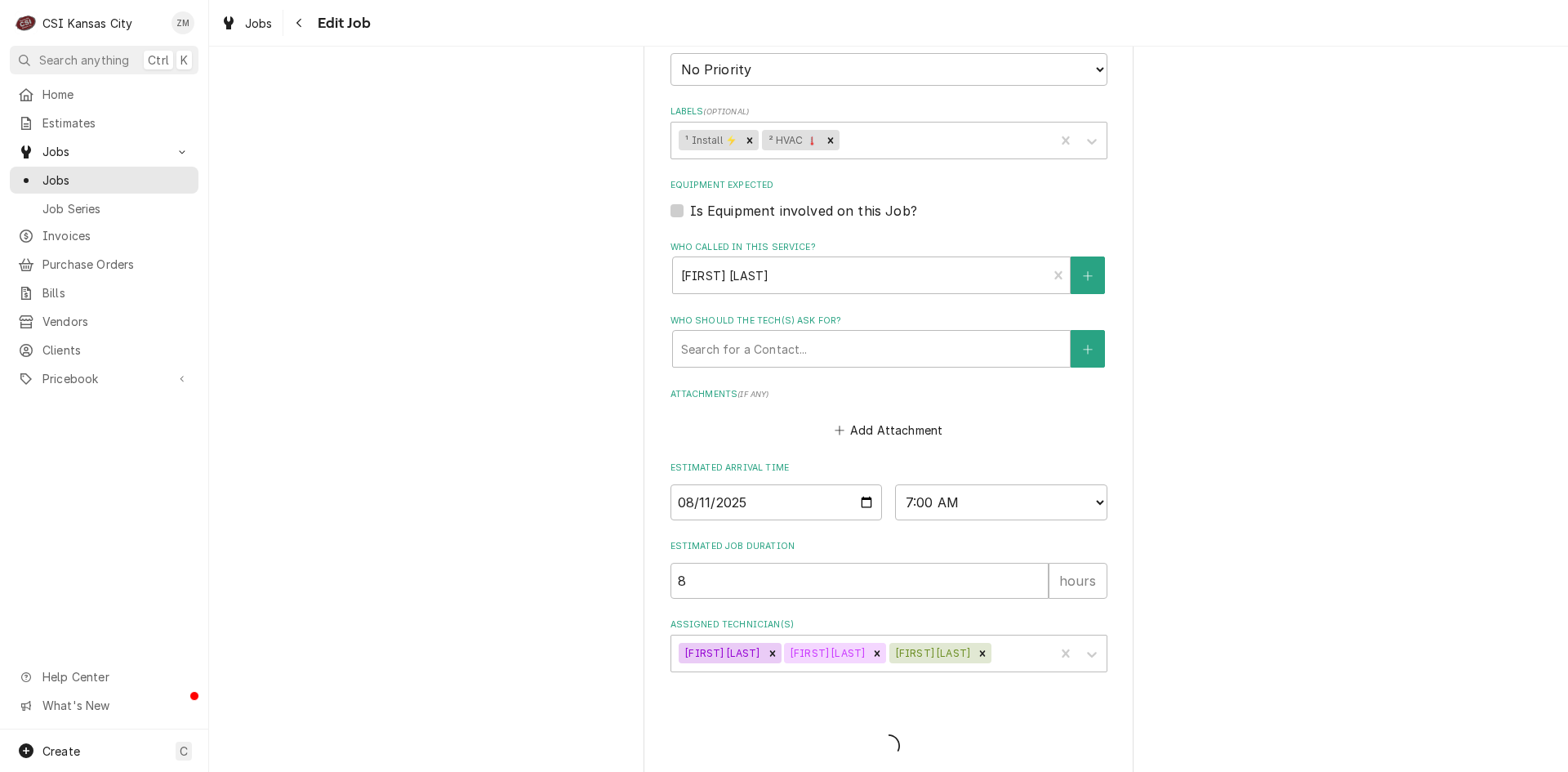 type on "x" 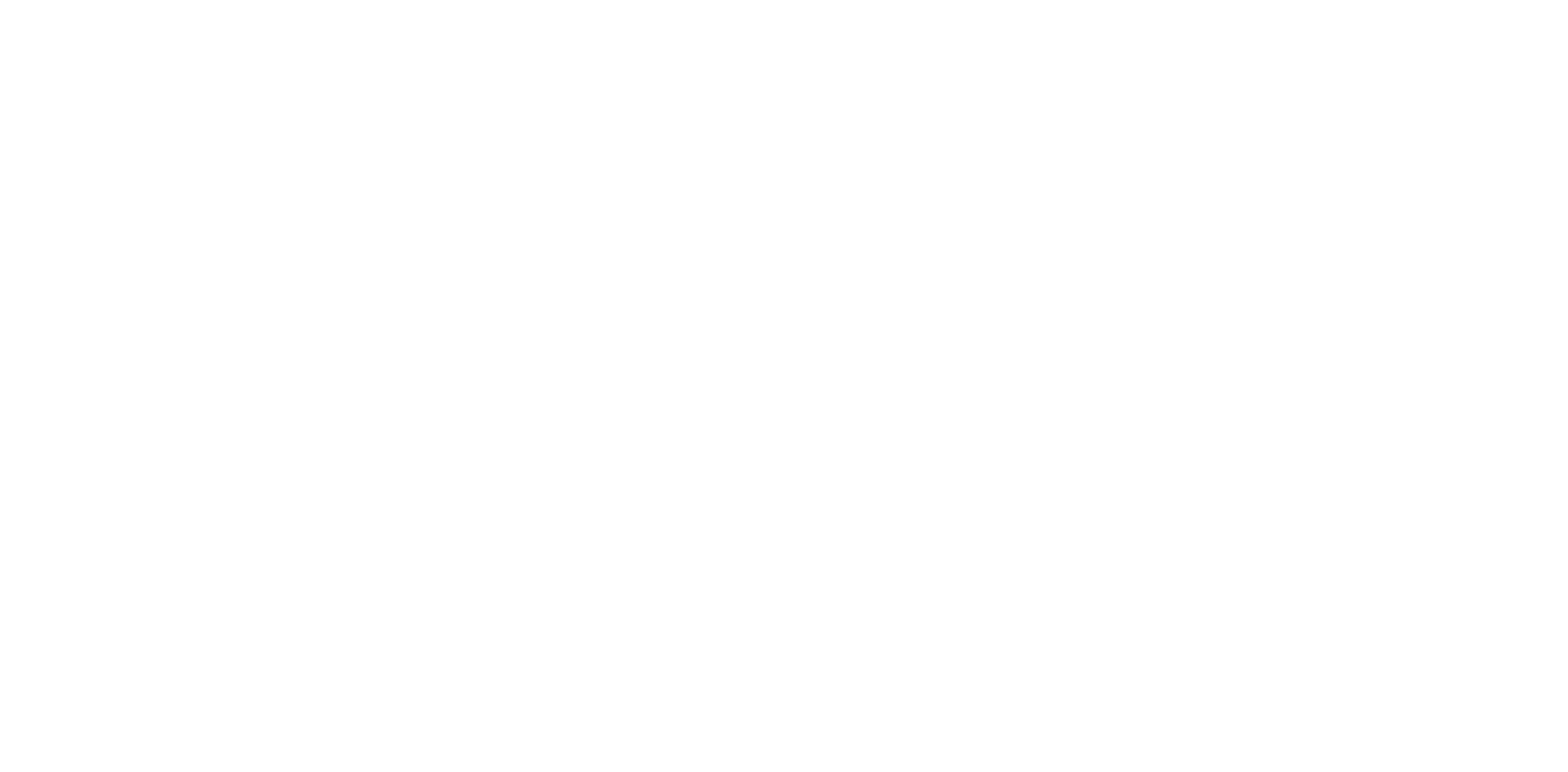 scroll, scrollTop: 0, scrollLeft: 0, axis: both 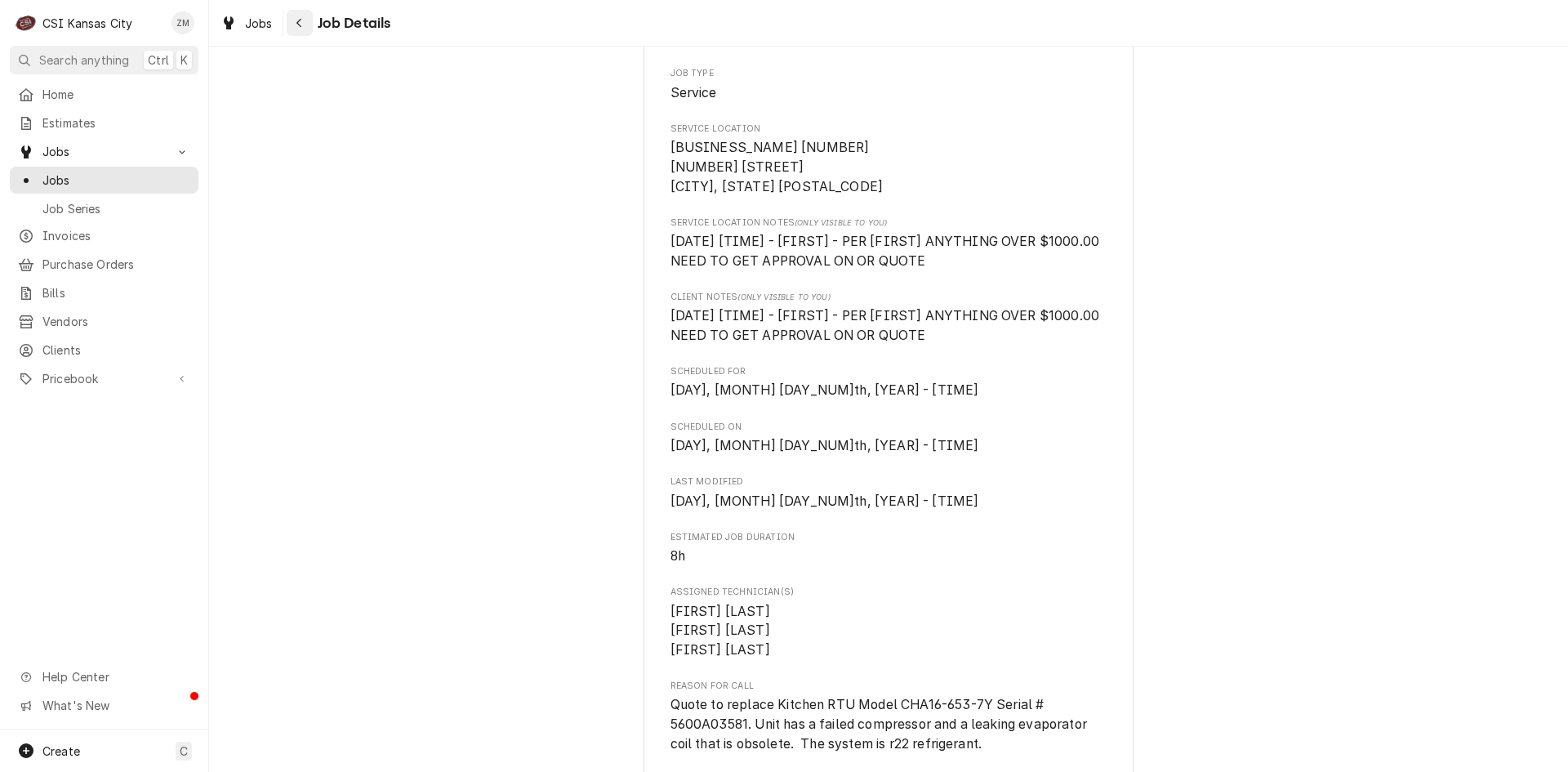 click 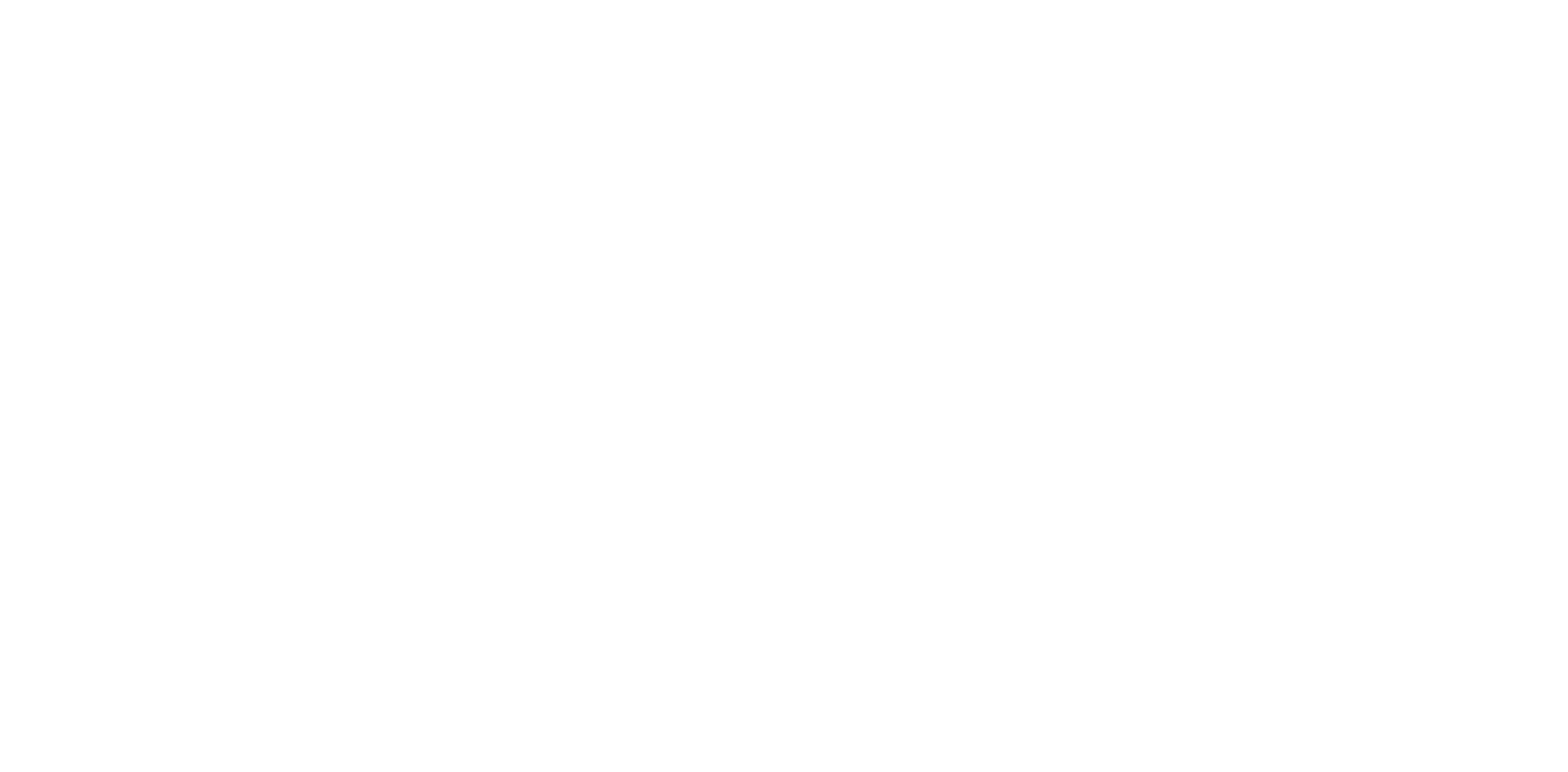 scroll, scrollTop: 0, scrollLeft: 0, axis: both 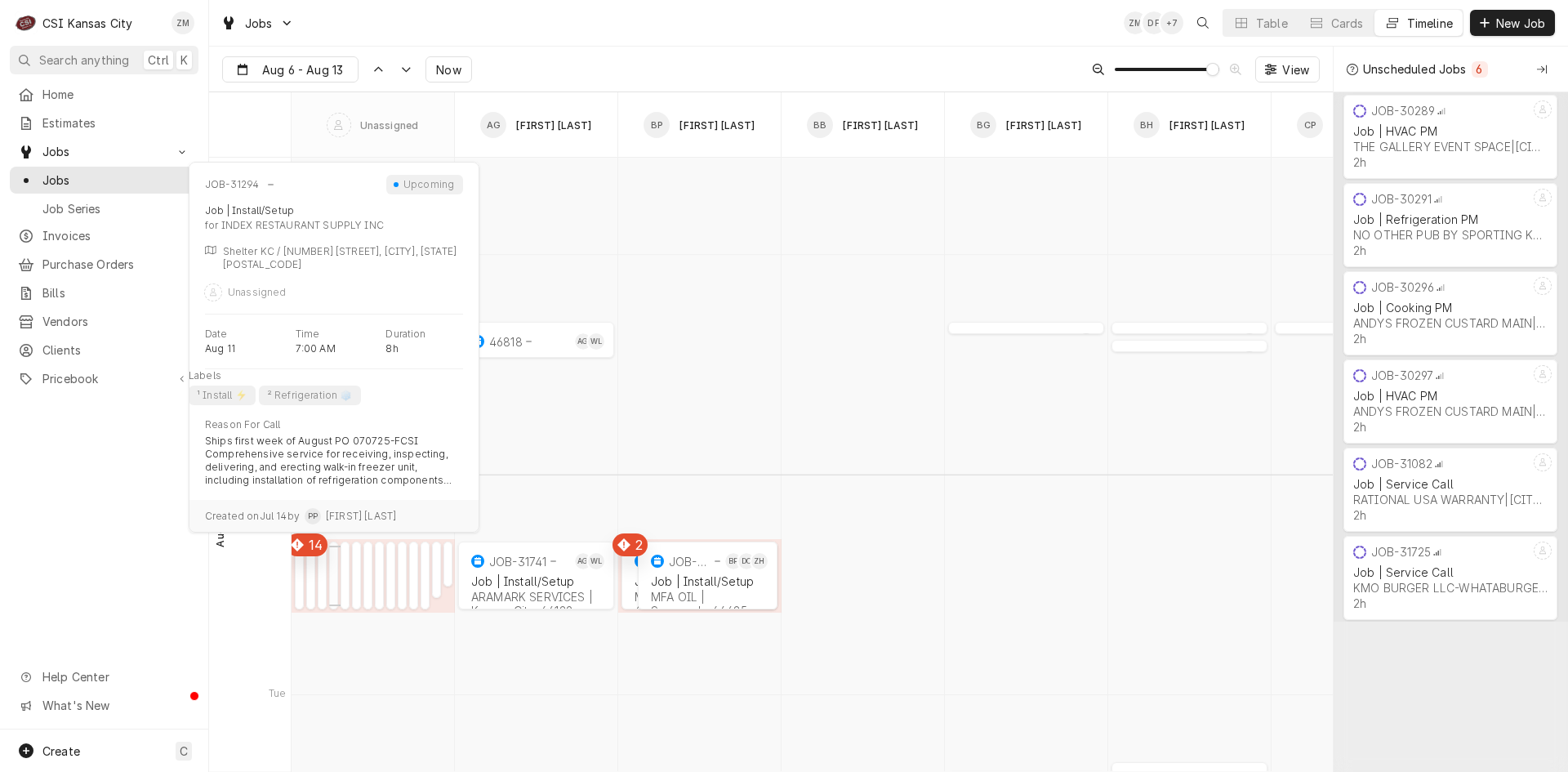 click on "JOB-31294 Job | Install/Setup INDEX RESTAURANT SUPPLY INC | KCMO, 64108" at bounding box center [339, 575] 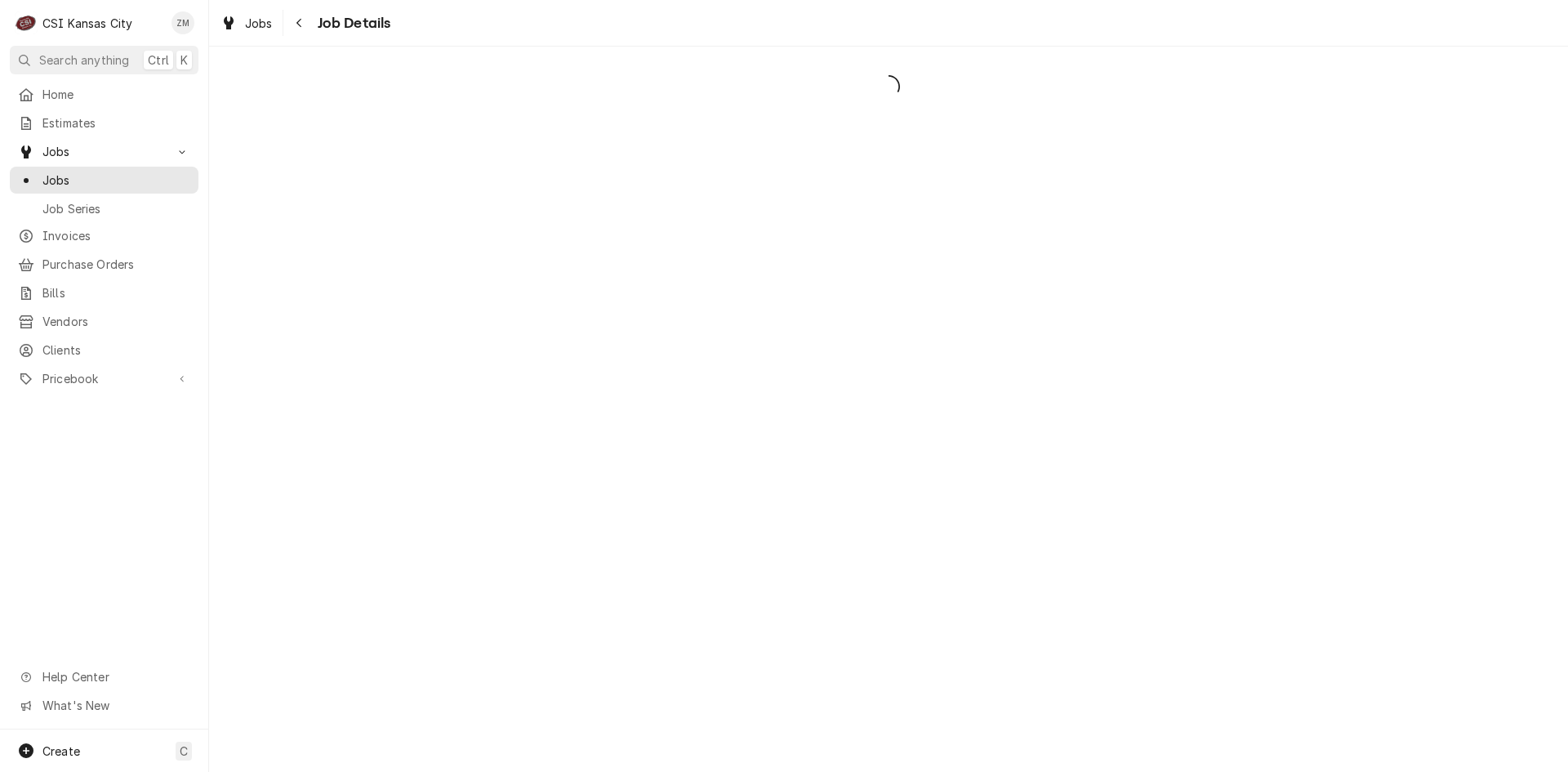 scroll, scrollTop: 0, scrollLeft: 0, axis: both 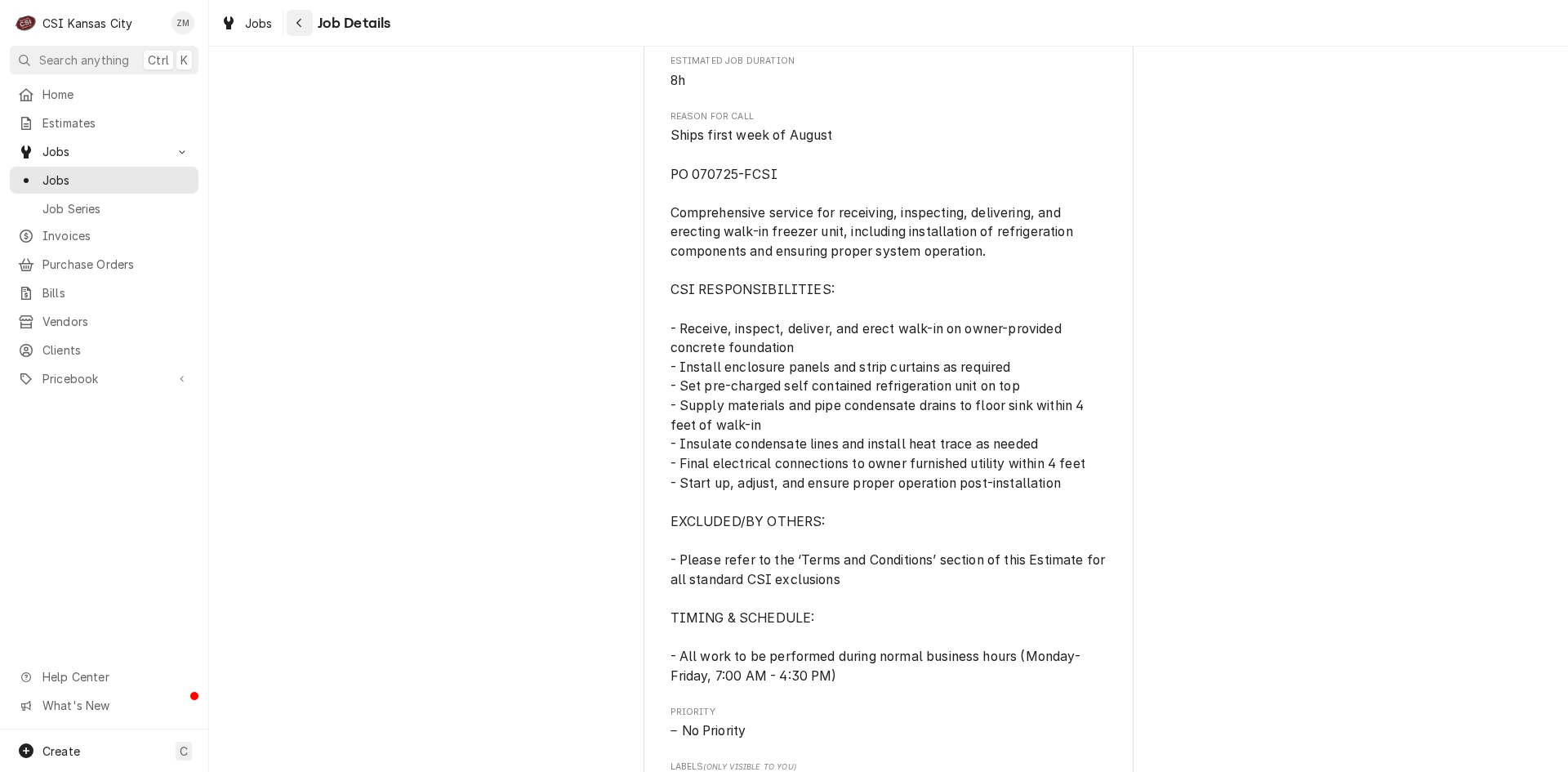 click 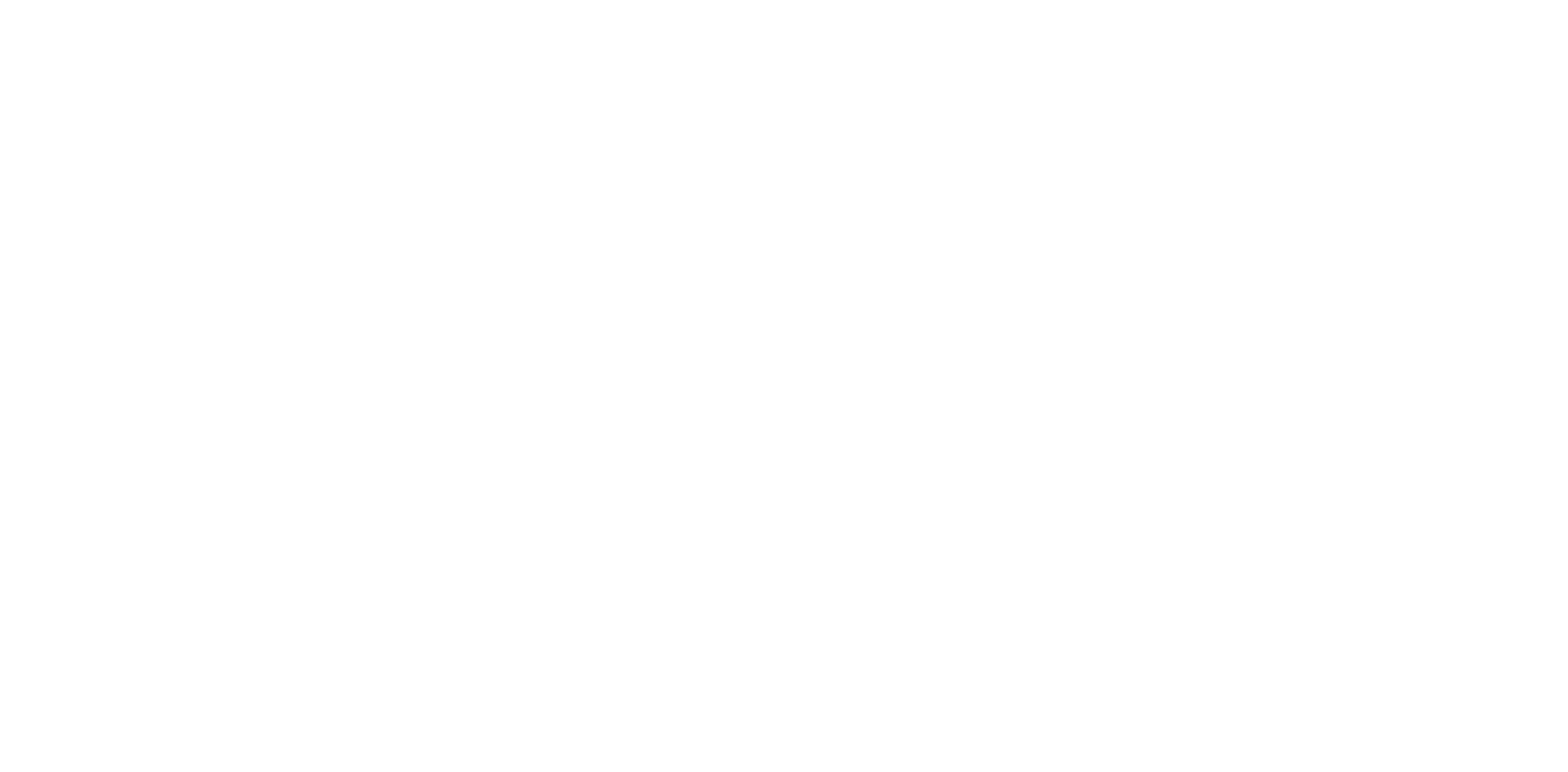 scroll, scrollTop: 0, scrollLeft: 0, axis: both 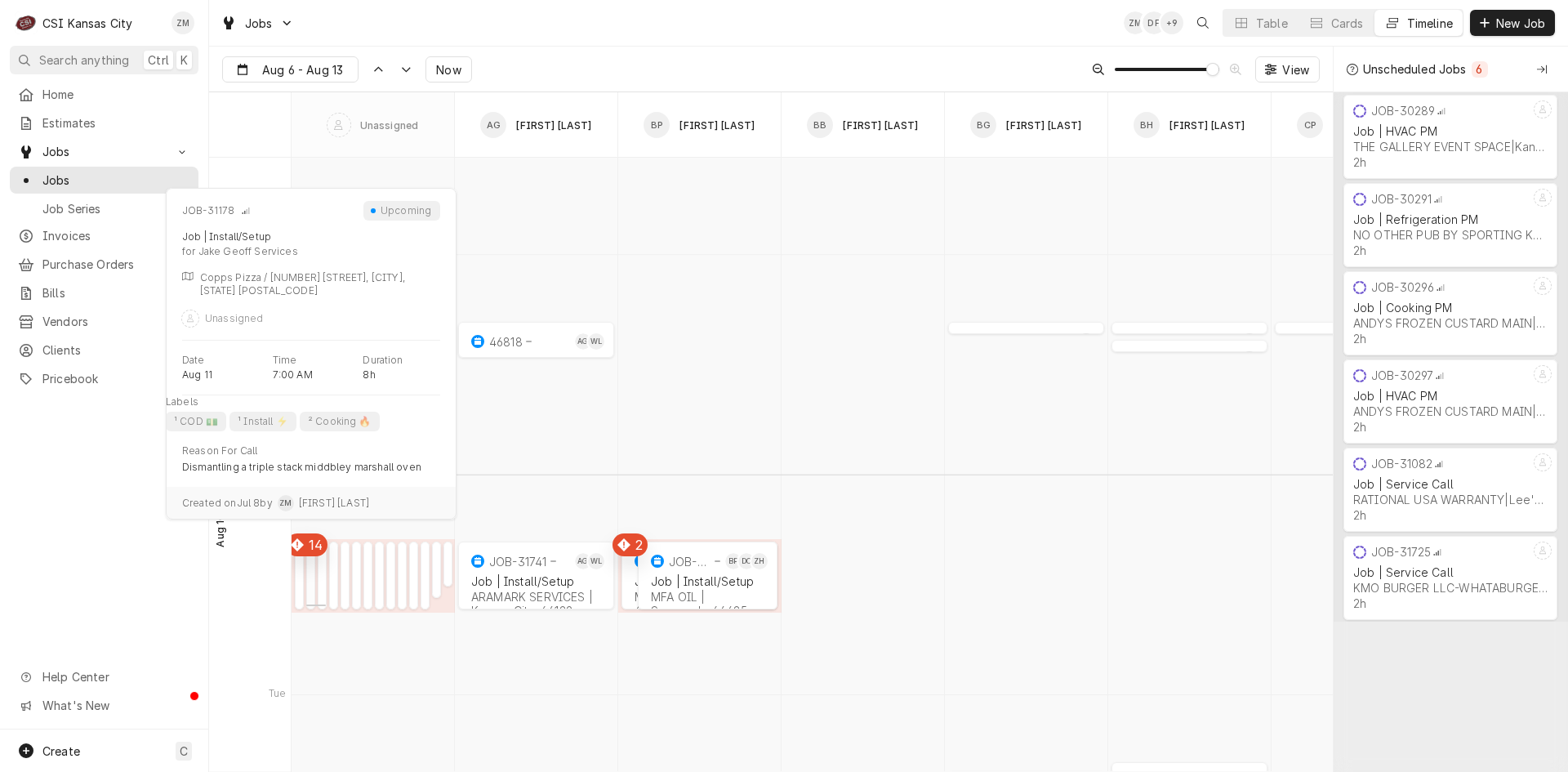 click on "JOB-31178 Job | Install/Setup Jake Geoff Services | Overland Park, 66223" at bounding box center (316, 575) 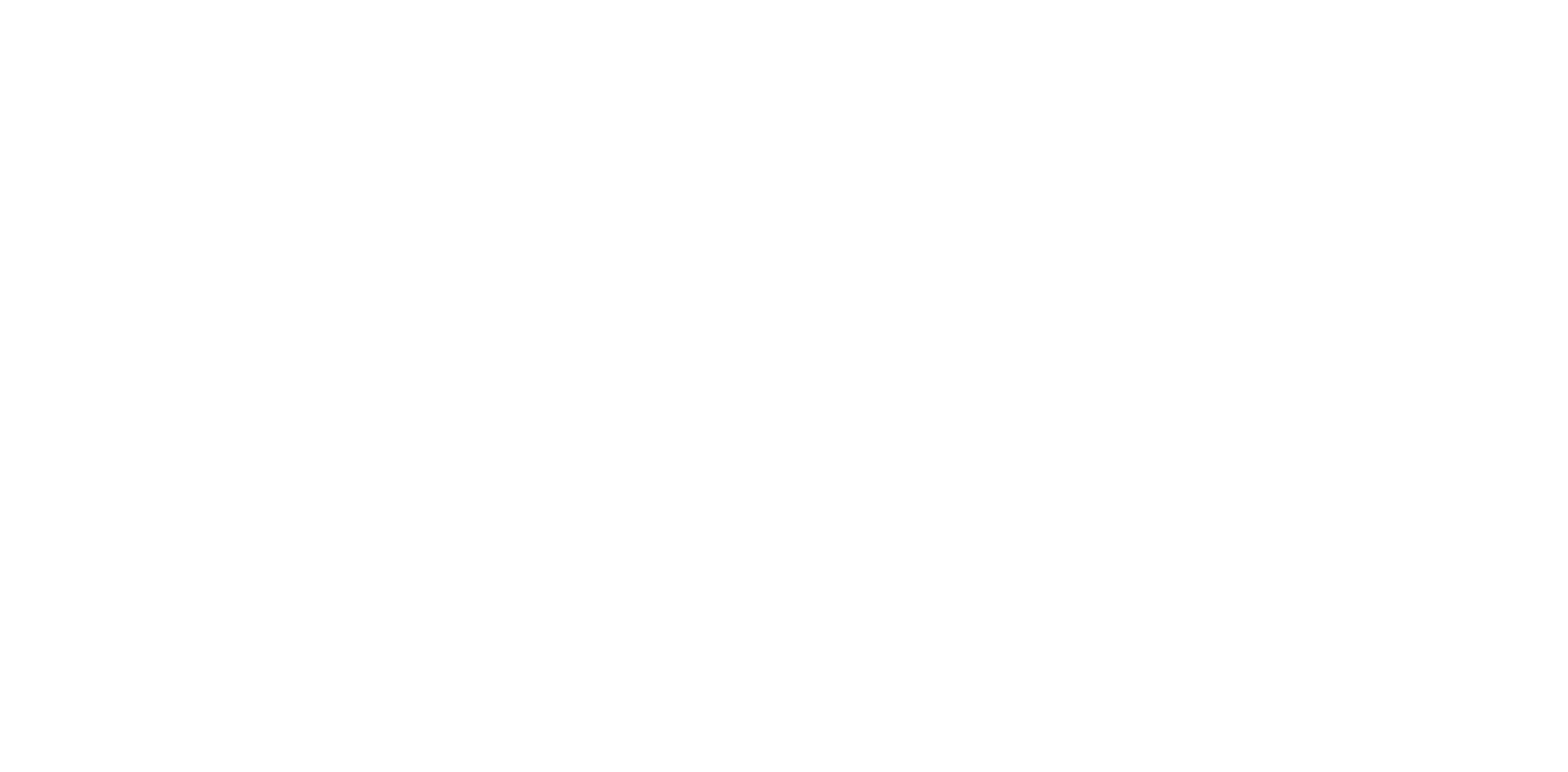 scroll, scrollTop: 0, scrollLeft: 0, axis: both 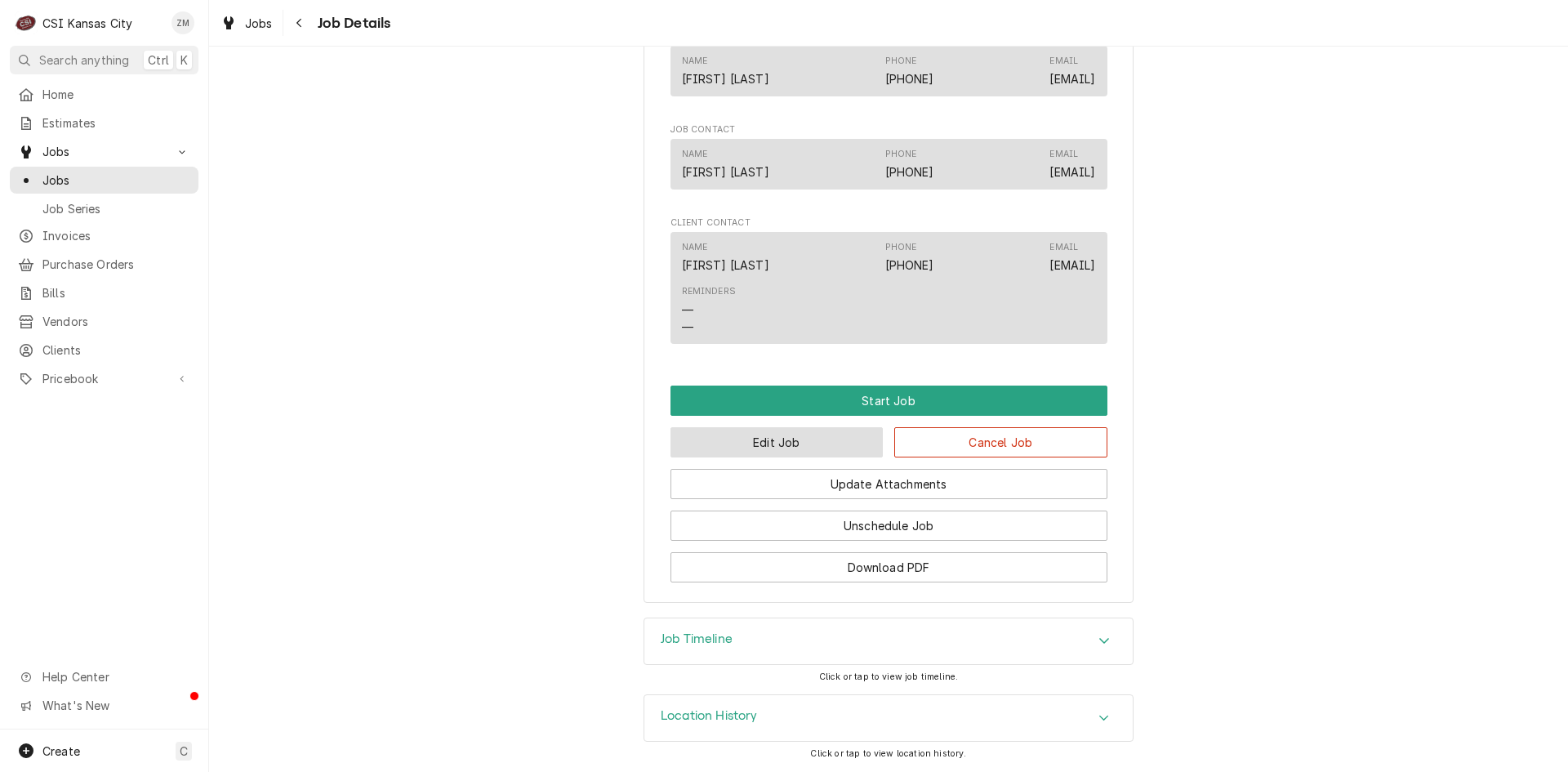 click on "Edit Job" at bounding box center (777, 442) 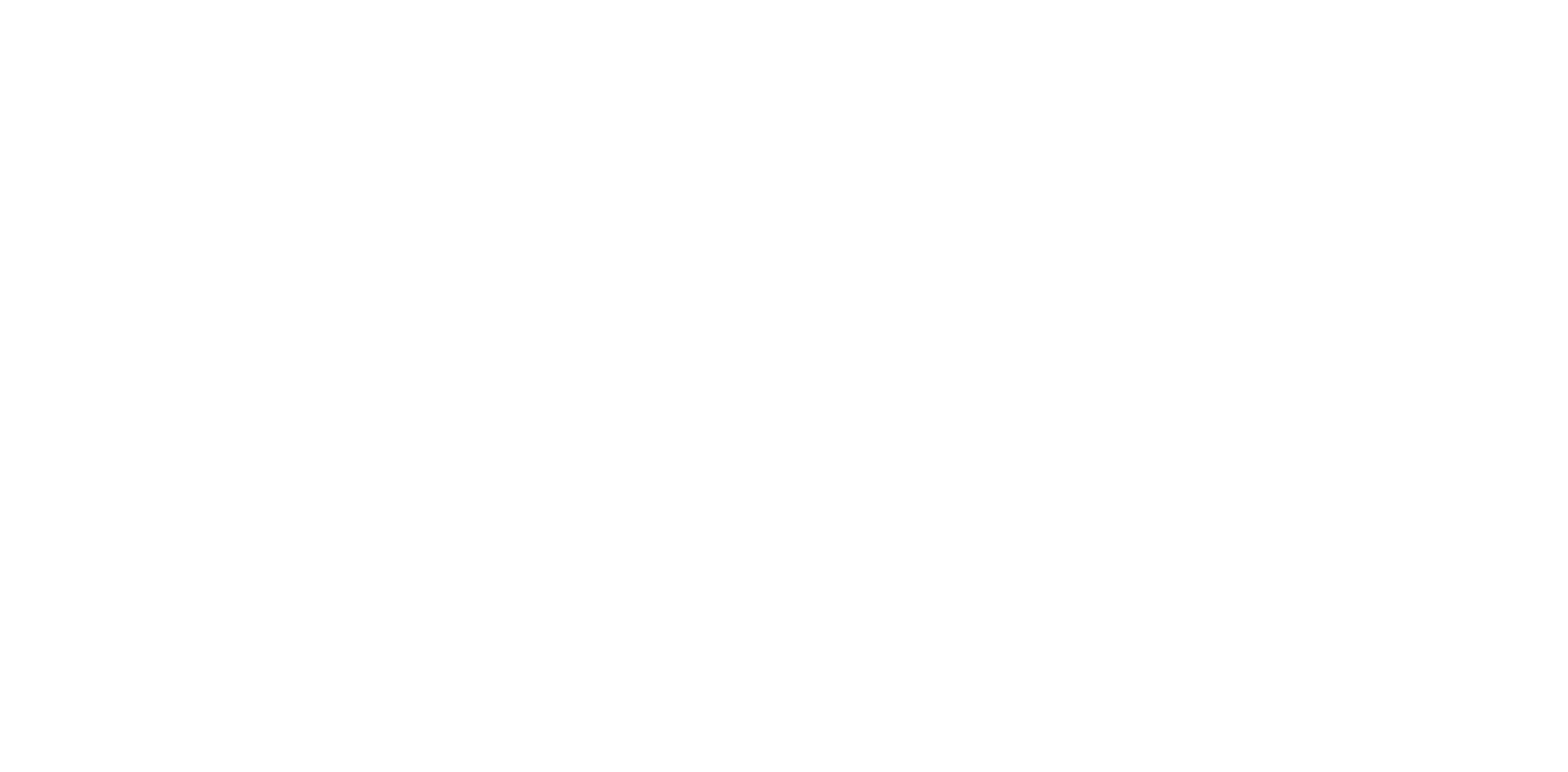 scroll, scrollTop: 0, scrollLeft: 0, axis: both 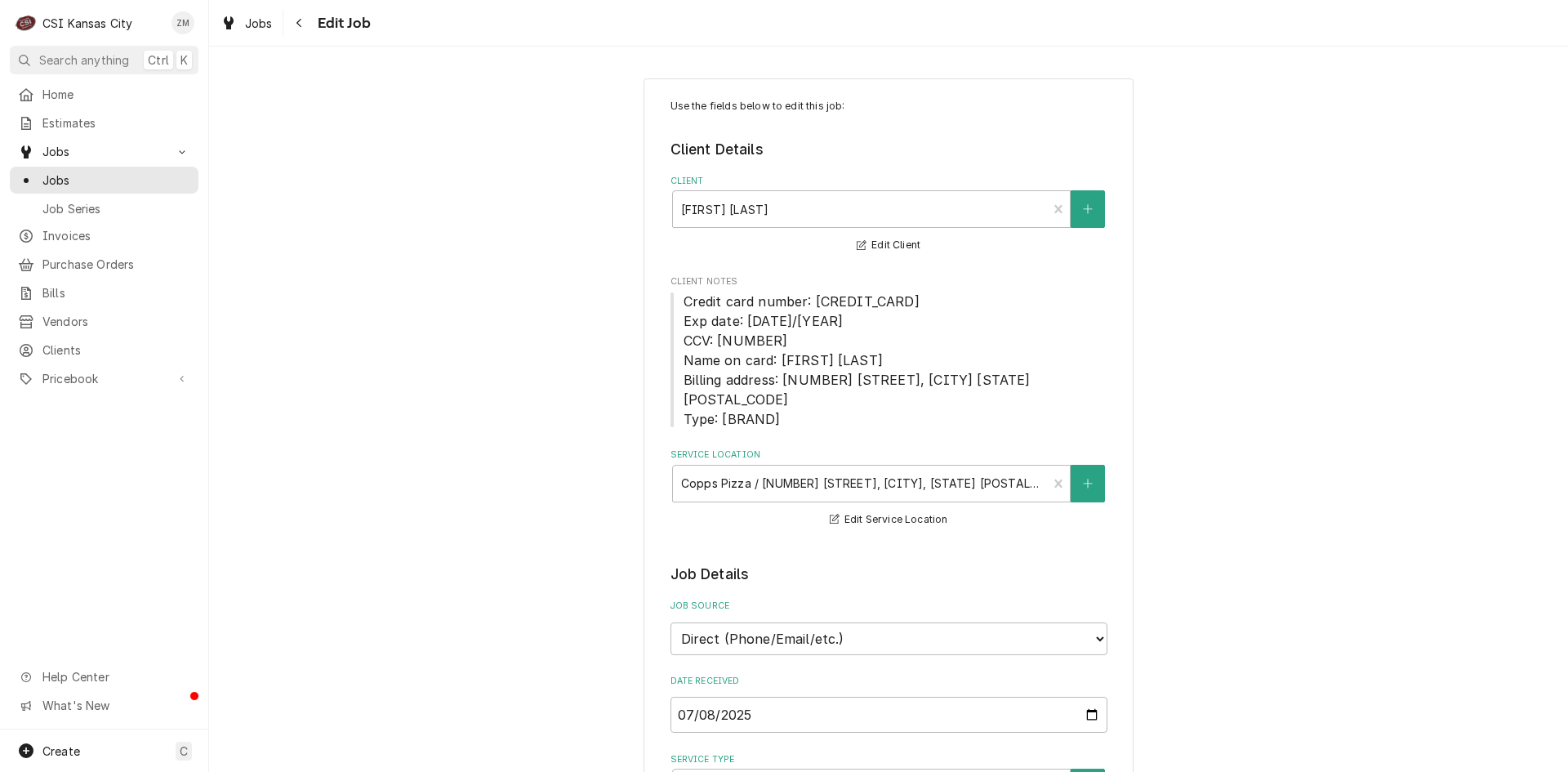 type on "x" 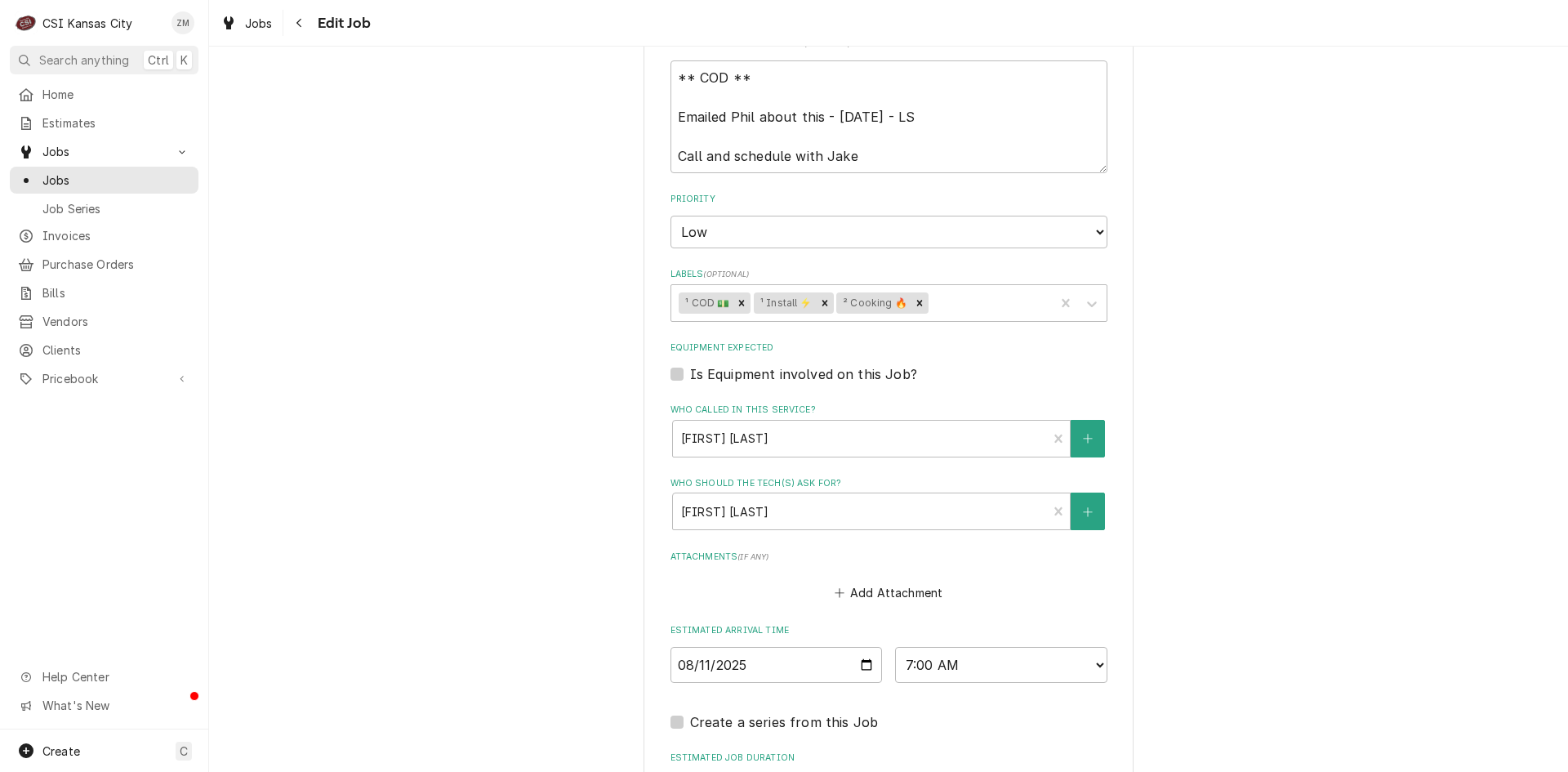 scroll, scrollTop: 1203, scrollLeft: 0, axis: vertical 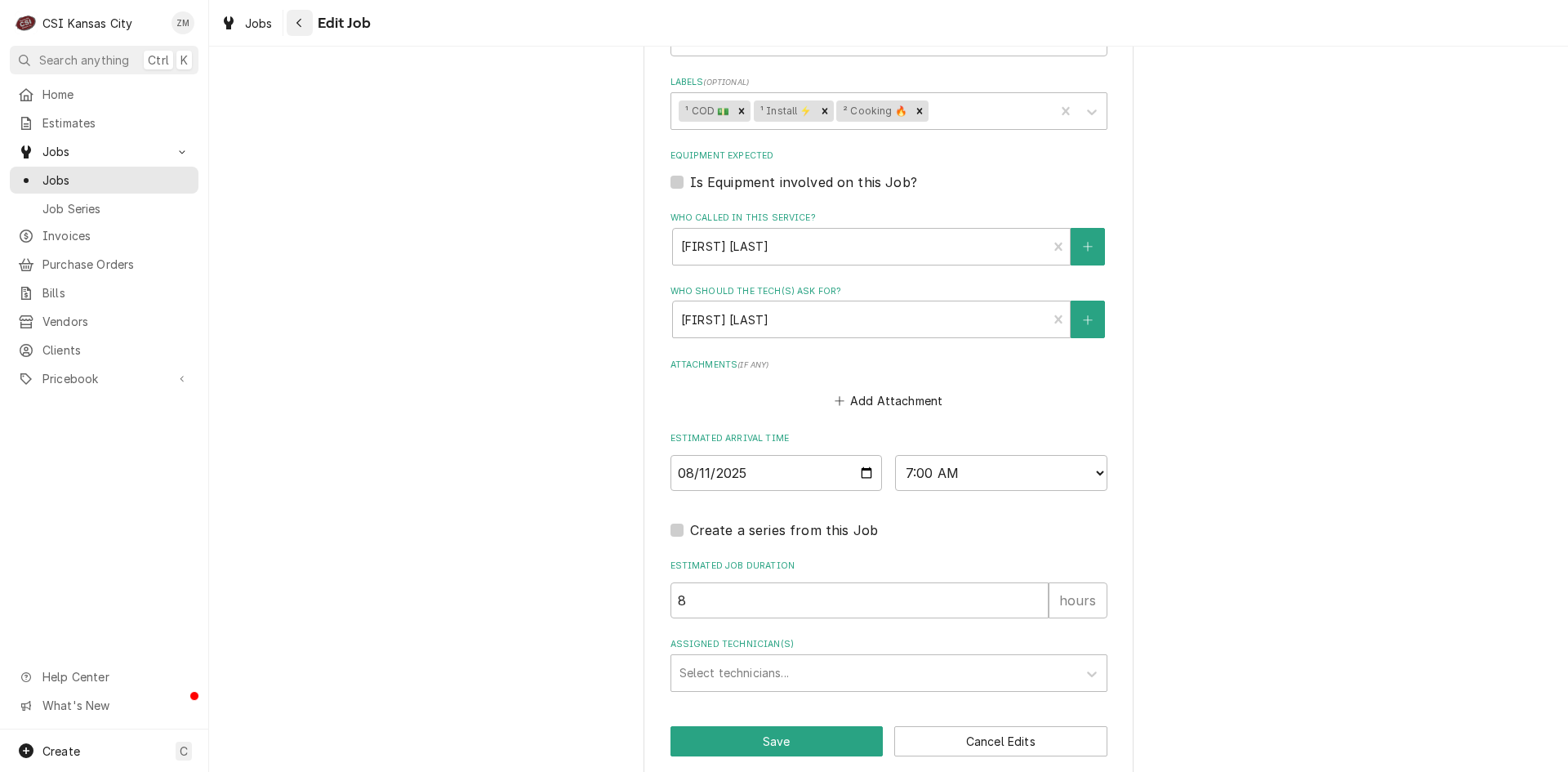 click 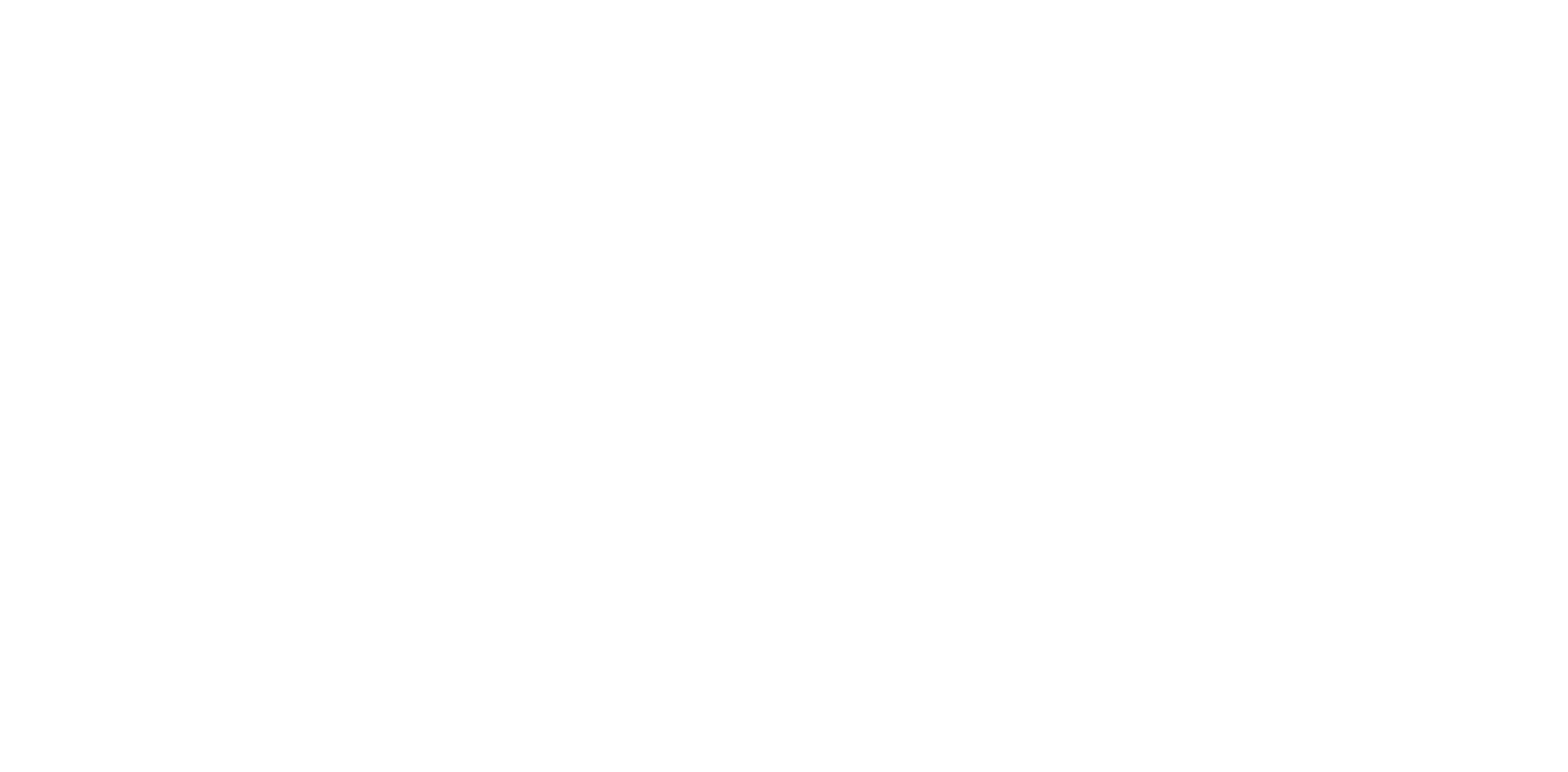 scroll, scrollTop: 0, scrollLeft: 0, axis: both 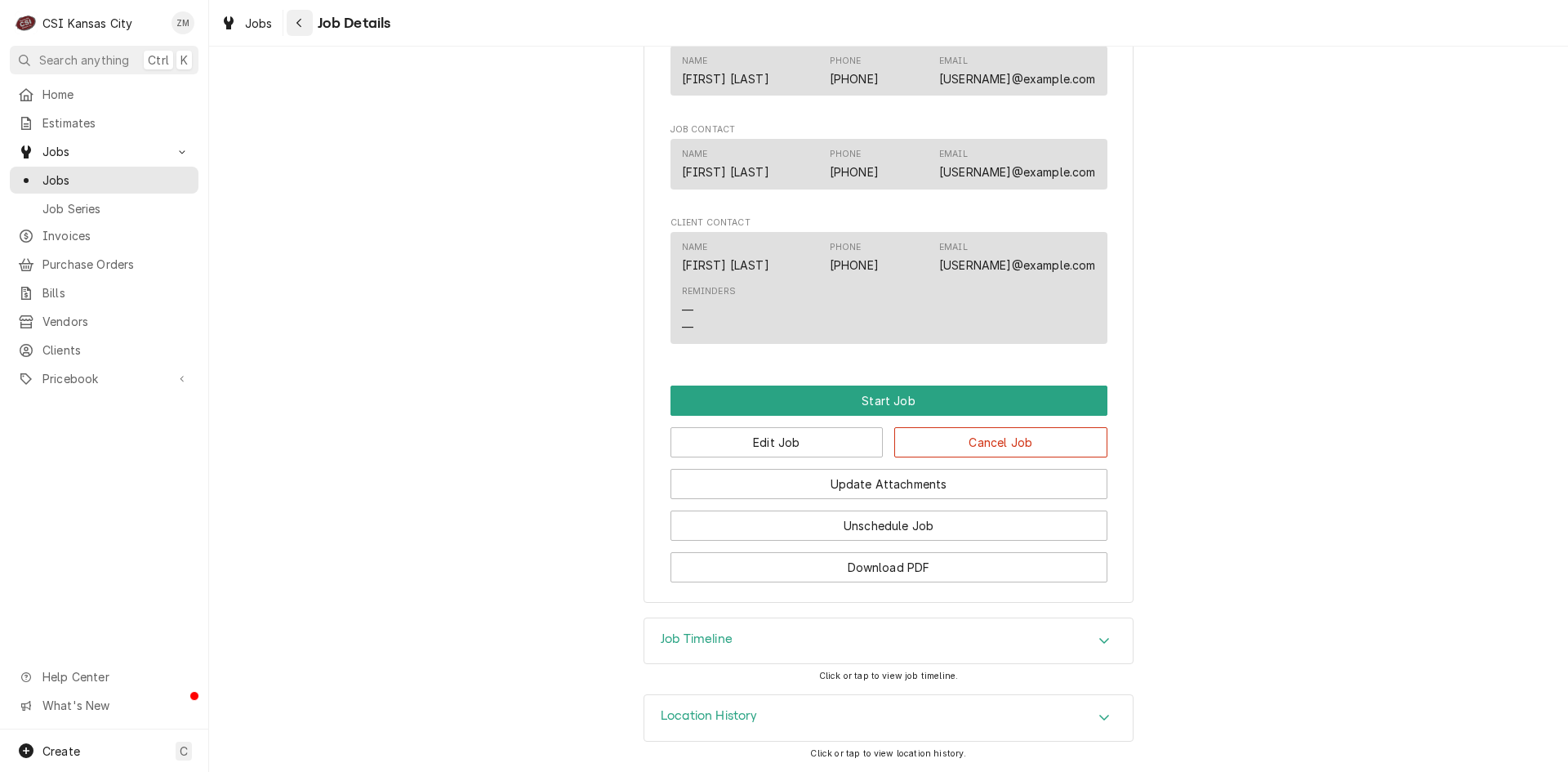 click at bounding box center [300, 23] 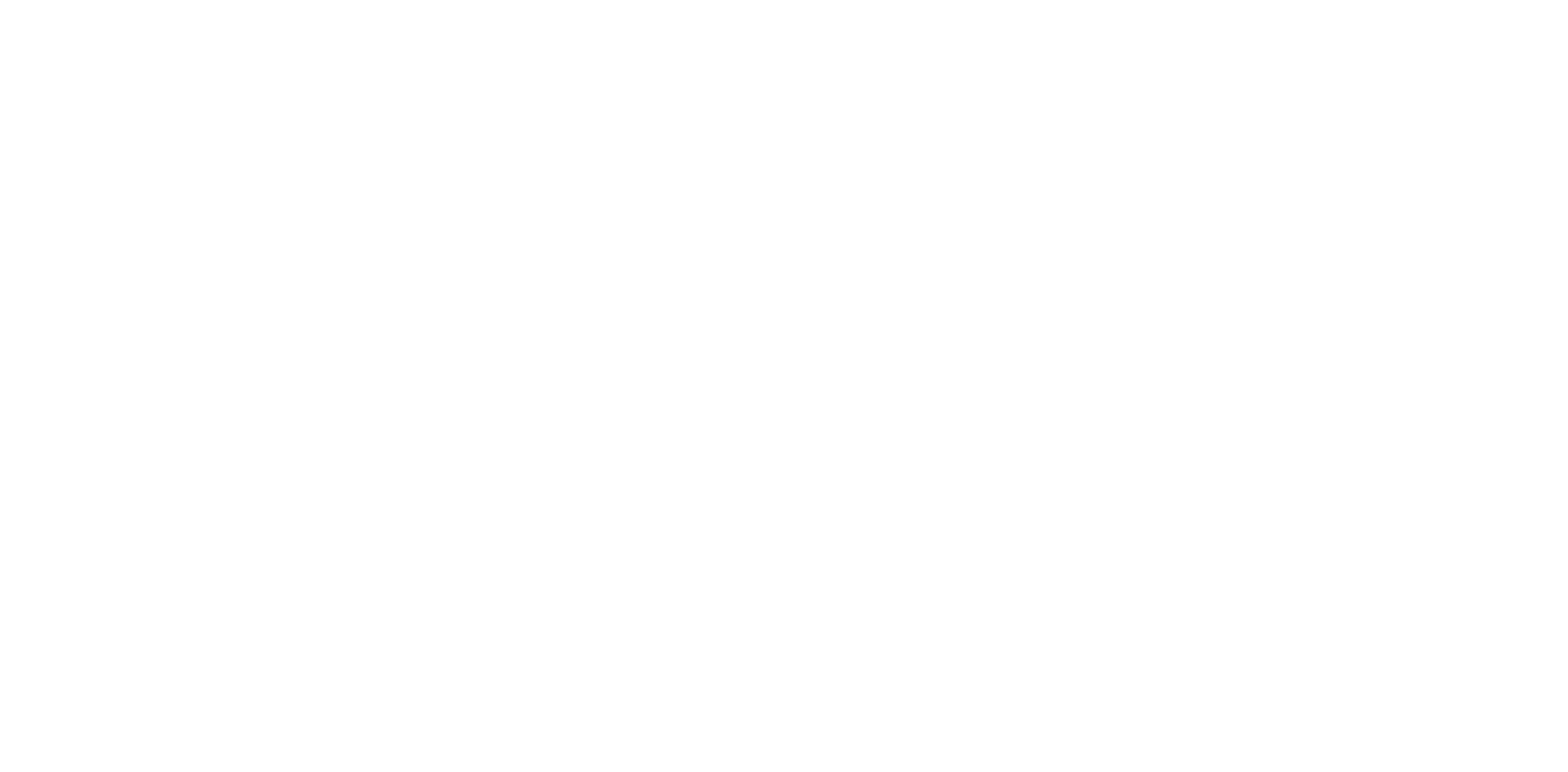 scroll, scrollTop: 0, scrollLeft: 0, axis: both 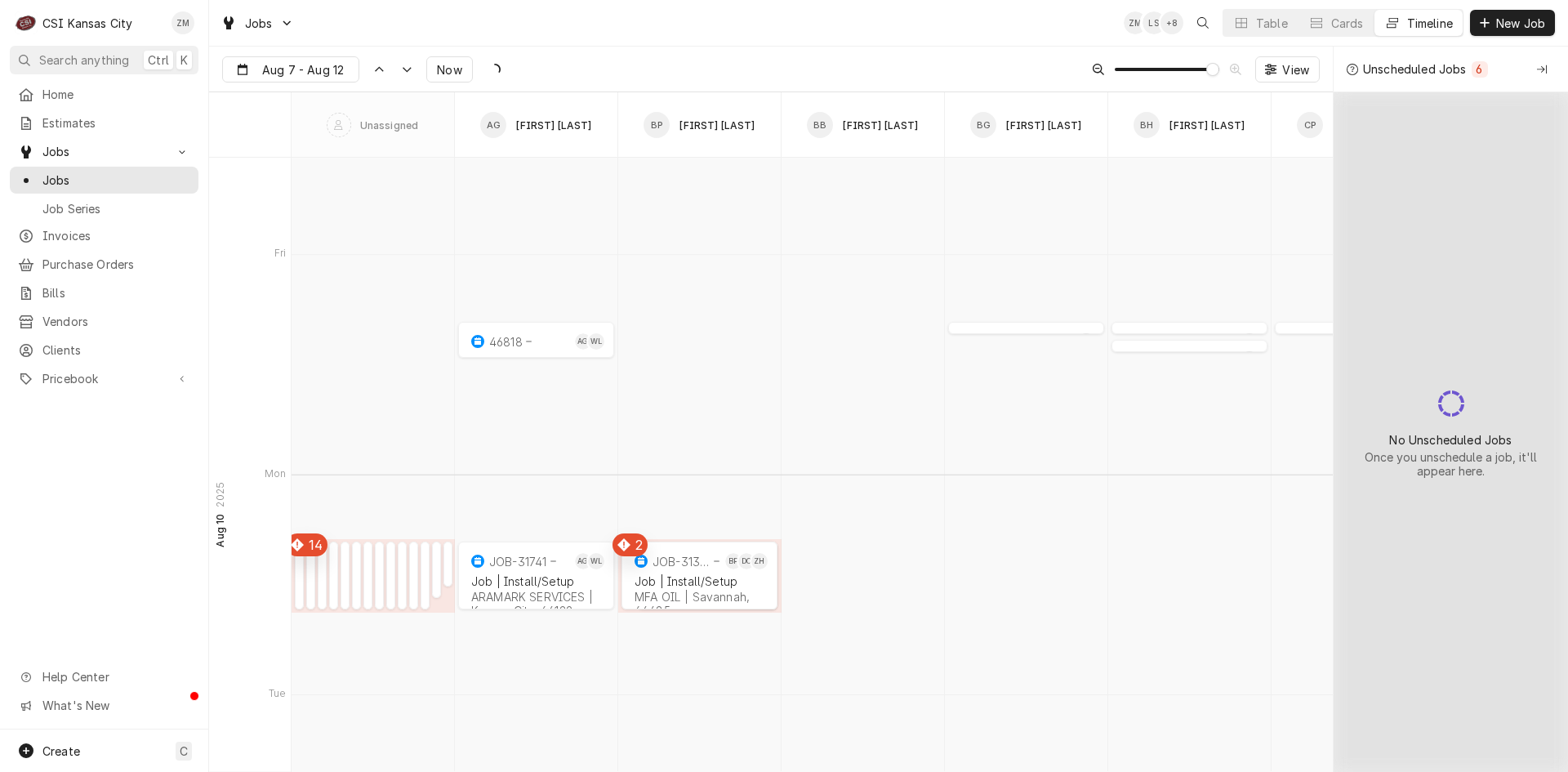 type on "Aug 6" 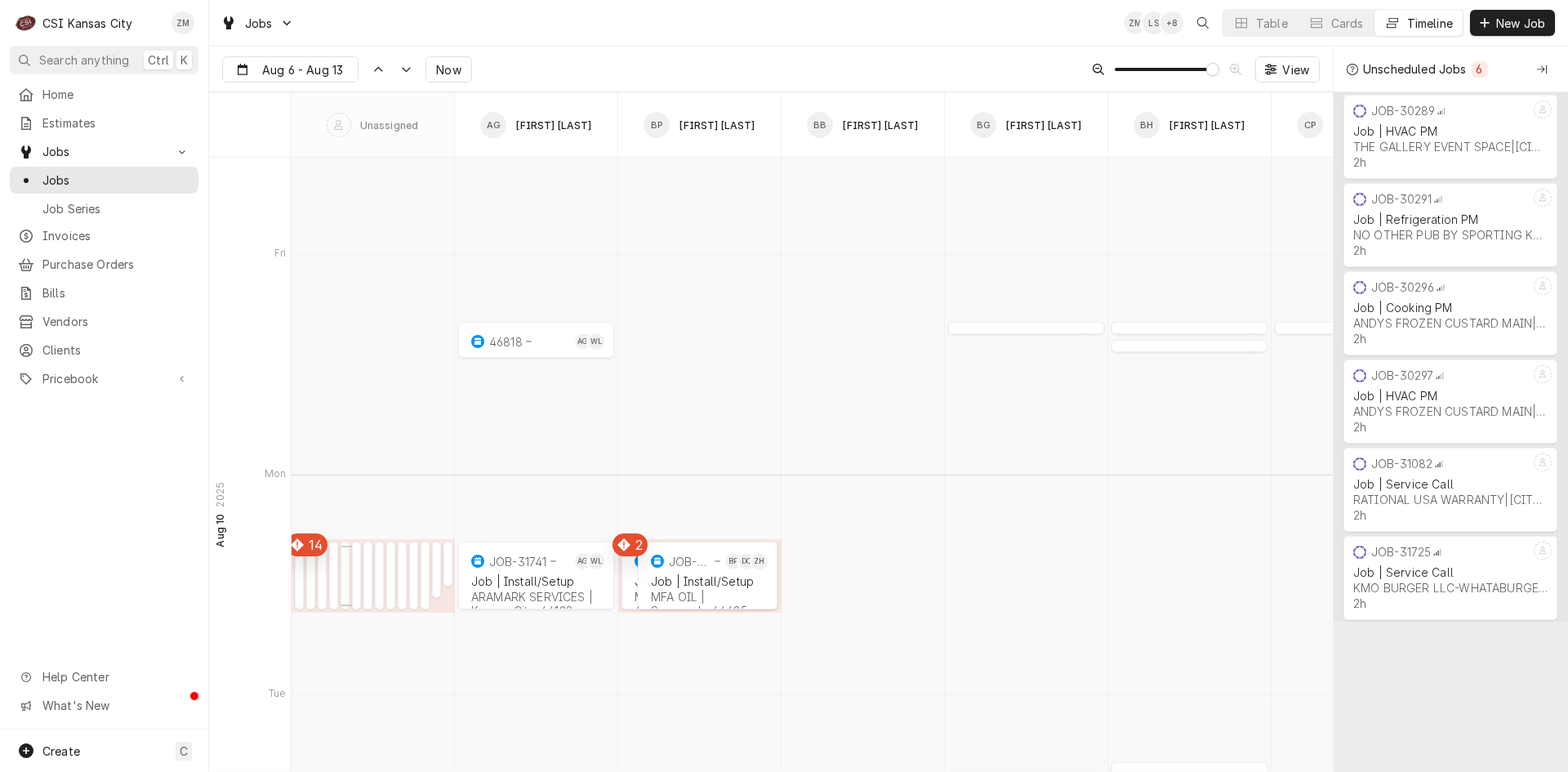 click on "JOB-[JOB_ID] Job | Install/Setup [COMPANY_NAME] | [CITY], [POSTAL_CODE]" at bounding box center [350, 575] 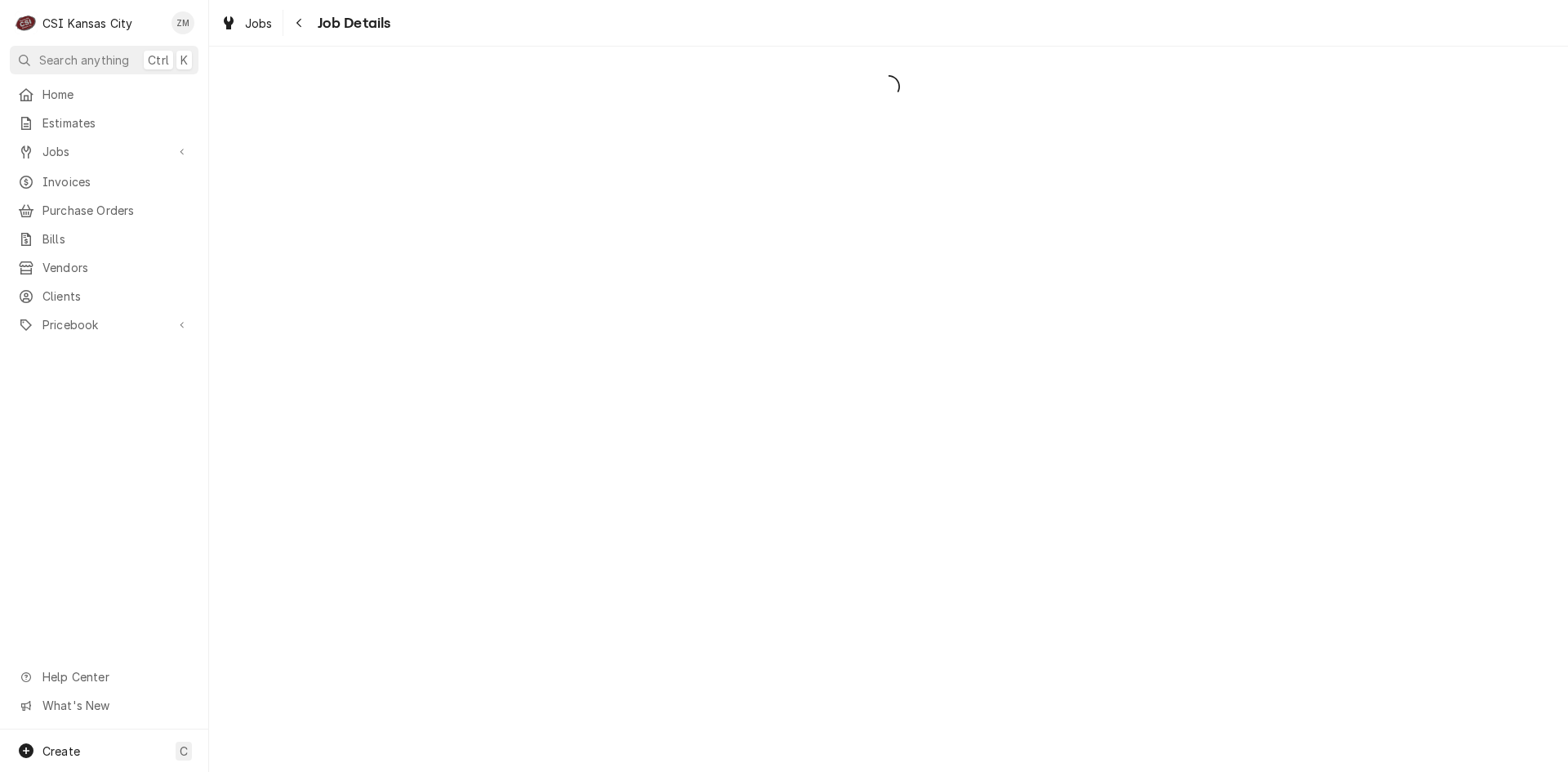 scroll, scrollTop: 0, scrollLeft: 0, axis: both 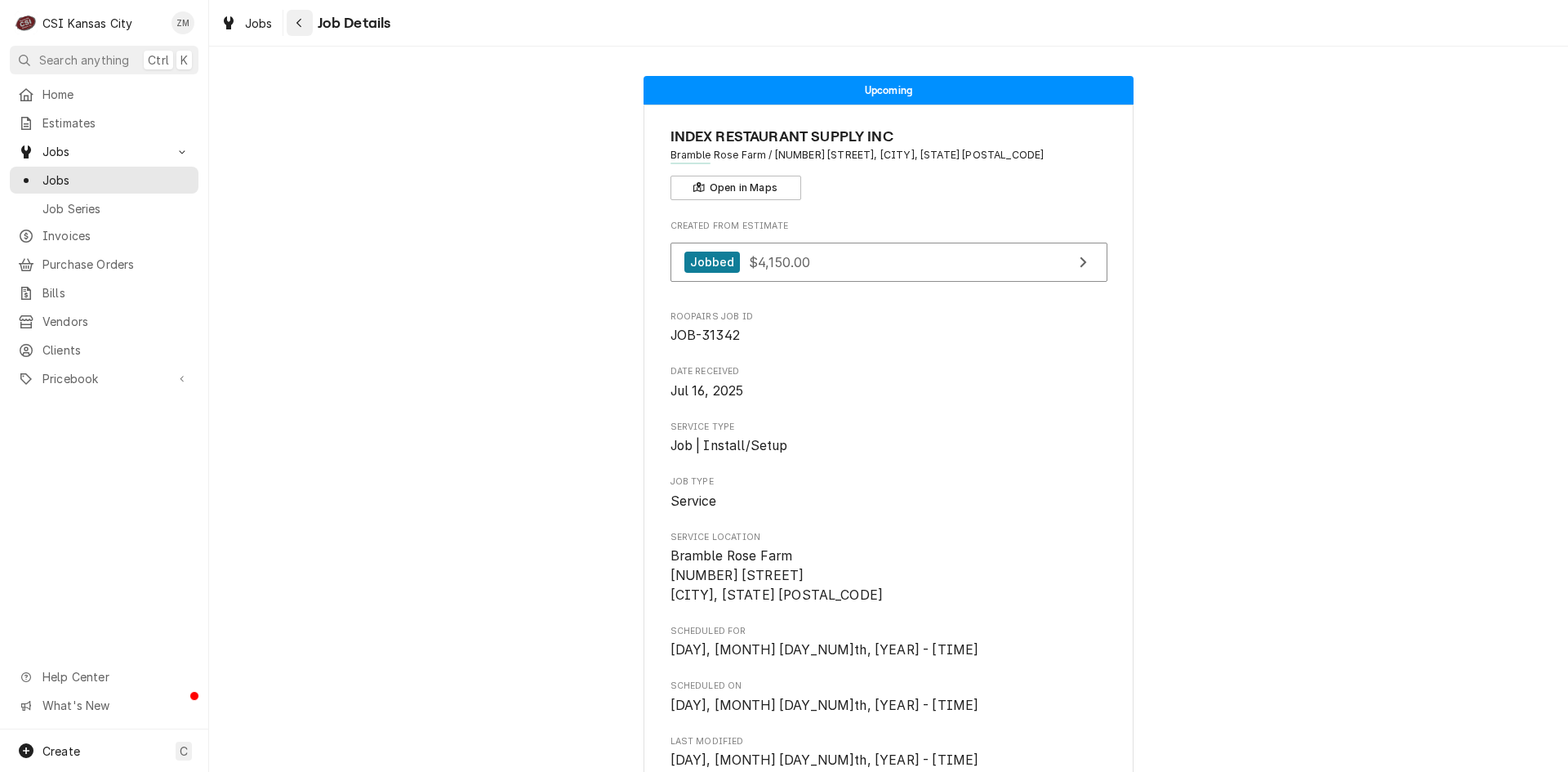 click at bounding box center (300, 23) 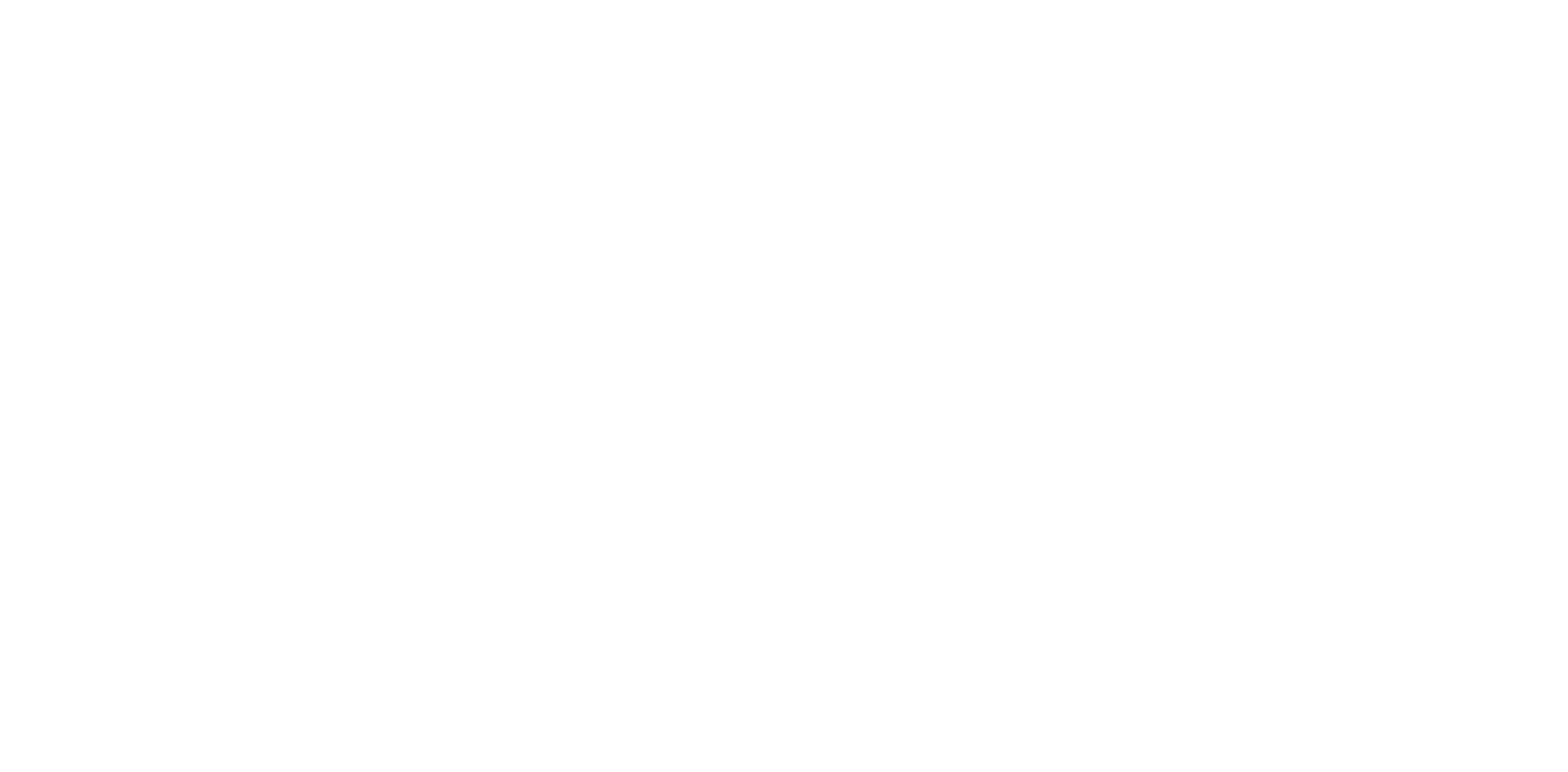 scroll, scrollTop: 0, scrollLeft: 0, axis: both 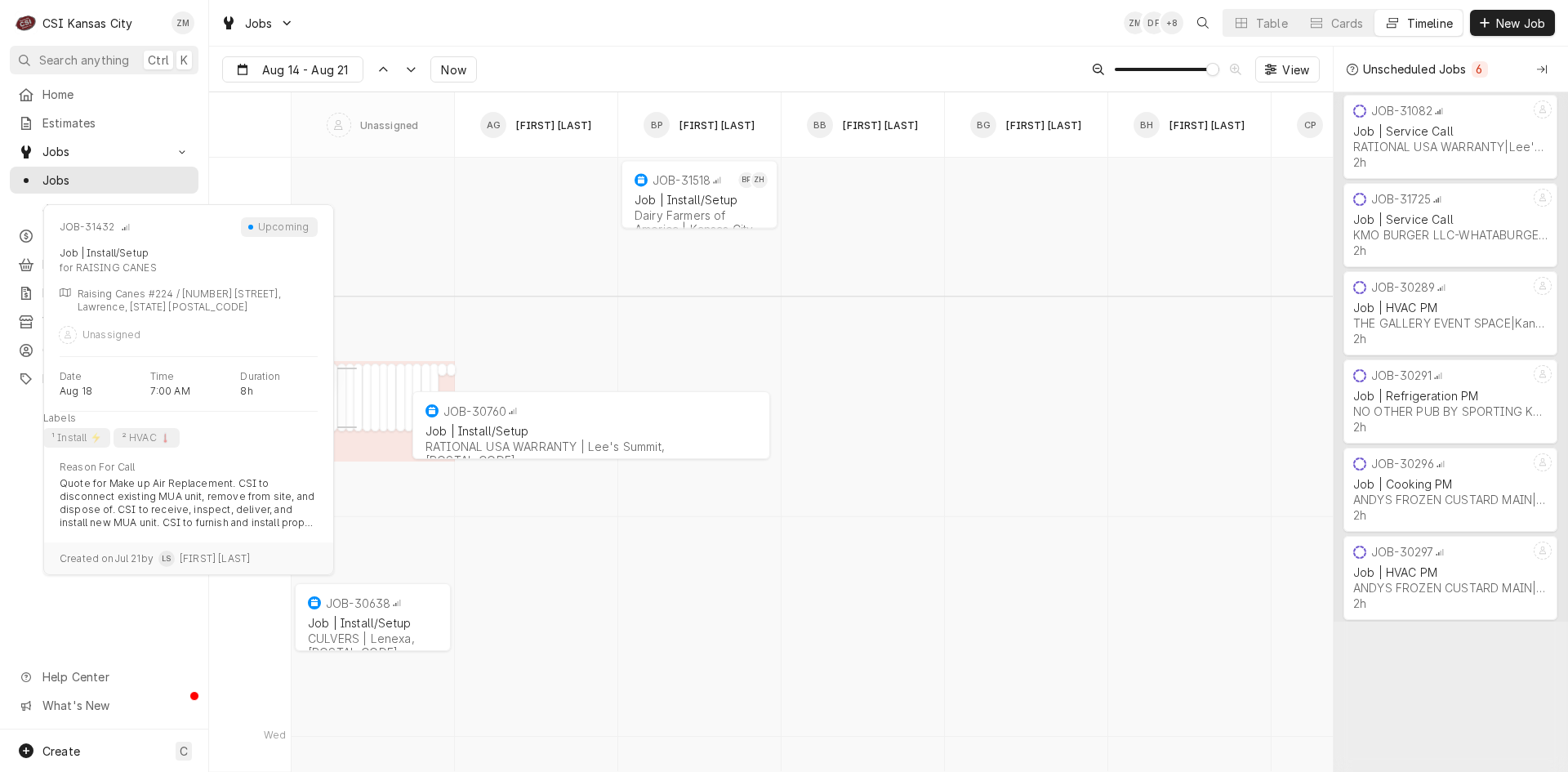 click on "JOB-31432 Job | Install/Setup RAISING CANES | Lawrence, 66046" at bounding box center [347, 397] 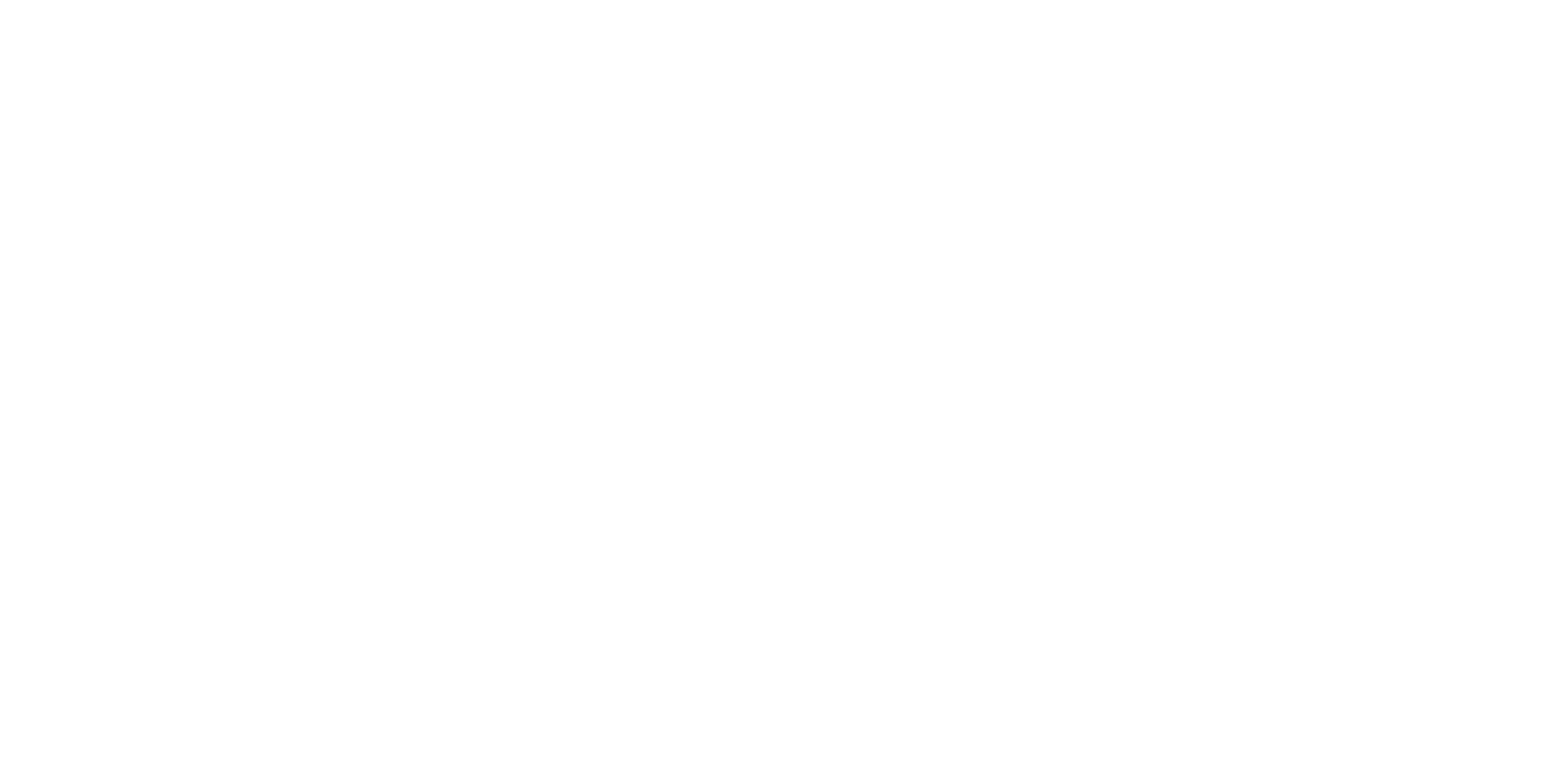 scroll, scrollTop: 0, scrollLeft: 0, axis: both 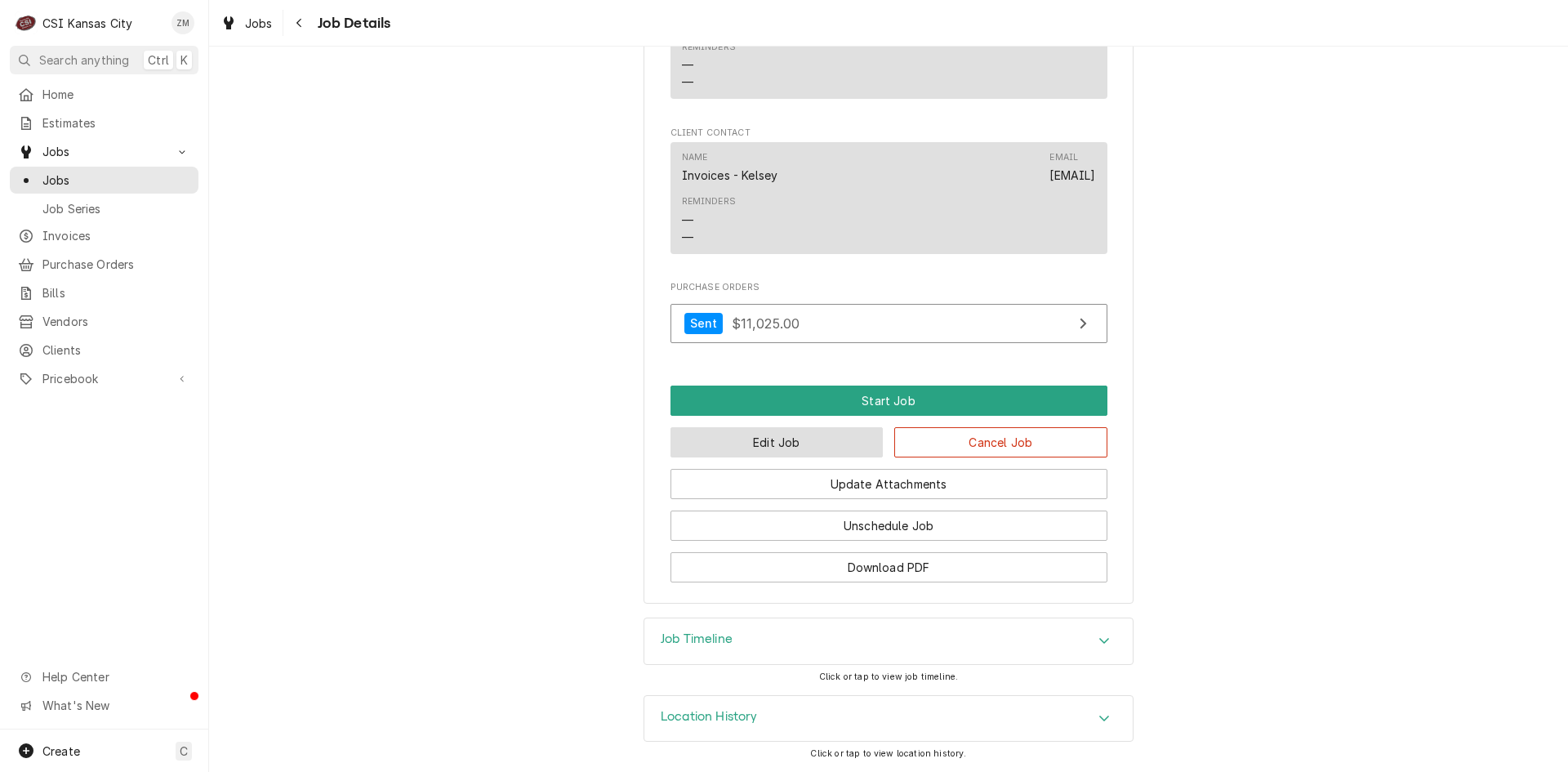 click on "Edit Job" at bounding box center (777, 442) 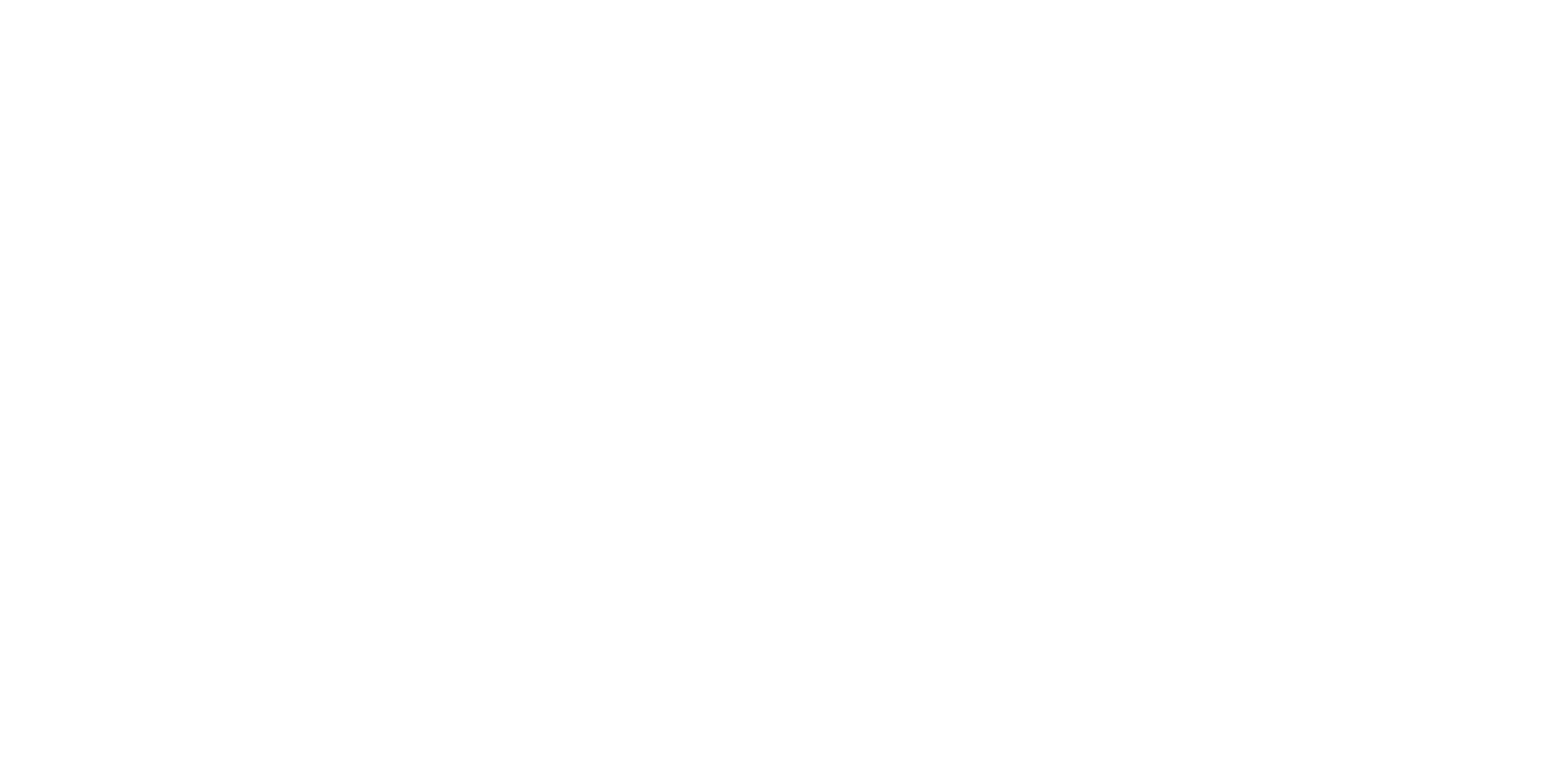 scroll, scrollTop: 0, scrollLeft: 0, axis: both 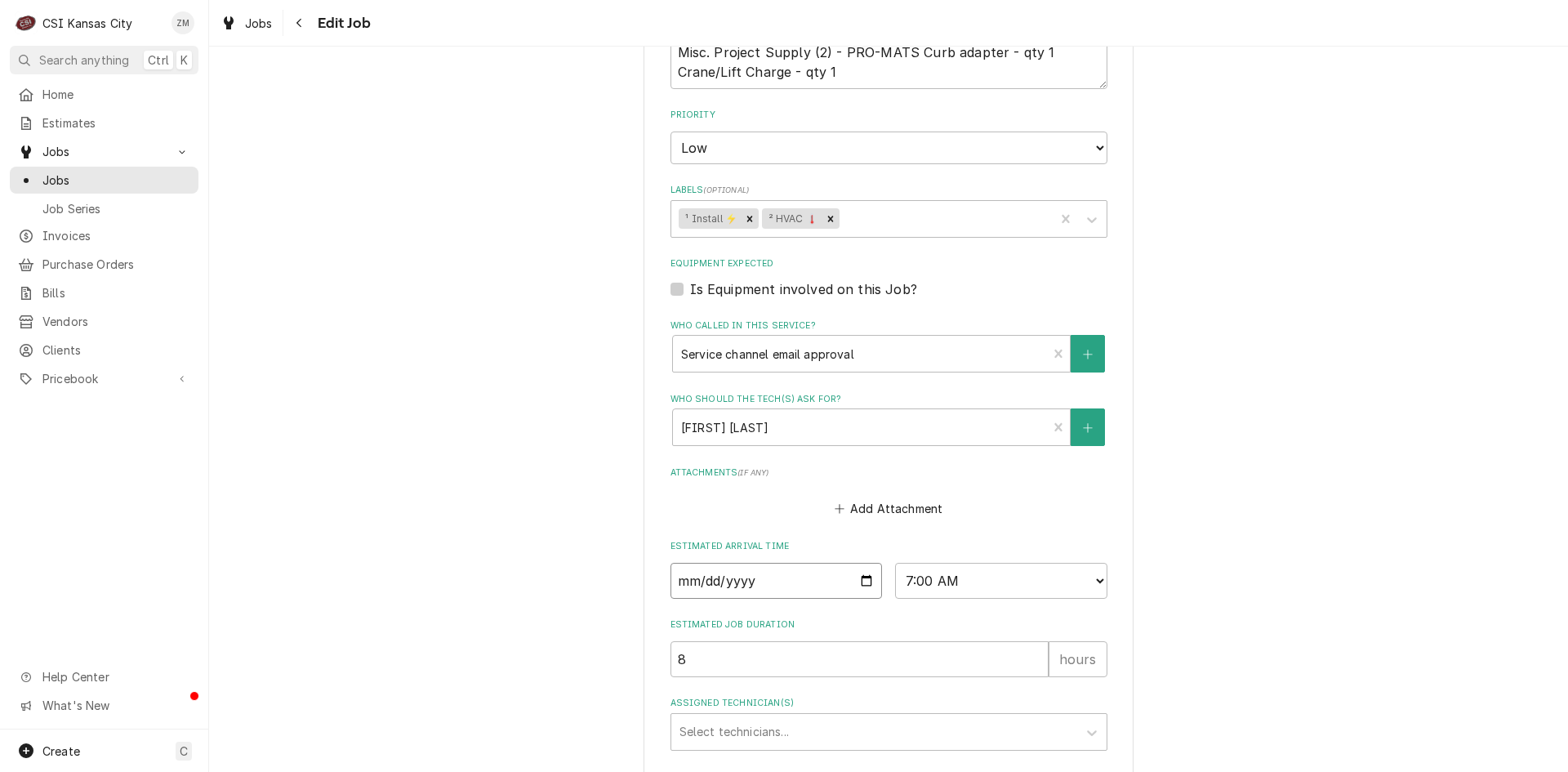 click on "2025-08-18" at bounding box center [777, 581] 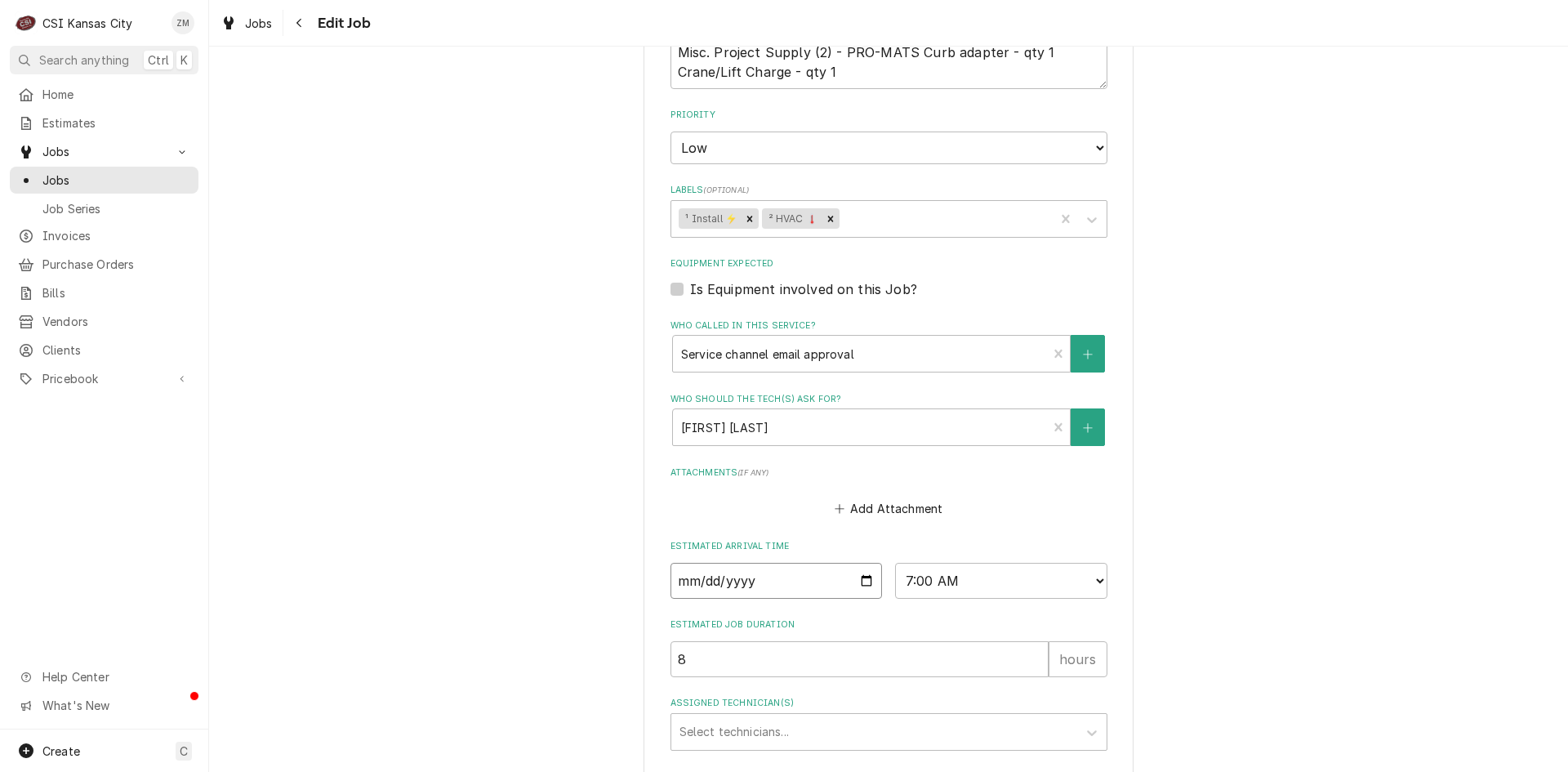 type on "x" 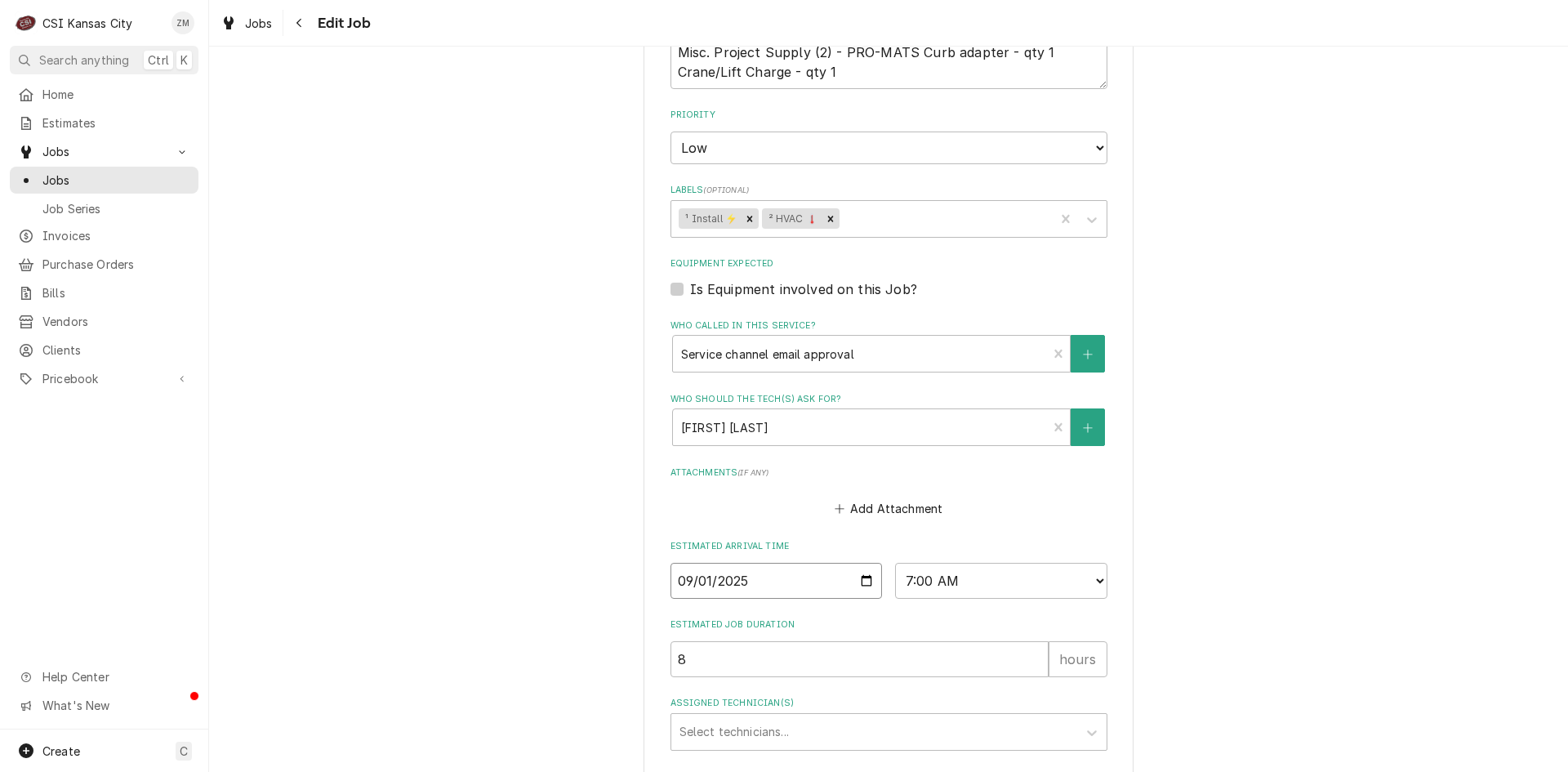 type on "2025-09-01" 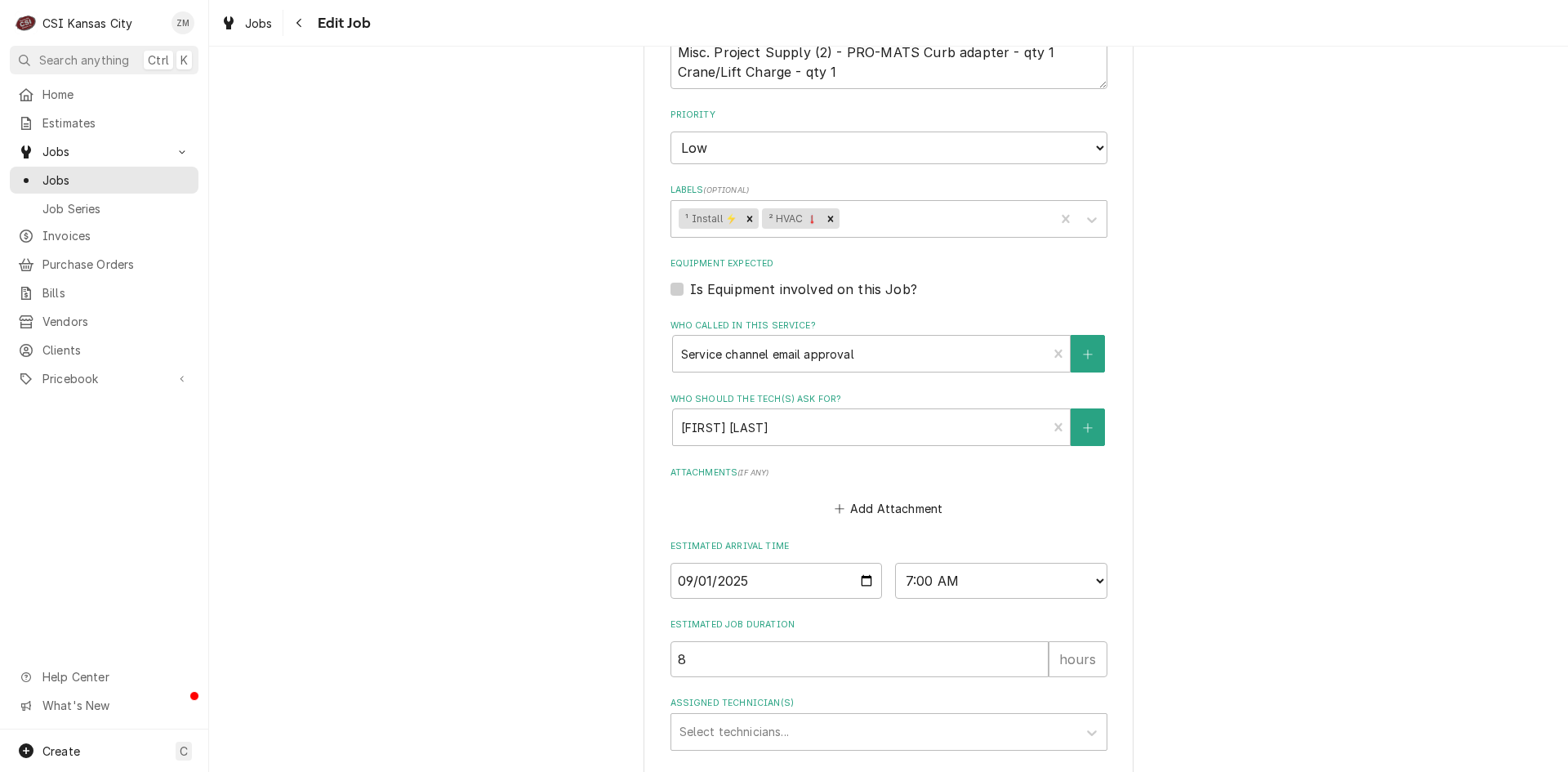 click on "Save" at bounding box center (777, 800) 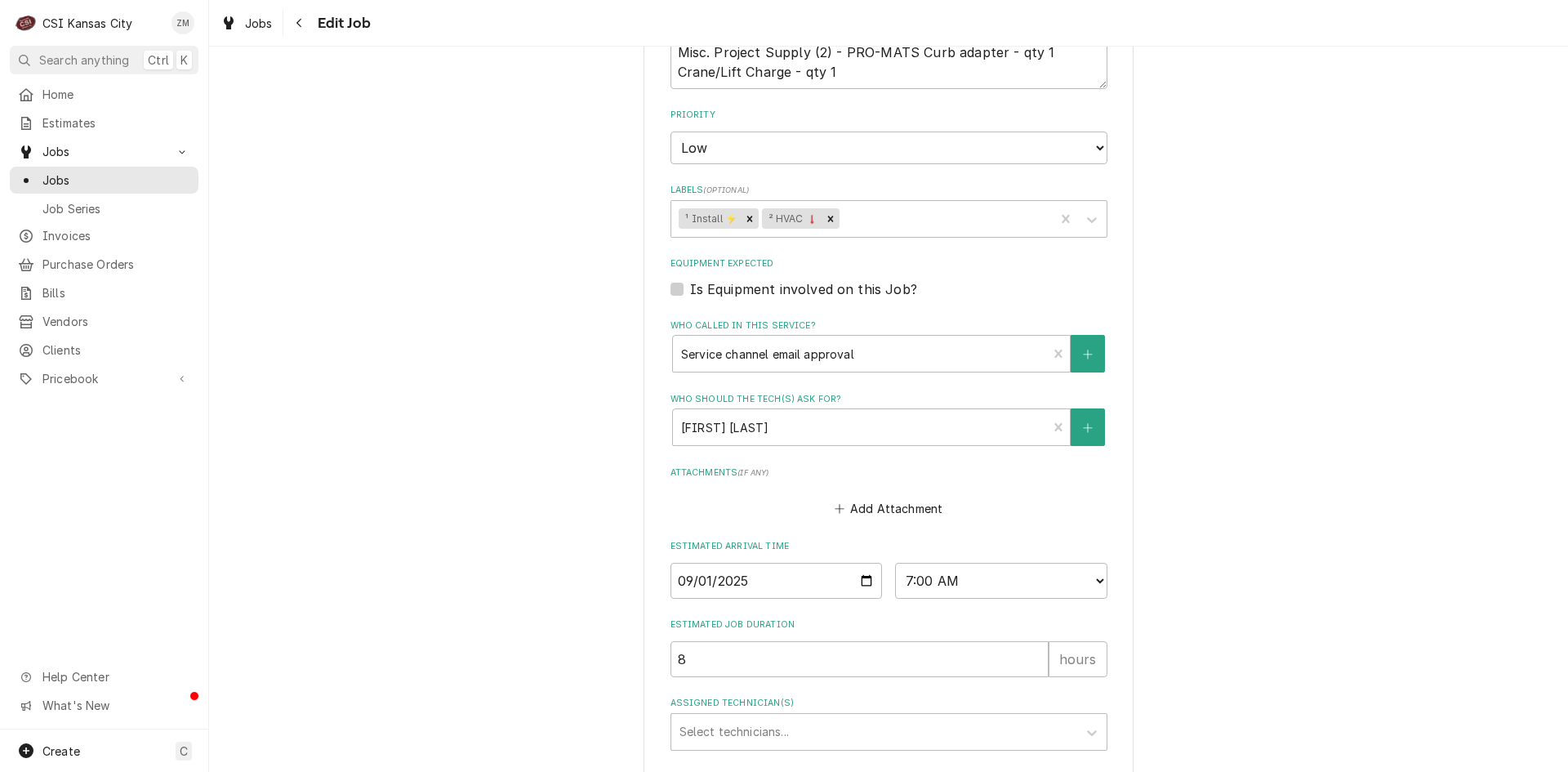type on "x" 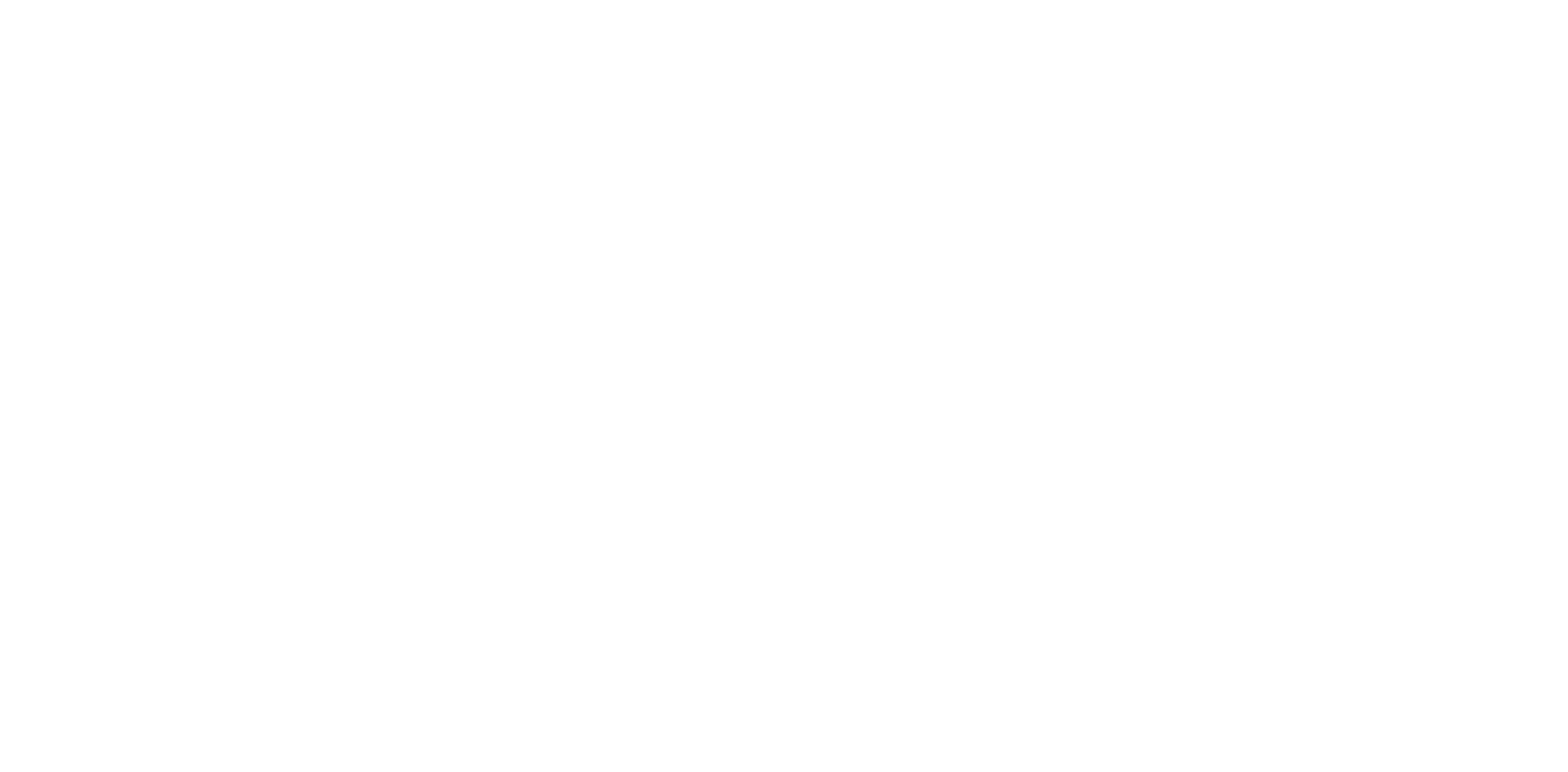 scroll, scrollTop: 0, scrollLeft: 0, axis: both 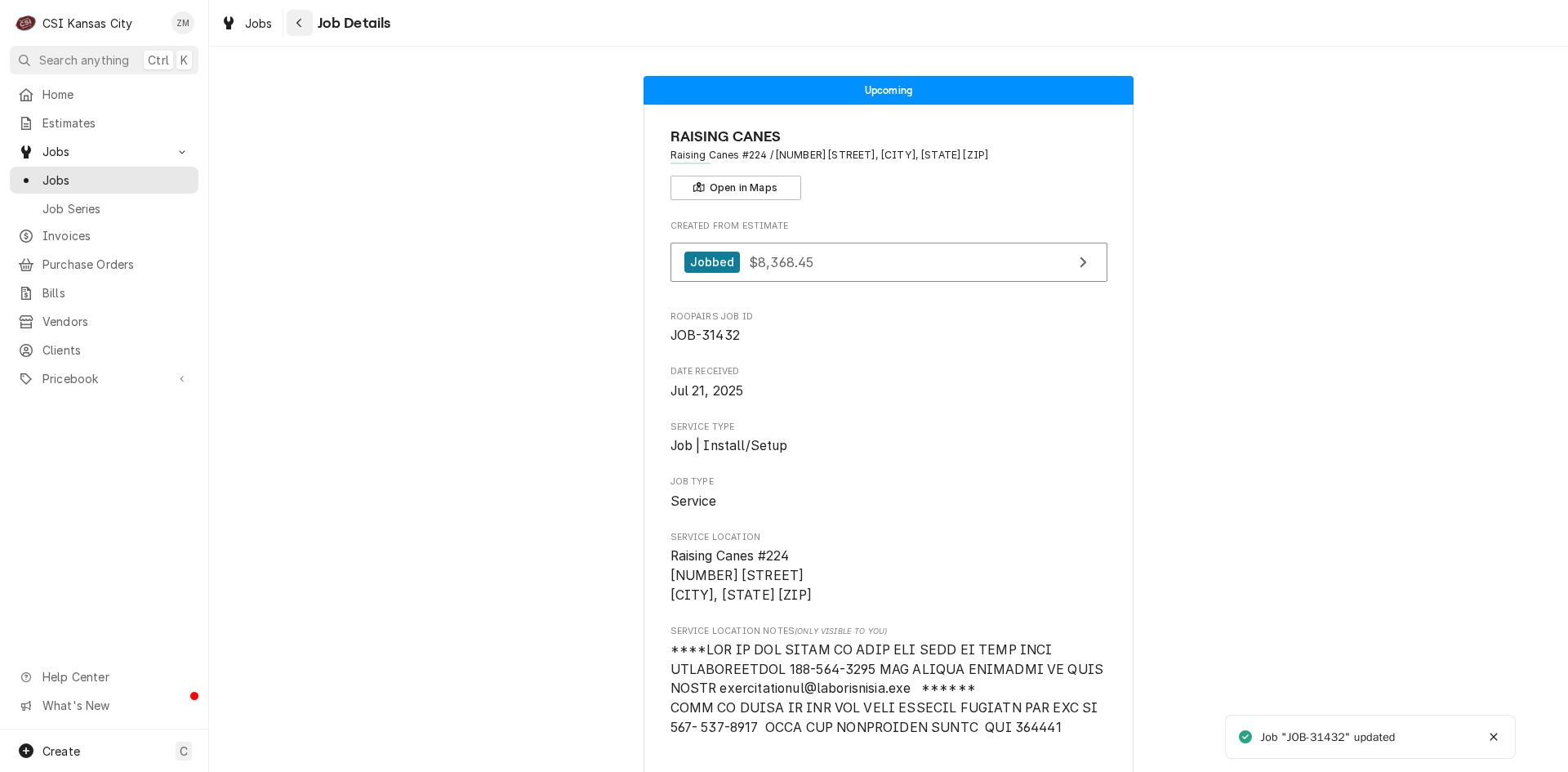 click at bounding box center [300, 23] 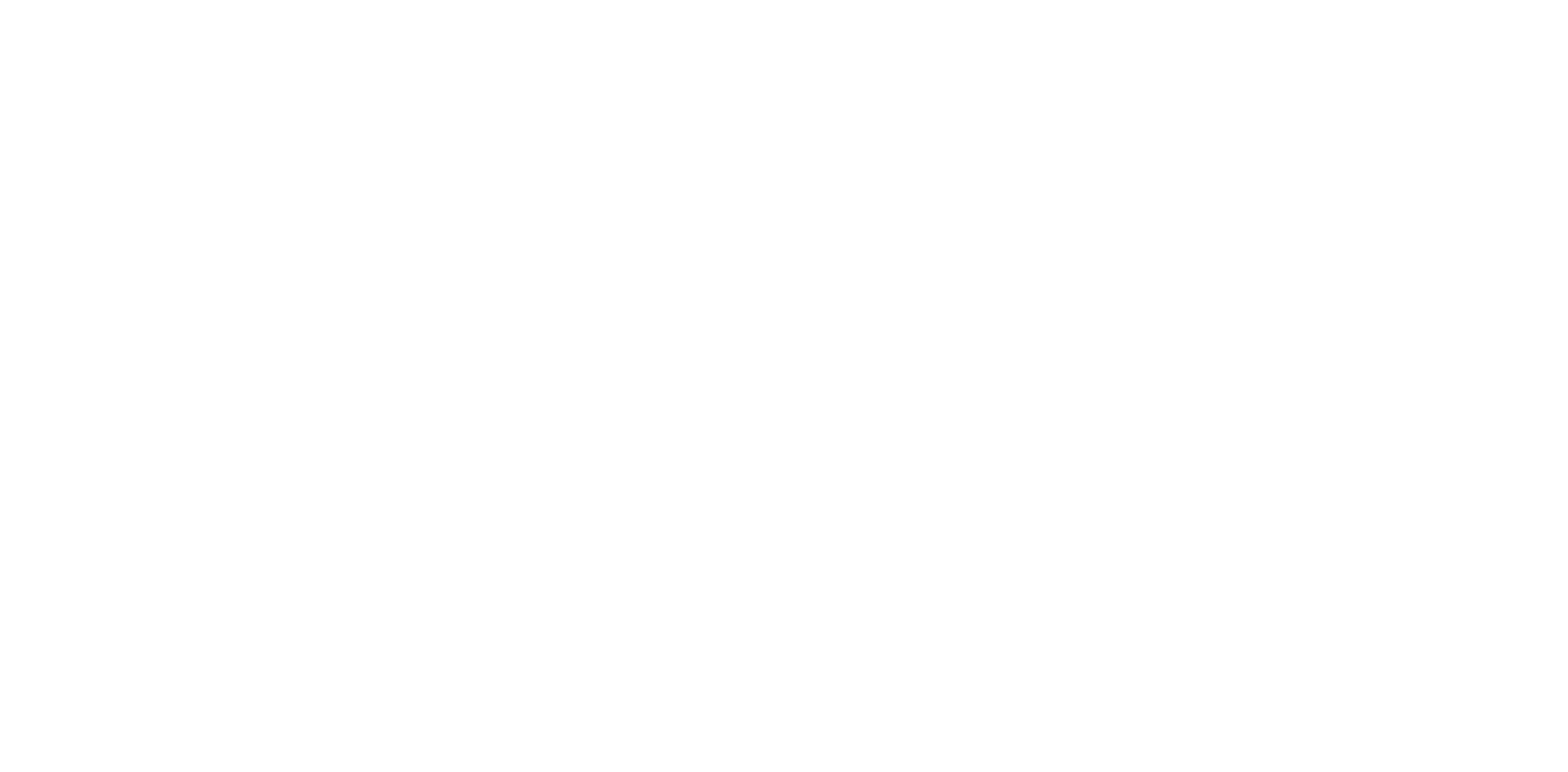 scroll, scrollTop: 0, scrollLeft: 0, axis: both 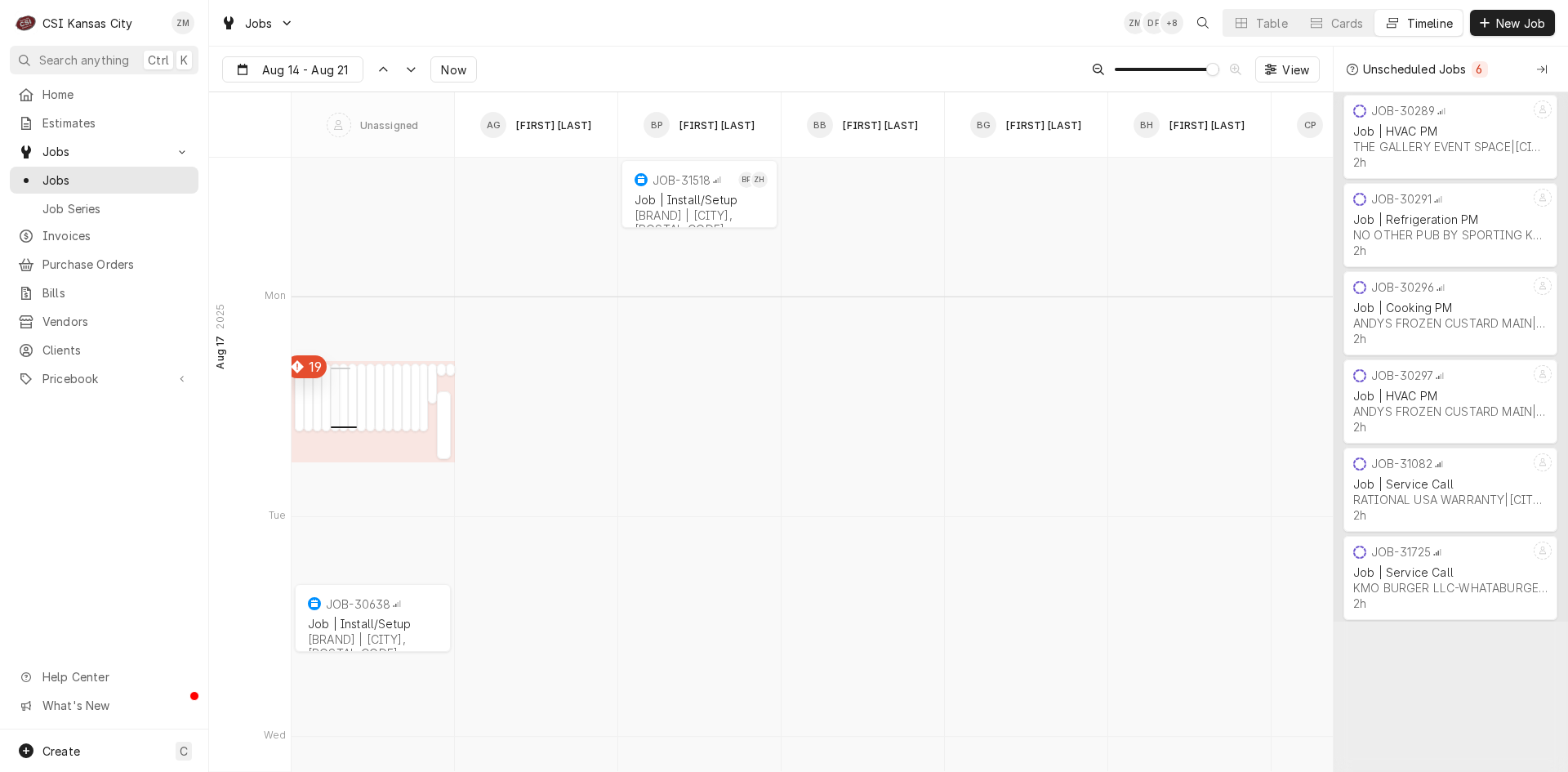 click at bounding box center [335, 425] 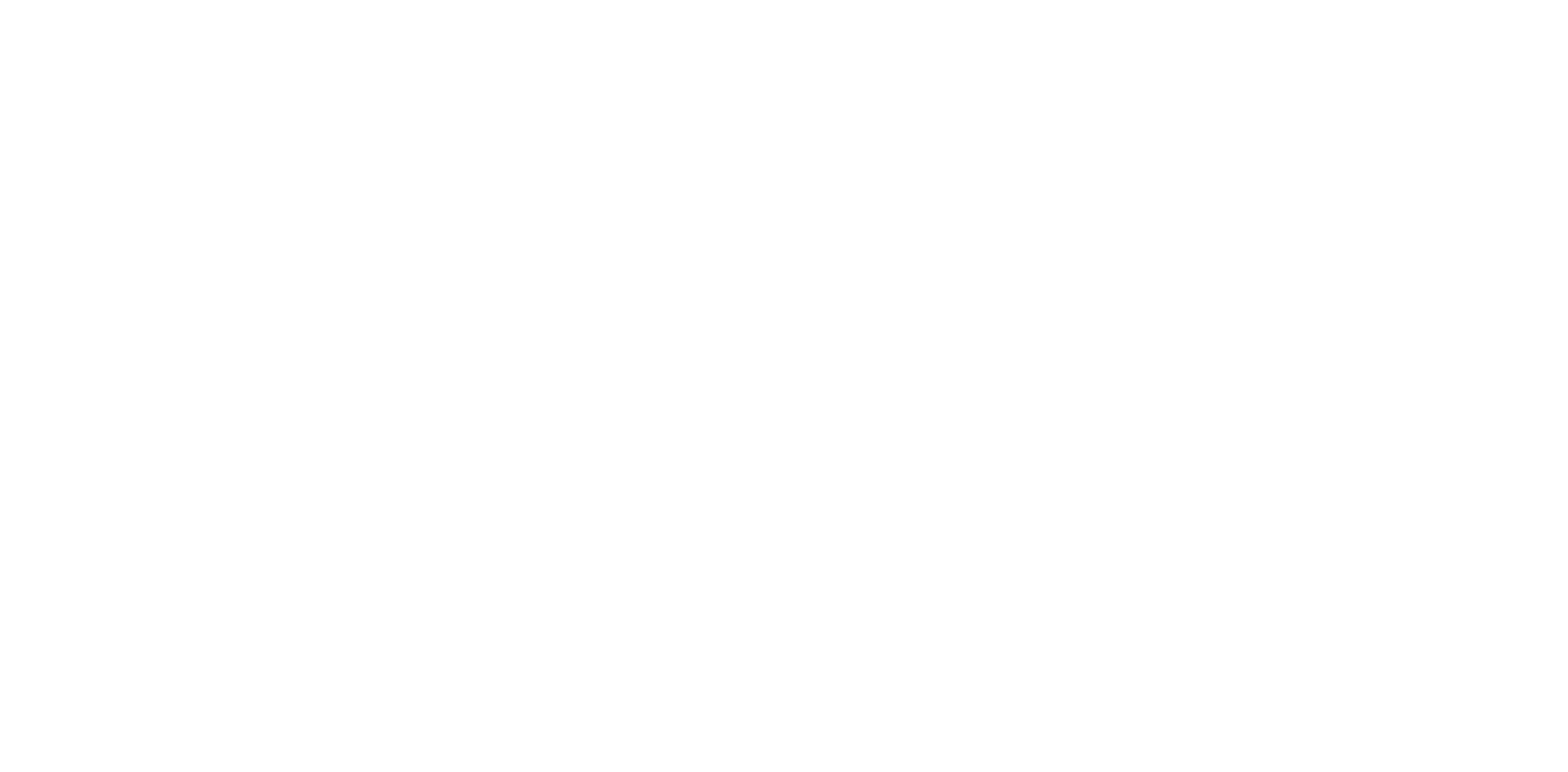 scroll, scrollTop: 0, scrollLeft: 0, axis: both 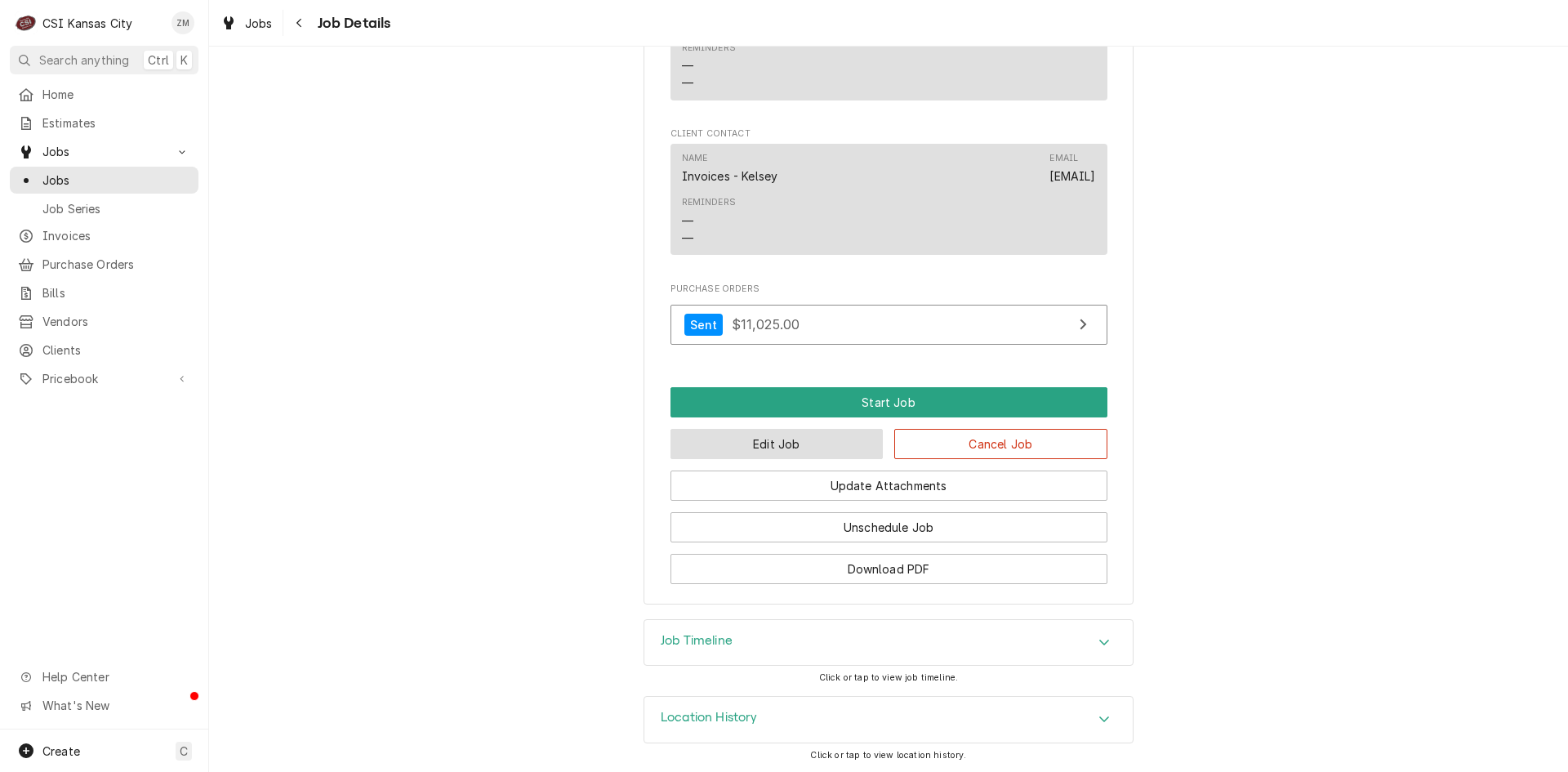 click on "Edit Job" at bounding box center [777, 444] 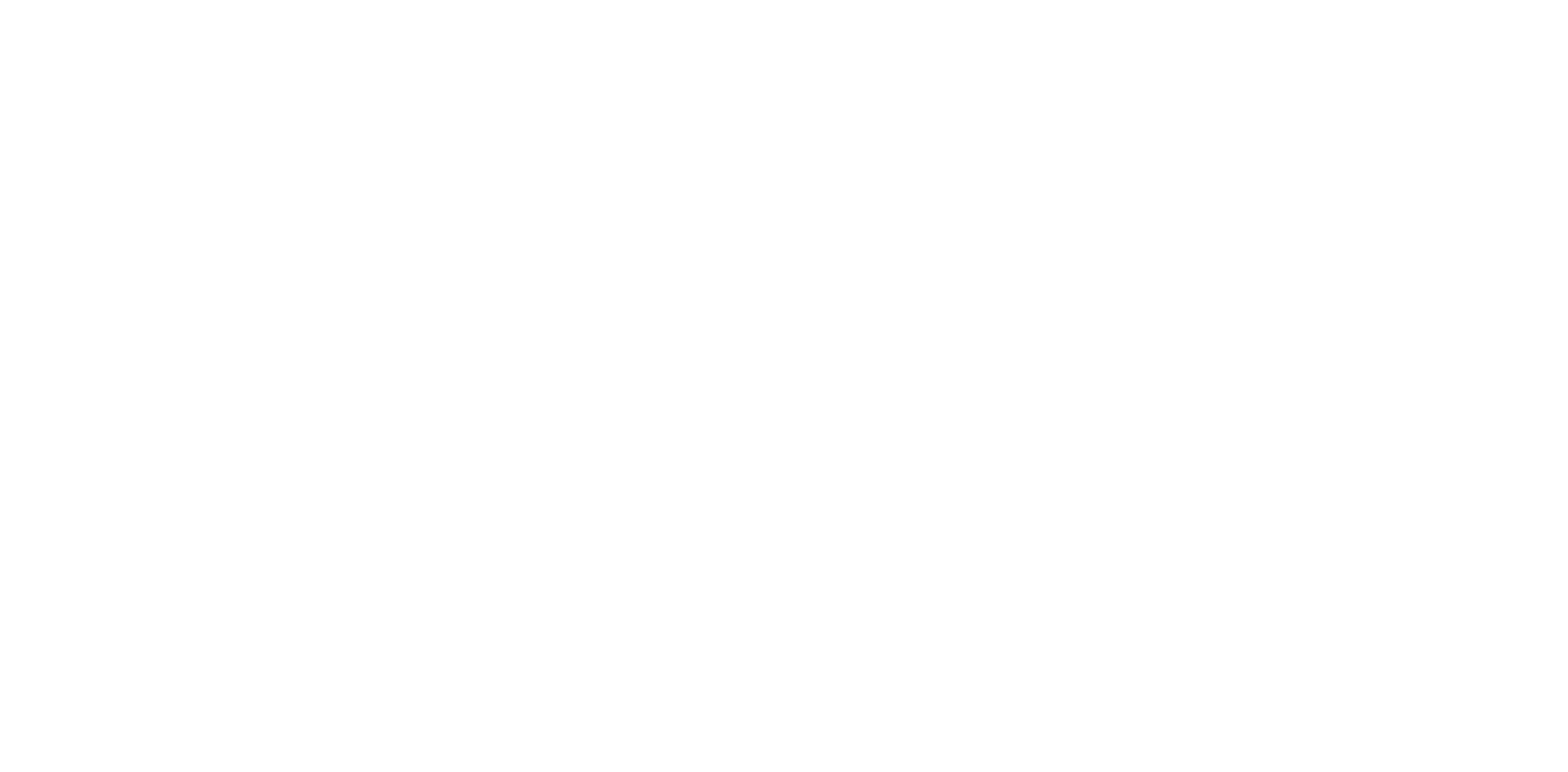 scroll, scrollTop: 0, scrollLeft: 0, axis: both 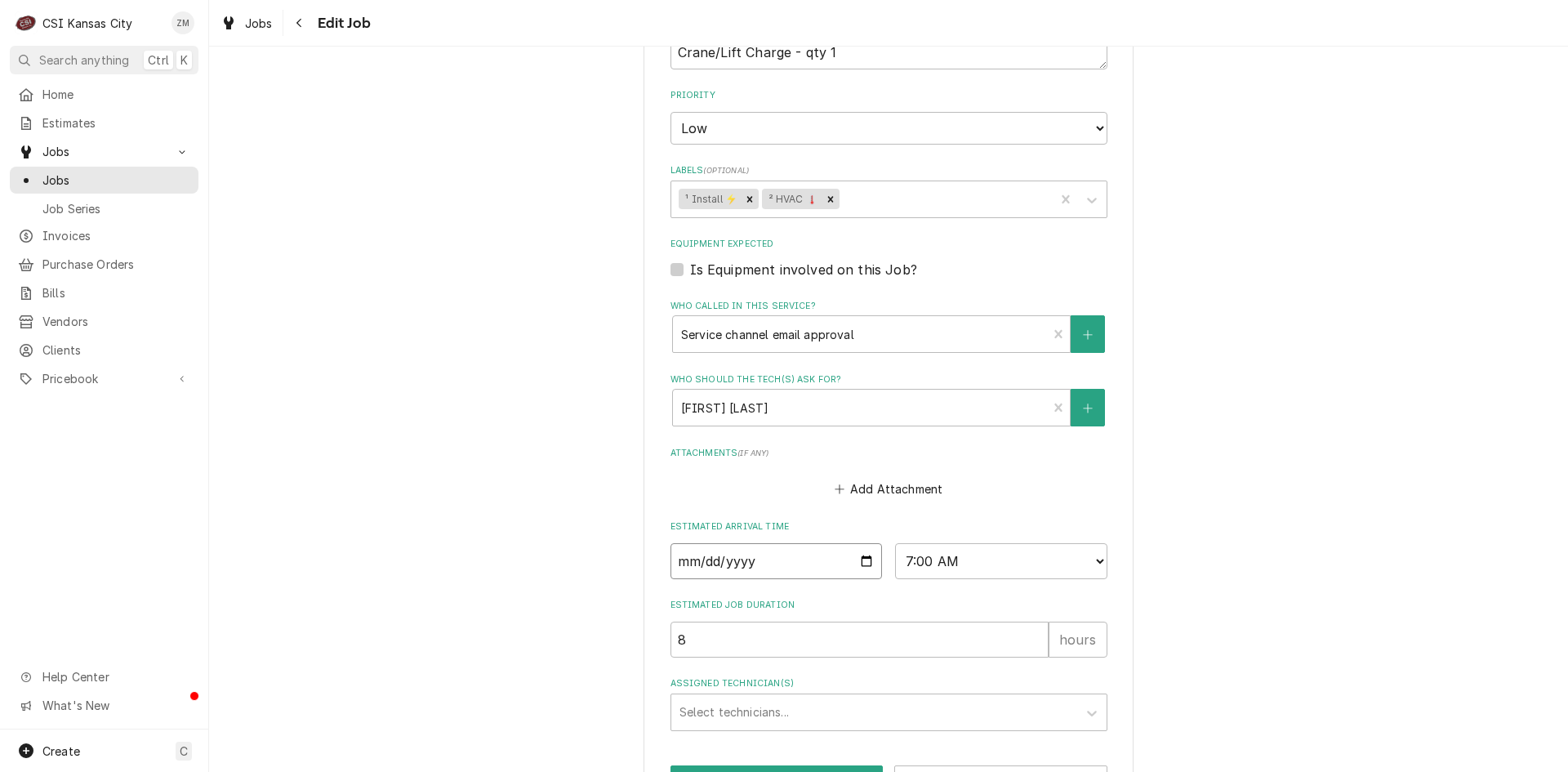 click on "[DATE]" at bounding box center (777, 561) 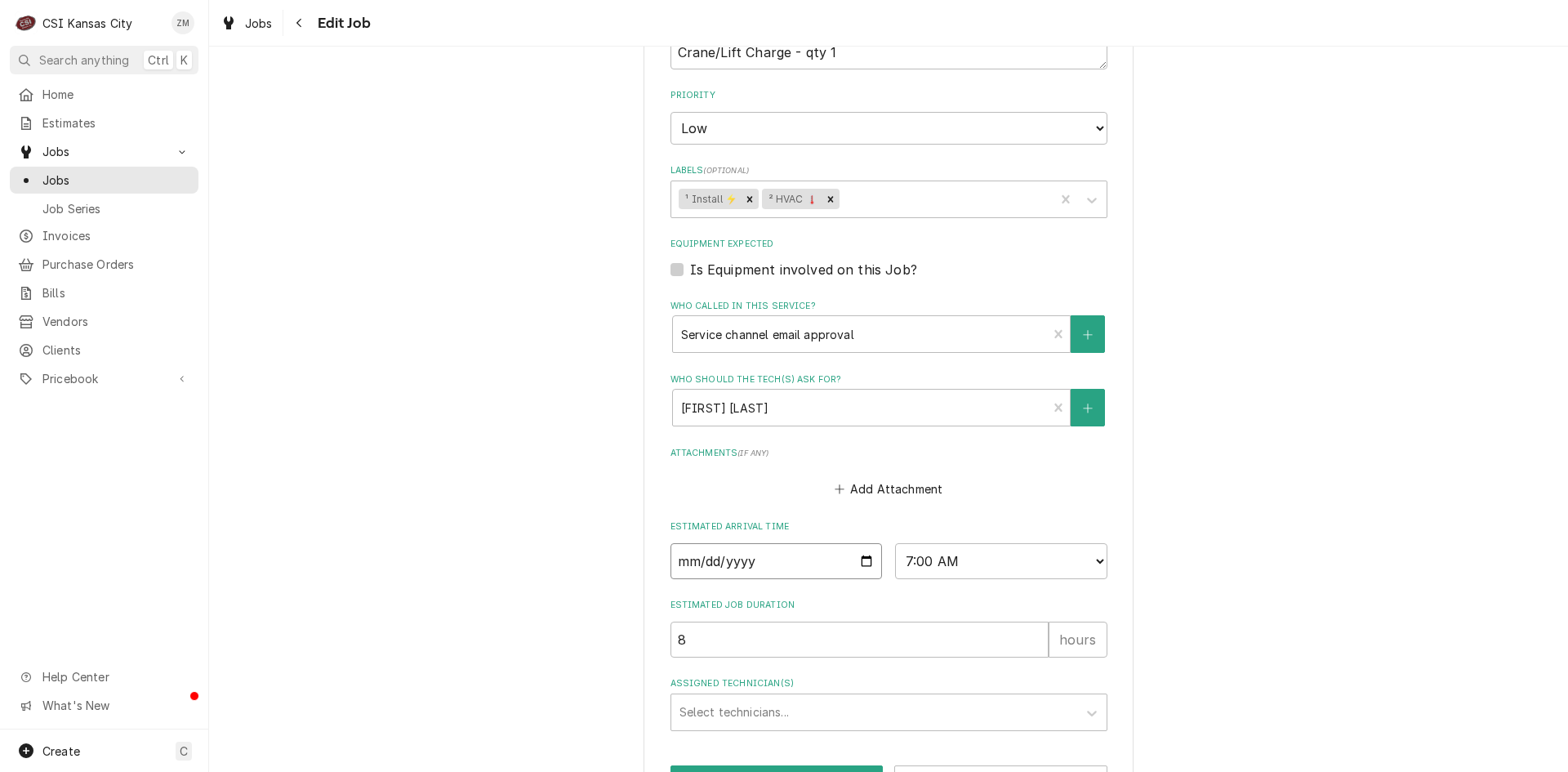 type on "x" 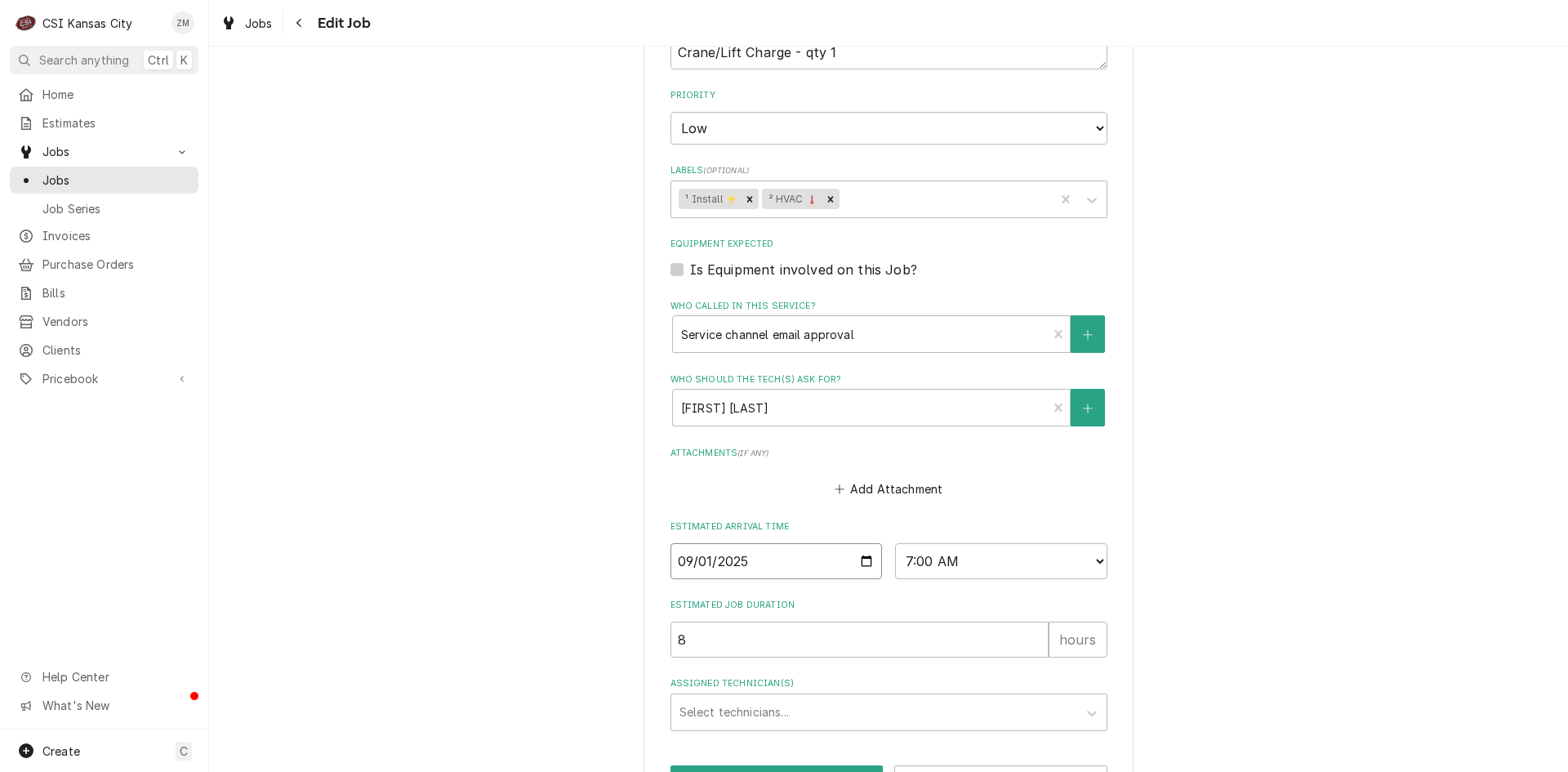 type on "2025-09-01" 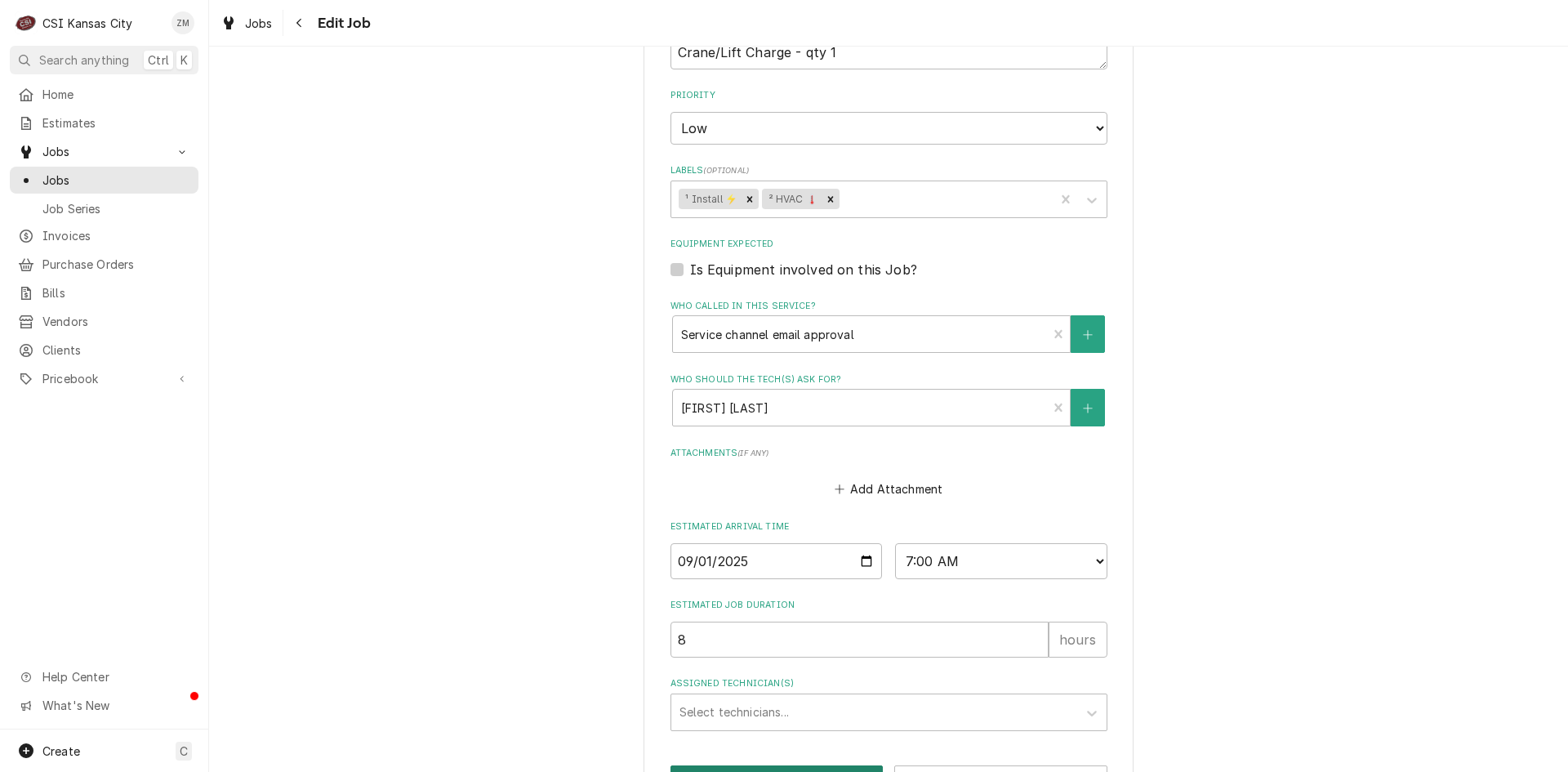 click on "Save" at bounding box center [777, 780] 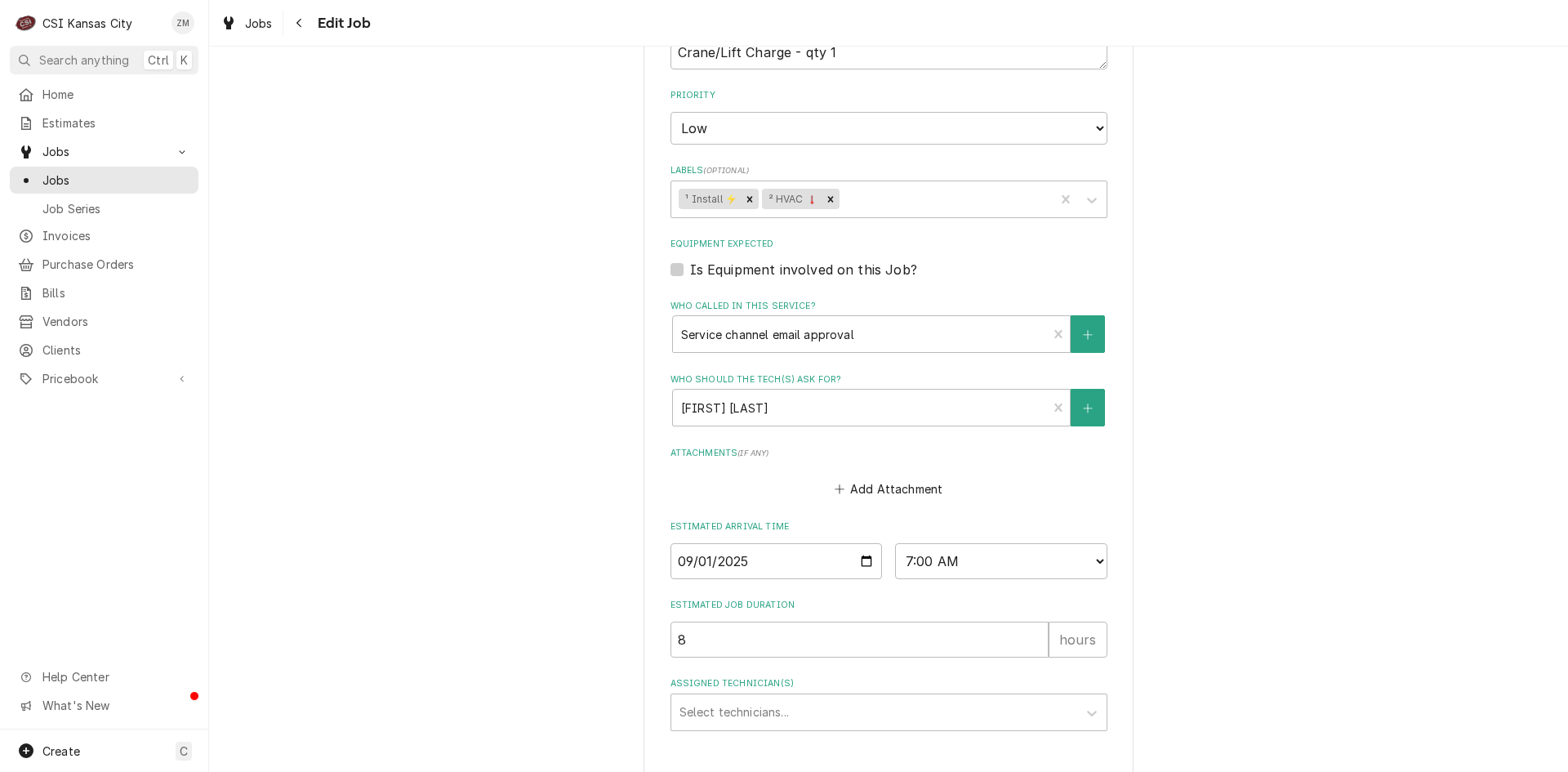 type on "x" 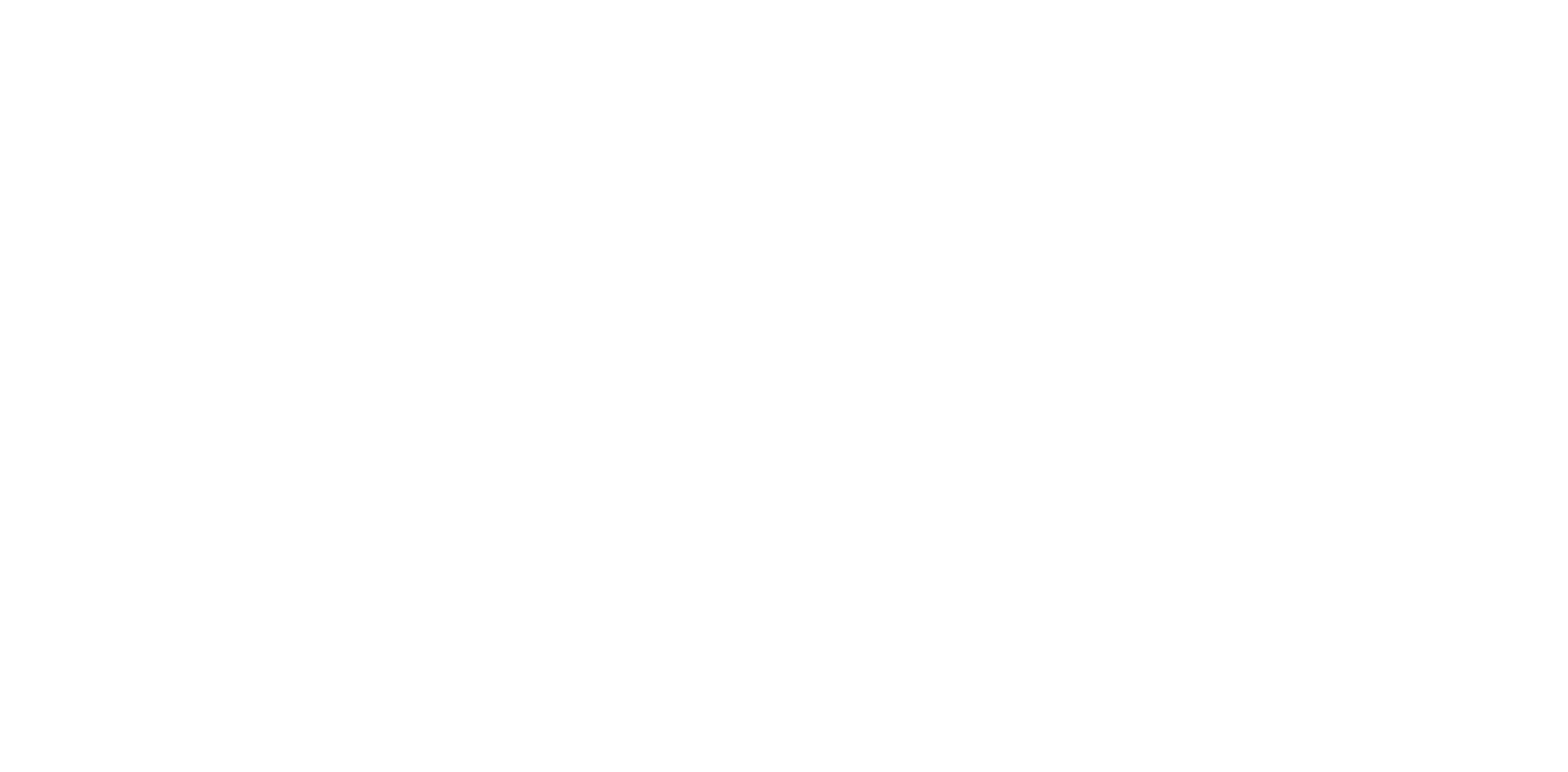 scroll, scrollTop: 0, scrollLeft: 0, axis: both 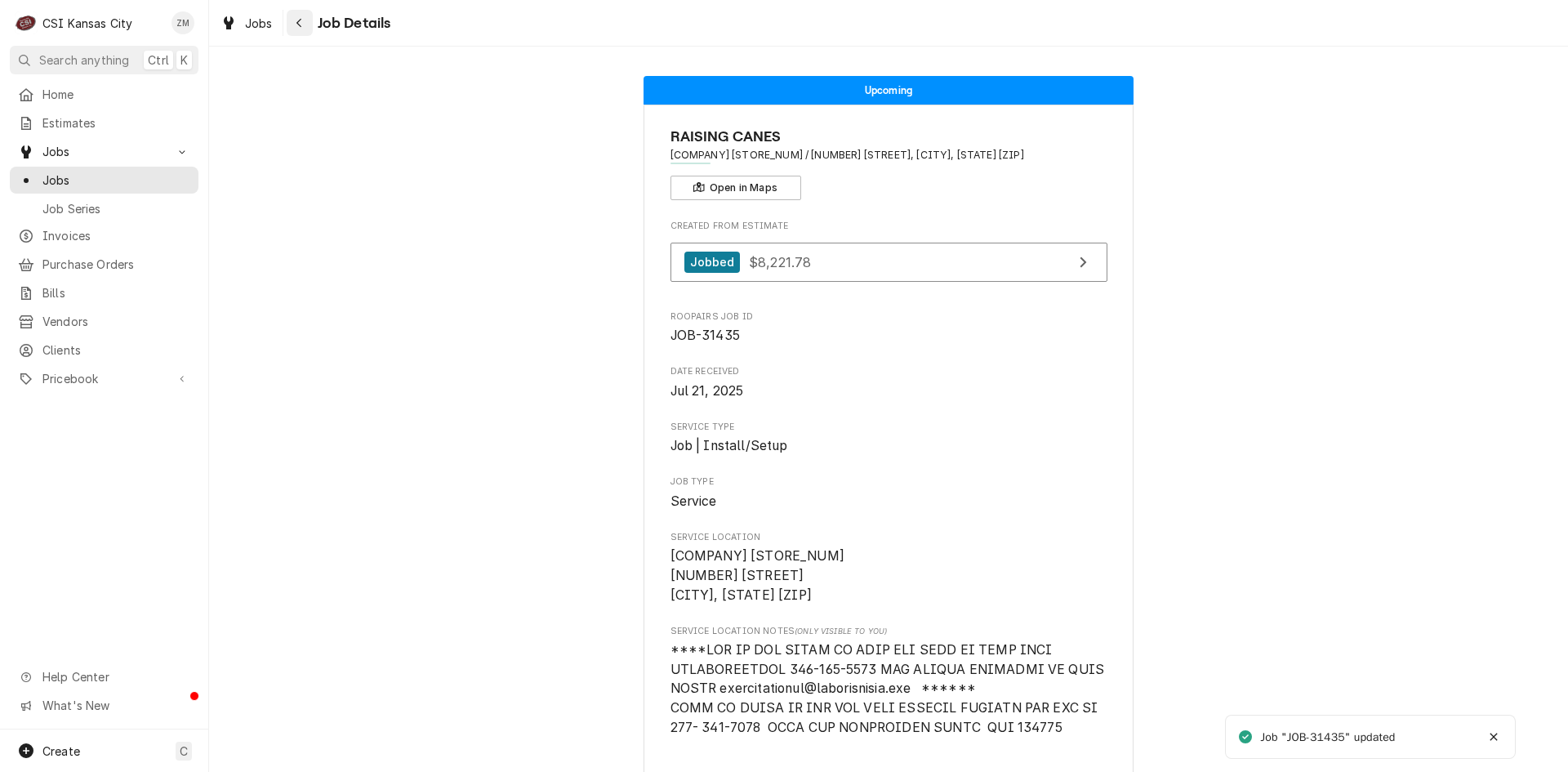 click 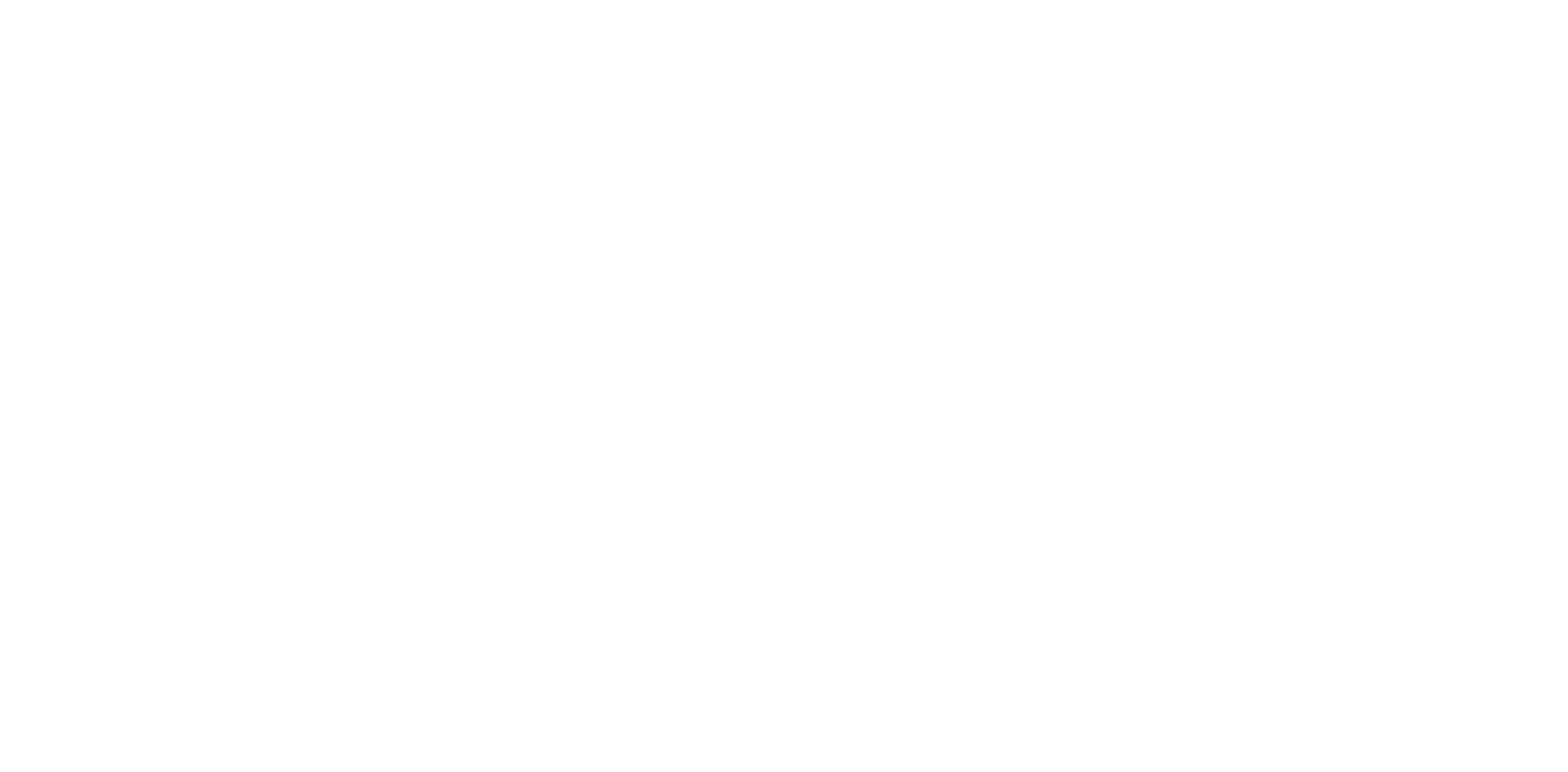scroll, scrollTop: 0, scrollLeft: 0, axis: both 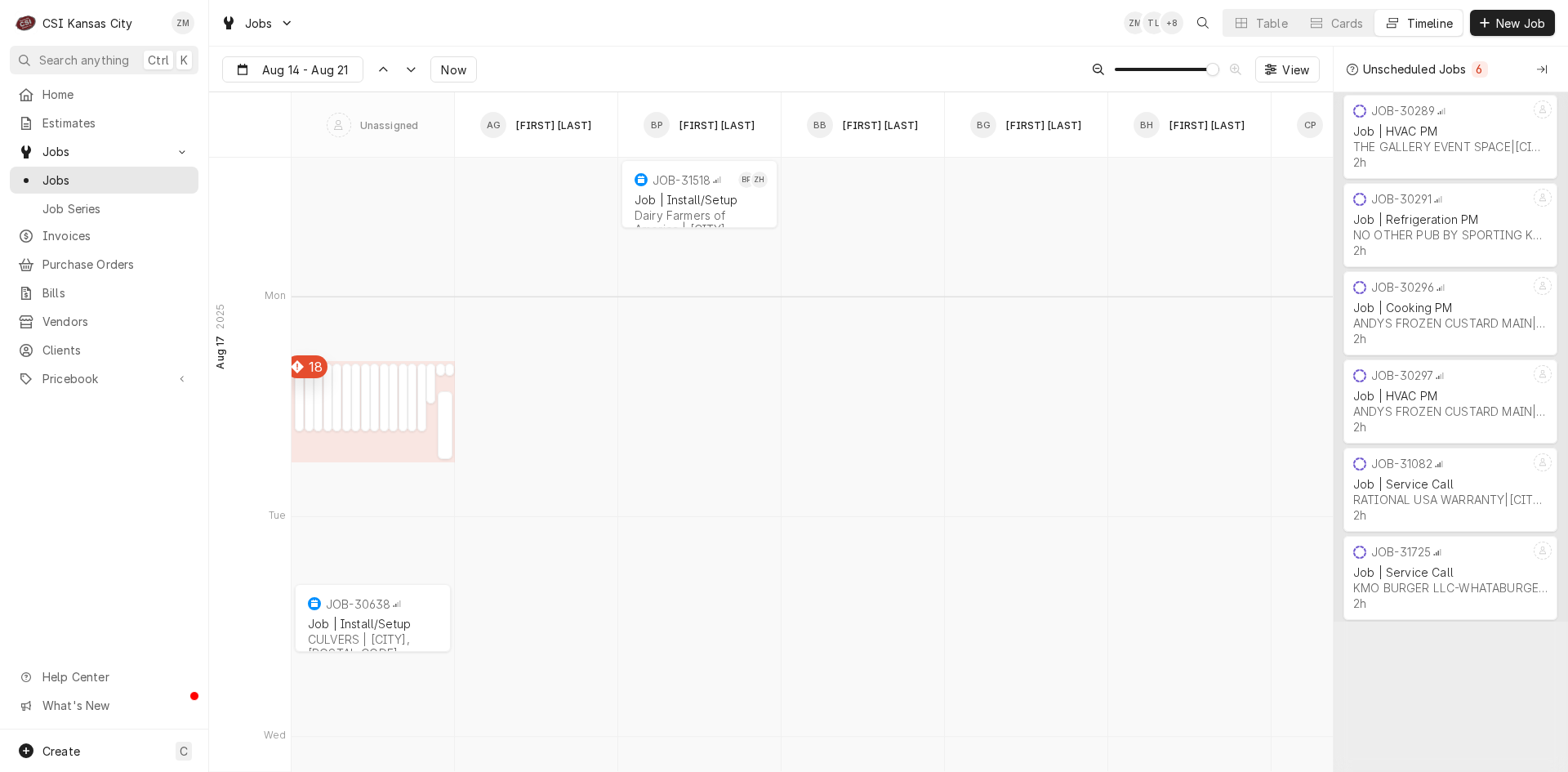 click on "JOB-31431 Job | Install/Setup RAISING CANES | Blue Springs, 64014" at bounding box center [352, 397] 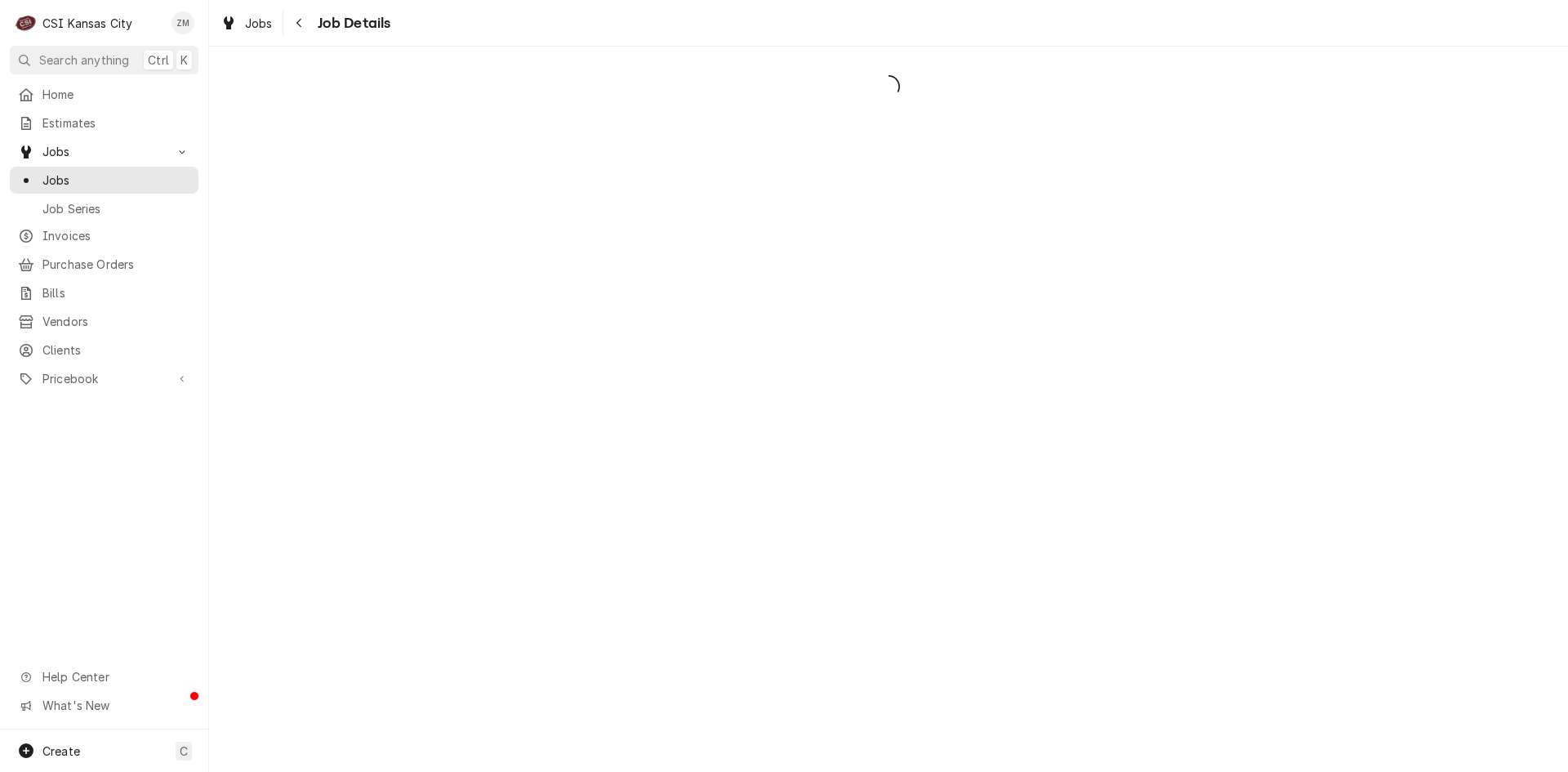 scroll, scrollTop: 0, scrollLeft: 0, axis: both 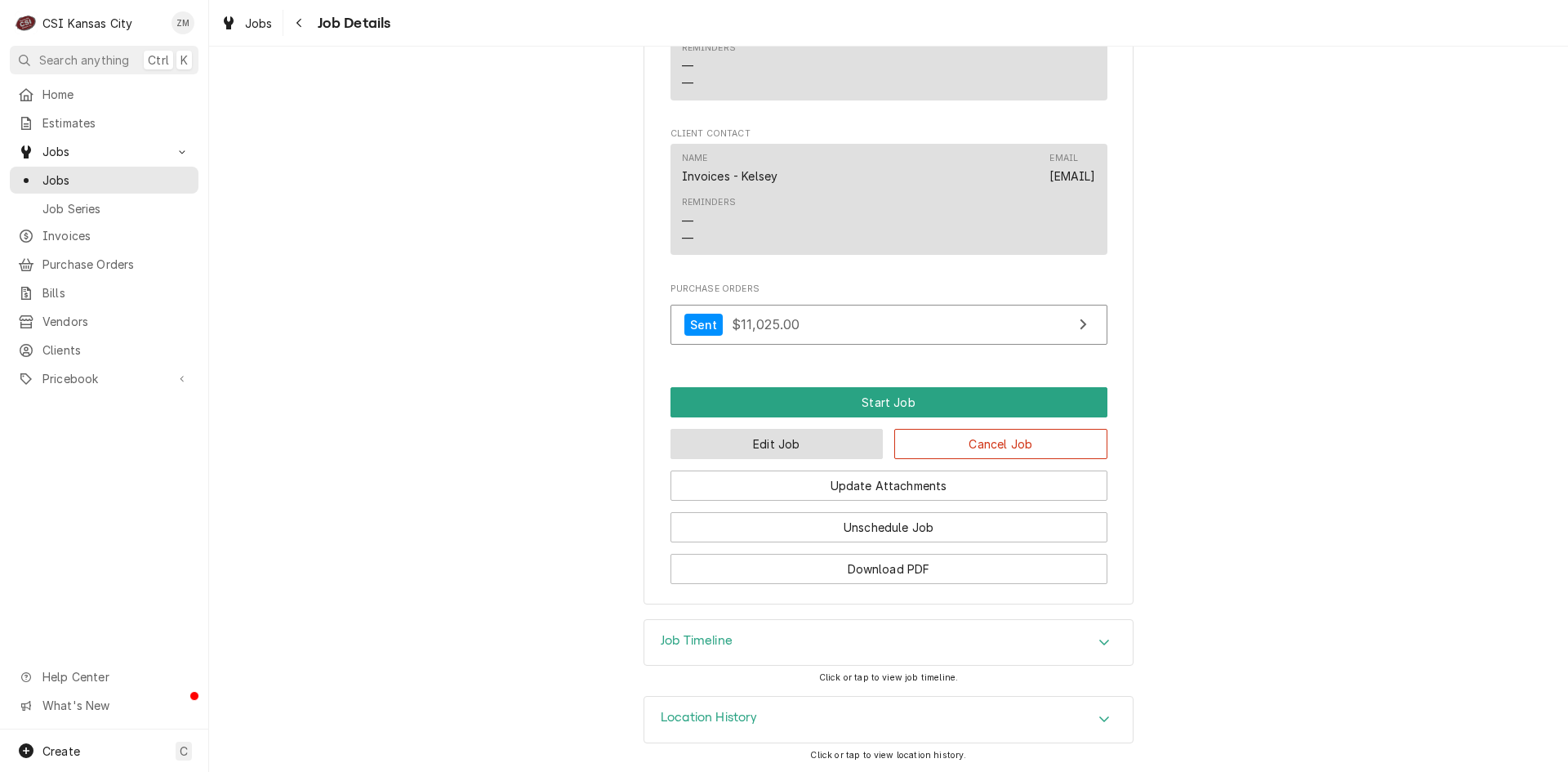 click on "Edit Job" at bounding box center (777, 444) 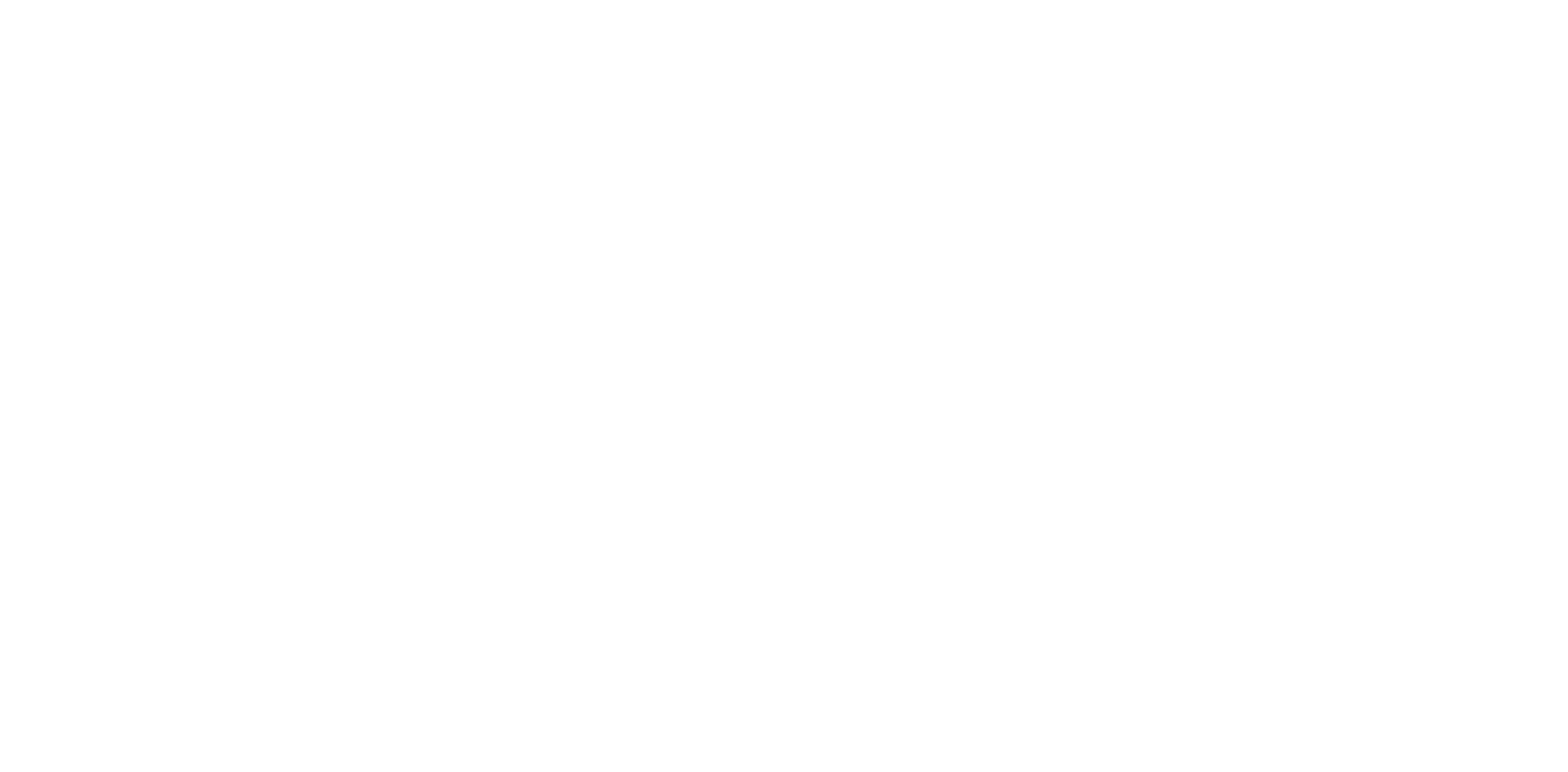 scroll, scrollTop: 0, scrollLeft: 0, axis: both 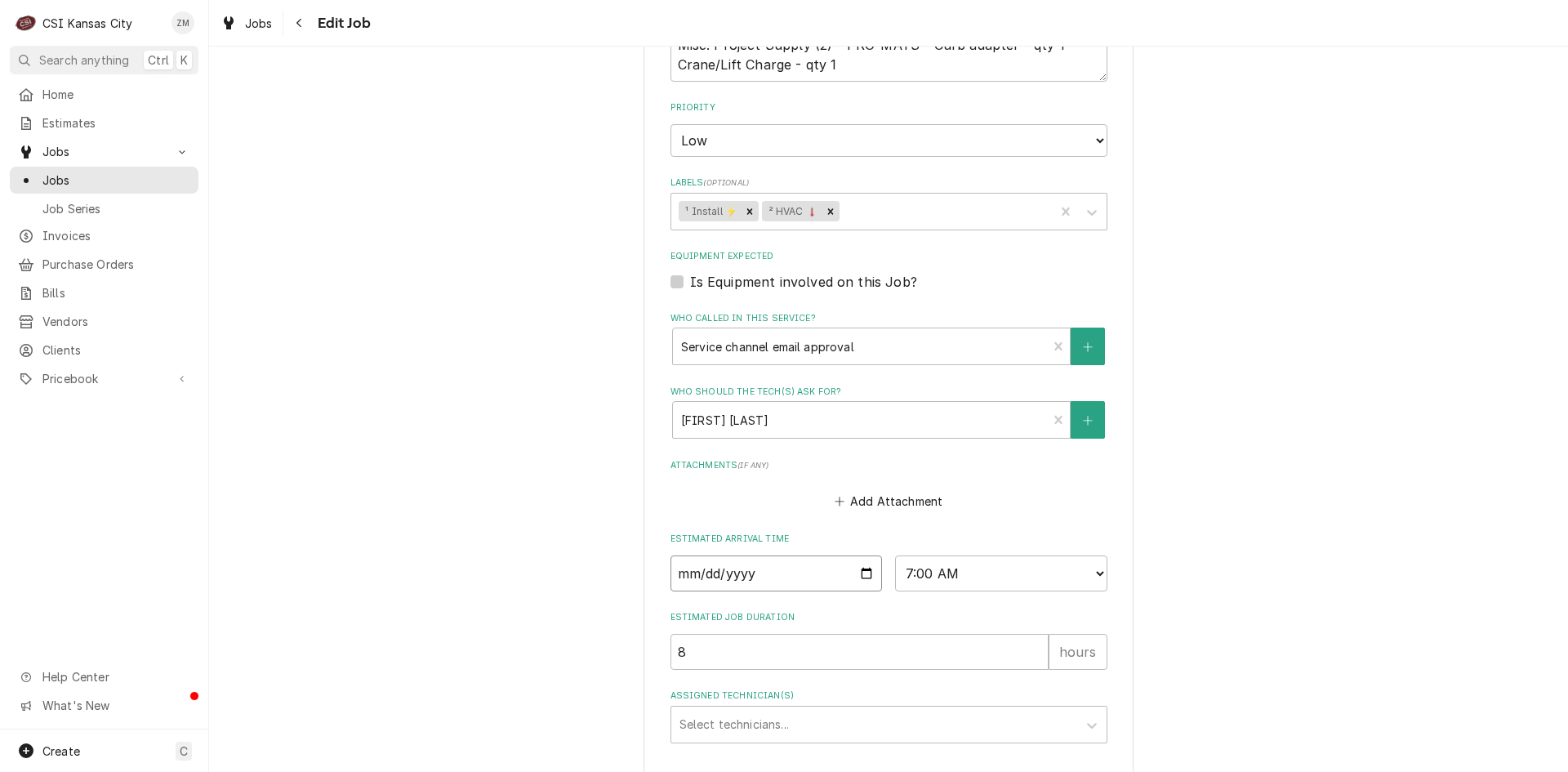 click on "2025-08-18" at bounding box center [777, 573] 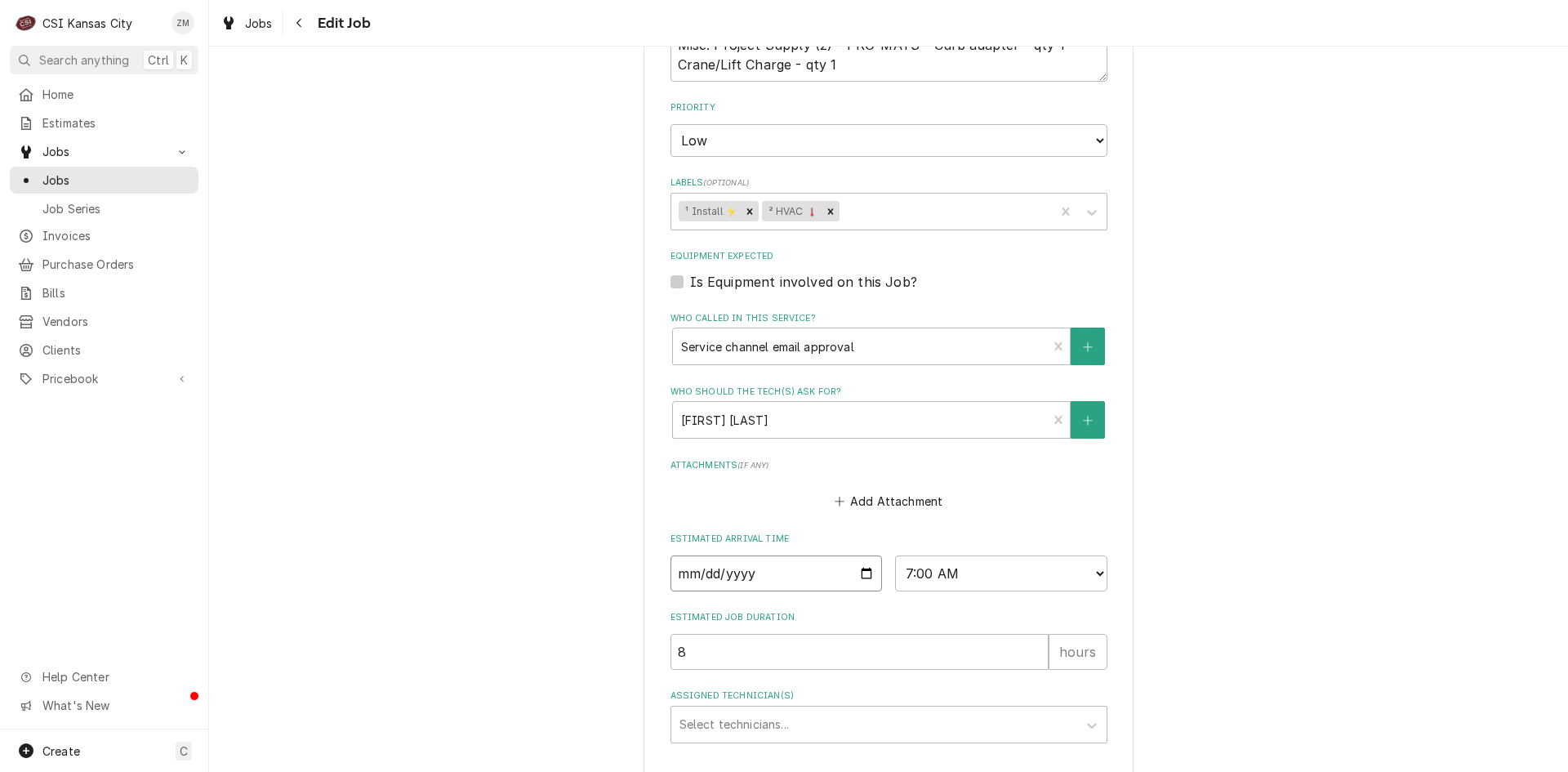 type on "x" 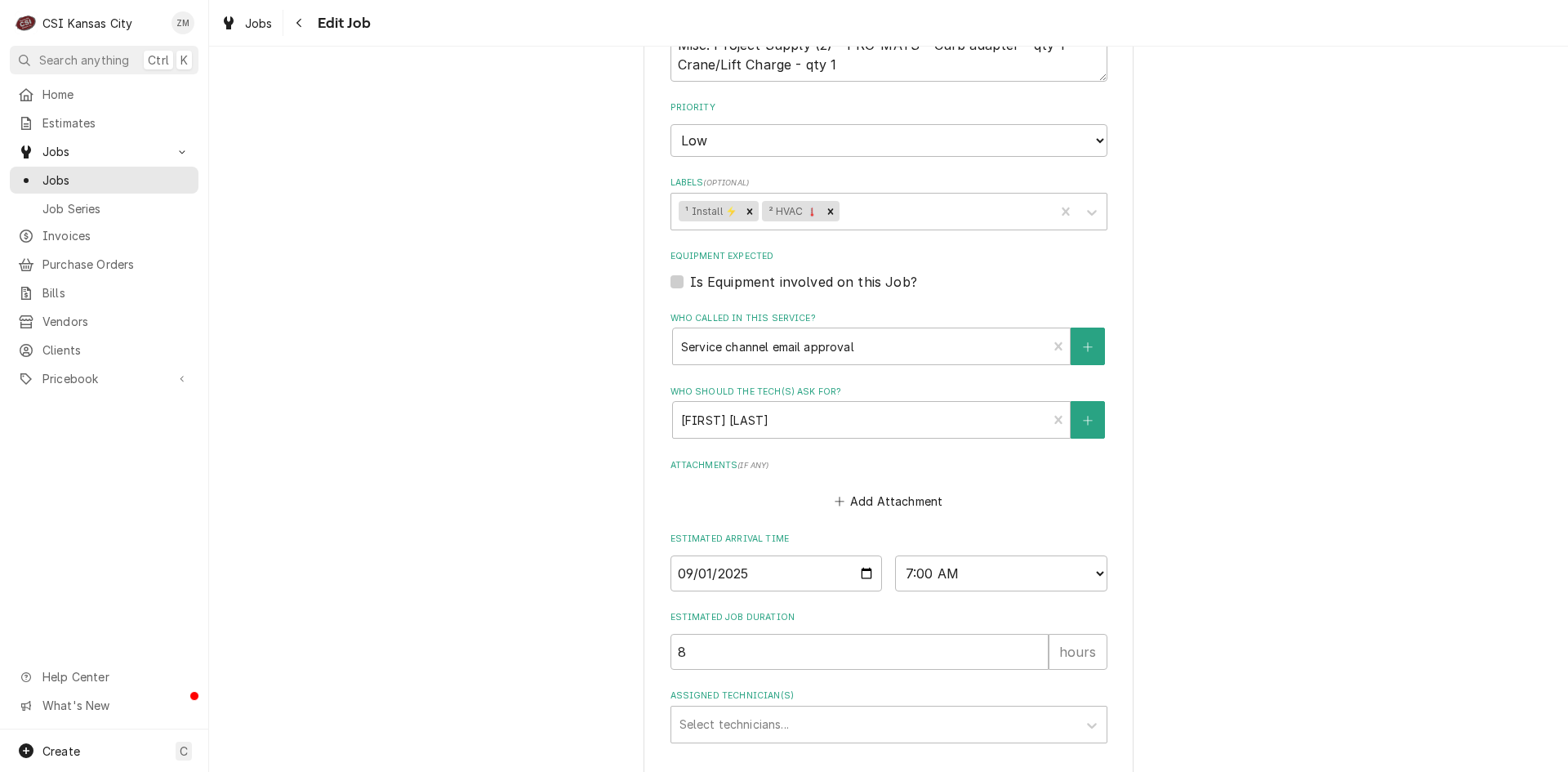 click on "Save" at bounding box center [777, 792] 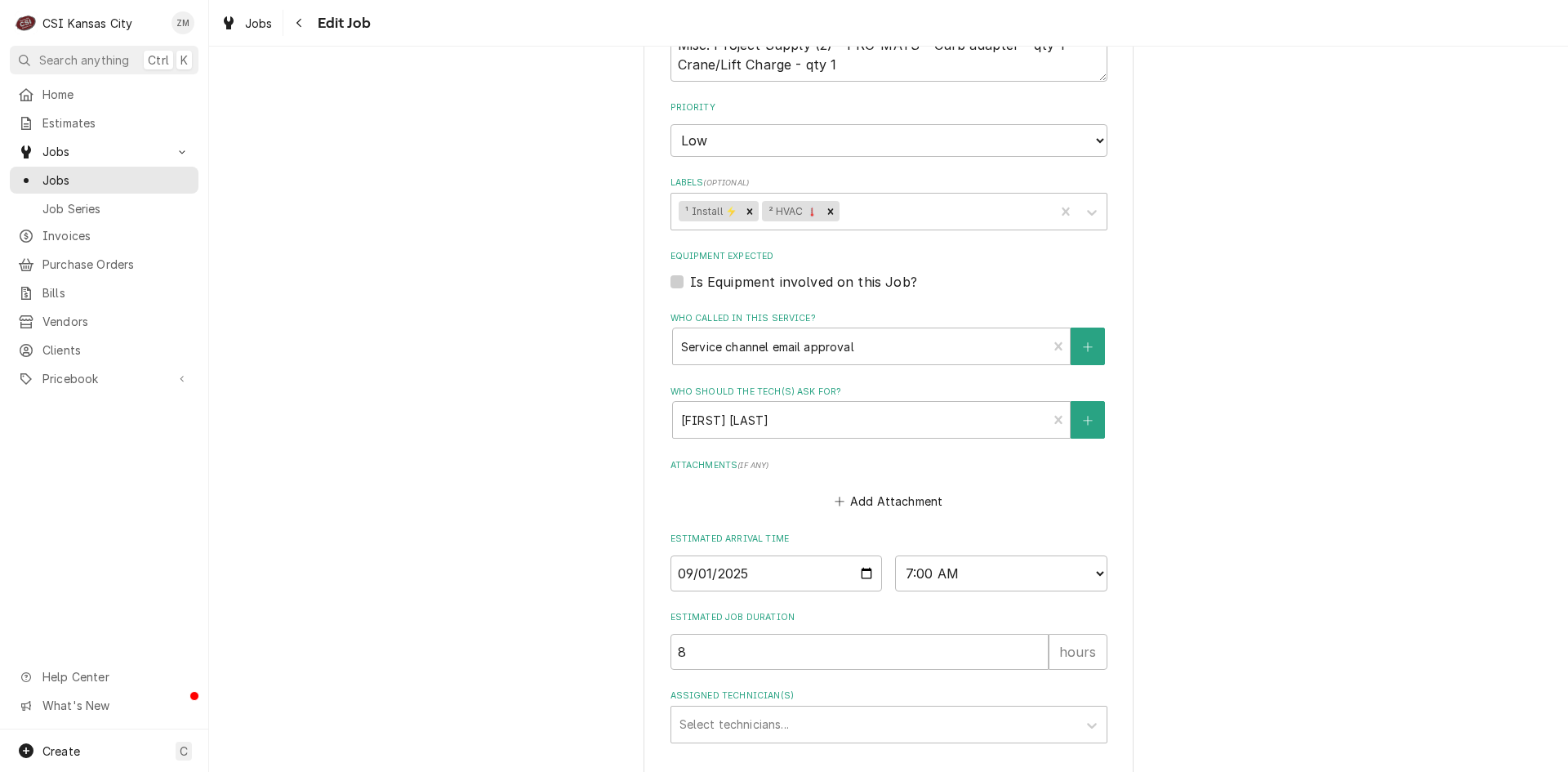 type on "x" 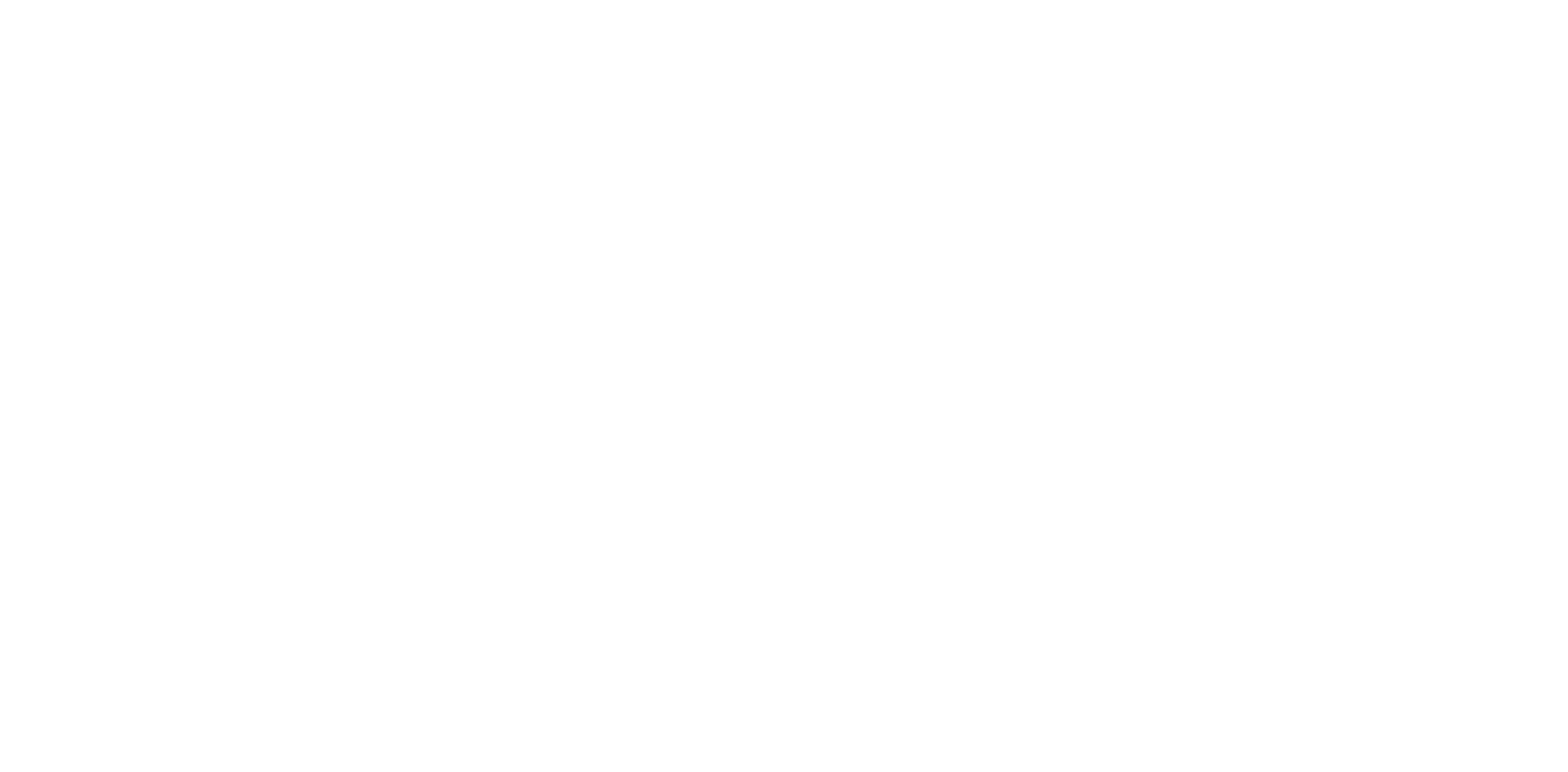 scroll, scrollTop: 0, scrollLeft: 0, axis: both 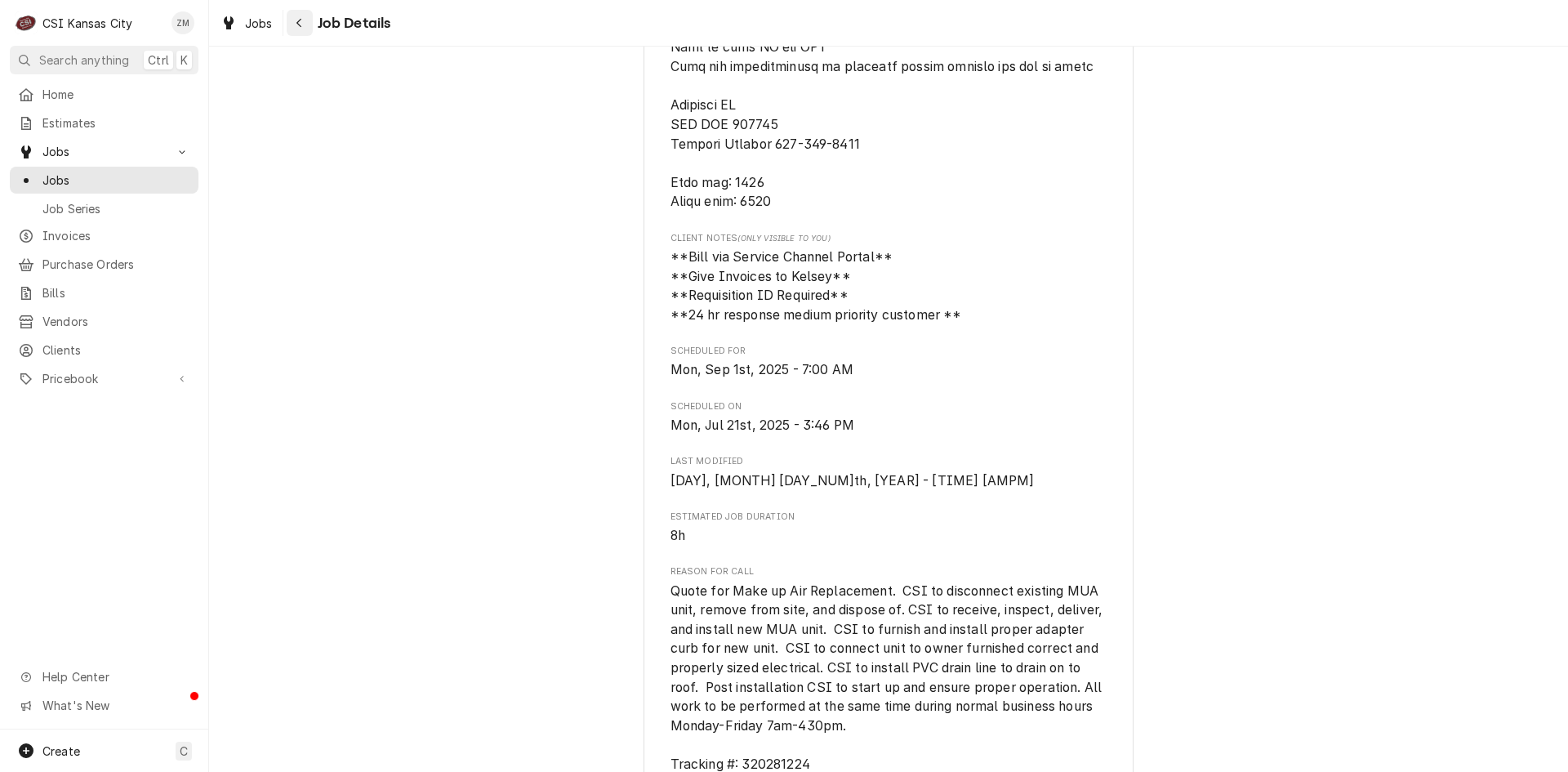 click 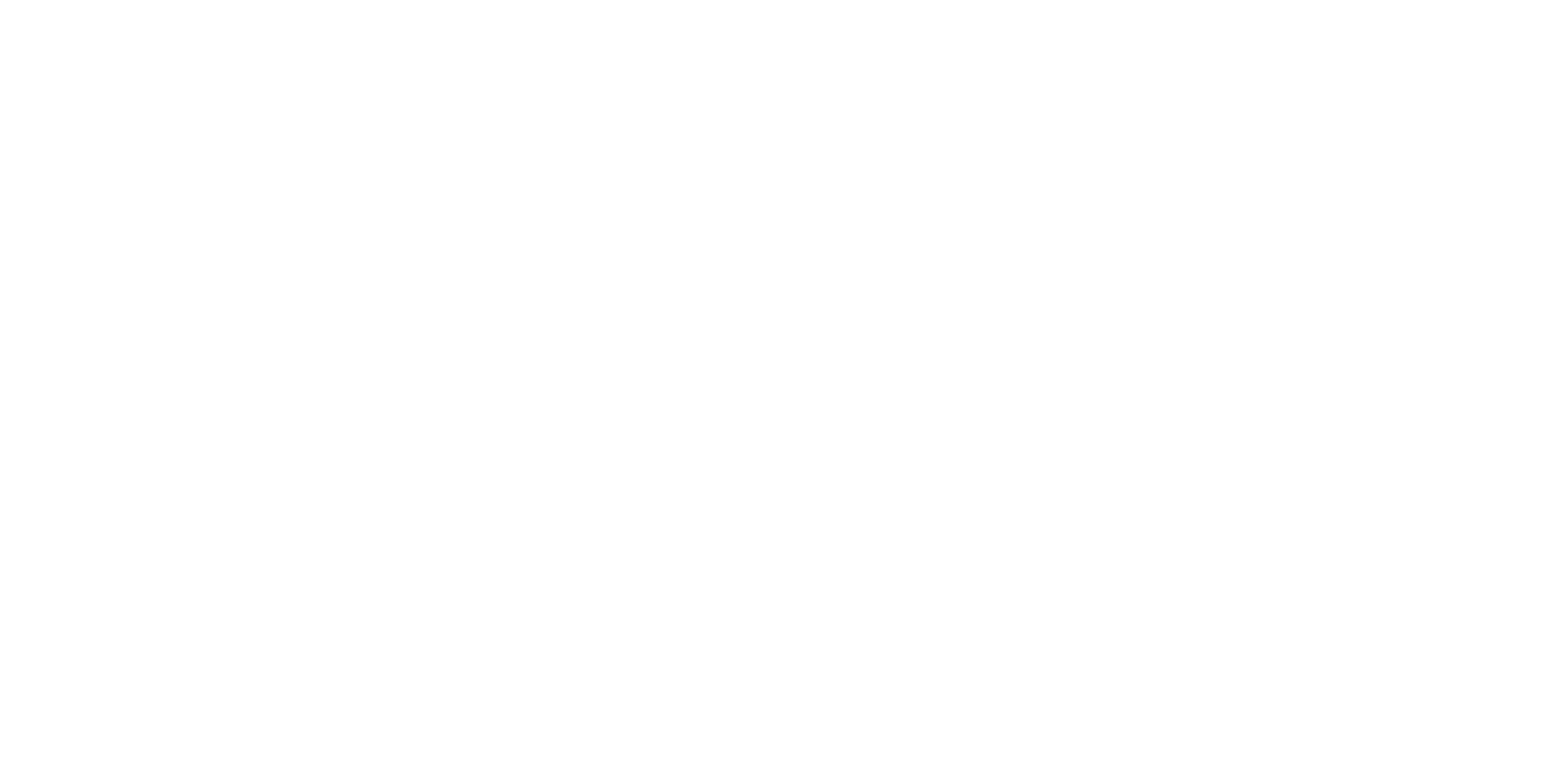 scroll, scrollTop: 0, scrollLeft: 0, axis: both 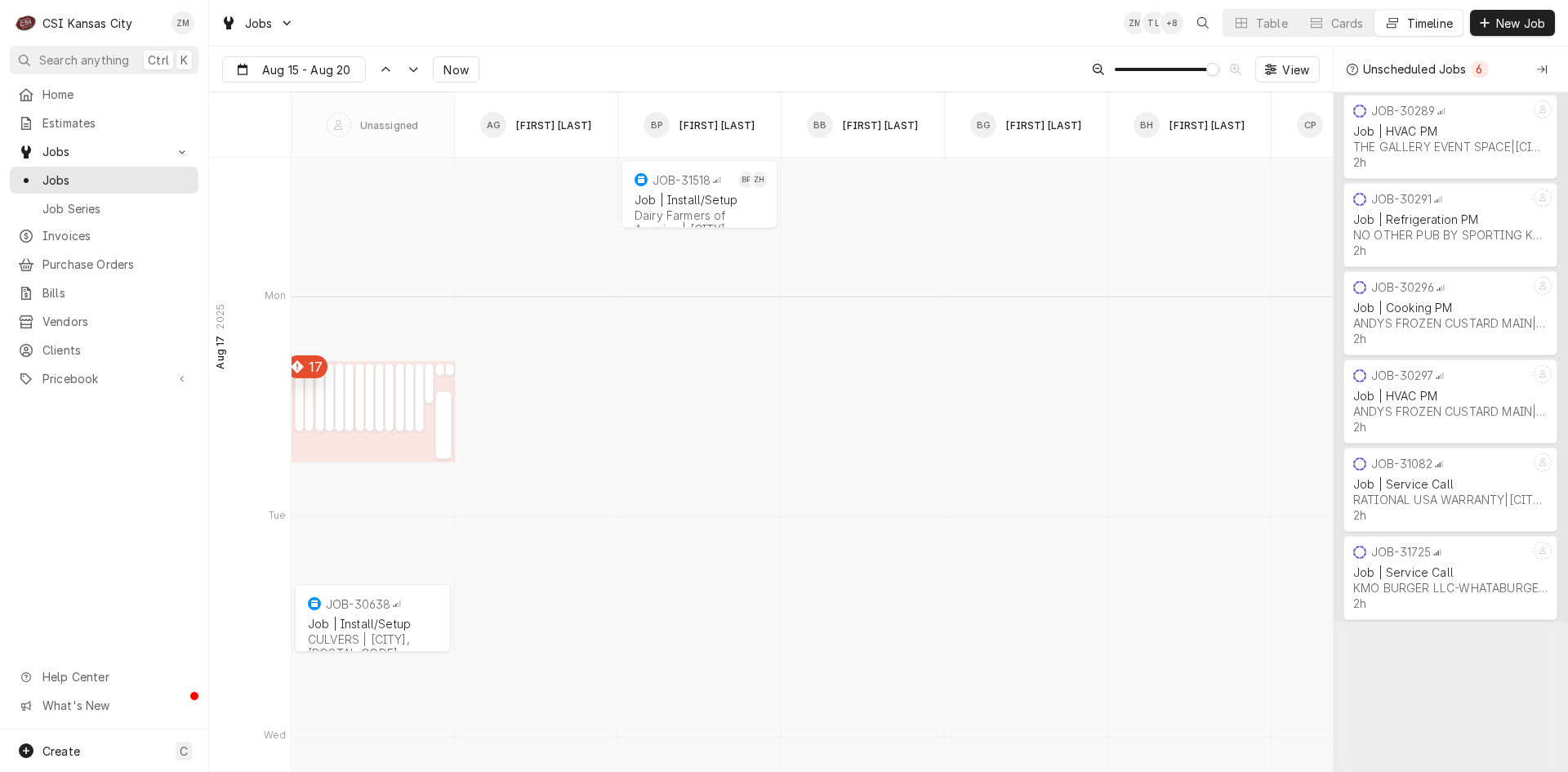 type on "Aug 15" 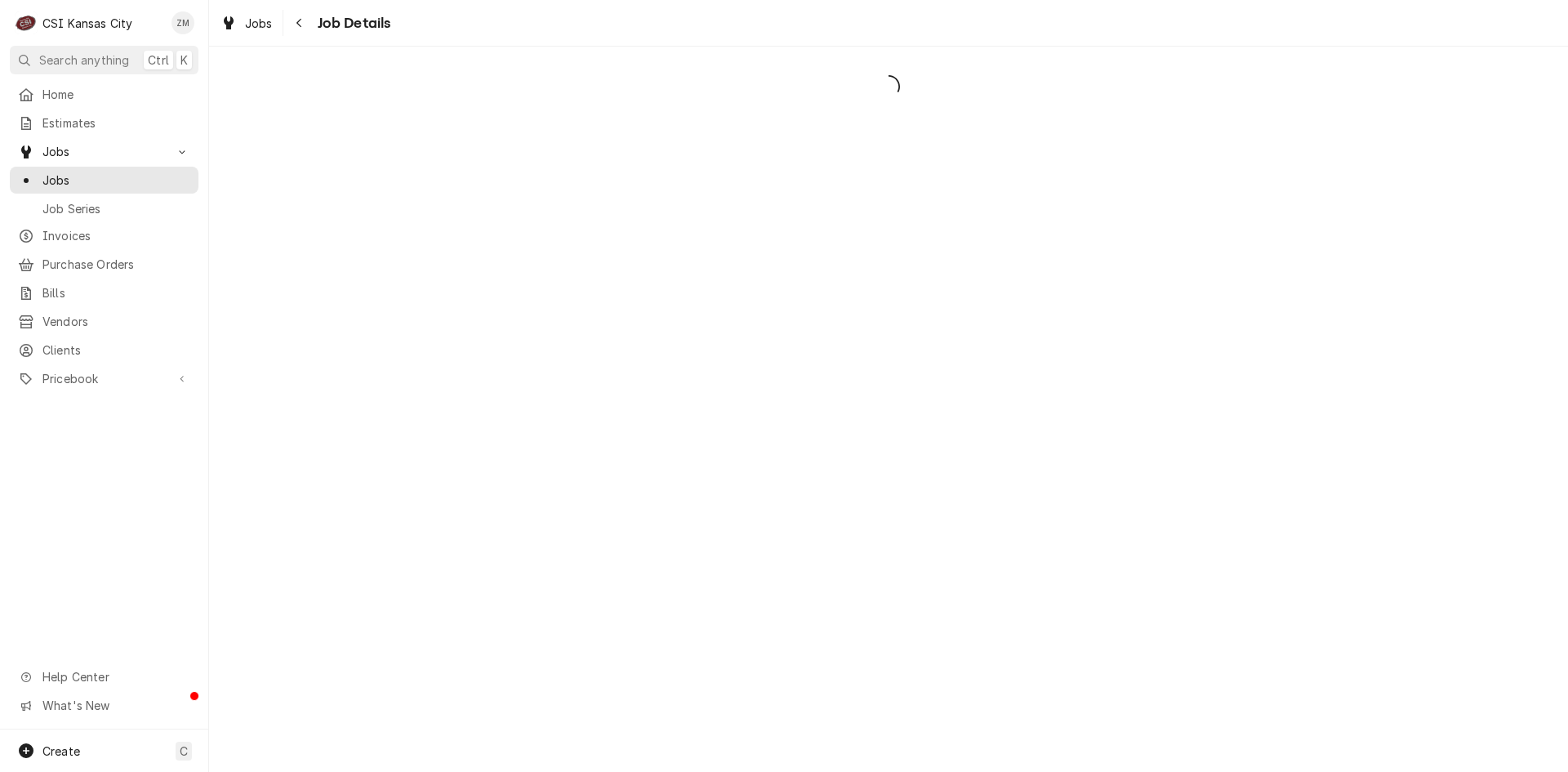 scroll, scrollTop: 0, scrollLeft: 0, axis: both 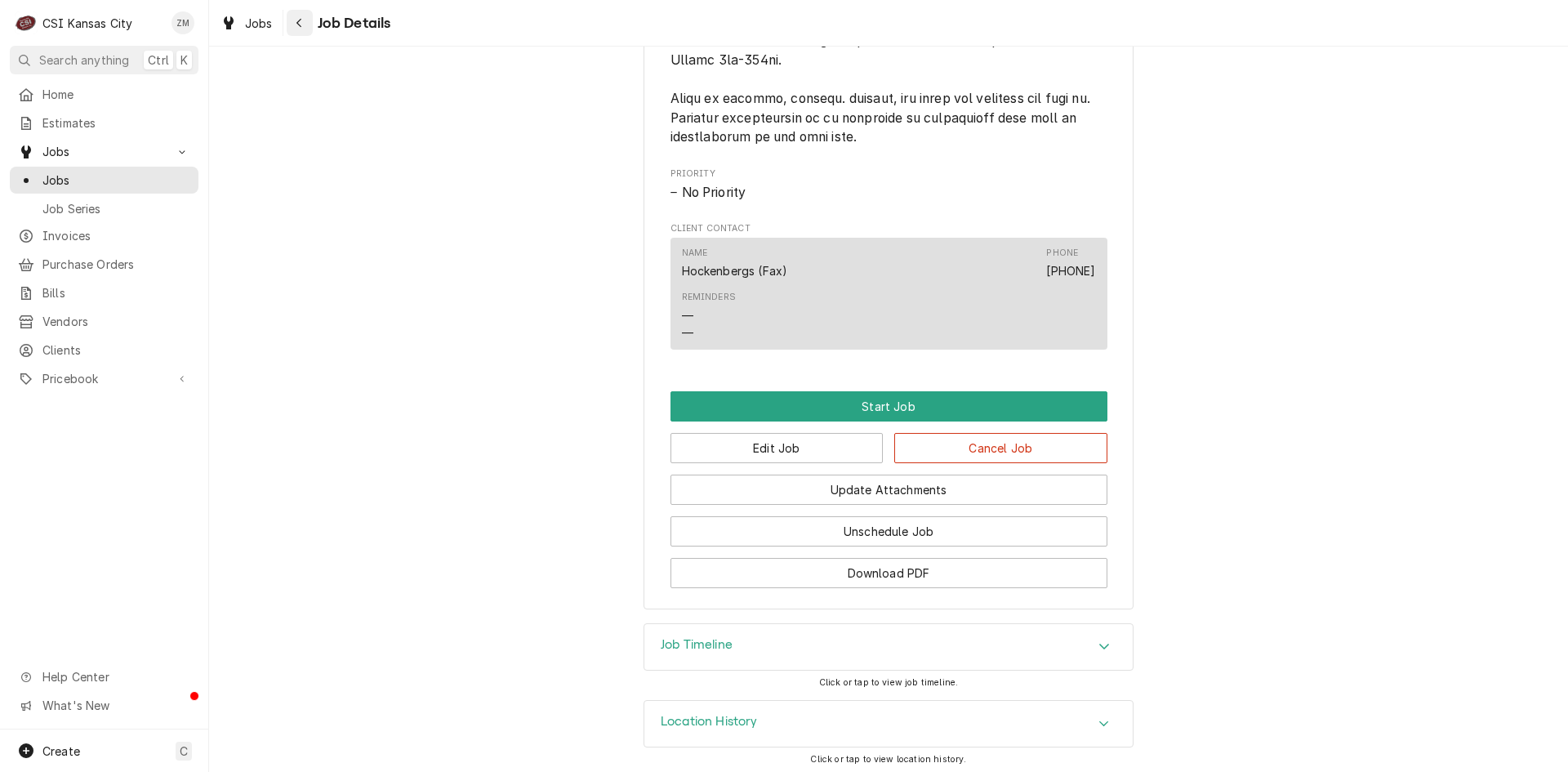 click at bounding box center [300, 23] 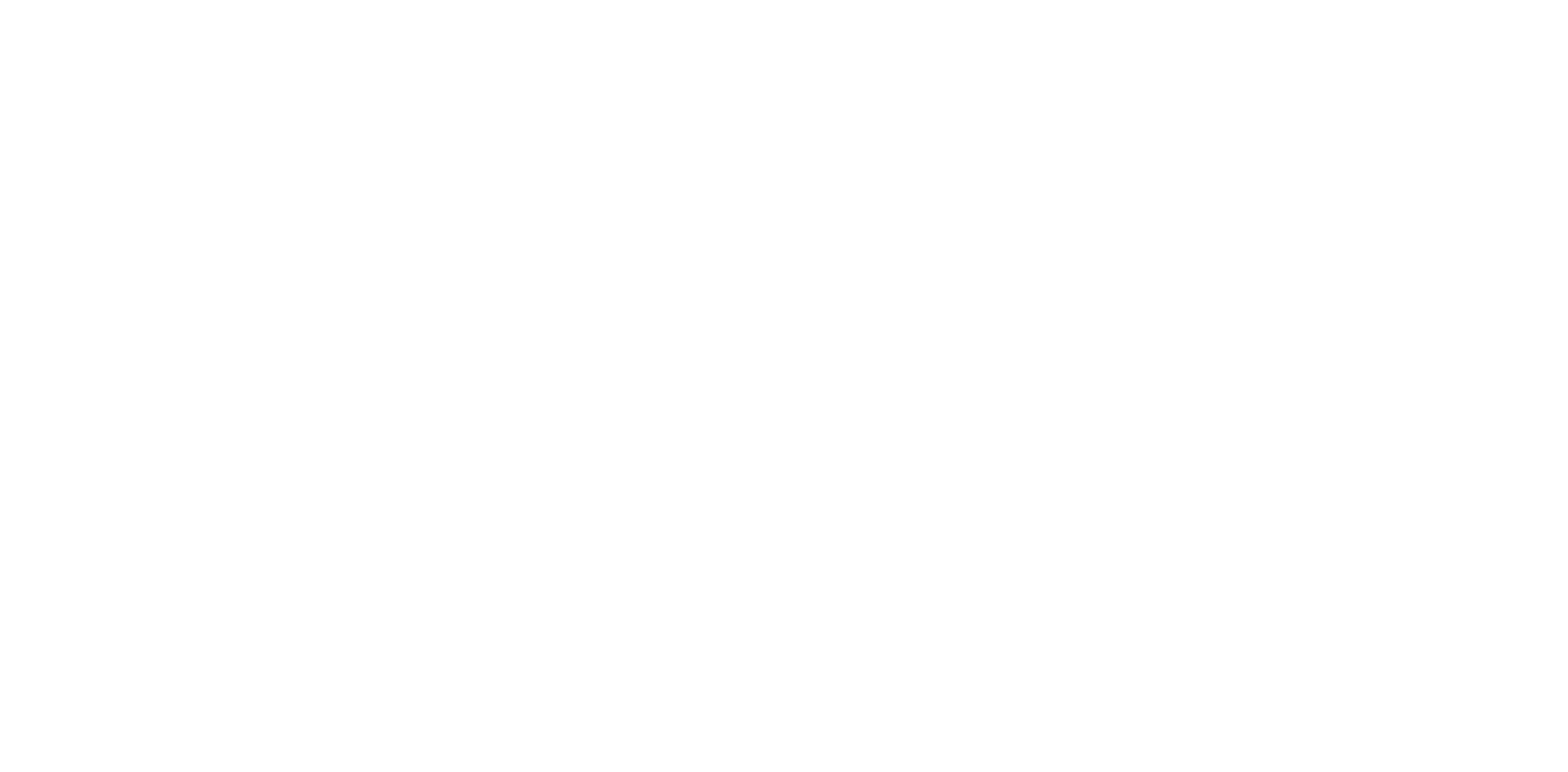 scroll, scrollTop: 0, scrollLeft: 0, axis: both 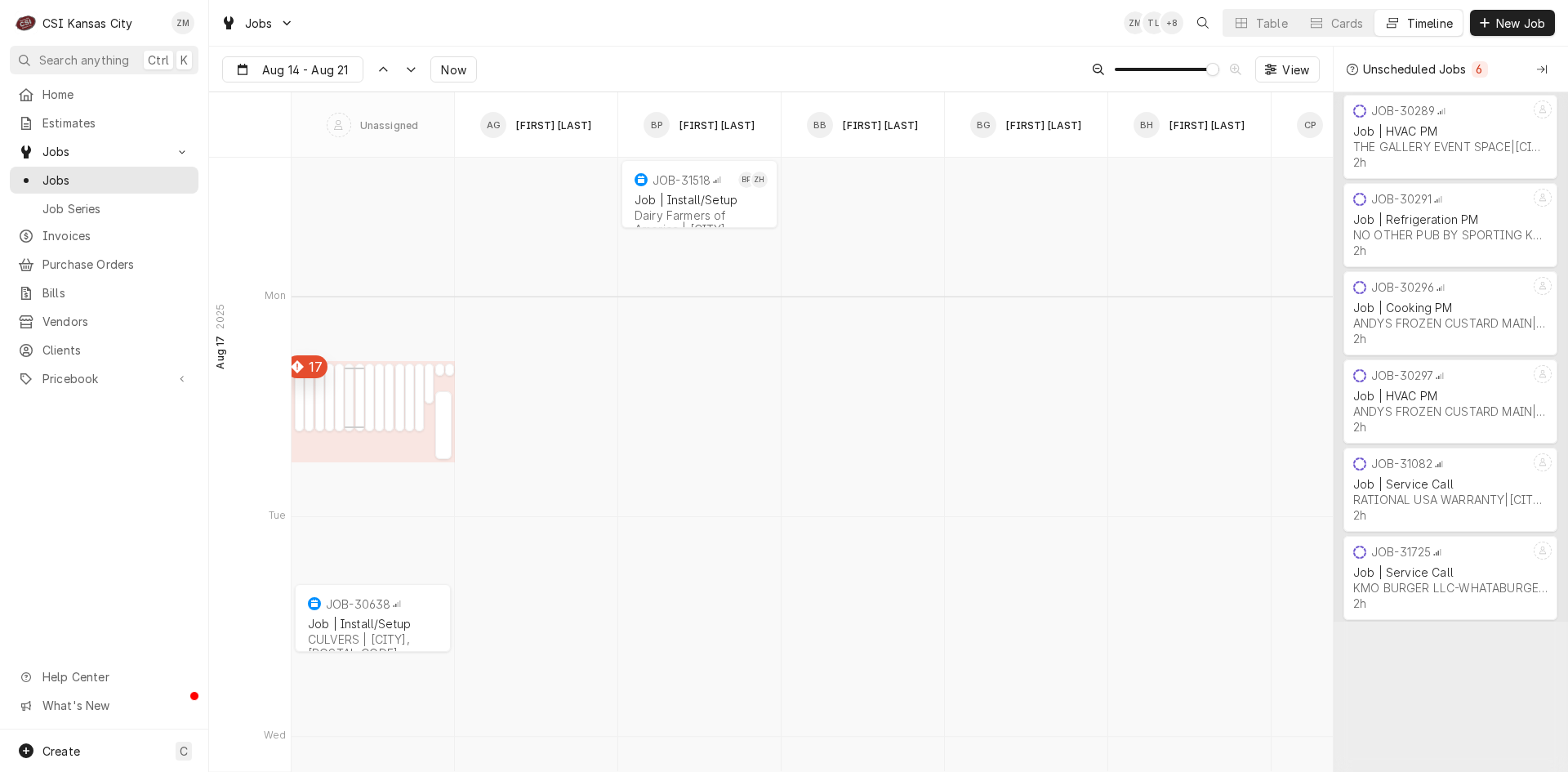 click on "JOB-31300 Job | Install/Setup RAISING CANES | Kansas City, 64111" at bounding box center (354, 397) 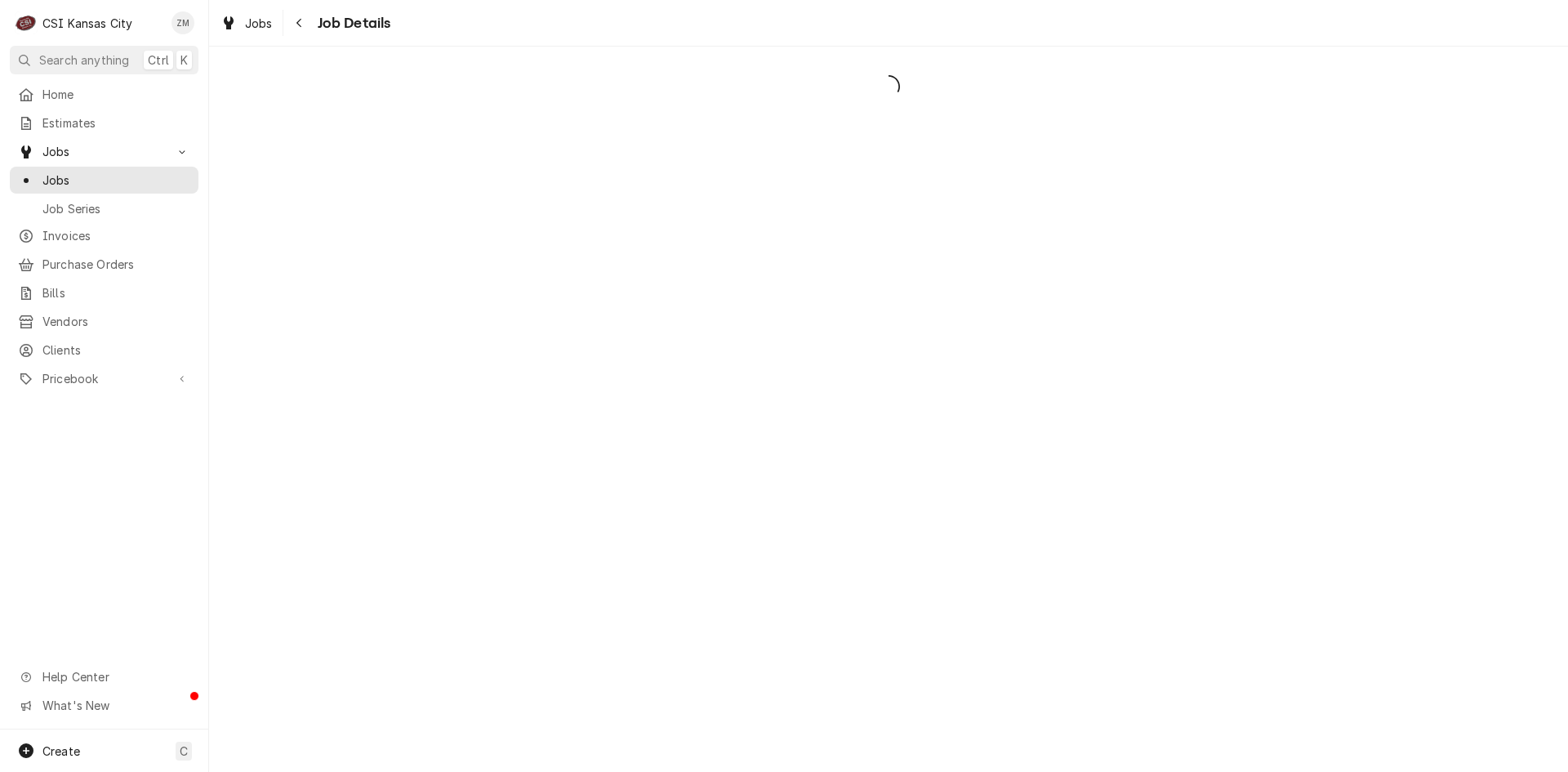 scroll, scrollTop: 0, scrollLeft: 0, axis: both 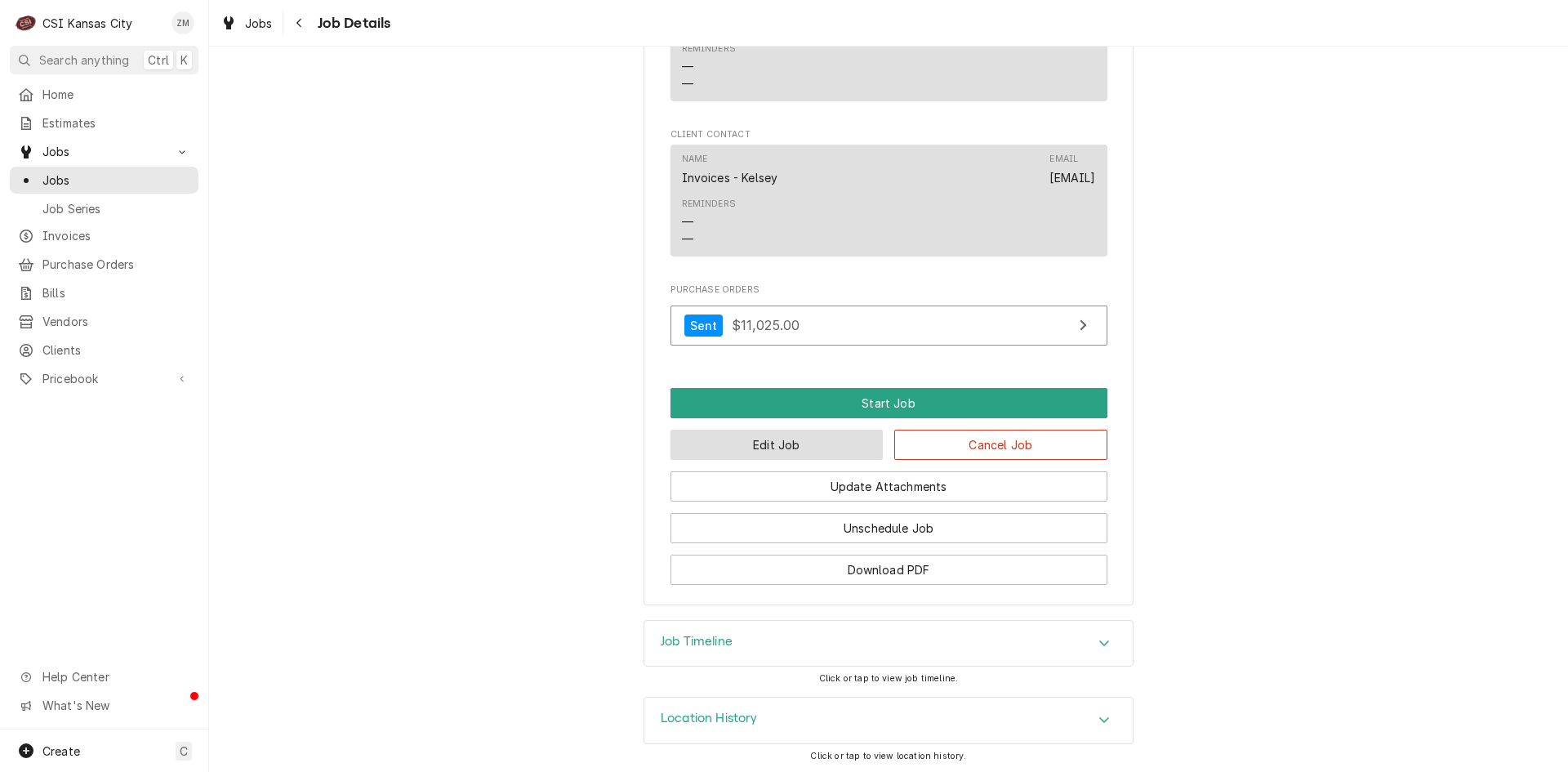 click on "Edit Job" at bounding box center [777, 444] 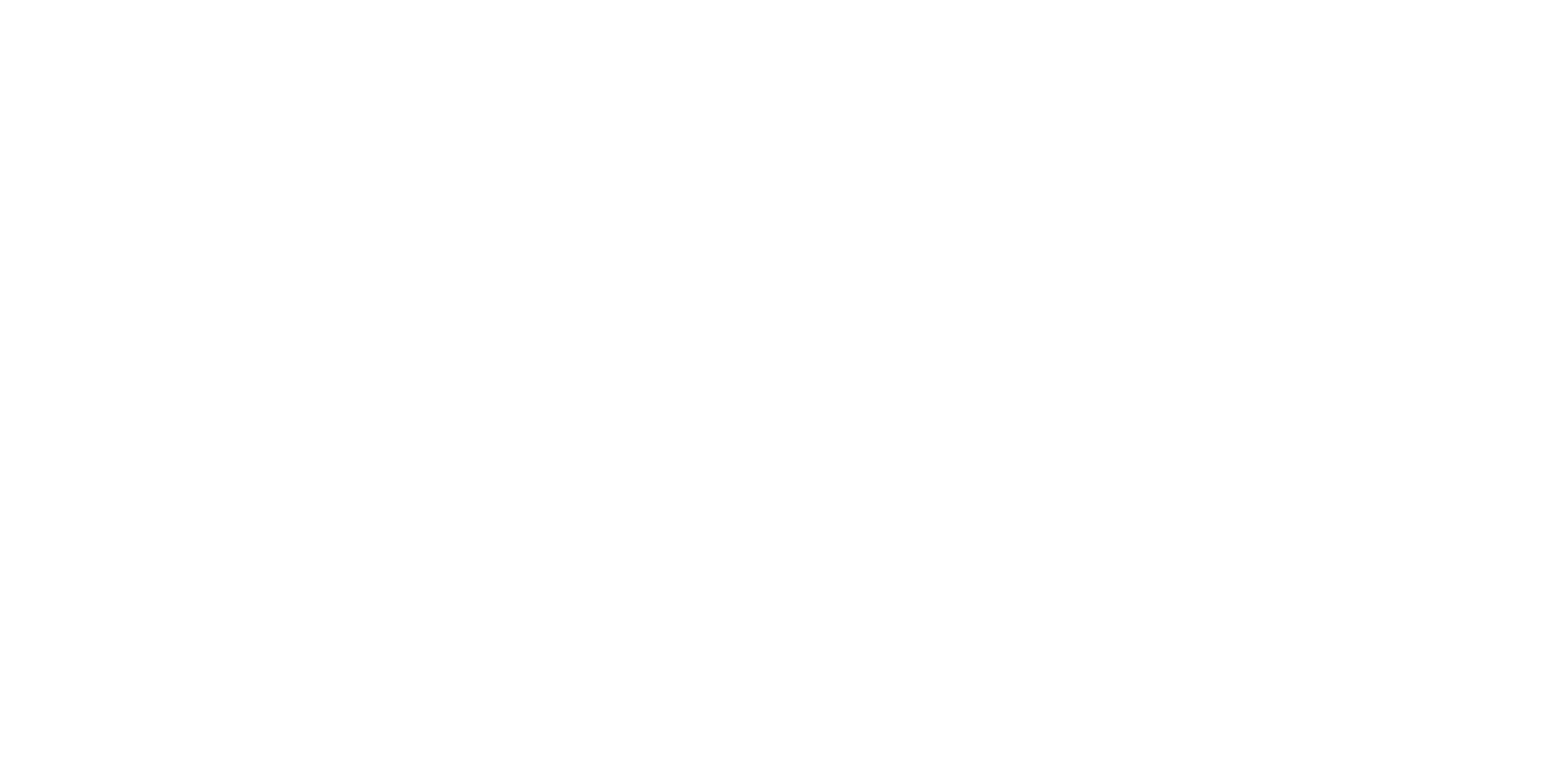 scroll, scrollTop: 0, scrollLeft: 0, axis: both 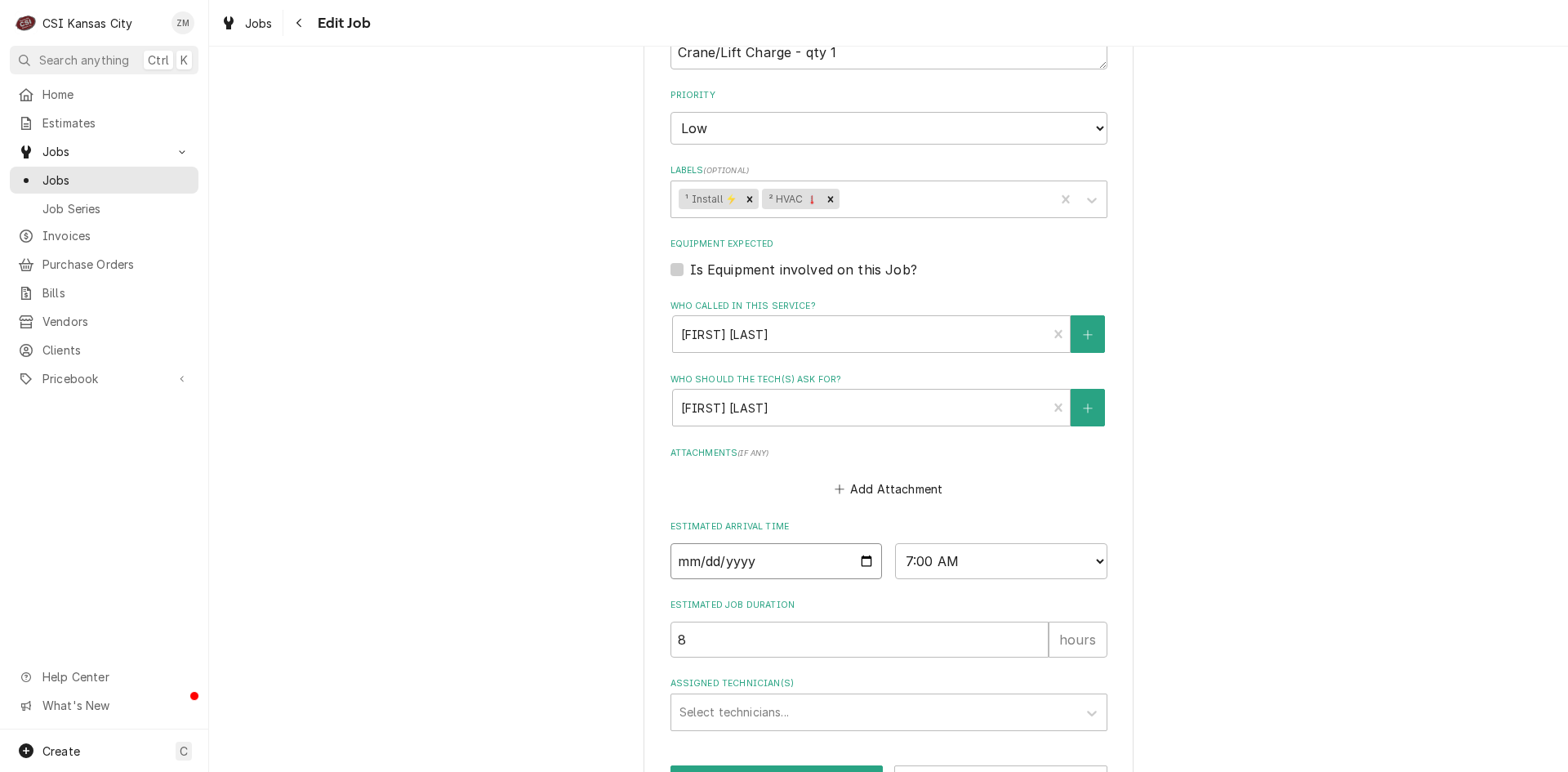 click on "2025-08-18" at bounding box center [777, 561] 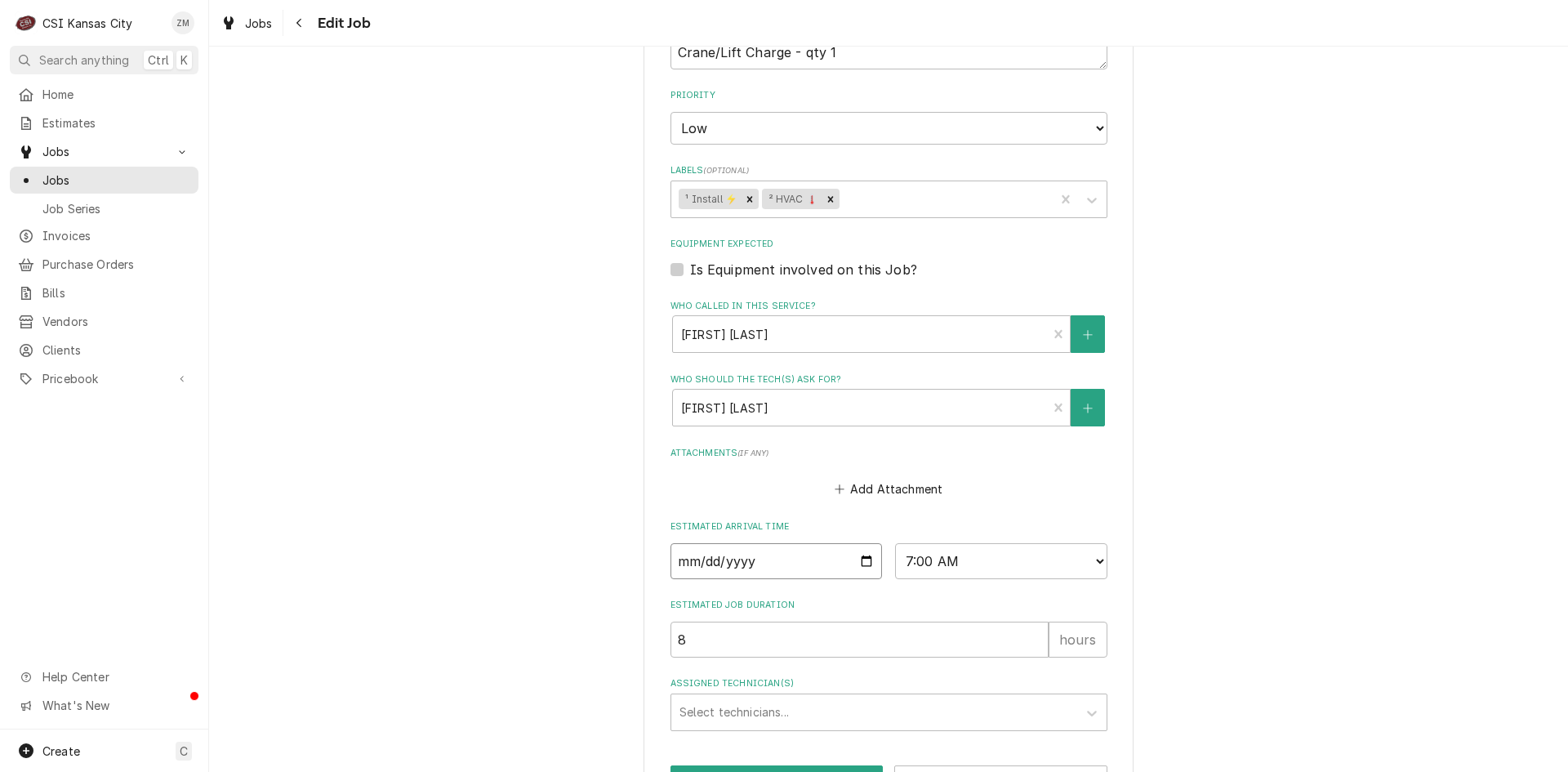 type on "x" 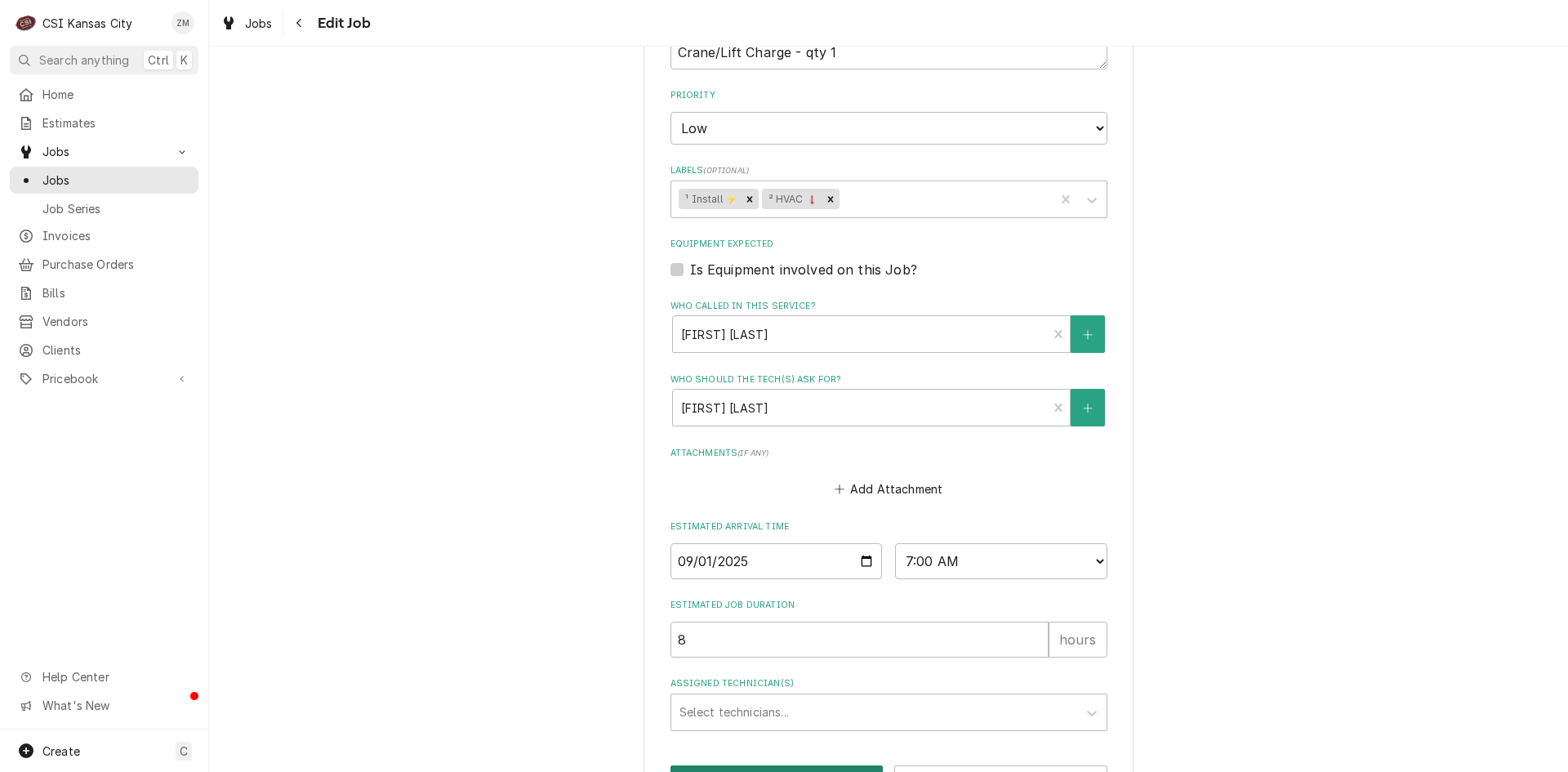 click on "Save" at bounding box center (777, 780) 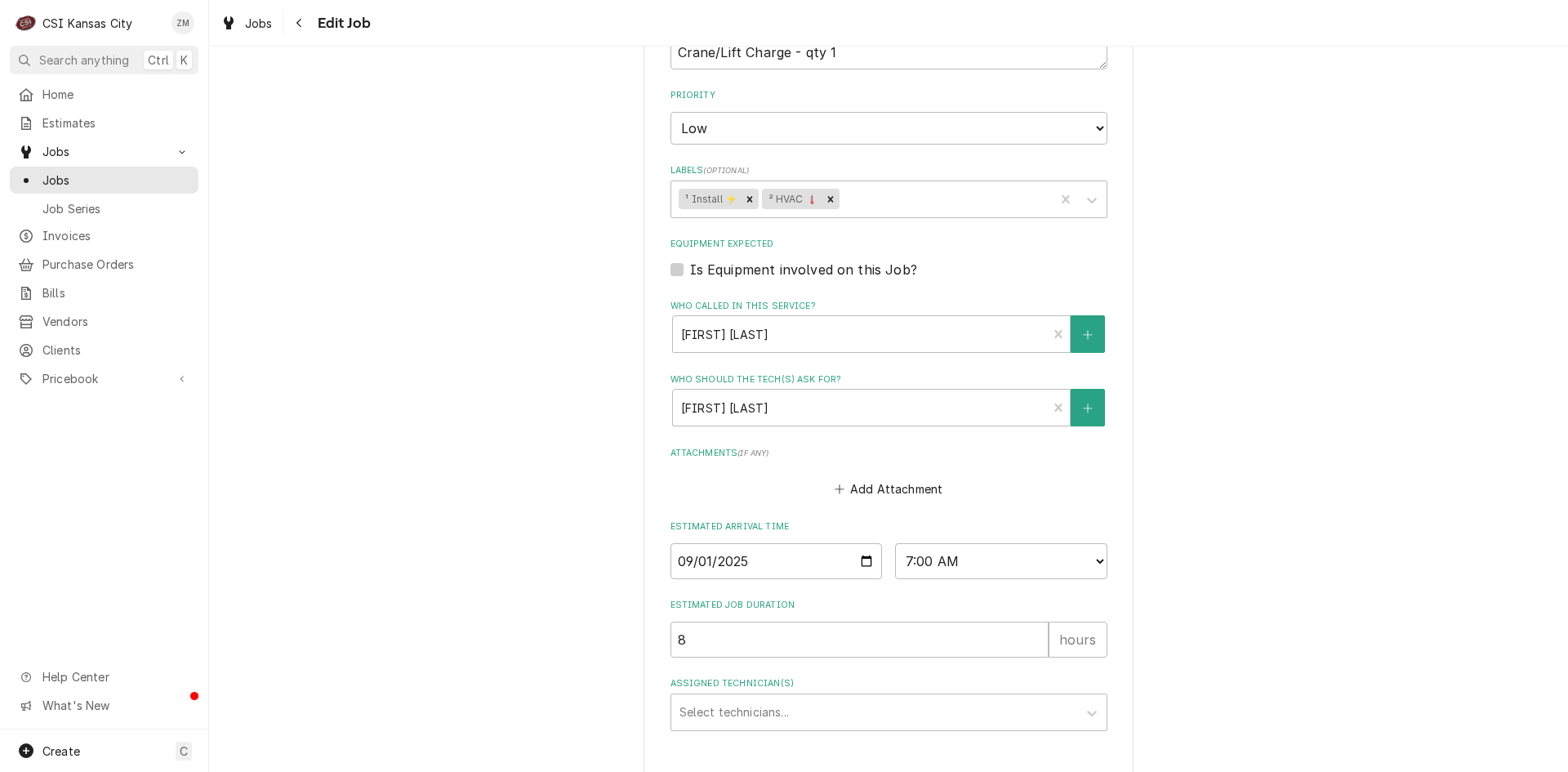 type on "x" 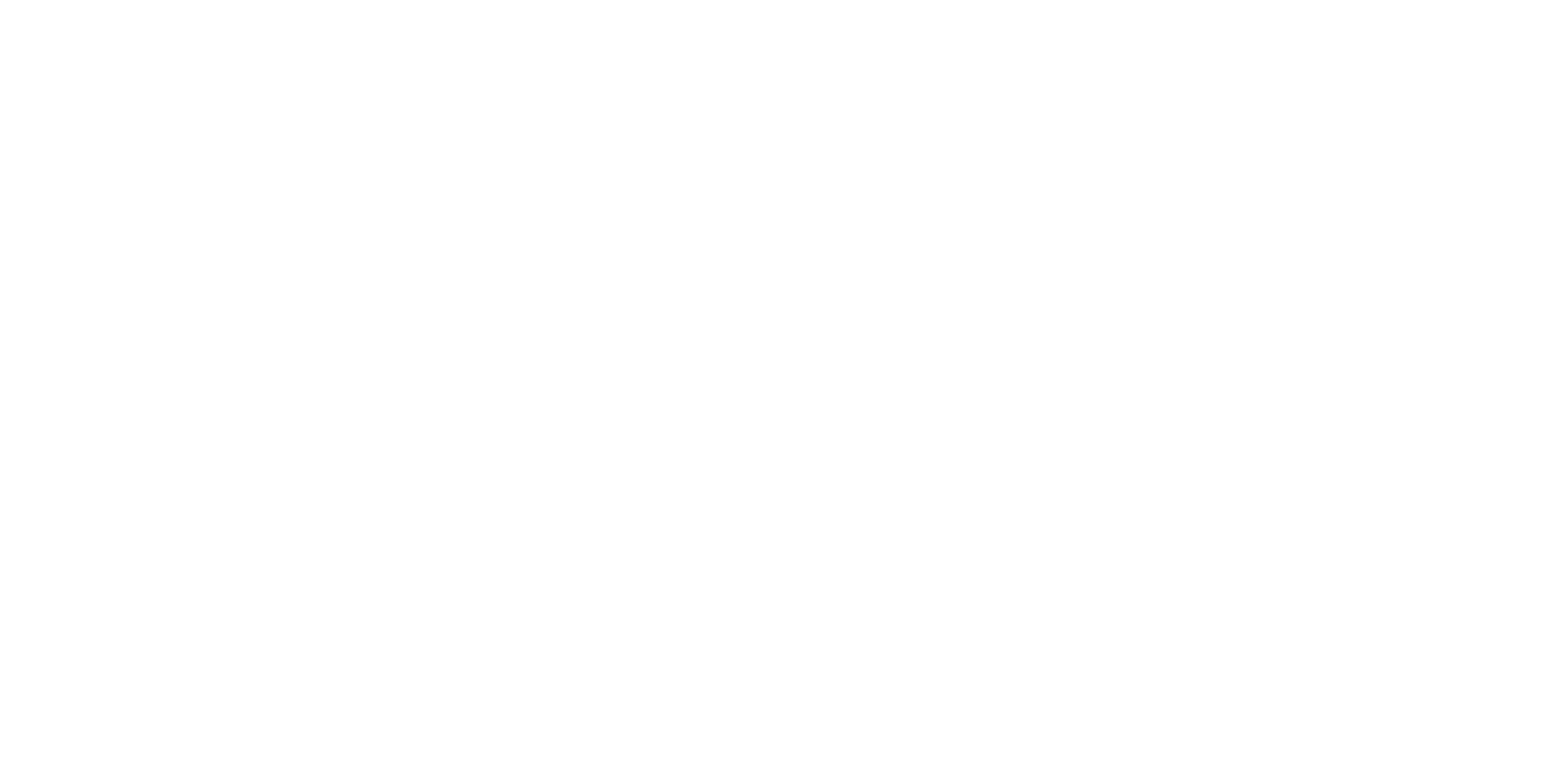 scroll, scrollTop: 0, scrollLeft: 0, axis: both 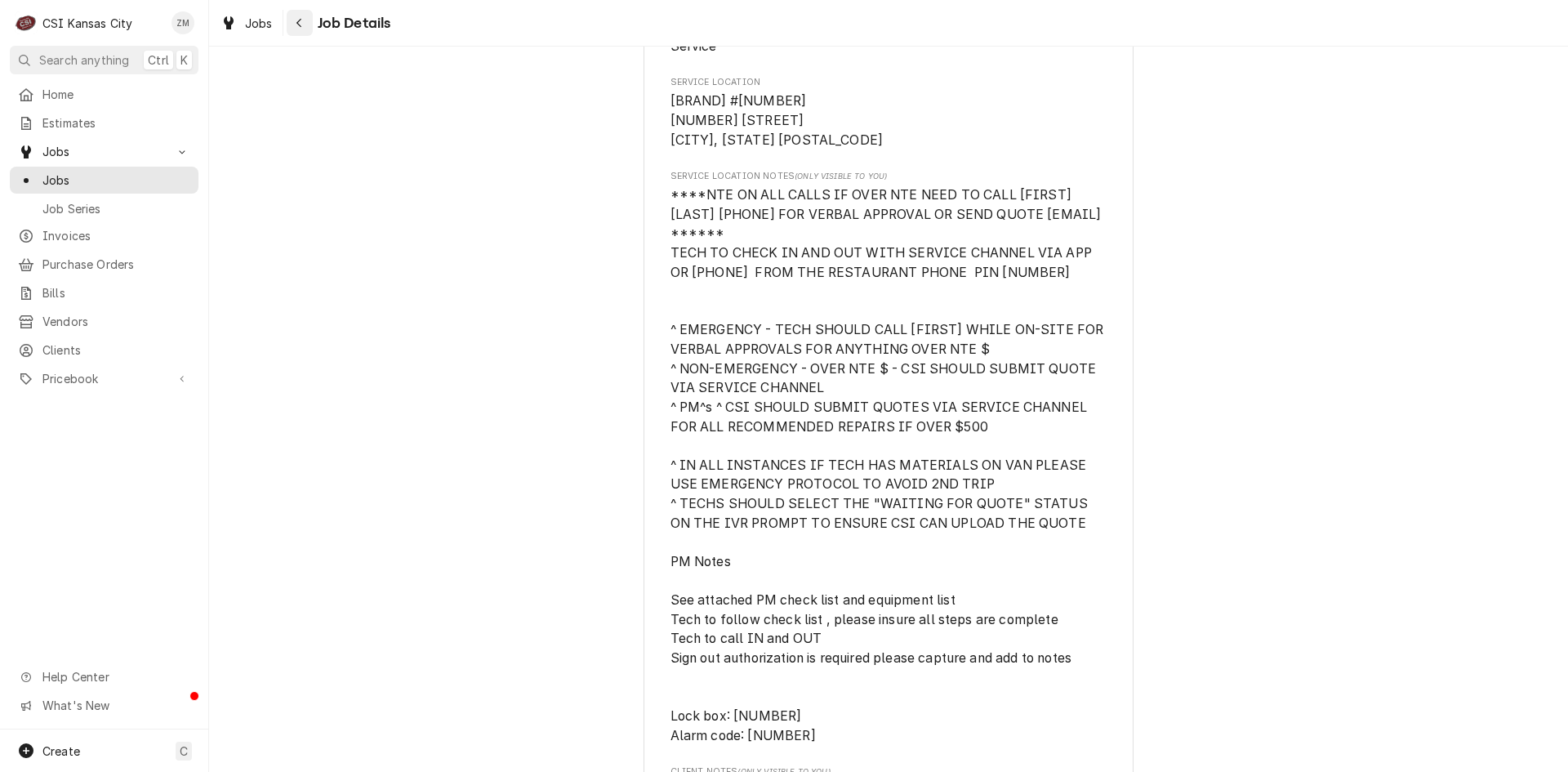 click 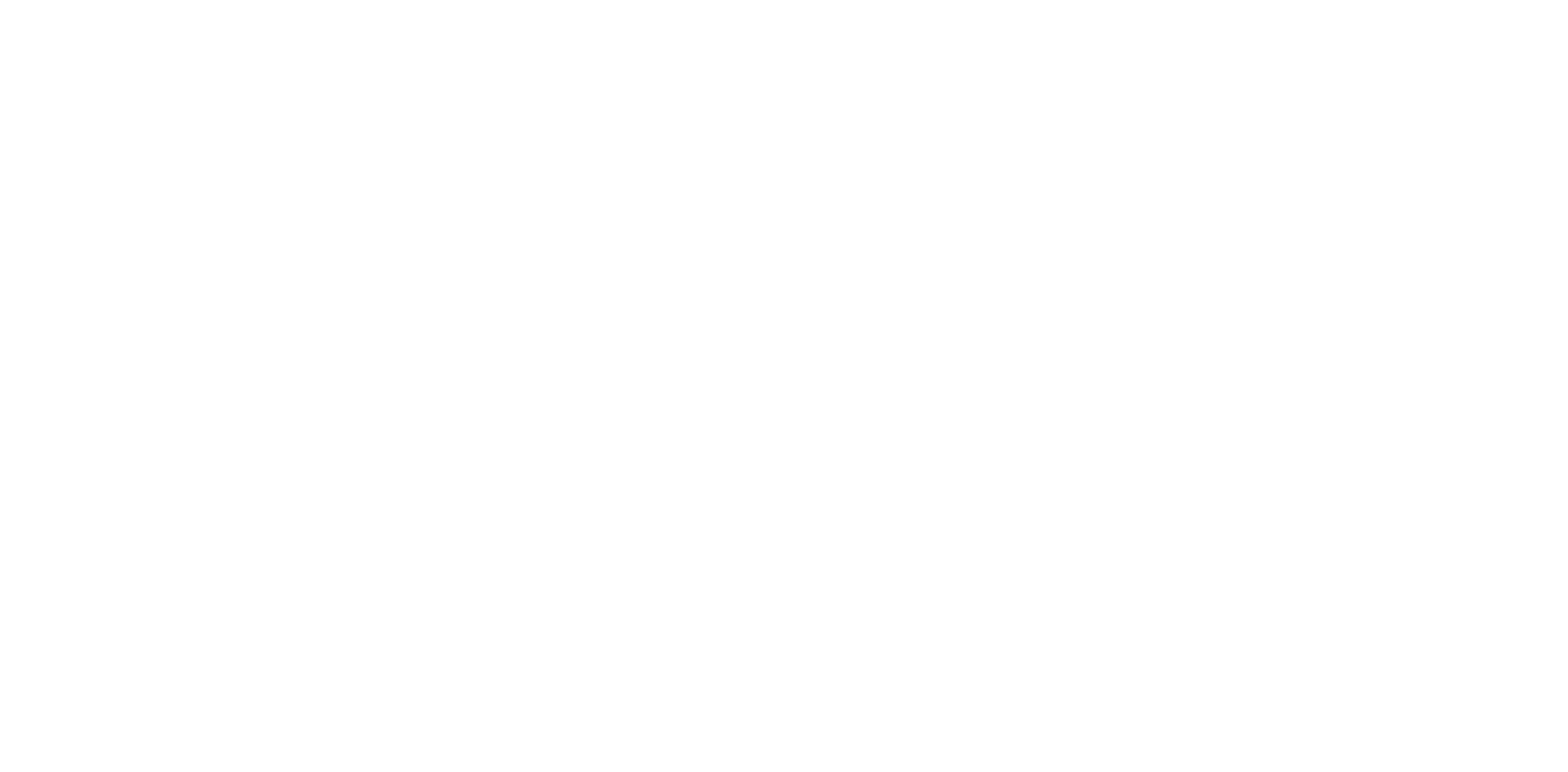 scroll, scrollTop: 0, scrollLeft: 0, axis: both 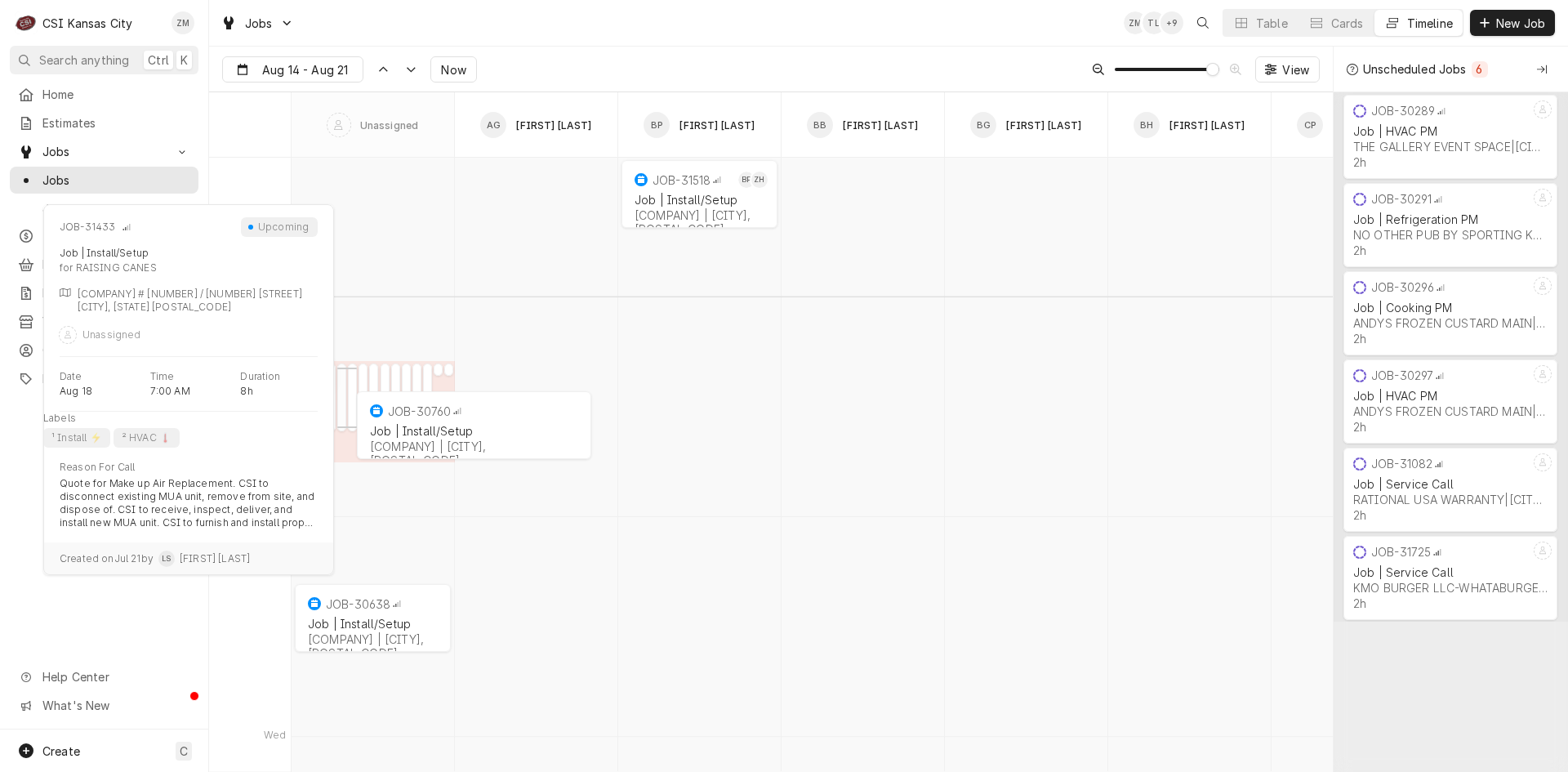 click on "JOB-31433 Job | Install/Setup RAISING CANES | Kansas City, 64154" at bounding box center (347, 397) 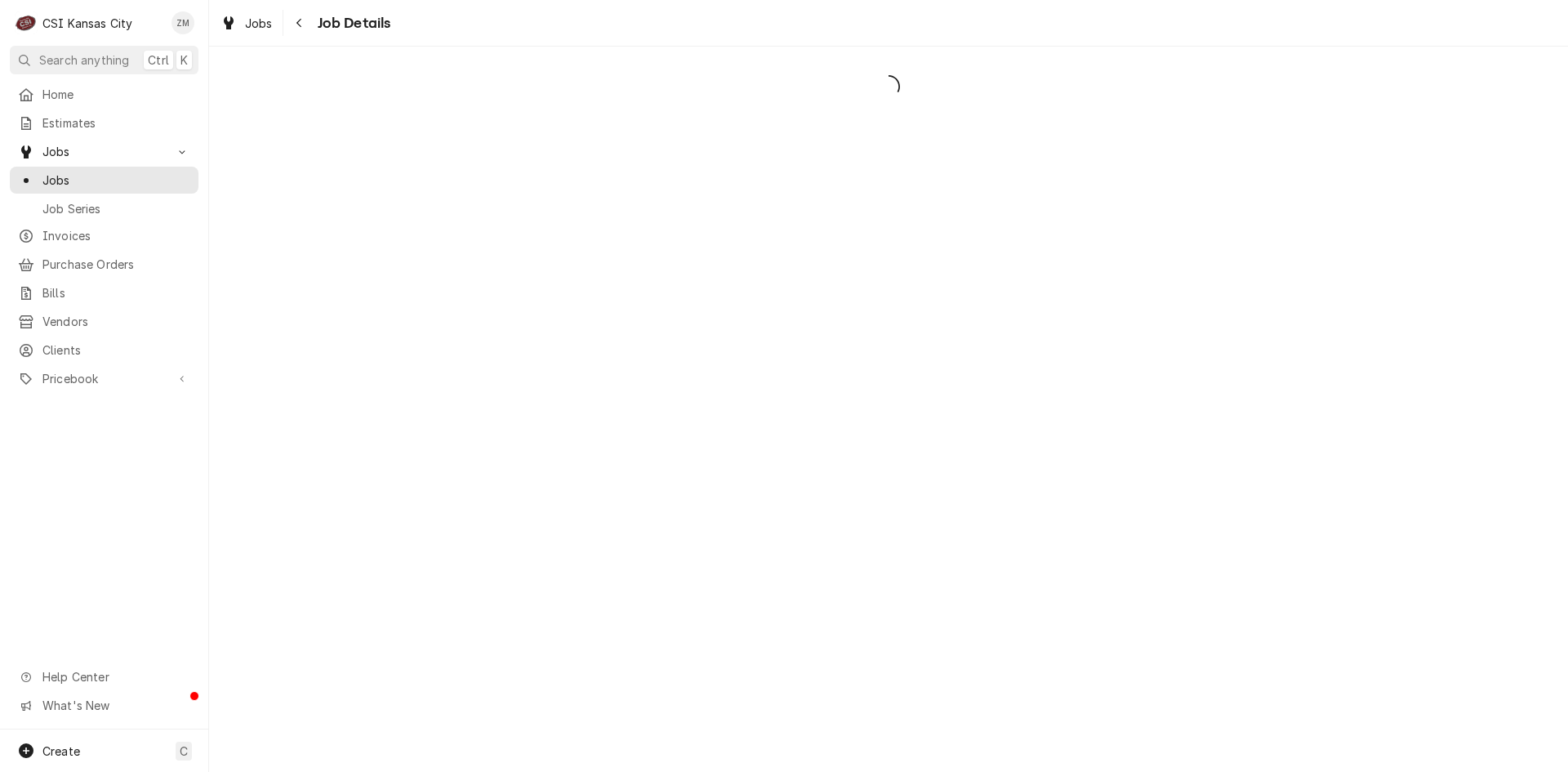 scroll, scrollTop: 0, scrollLeft: 0, axis: both 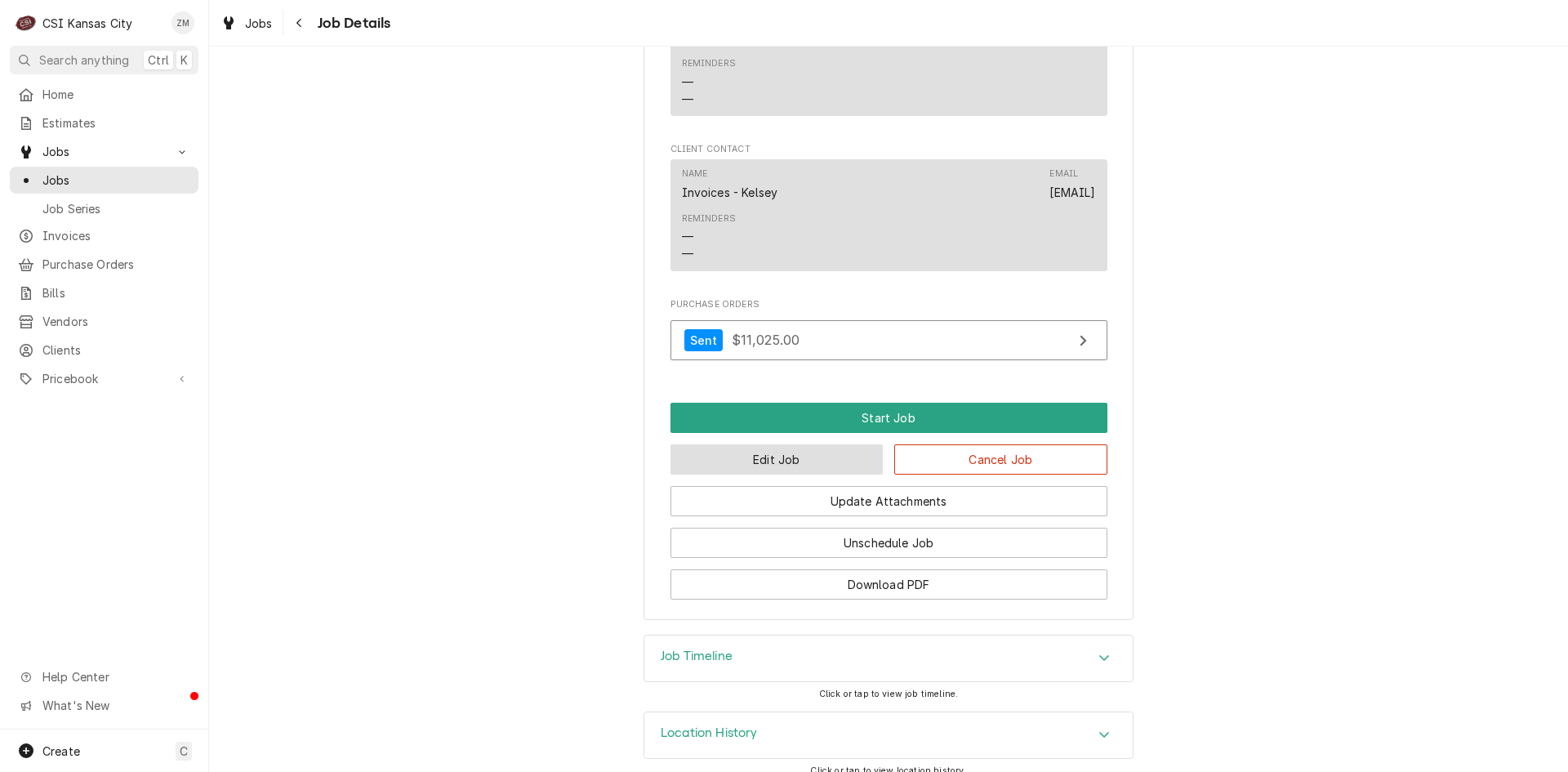 click on "Edit Job" at bounding box center [777, 459] 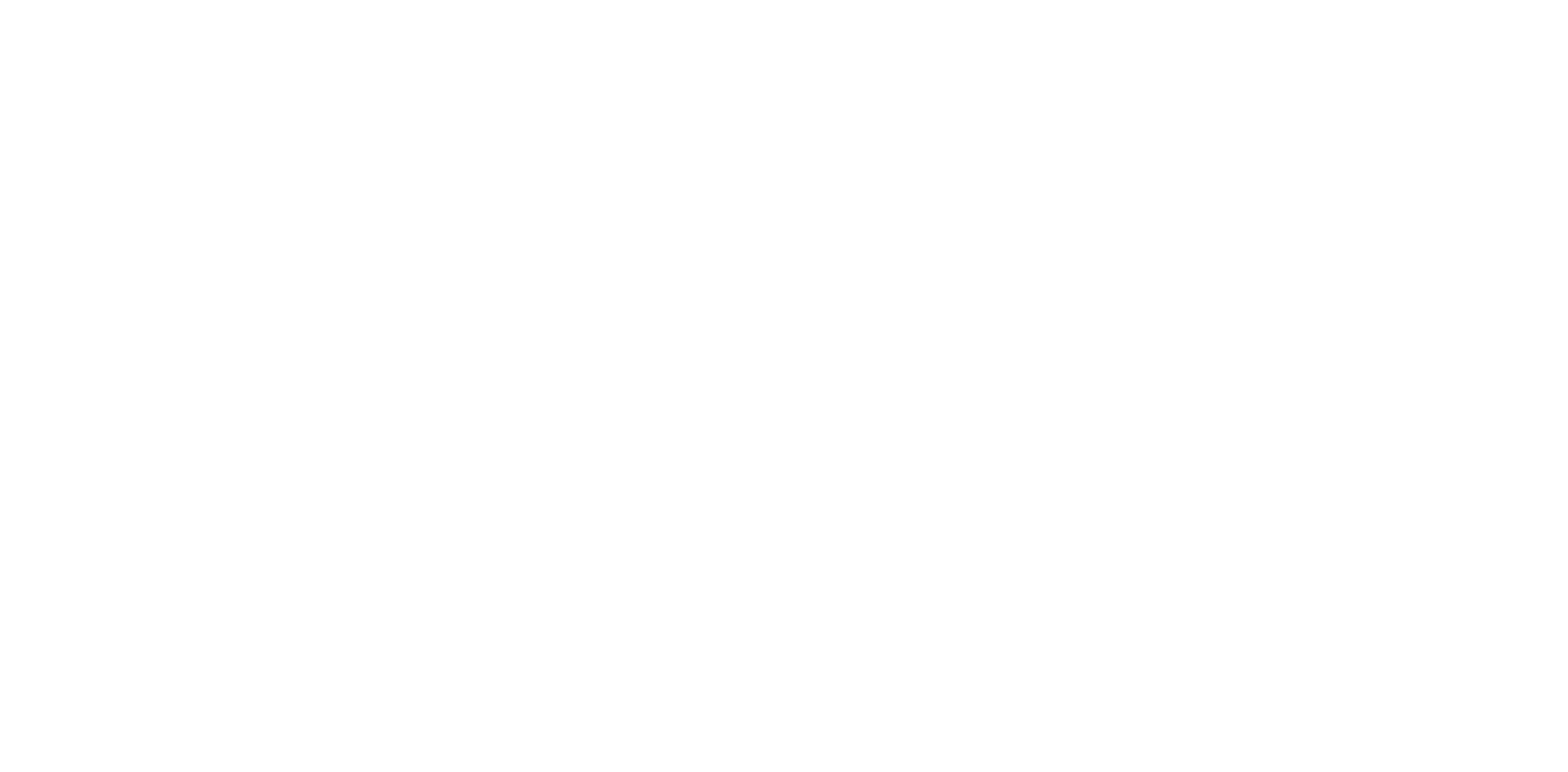 scroll, scrollTop: 0, scrollLeft: 0, axis: both 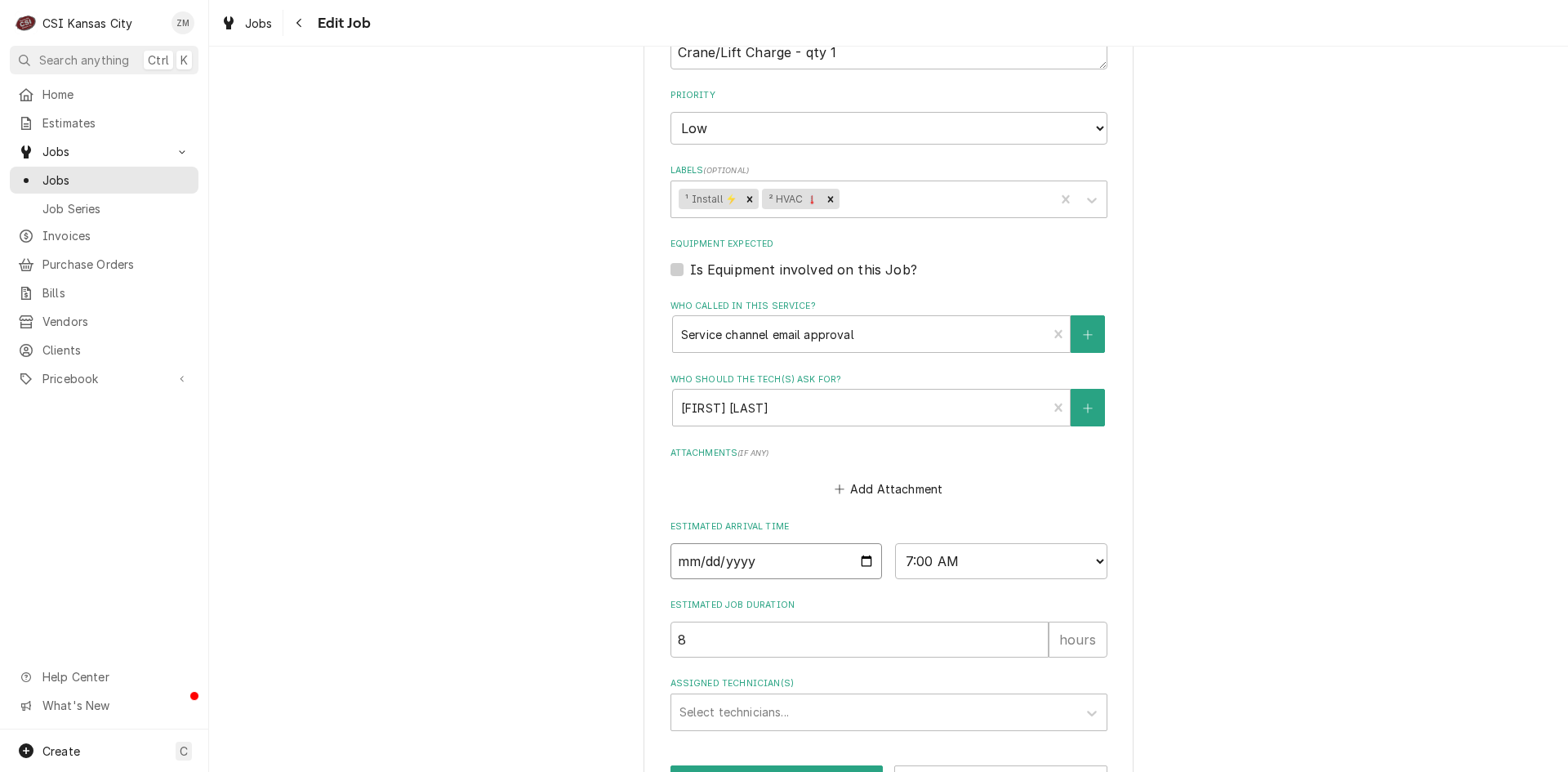 click on "[DATE]" at bounding box center (777, 561) 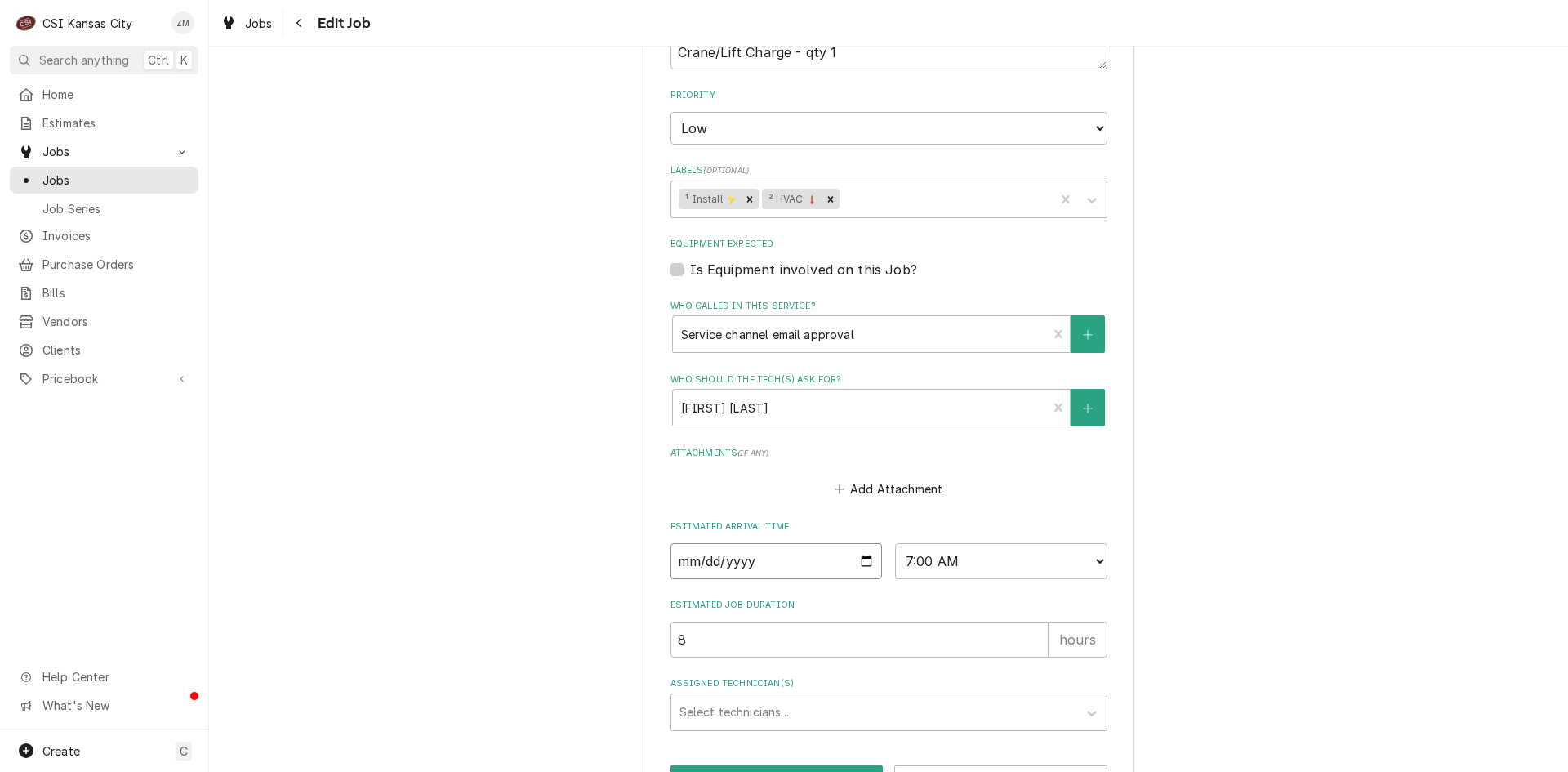 type on "x" 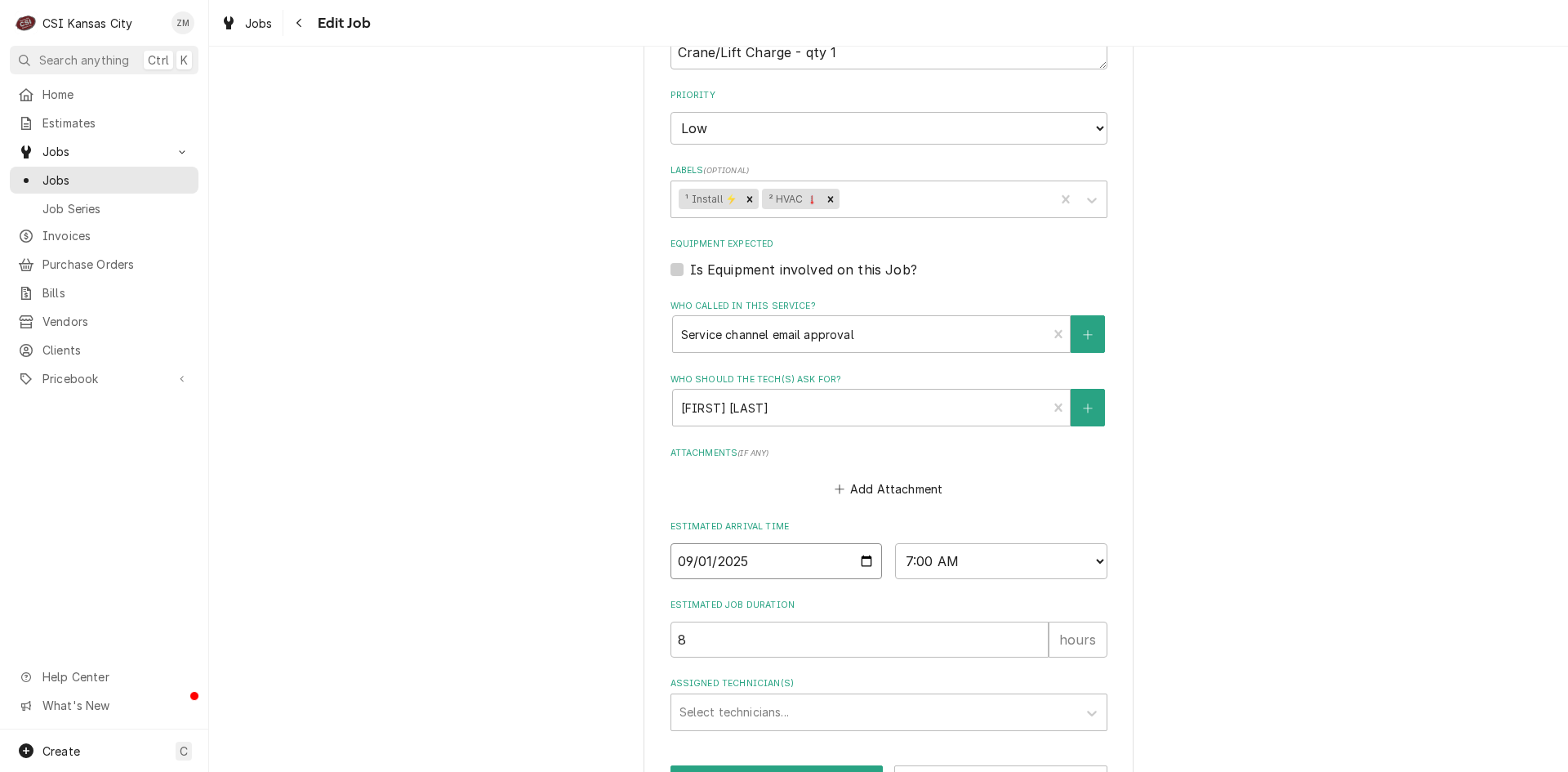 type on "2025-09-01" 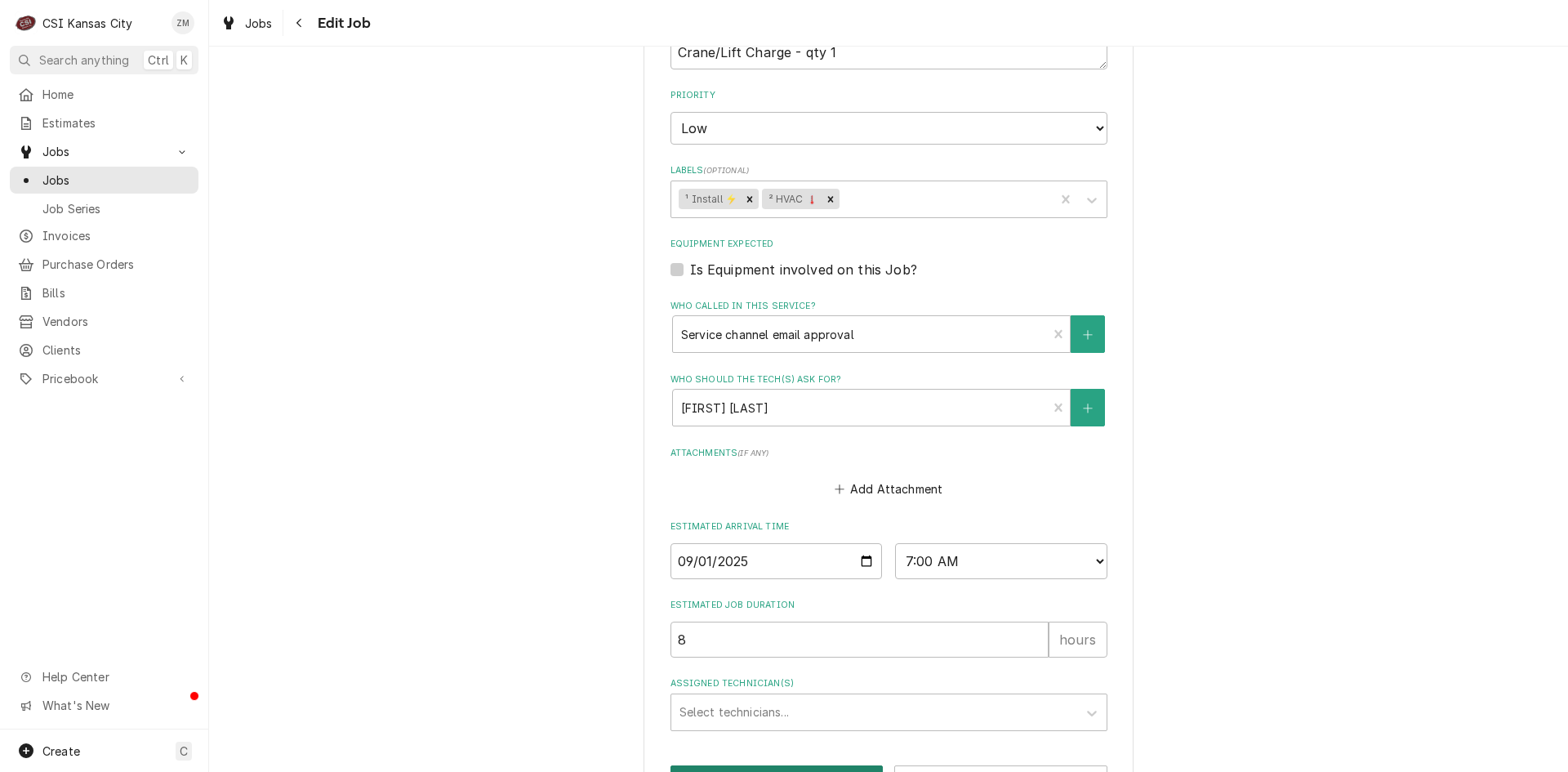 click on "Save" at bounding box center [777, 780] 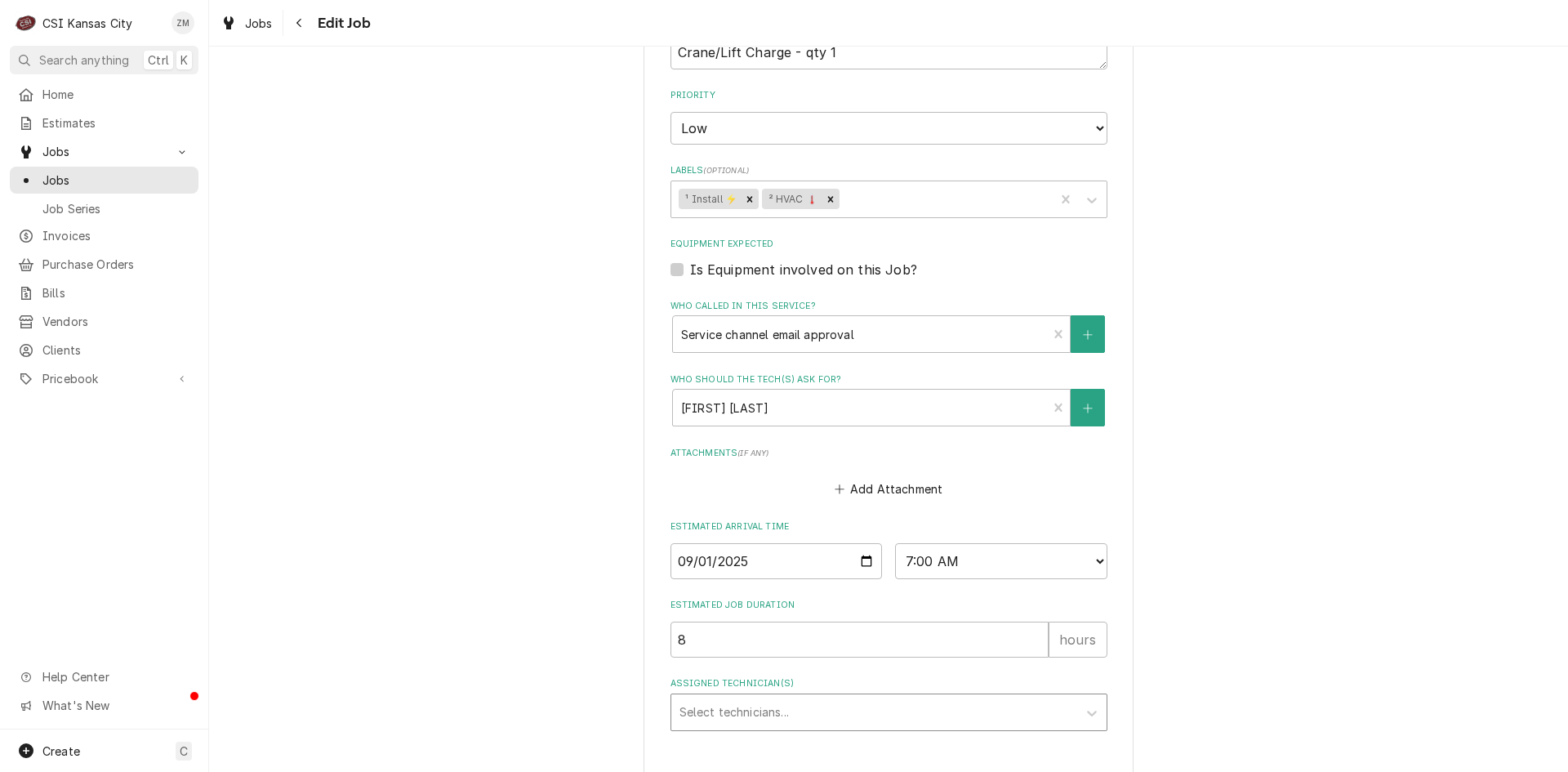 type on "x" 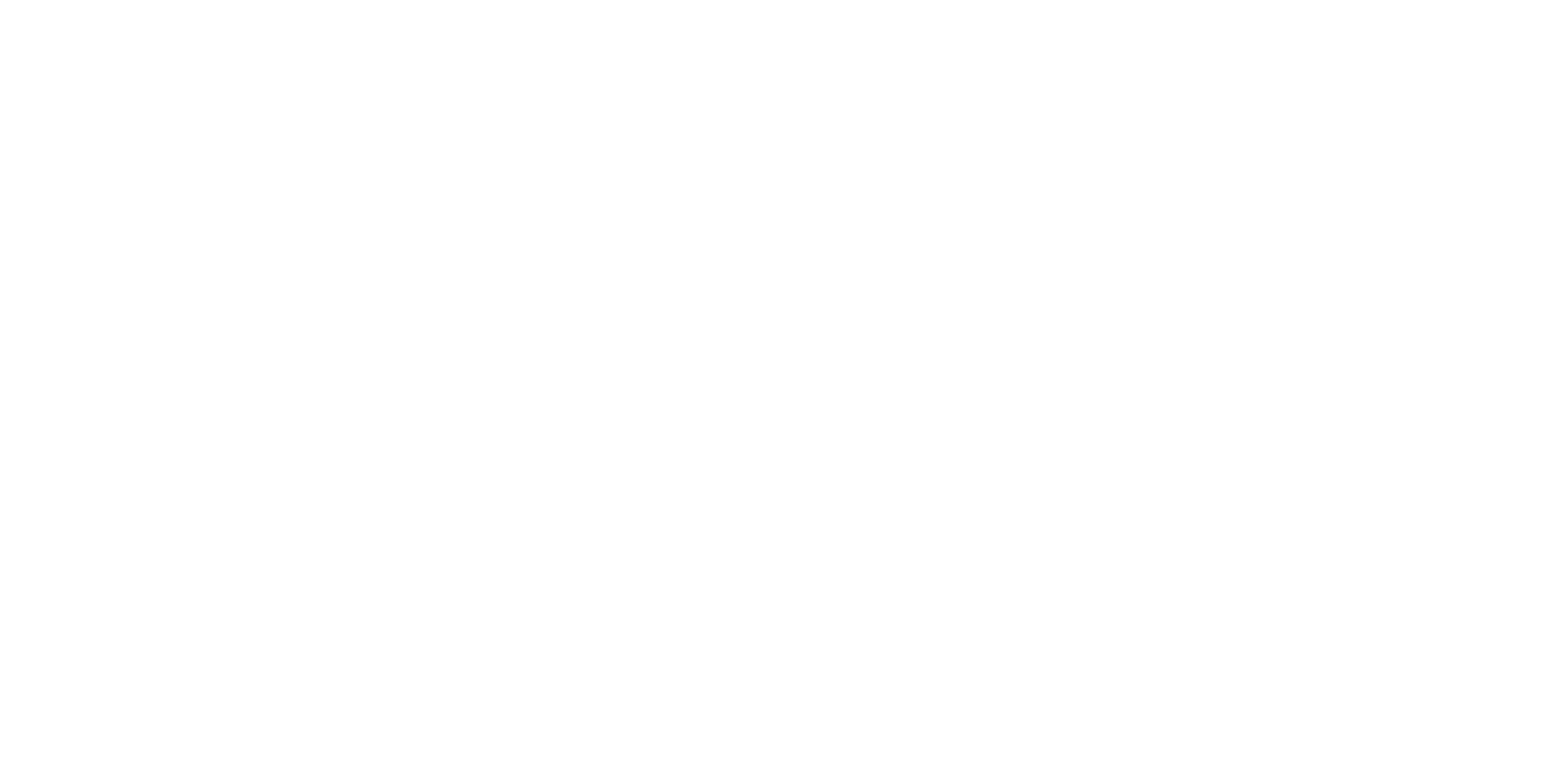 scroll, scrollTop: 0, scrollLeft: 0, axis: both 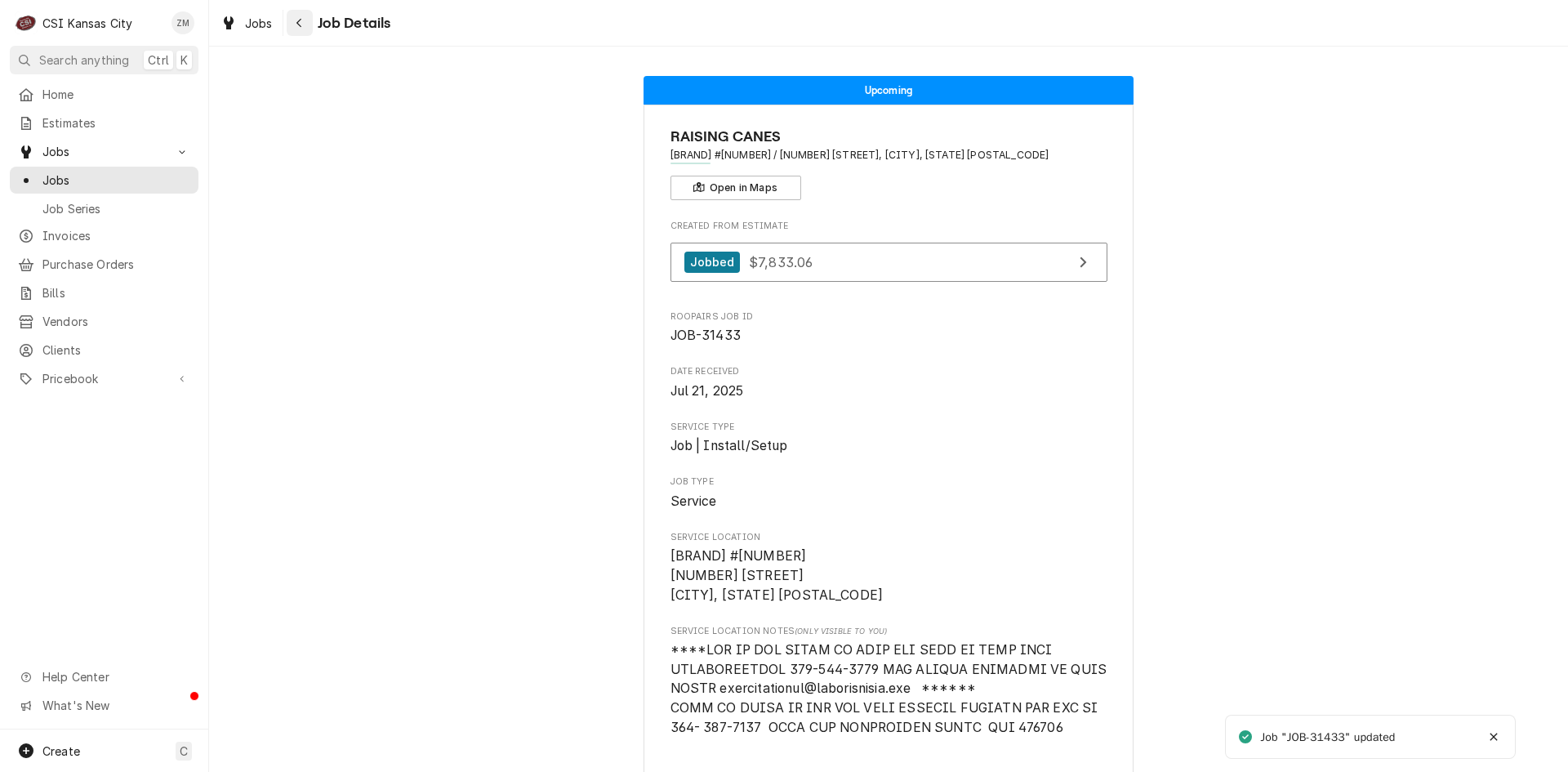 click at bounding box center (300, 23) 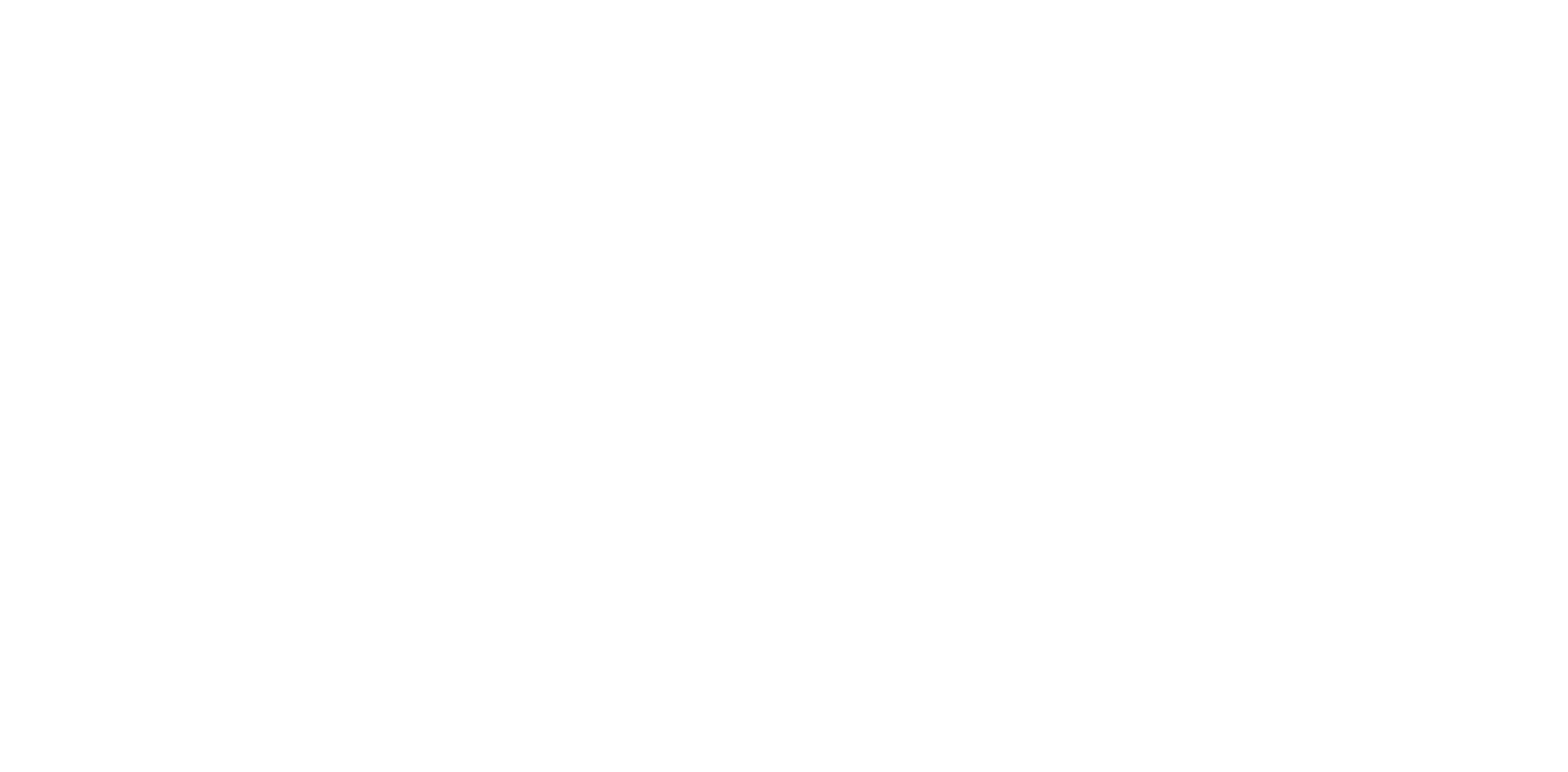 scroll, scrollTop: 0, scrollLeft: 0, axis: both 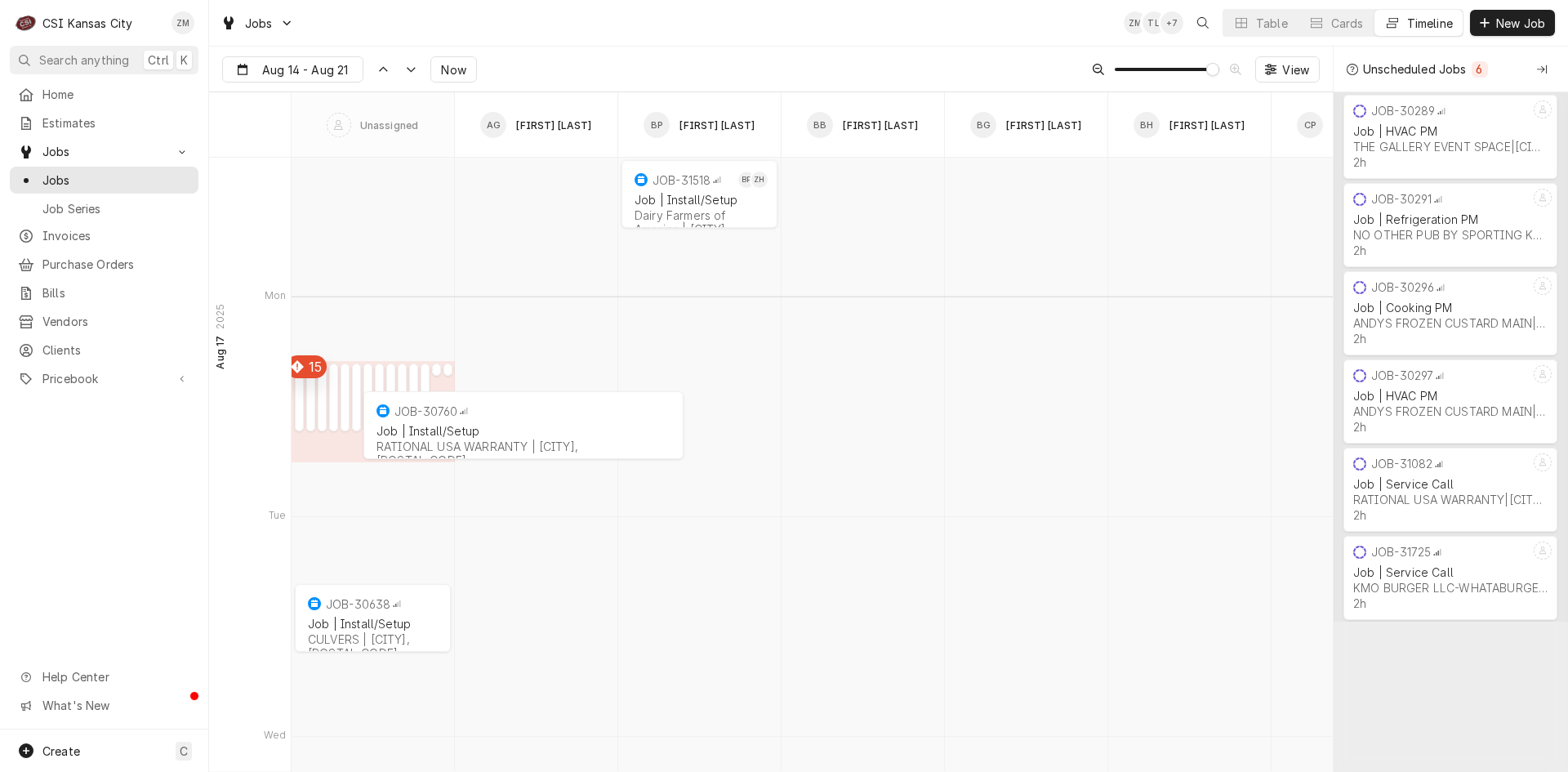 click at bounding box center [2660, 297] 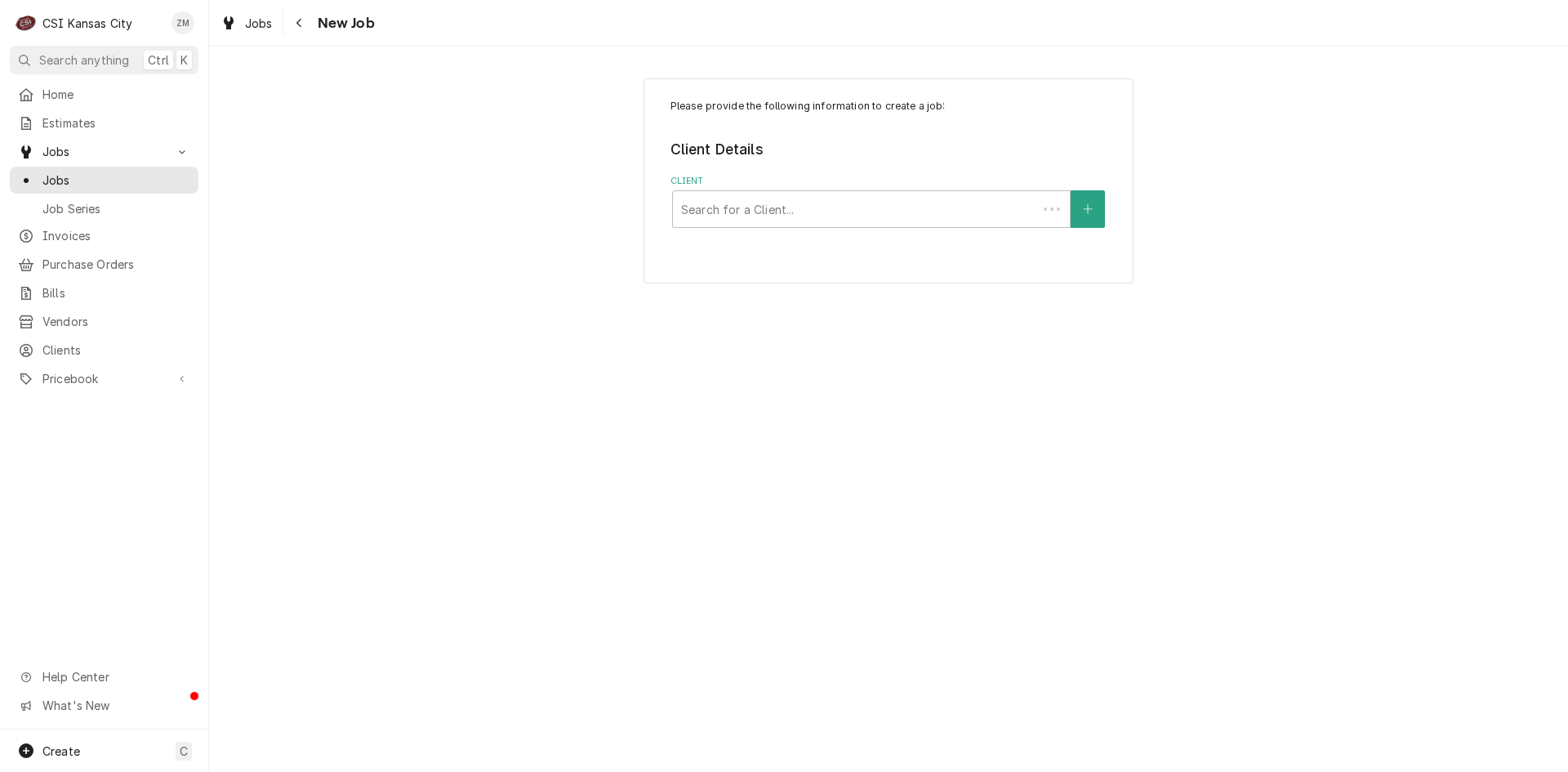 scroll, scrollTop: 0, scrollLeft: 0, axis: both 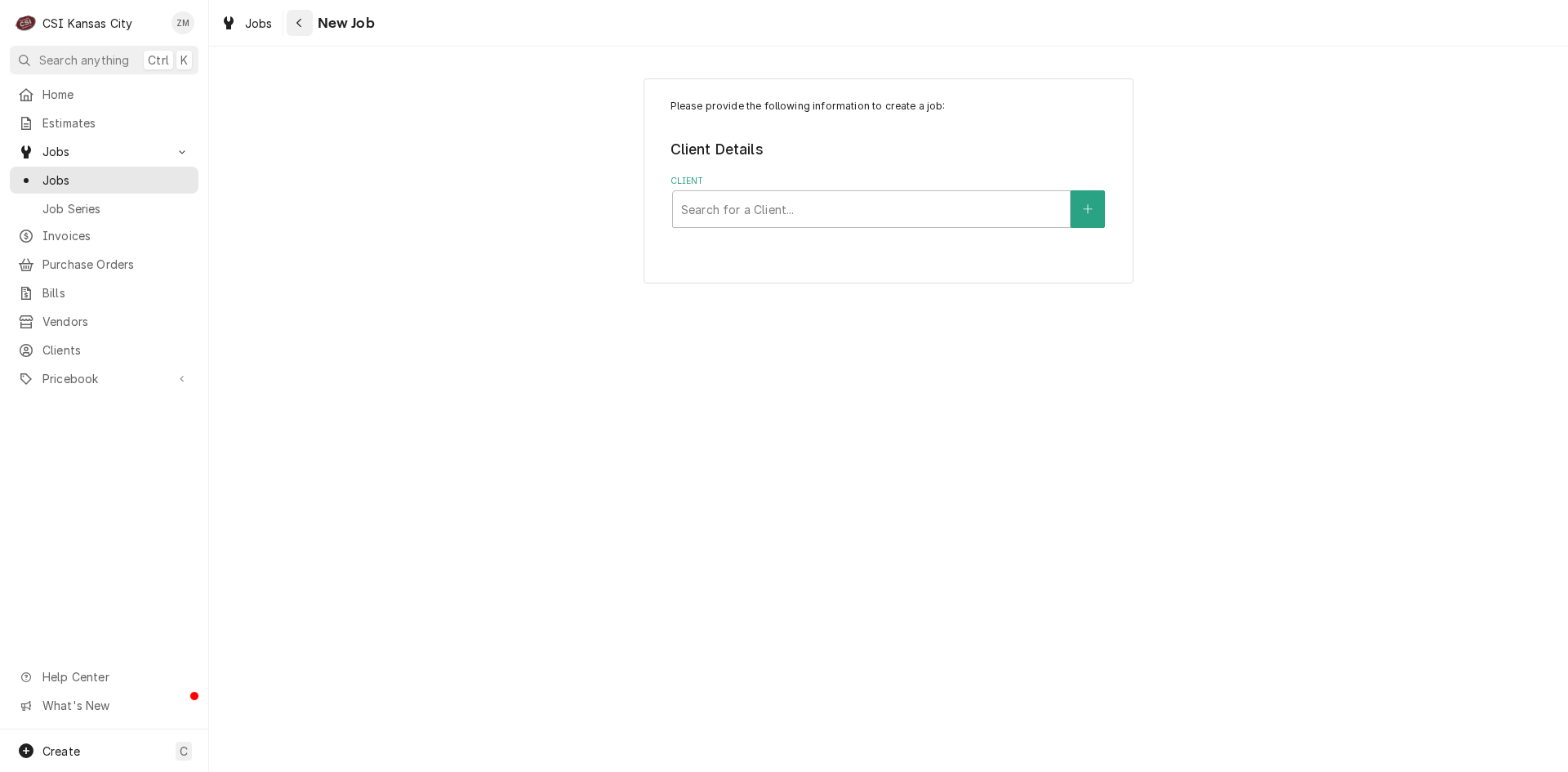 click 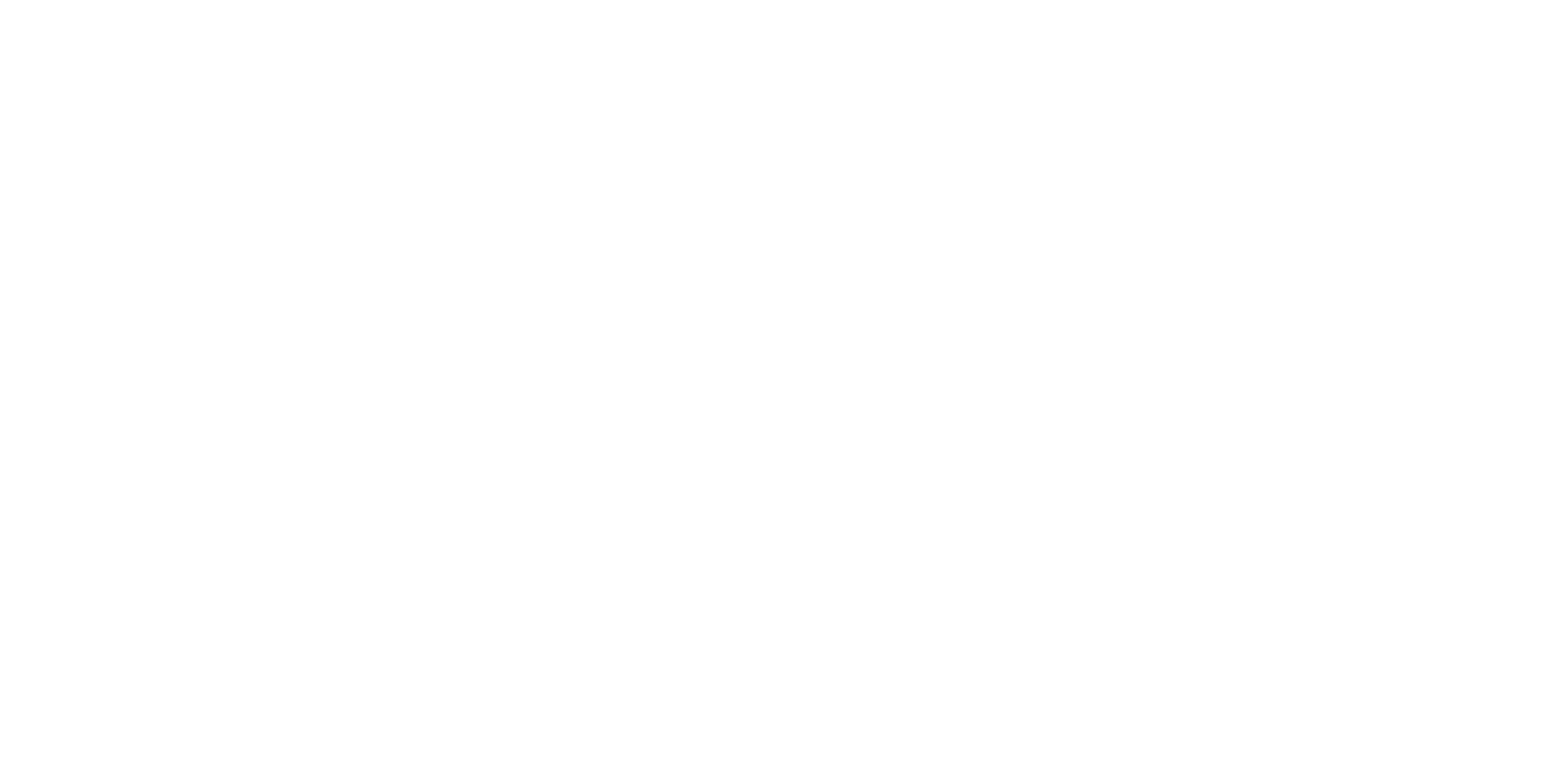scroll, scrollTop: 0, scrollLeft: 0, axis: both 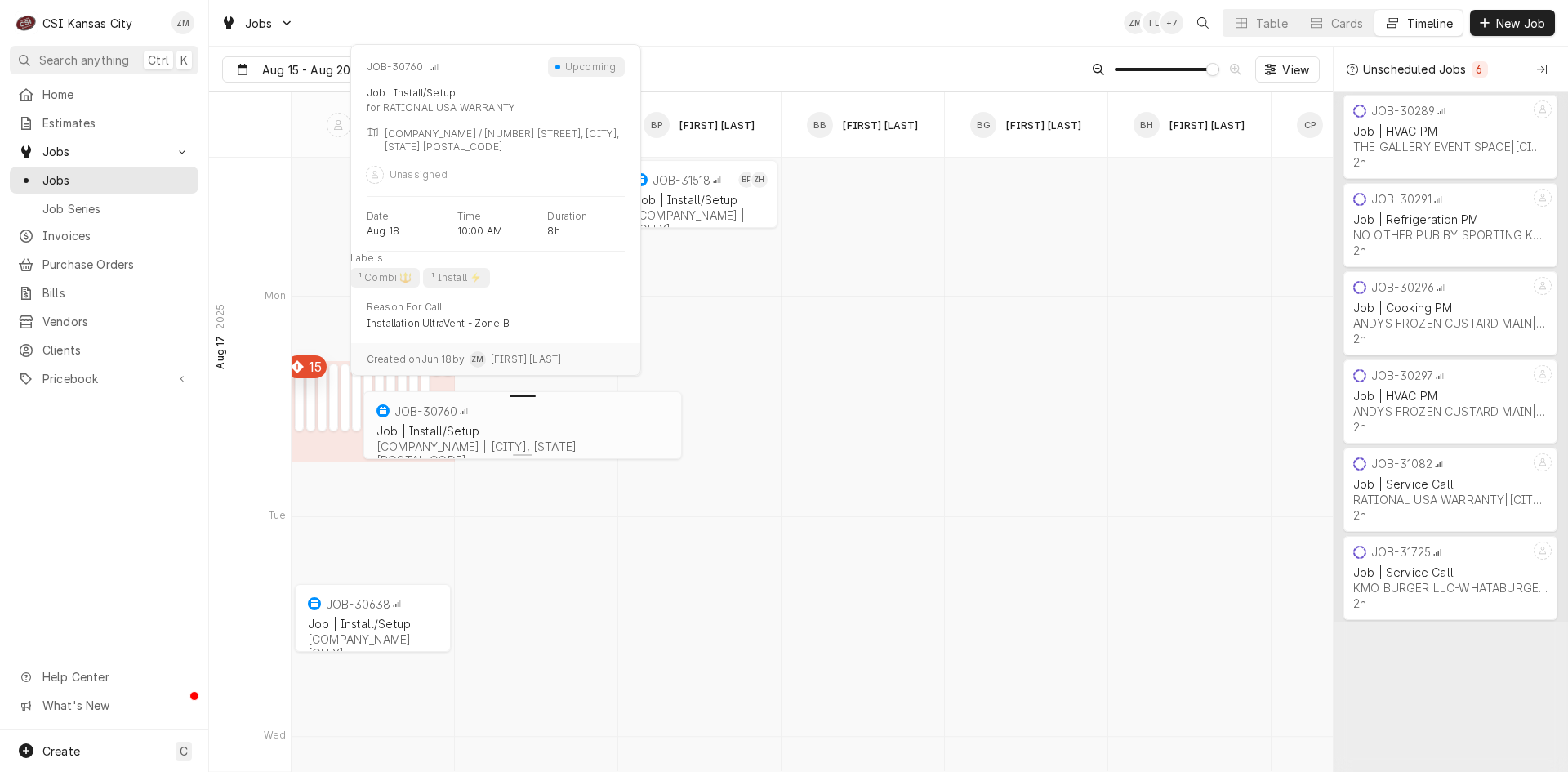 type on "Aug 14" 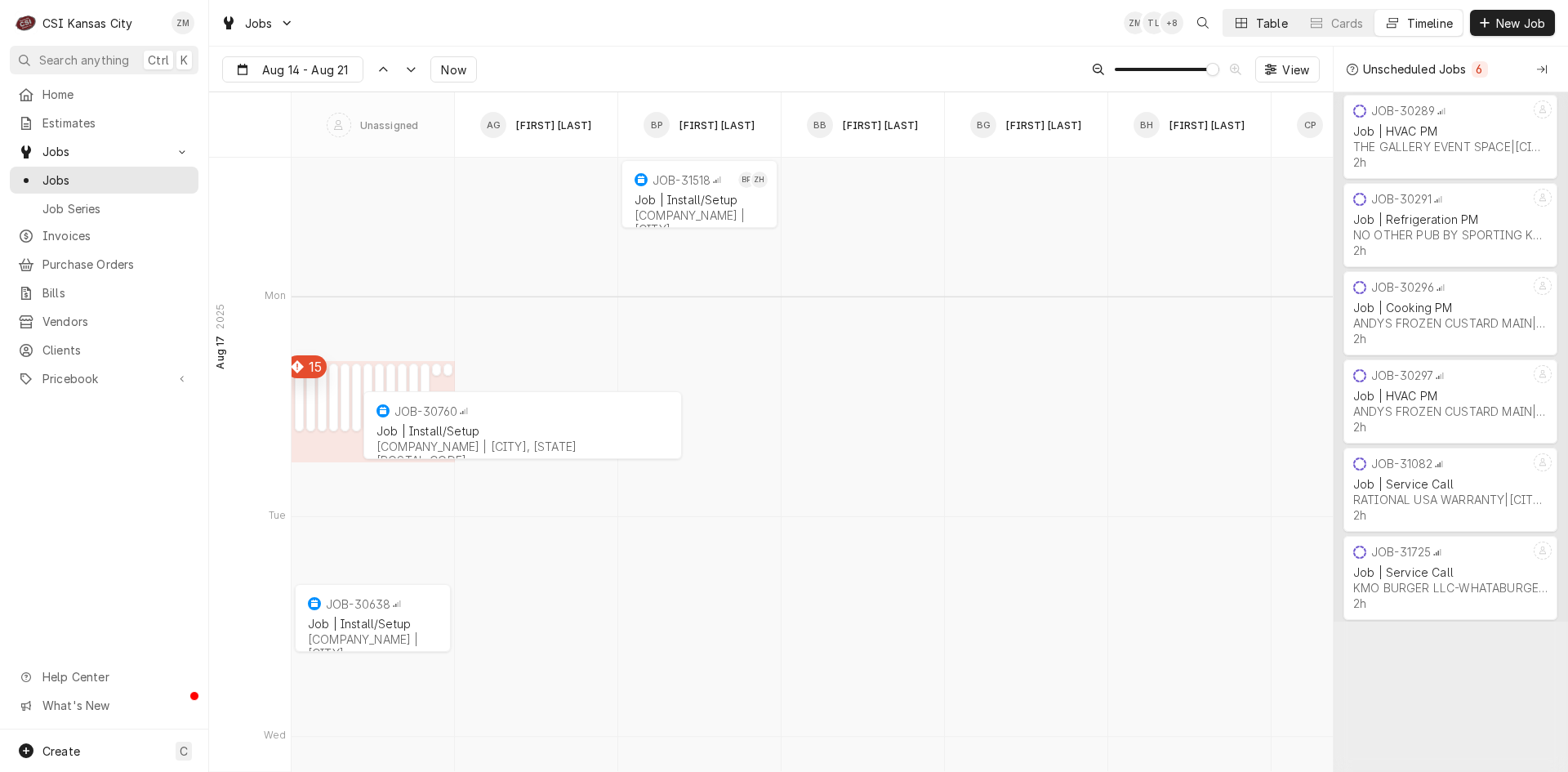 click on "Table" at bounding box center (1272, 23) 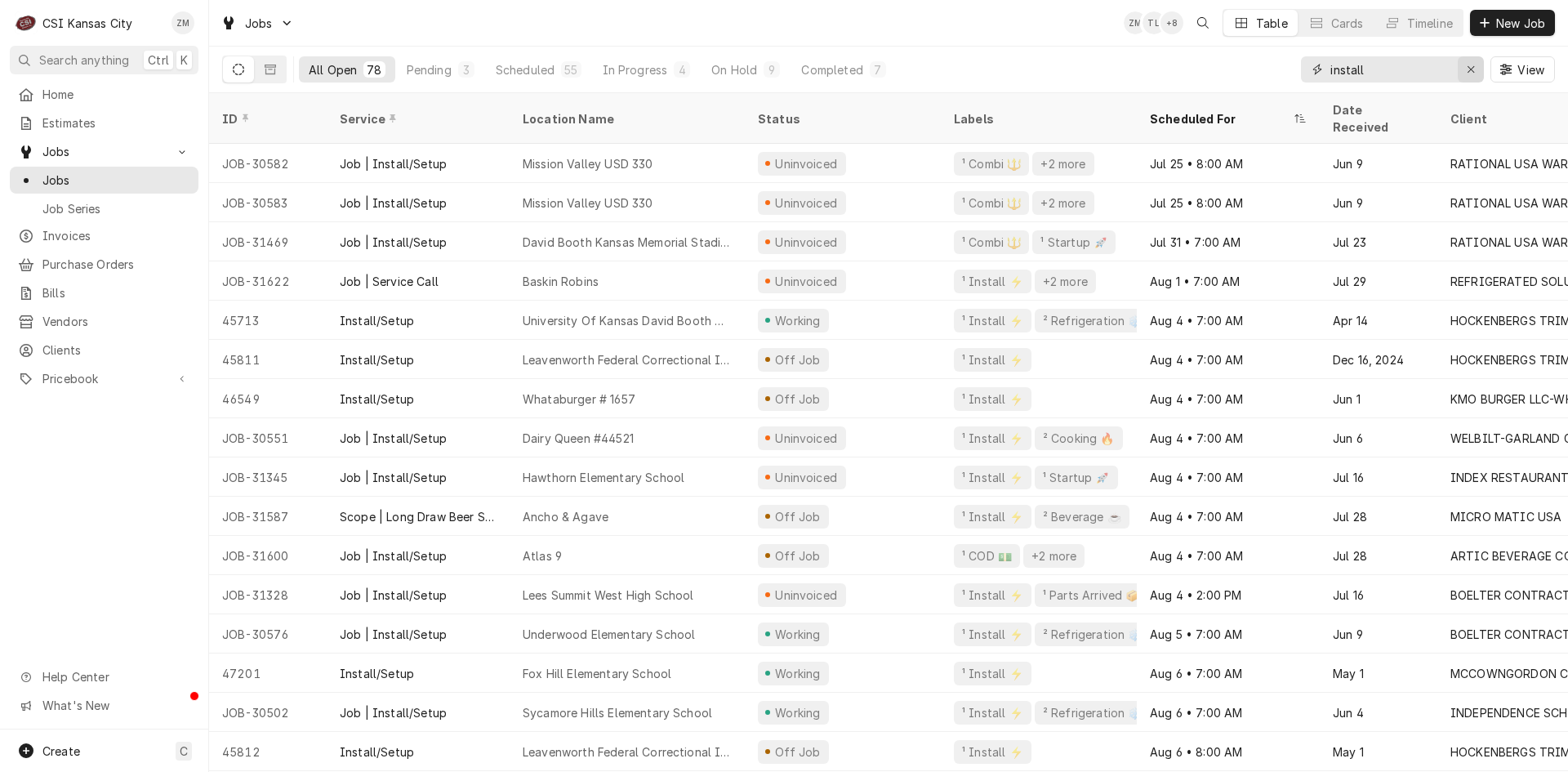 click 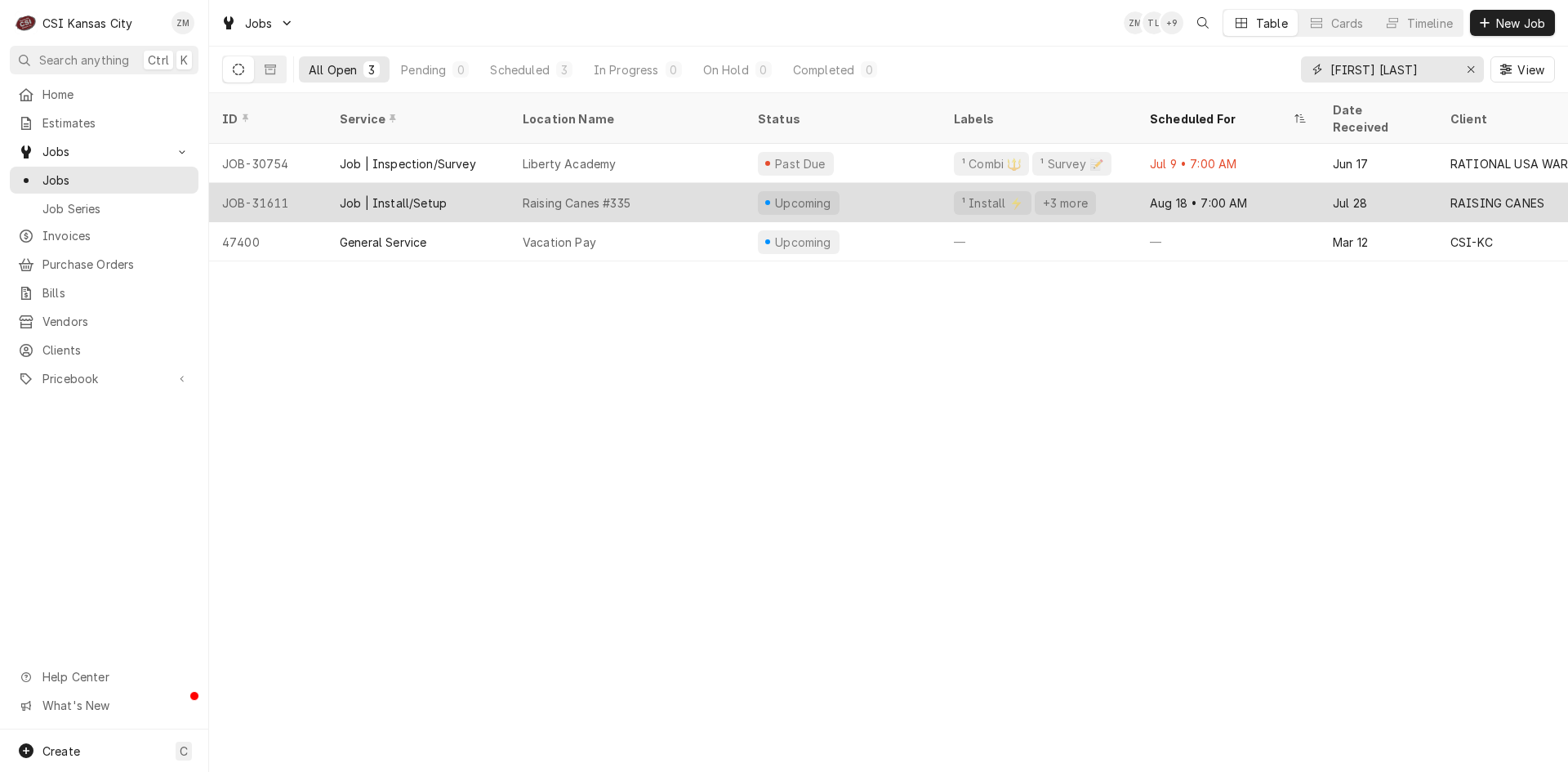 type on "[FIRST] [LAST]" 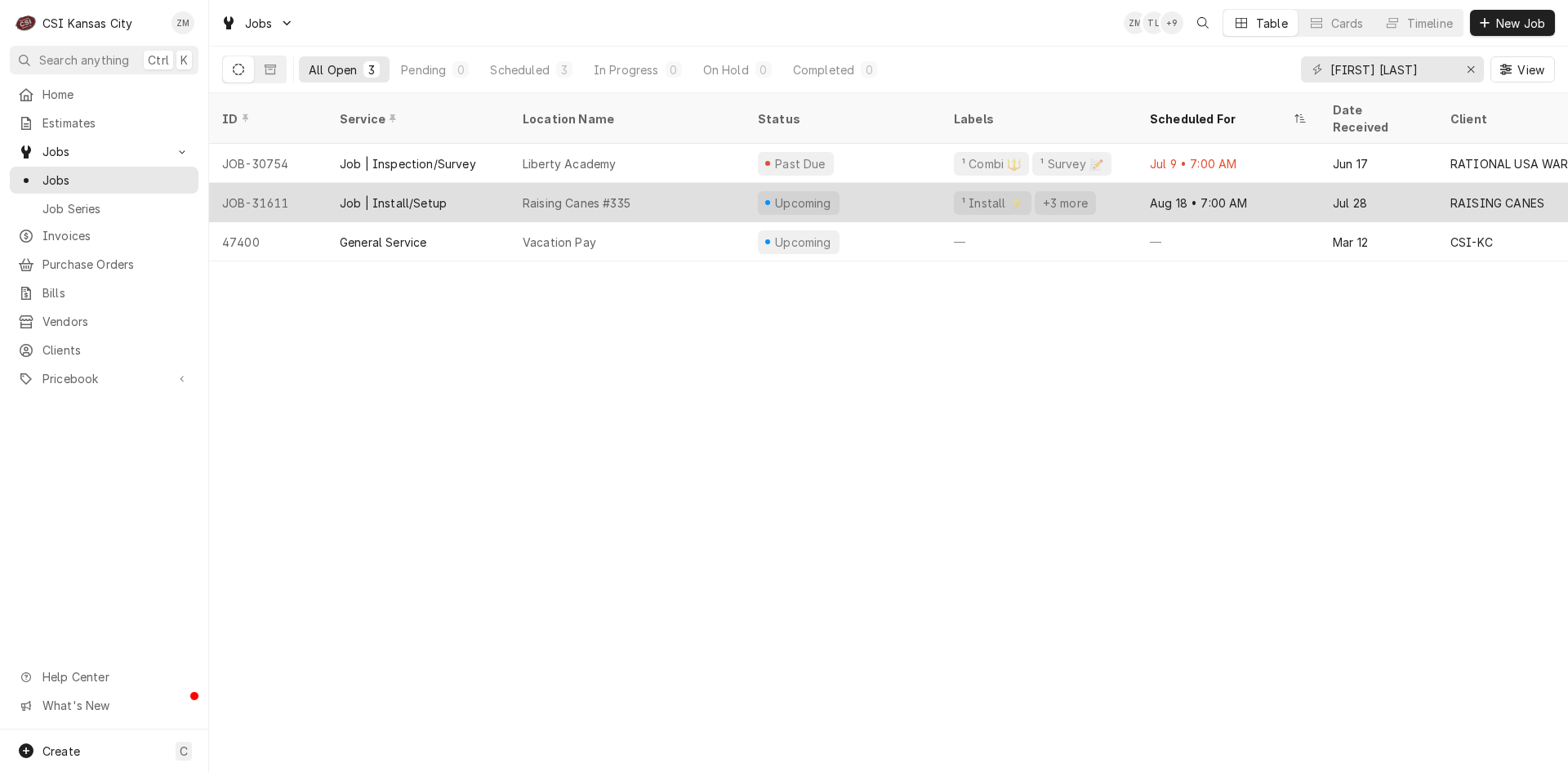click on "Upcoming" at bounding box center (843, 203) 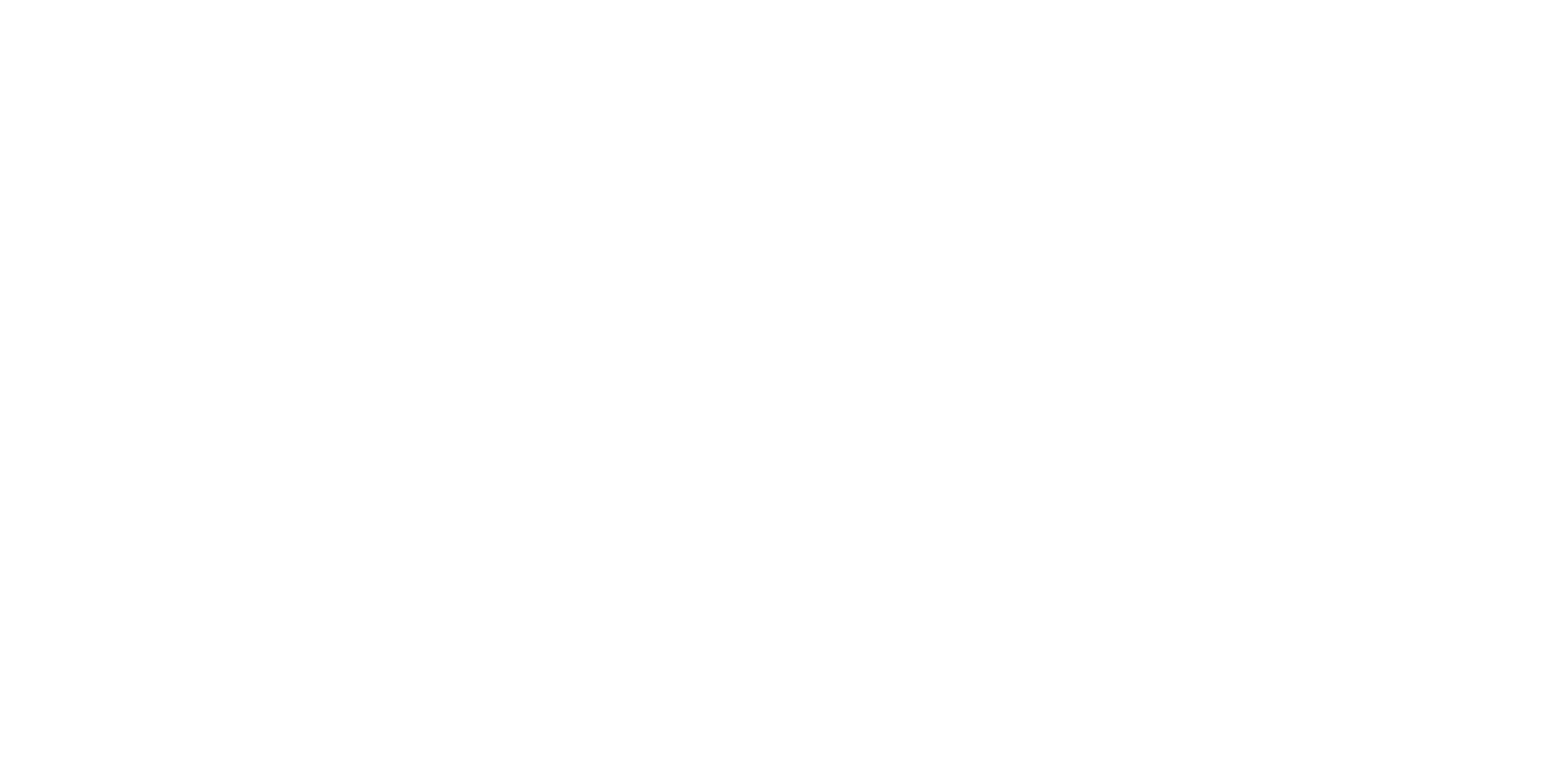 scroll, scrollTop: 0, scrollLeft: 0, axis: both 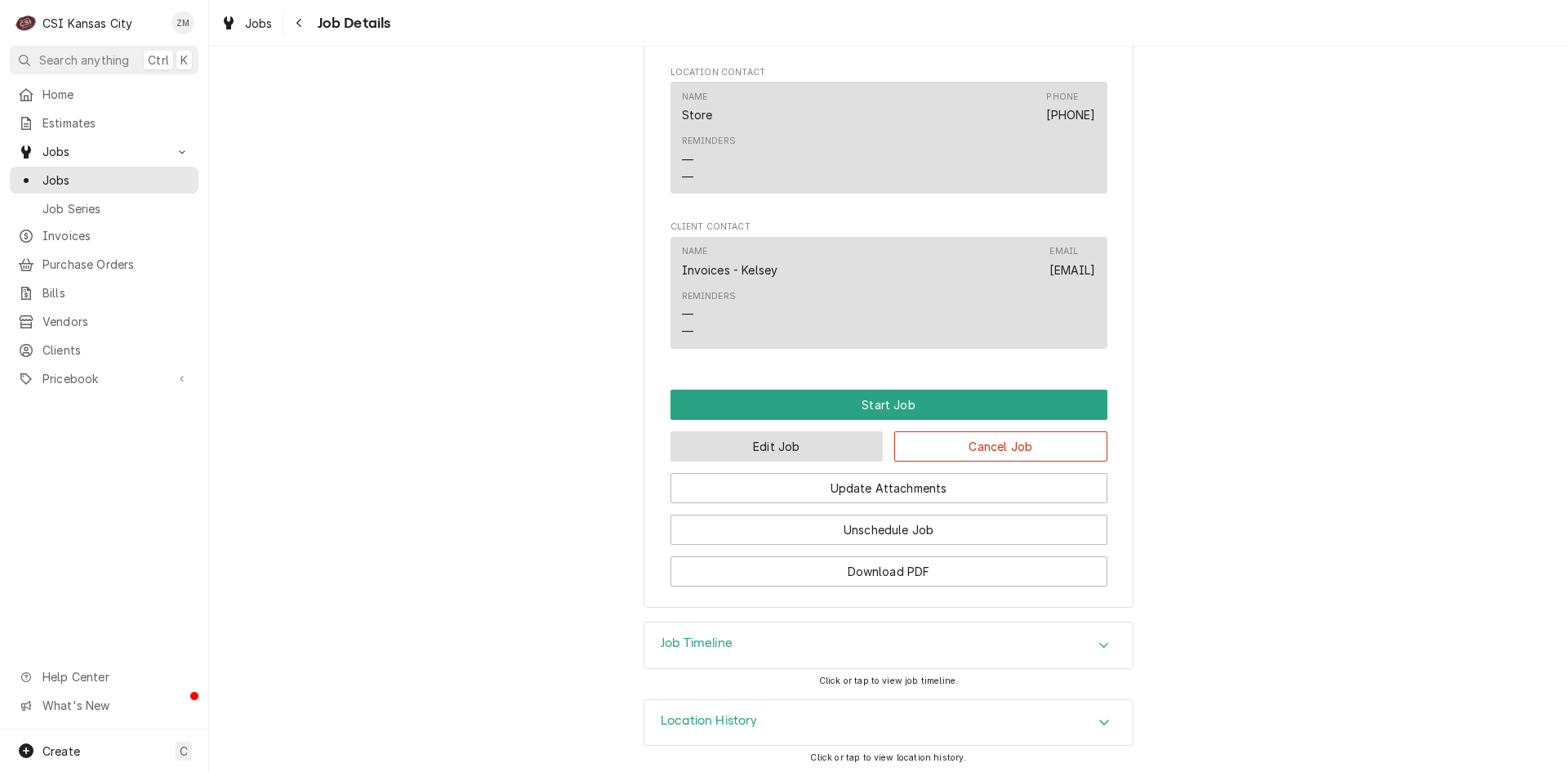 click on "Edit Job" at bounding box center (777, 446) 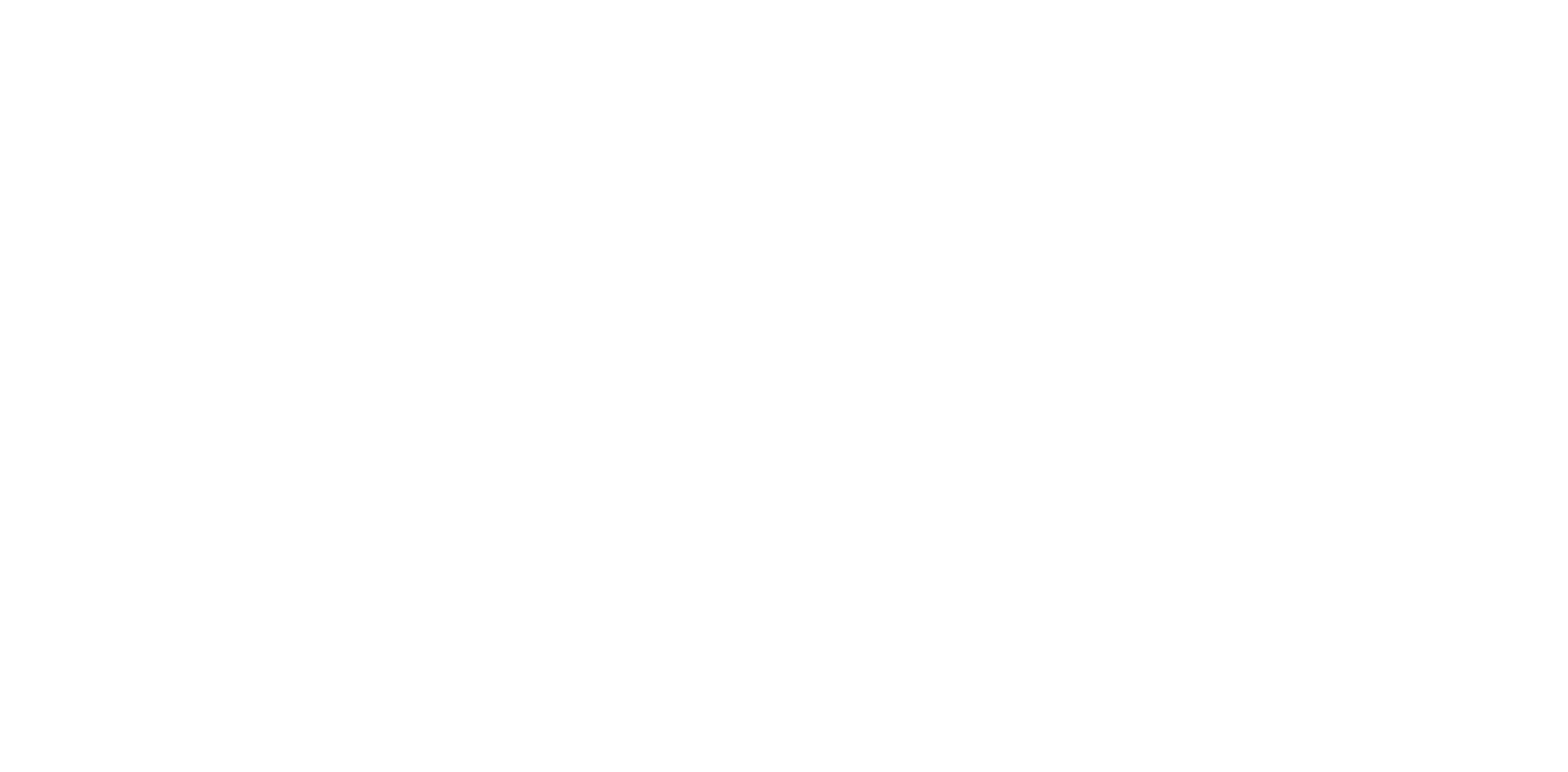 scroll, scrollTop: 0, scrollLeft: 0, axis: both 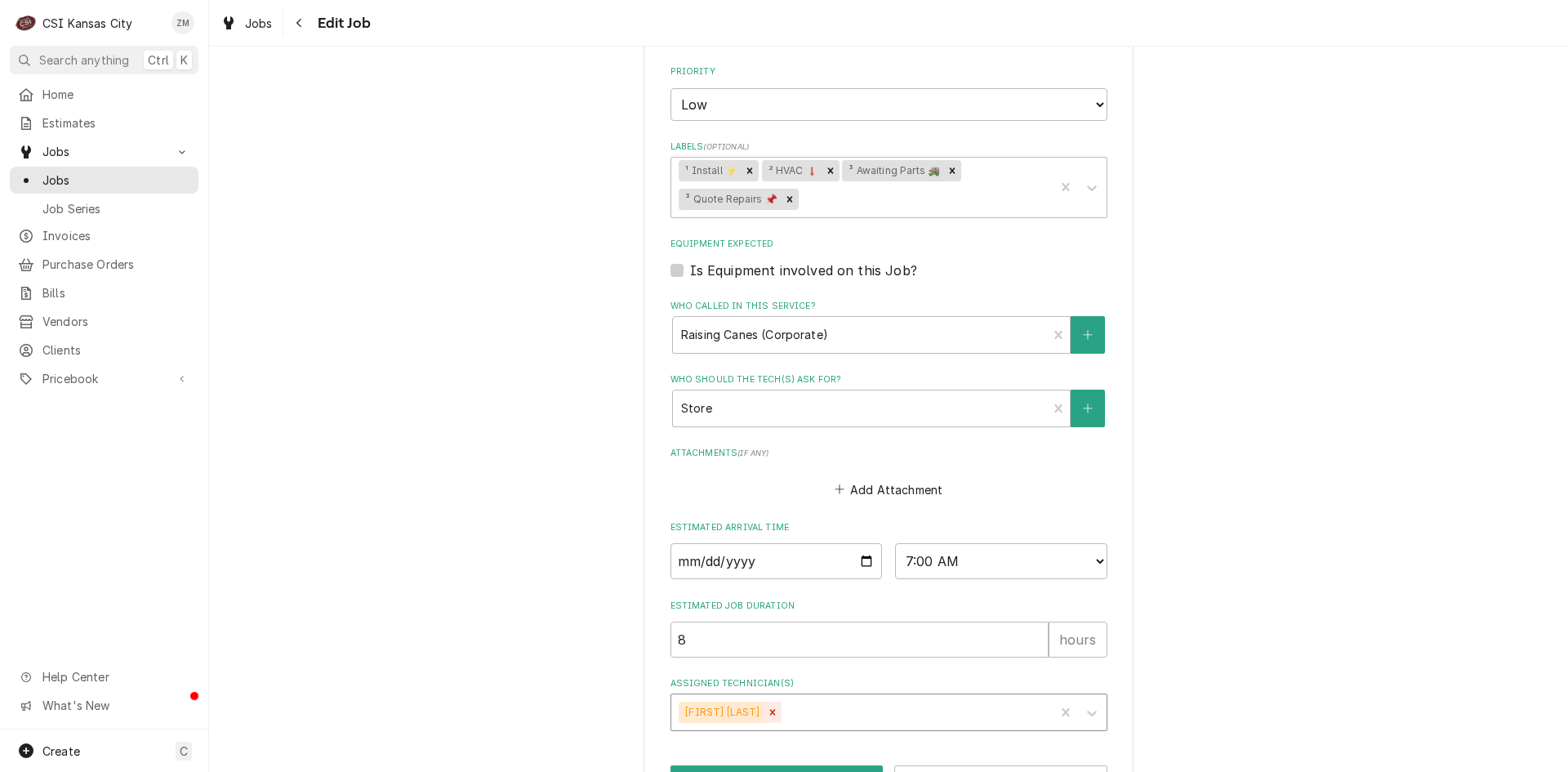 click at bounding box center (773, 712) 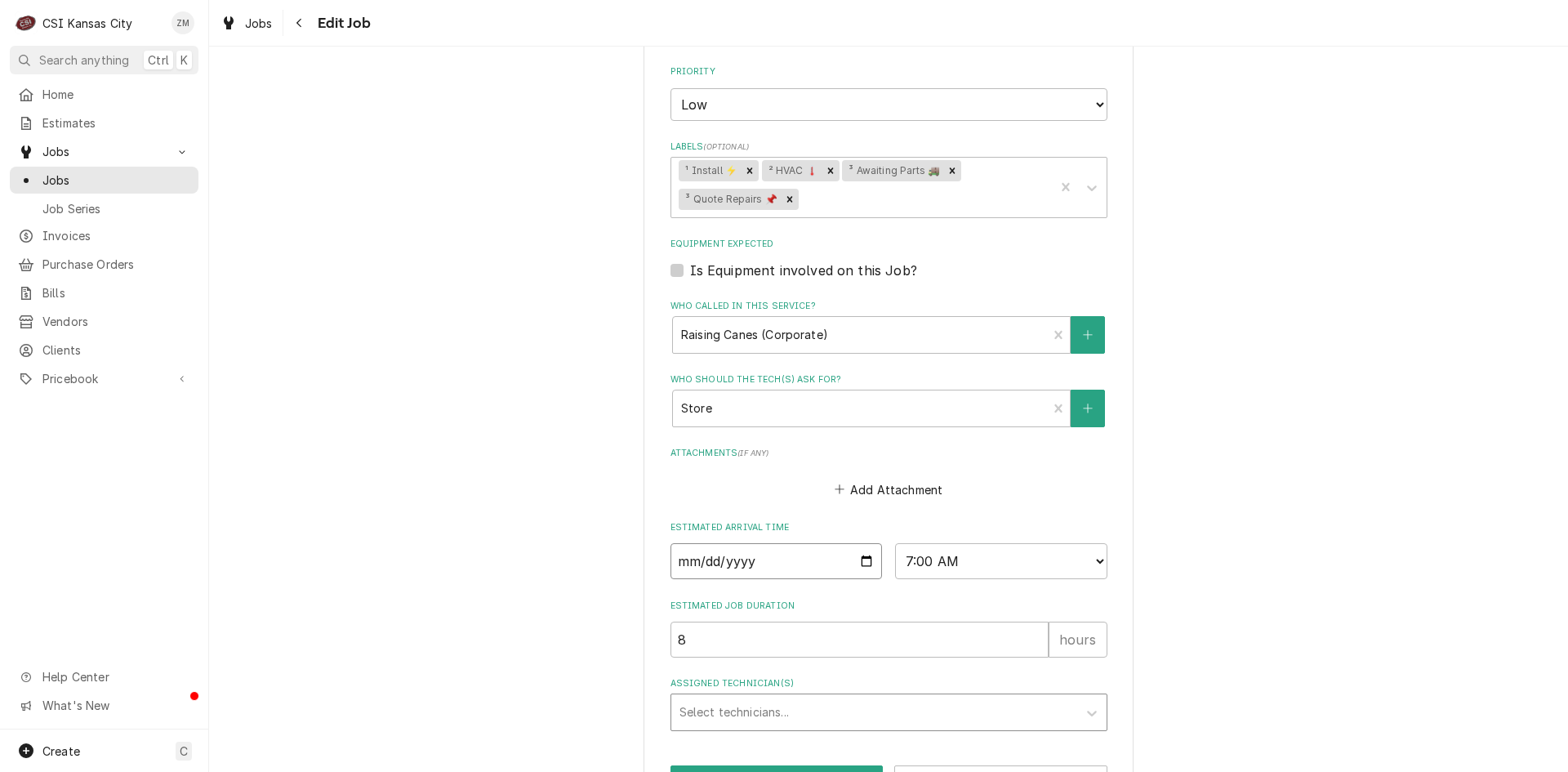 click on "2025-08-18" at bounding box center (777, 561) 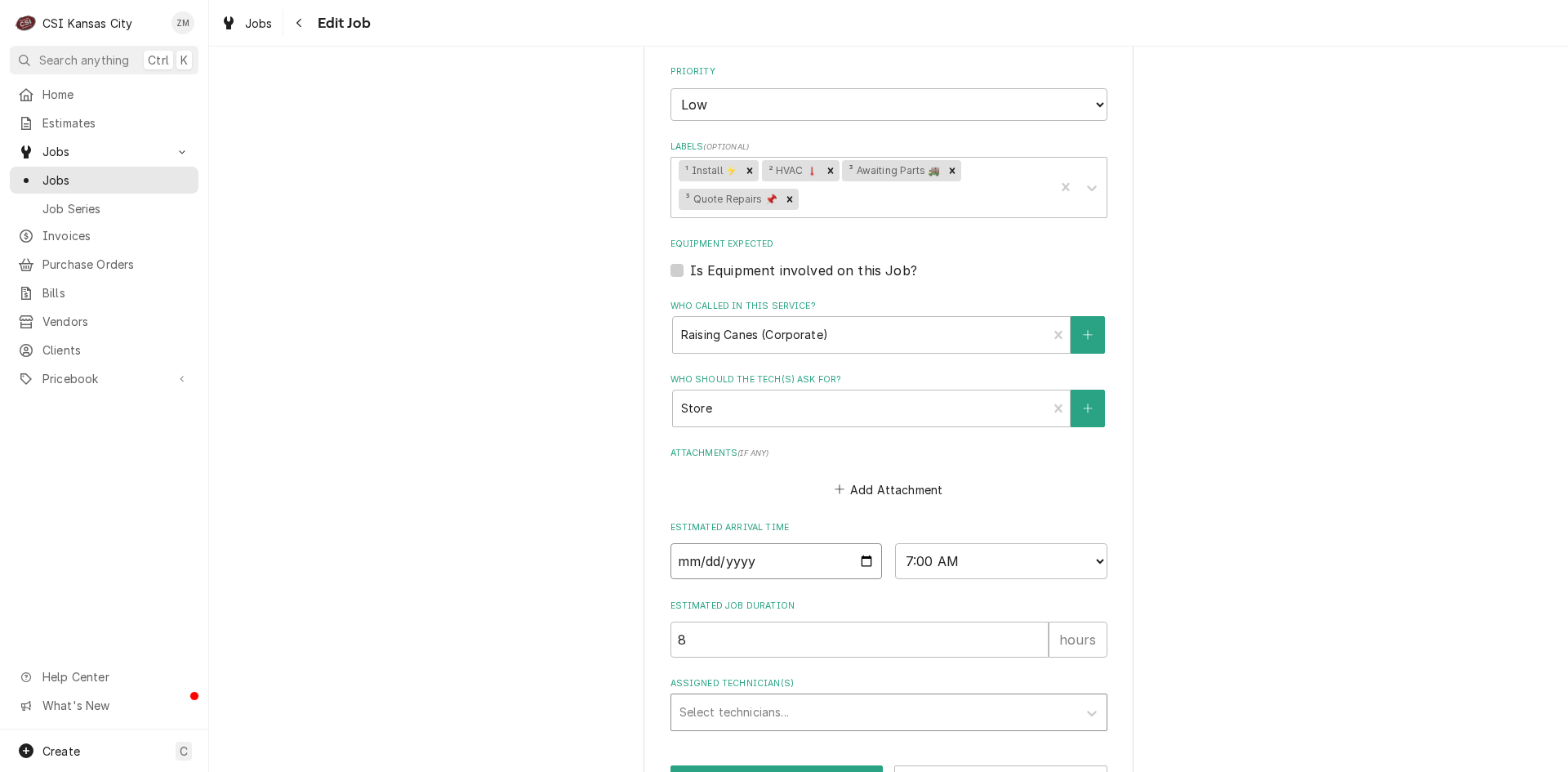 type on "x" 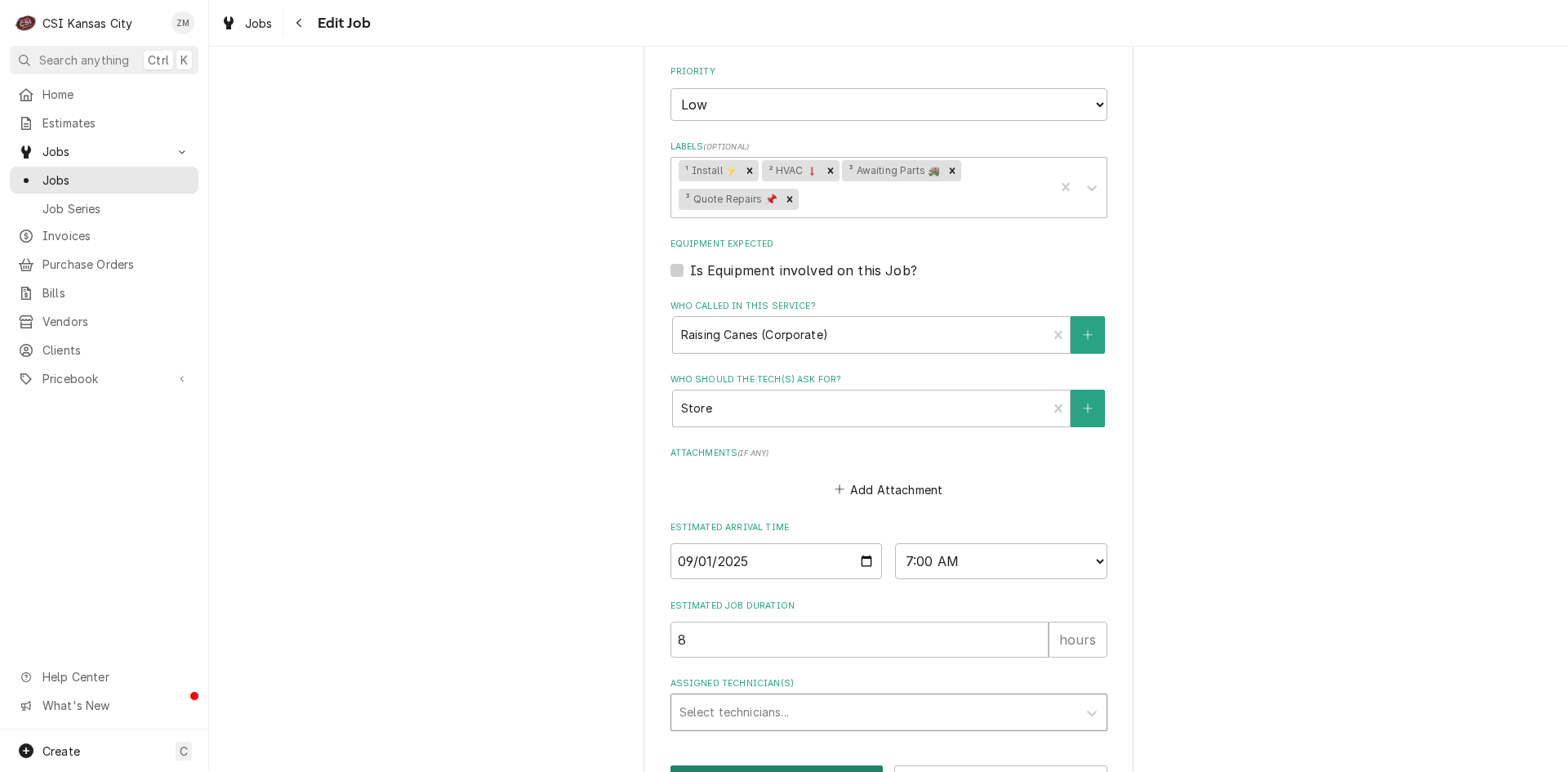 click on "Save" at bounding box center [777, 780] 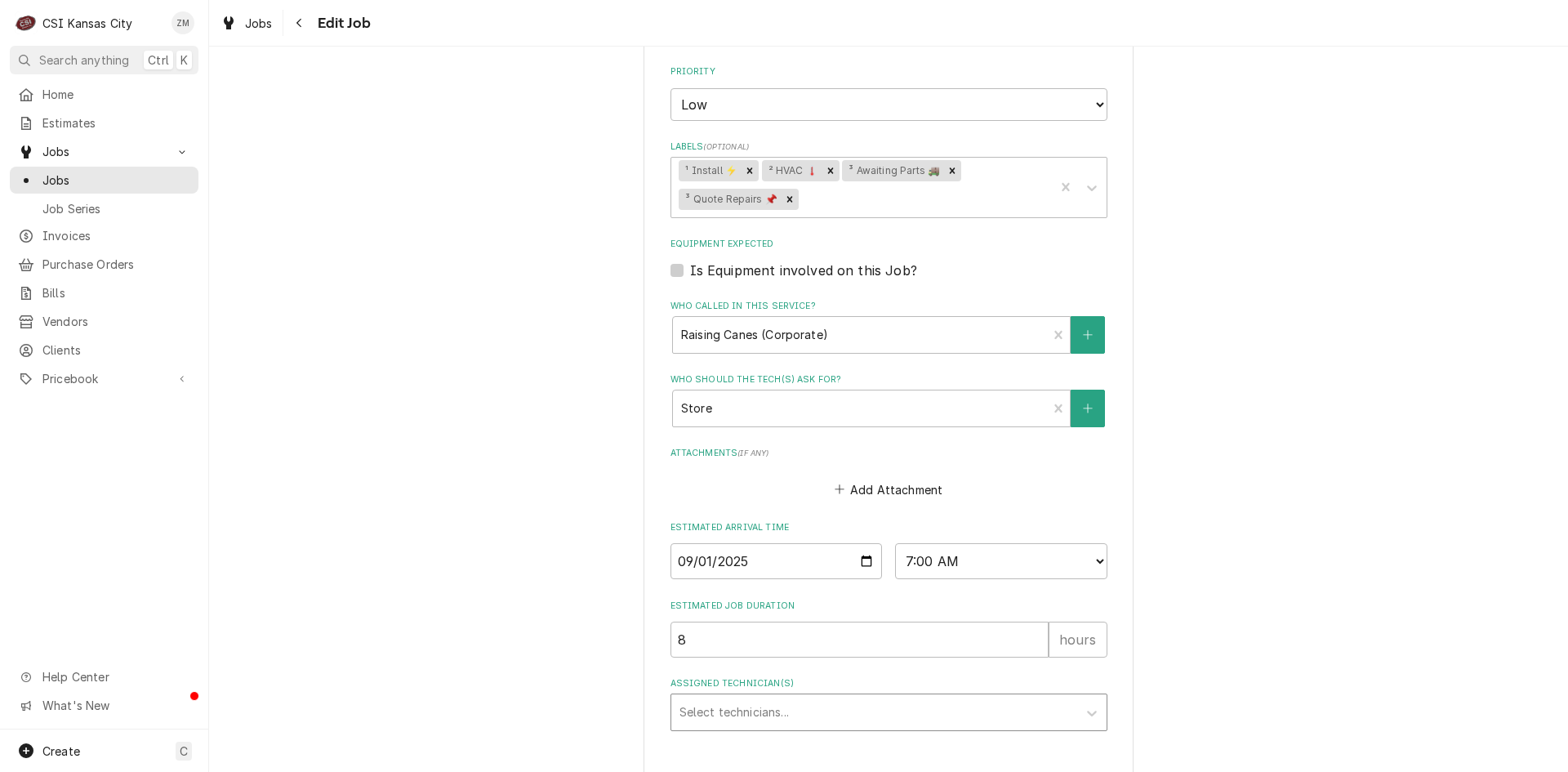 type on "x" 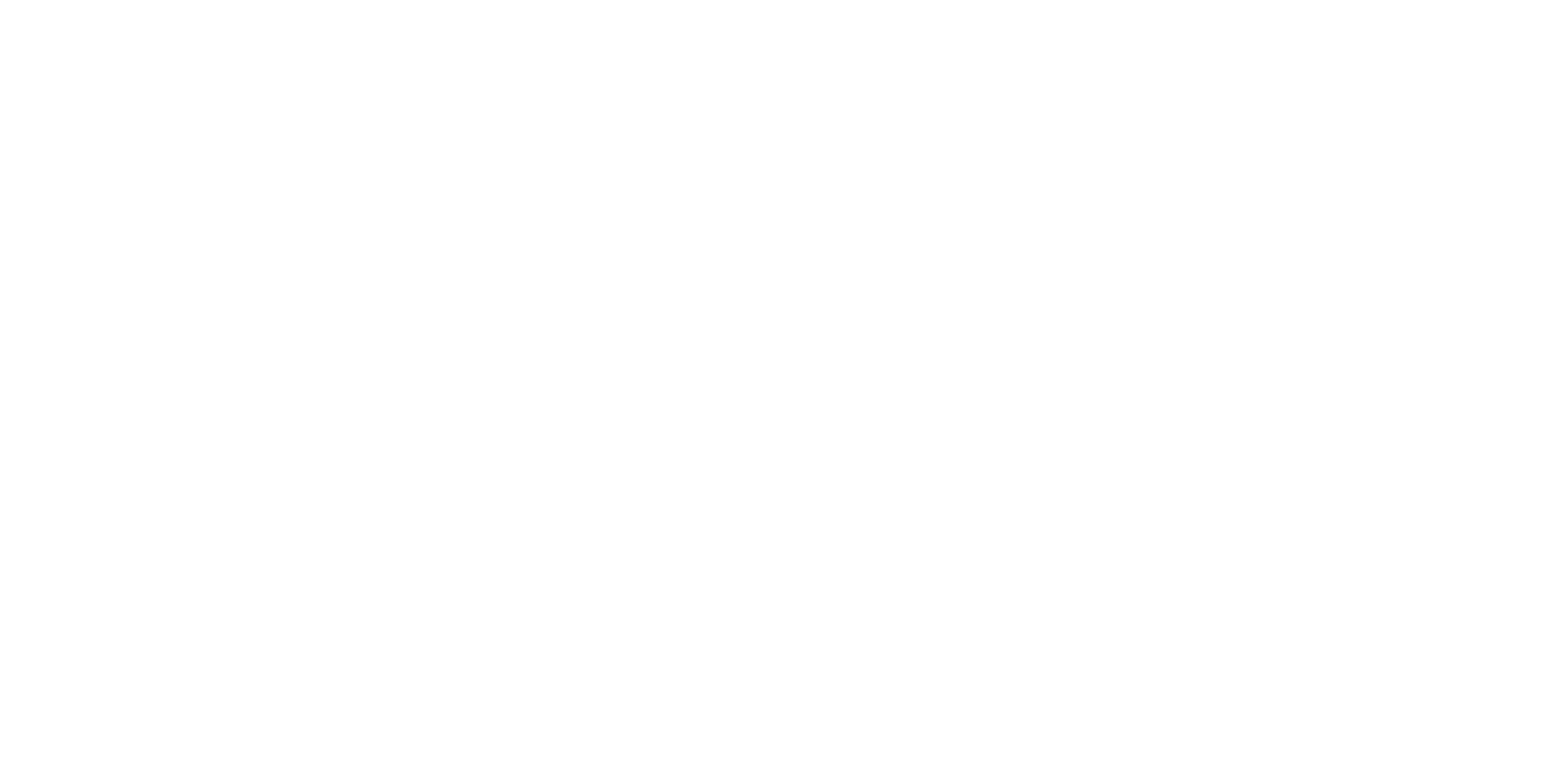 scroll, scrollTop: 0, scrollLeft: 0, axis: both 